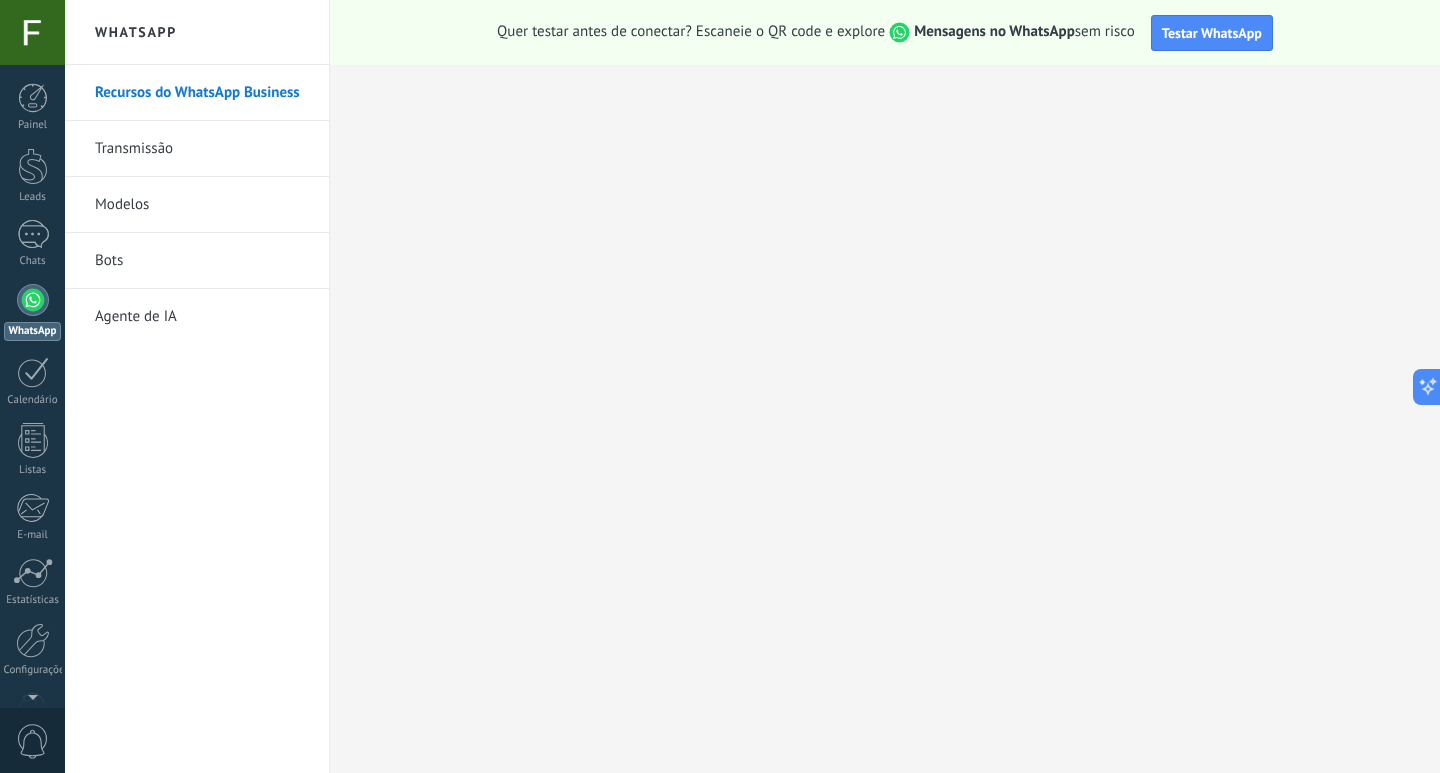 scroll, scrollTop: 0, scrollLeft: 0, axis: both 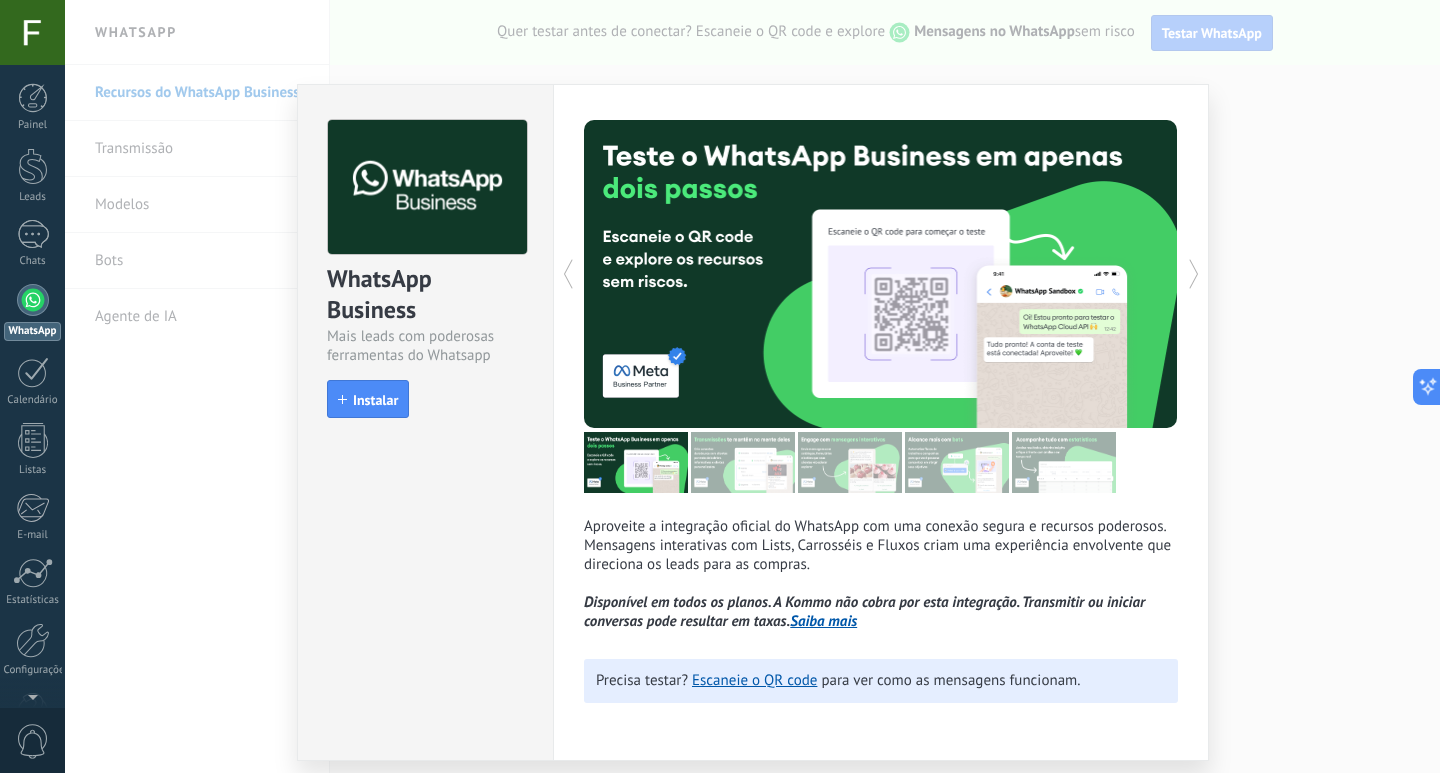 click on "WhatsApp Business Mais leads com poderosas ferramentas do Whatsapp install Instalar" at bounding box center [425, 422] 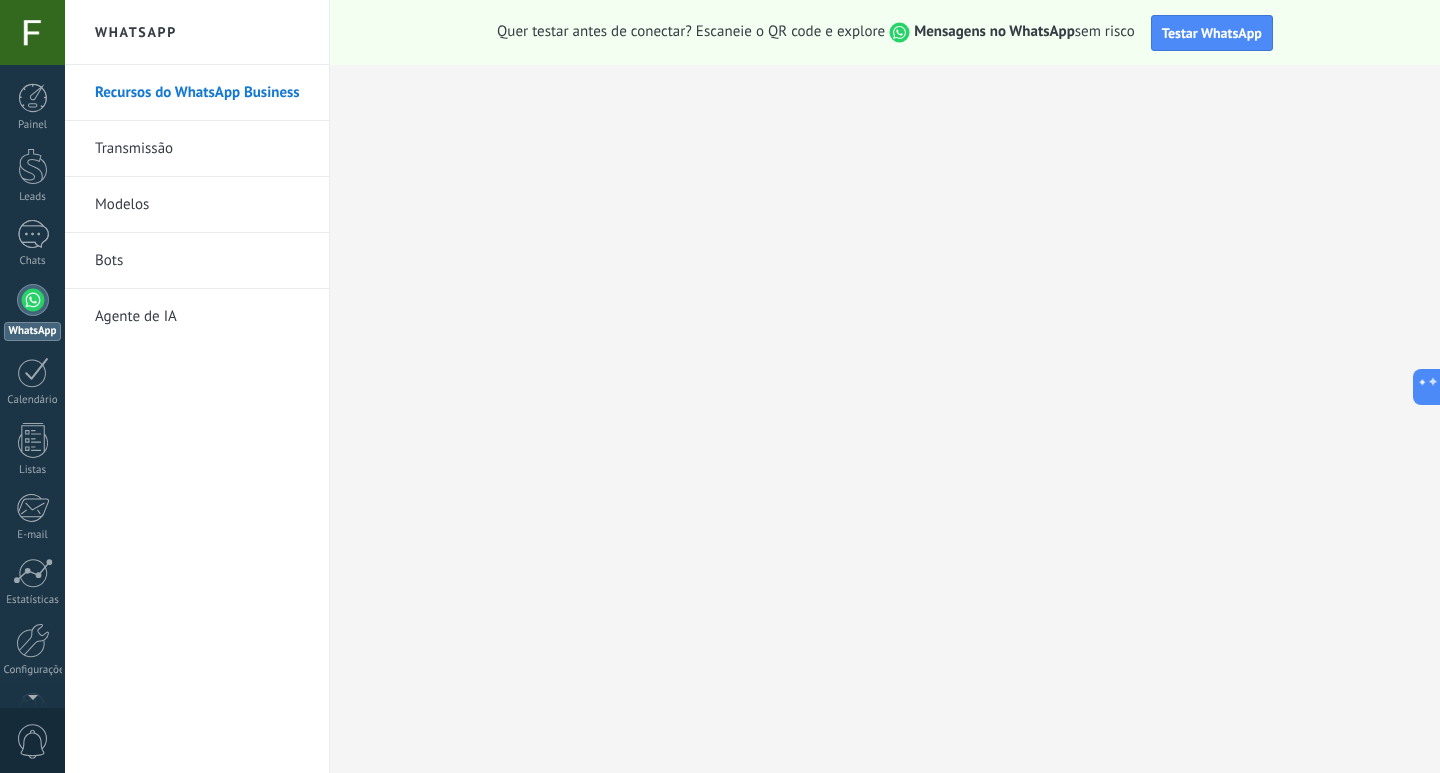 drag, startPoint x: 1219, startPoint y: 32, endPoint x: 1215, endPoint y: 57, distance: 25.317978 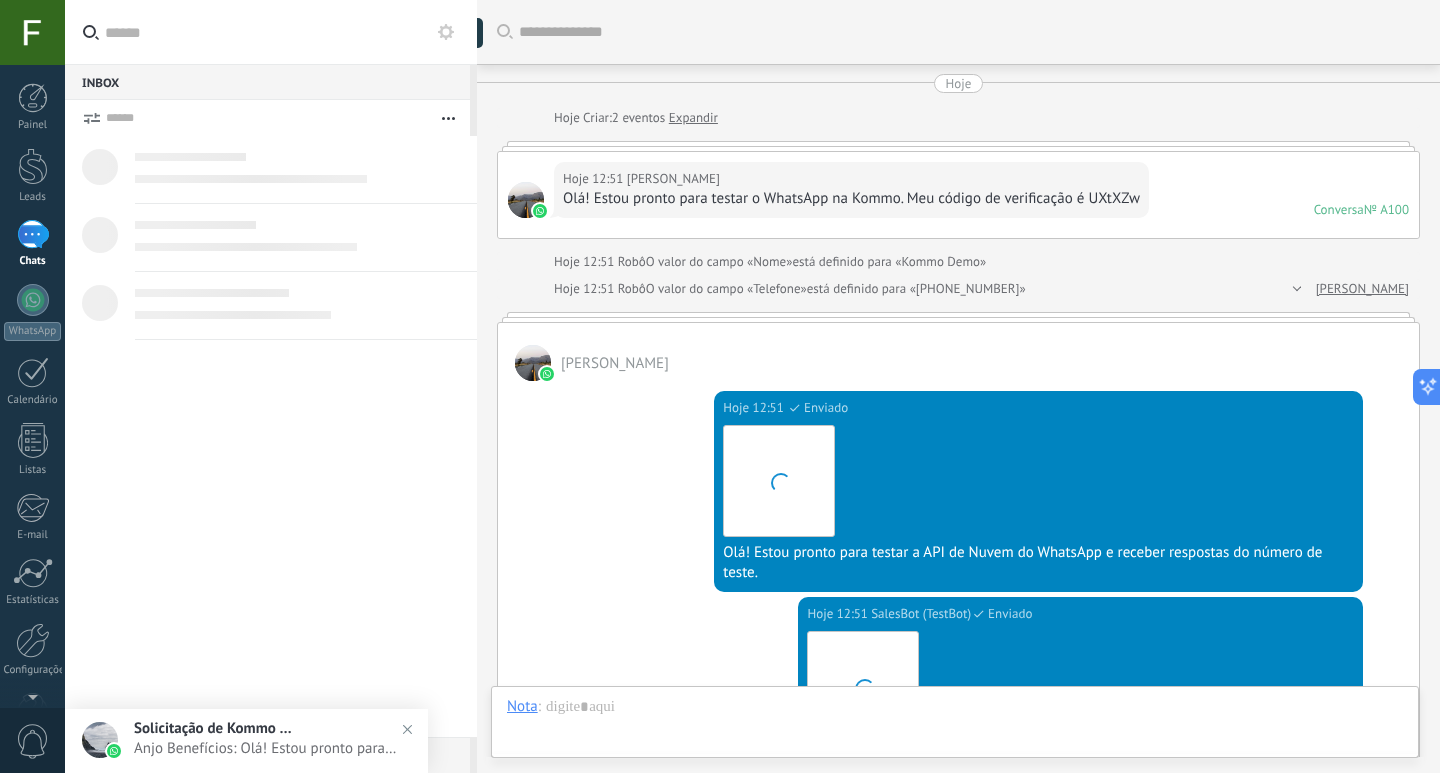scroll, scrollTop: 512, scrollLeft: 0, axis: vertical 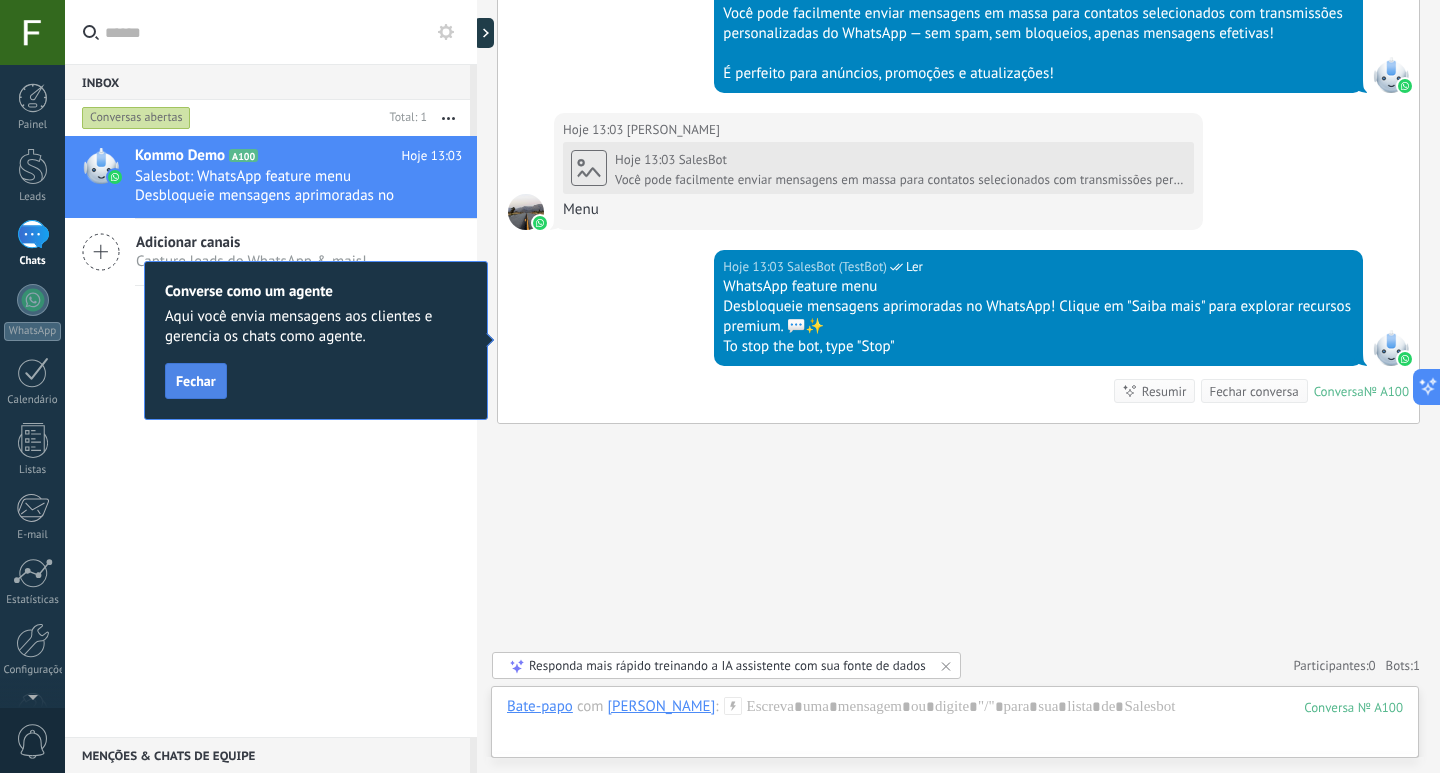 click on "Fechar" at bounding box center (196, 381) 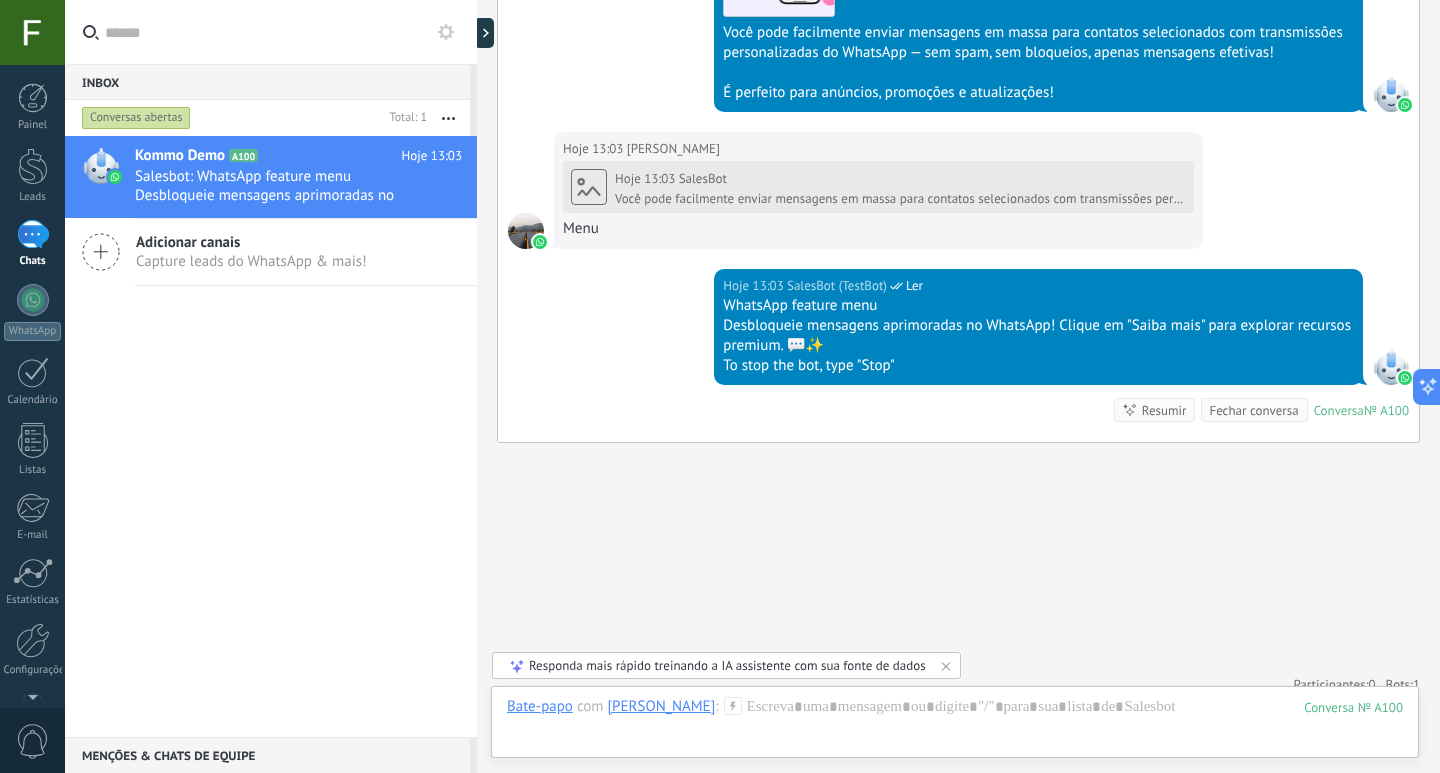 scroll, scrollTop: 1475, scrollLeft: 0, axis: vertical 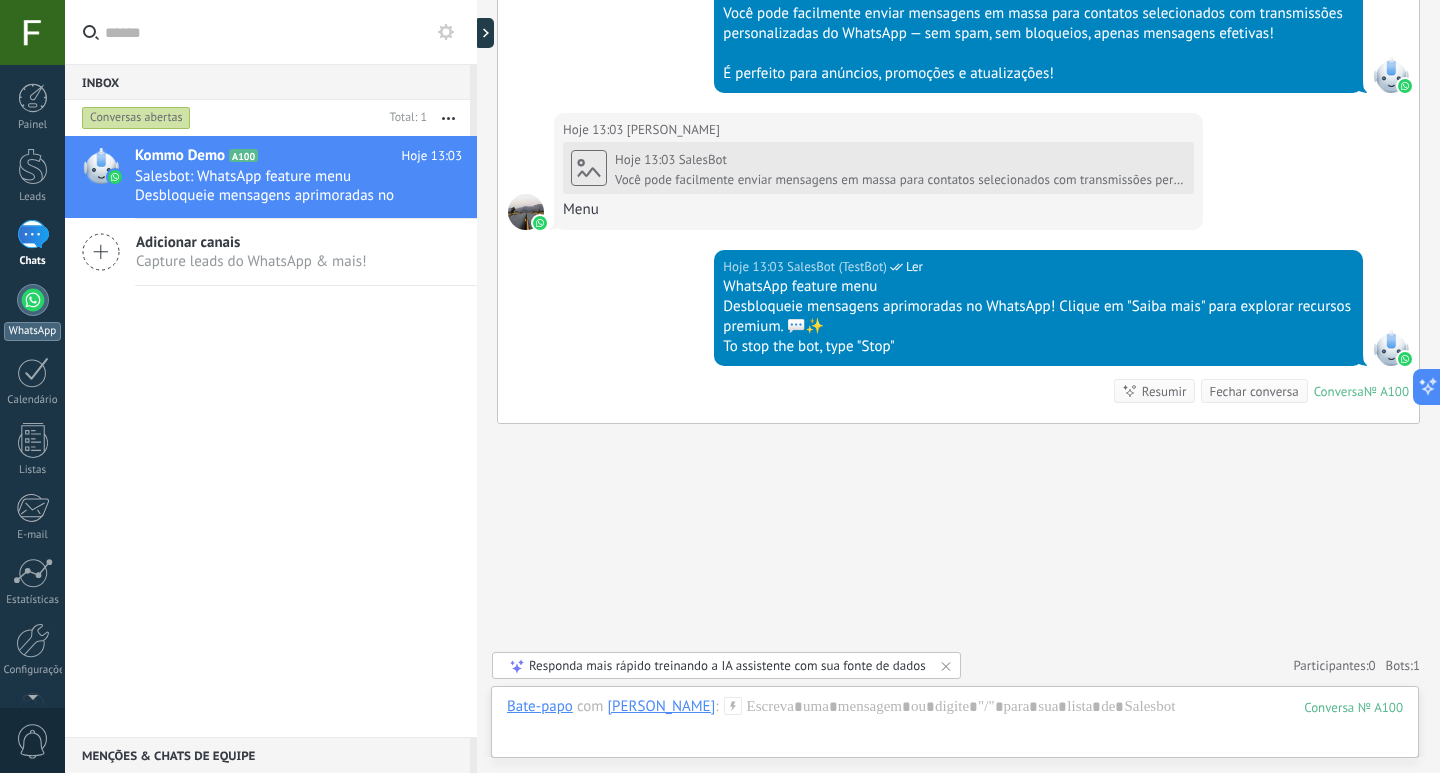 click at bounding box center (33, 300) 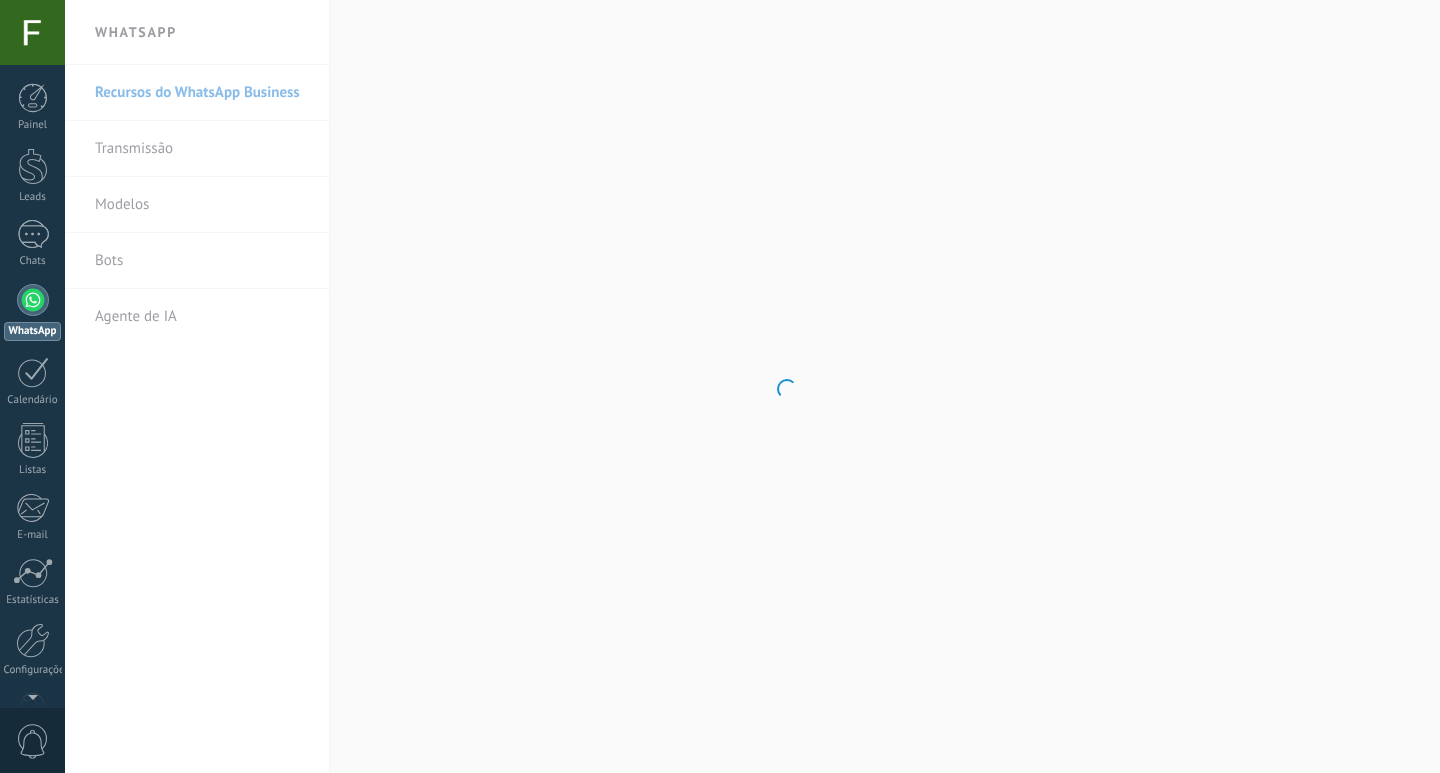 scroll, scrollTop: 0, scrollLeft: 0, axis: both 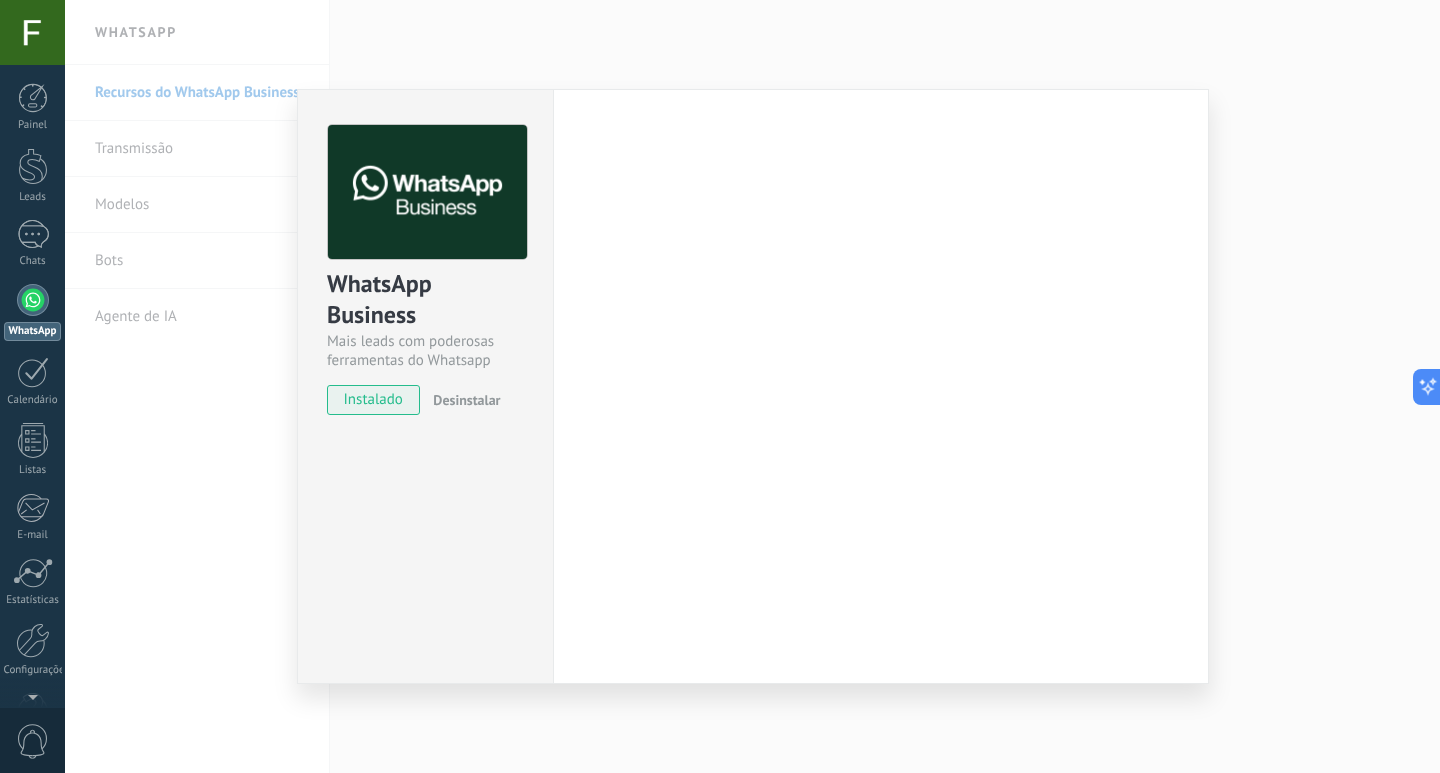 click on "instalado" at bounding box center [373, 400] 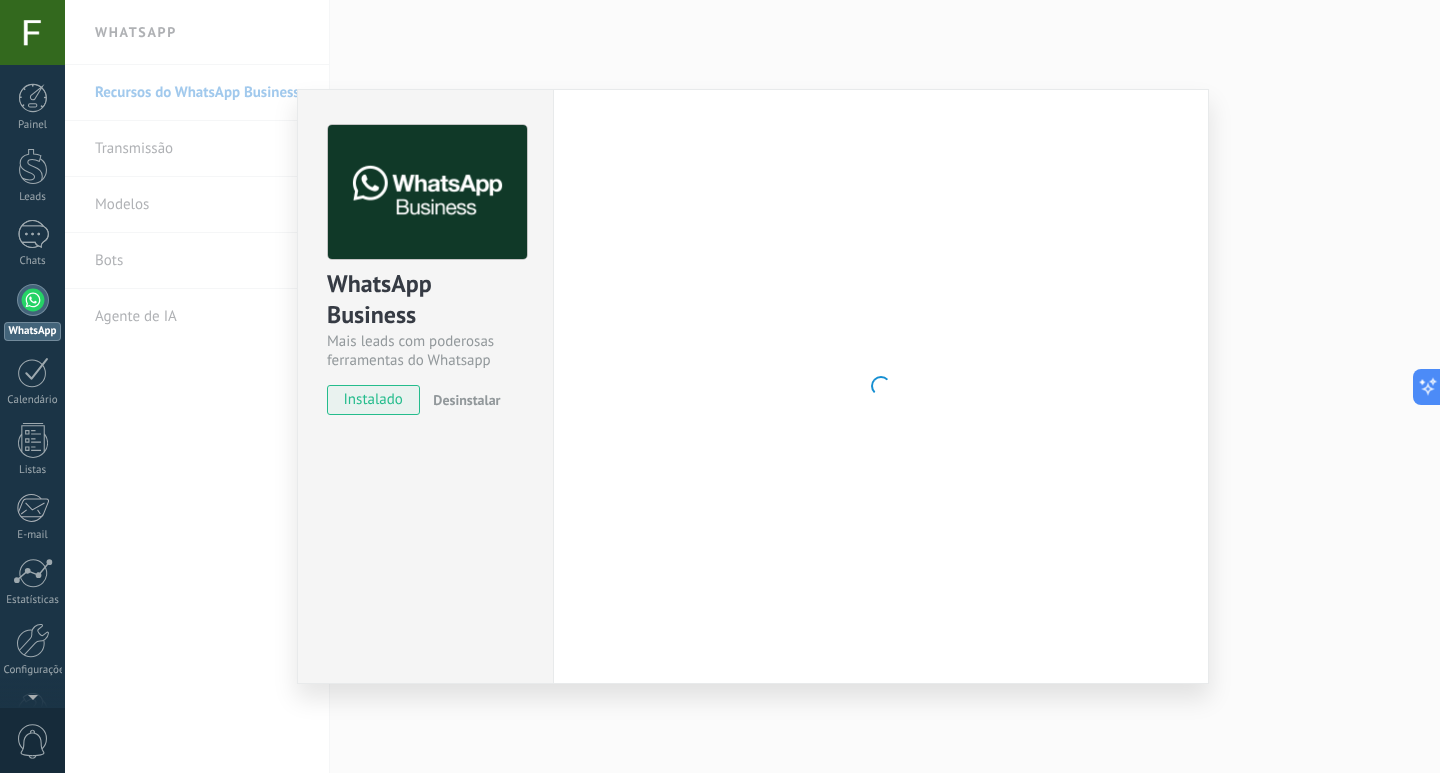 click on "instalado" at bounding box center (373, 400) 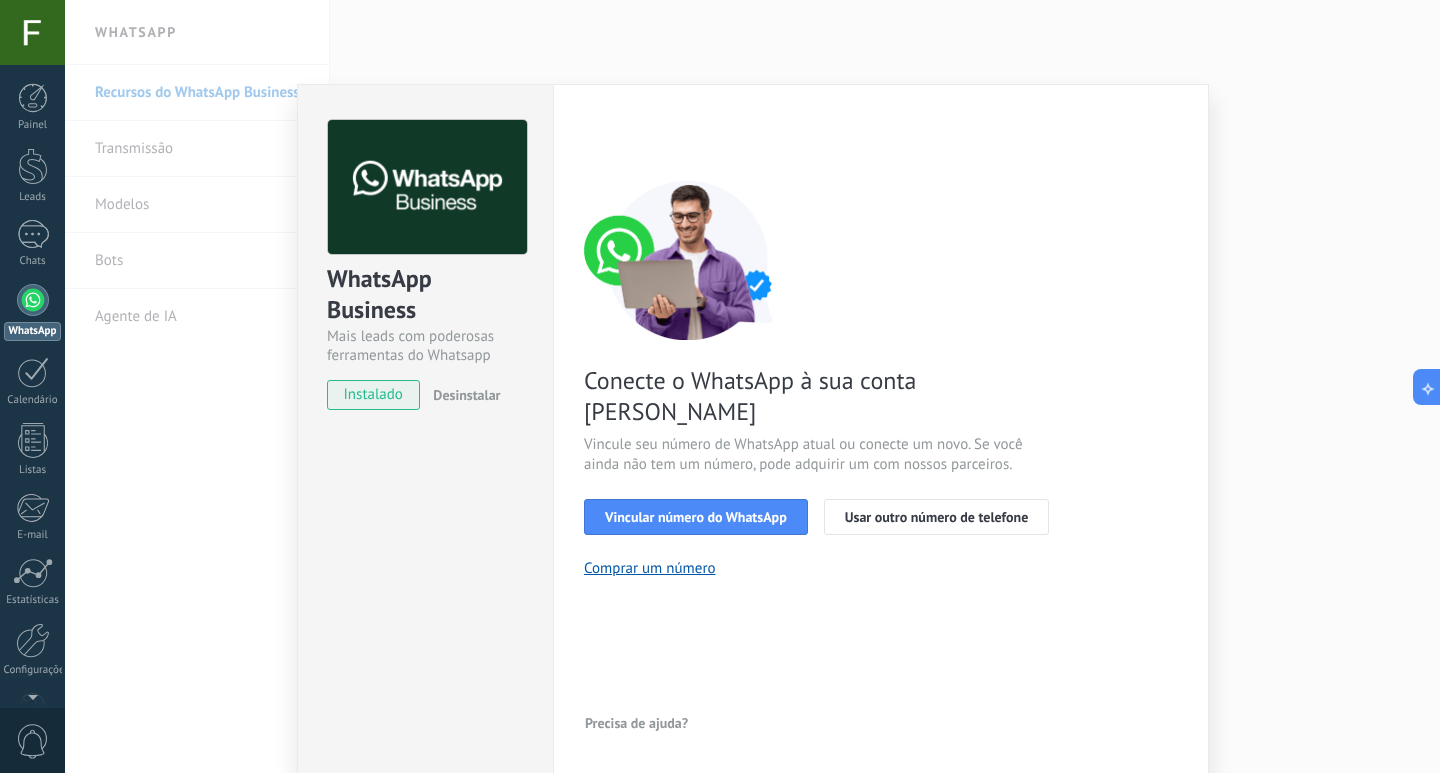 scroll, scrollTop: 6, scrollLeft: 0, axis: vertical 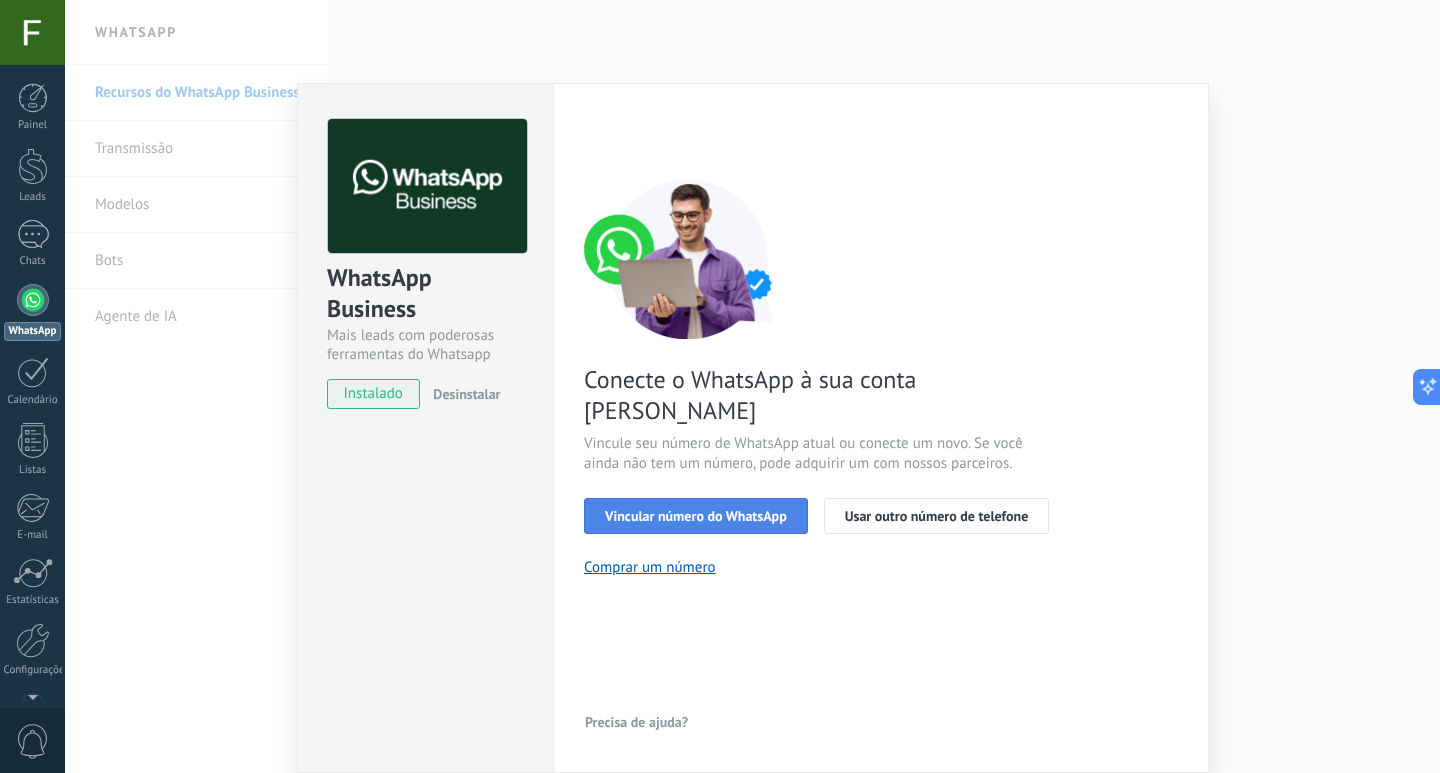 click on "Vincular número do WhatsApp" at bounding box center [696, 516] 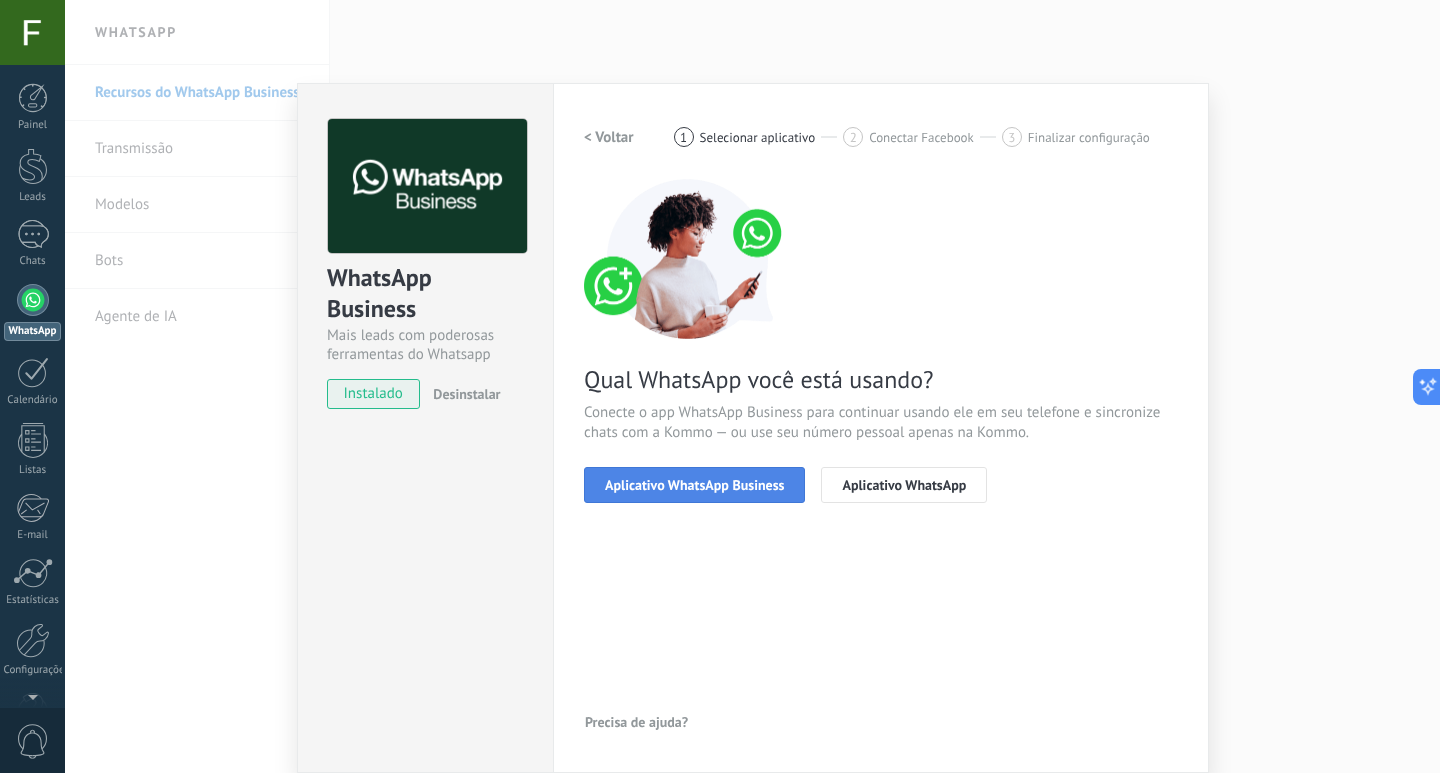 click on "Aplicativo WhatsApp Business" at bounding box center [694, 485] 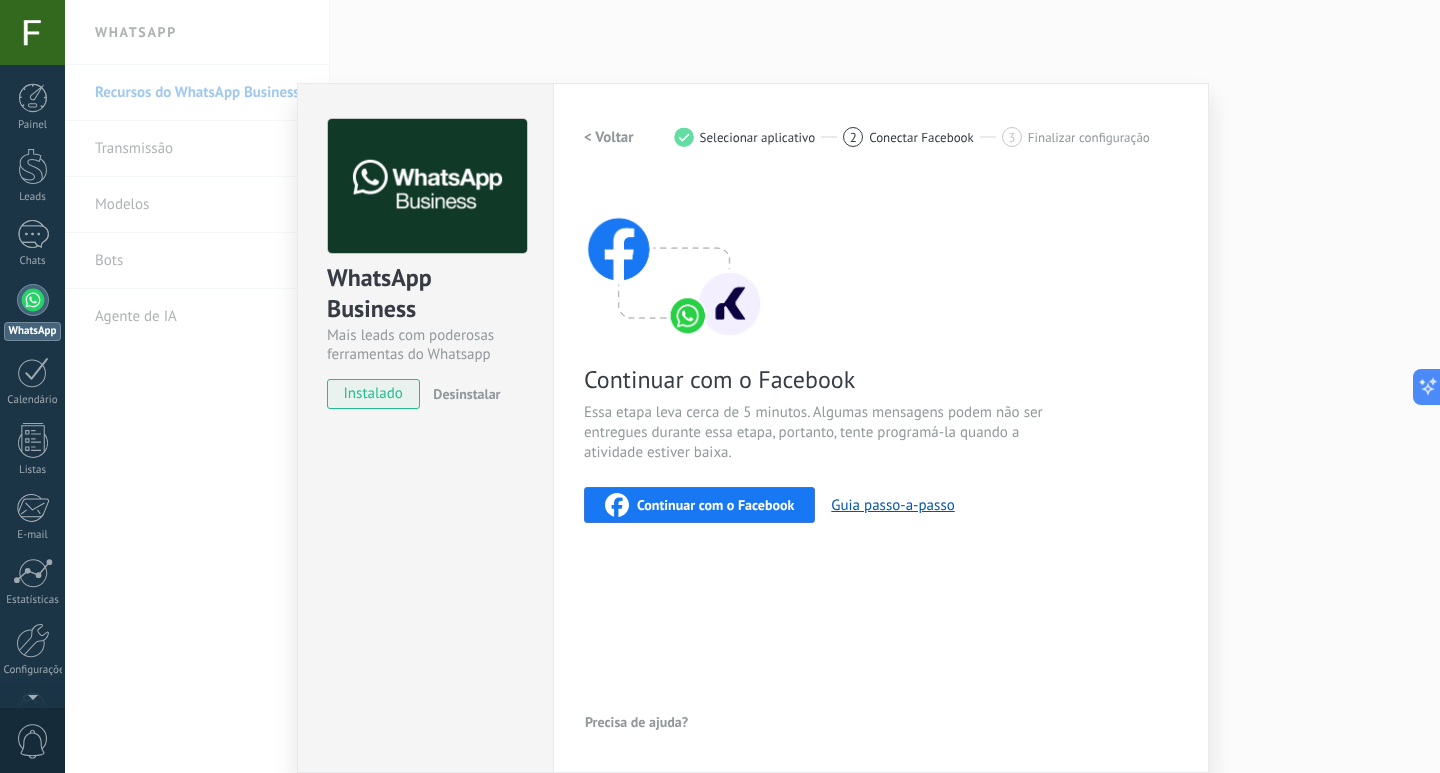 click on "Continuar com o Facebook" at bounding box center (715, 505) 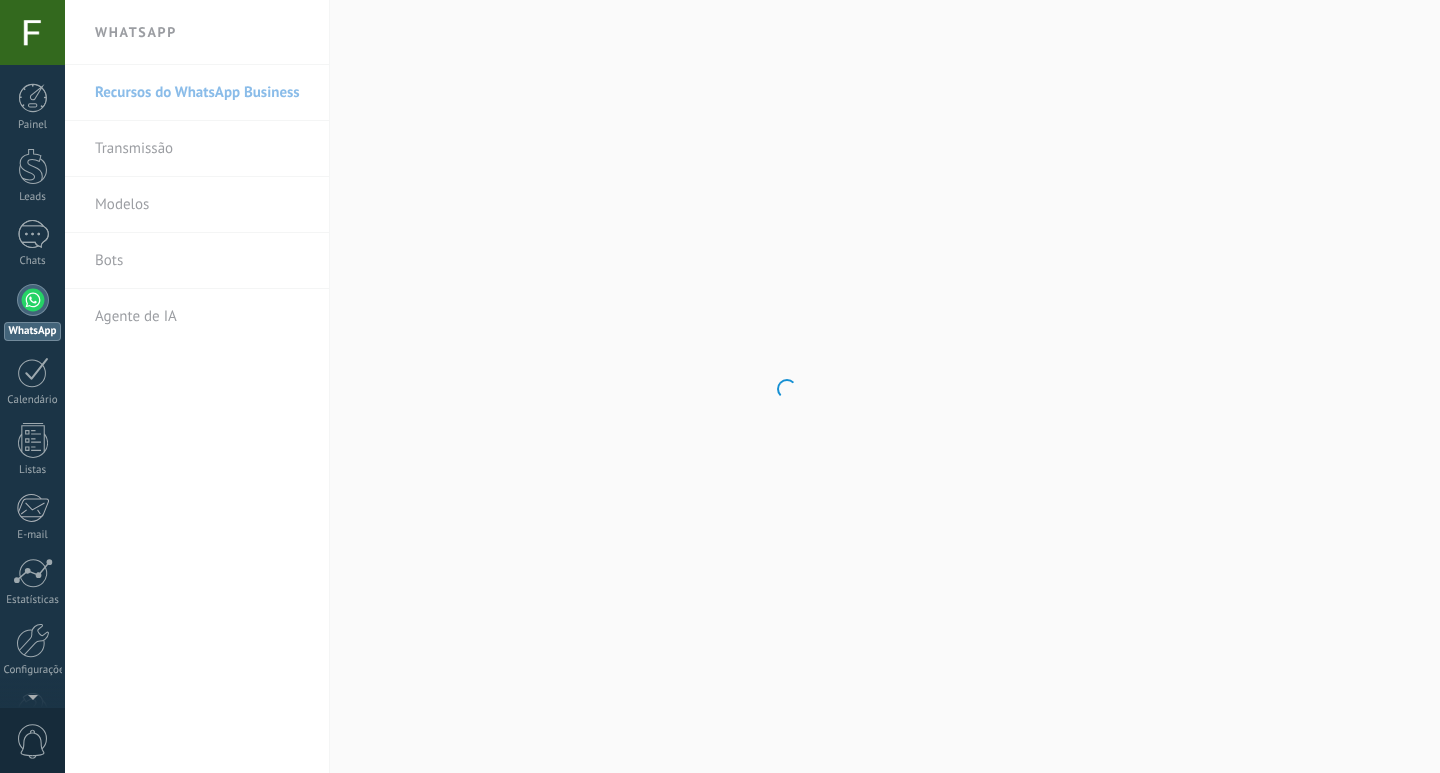 scroll, scrollTop: 0, scrollLeft: 0, axis: both 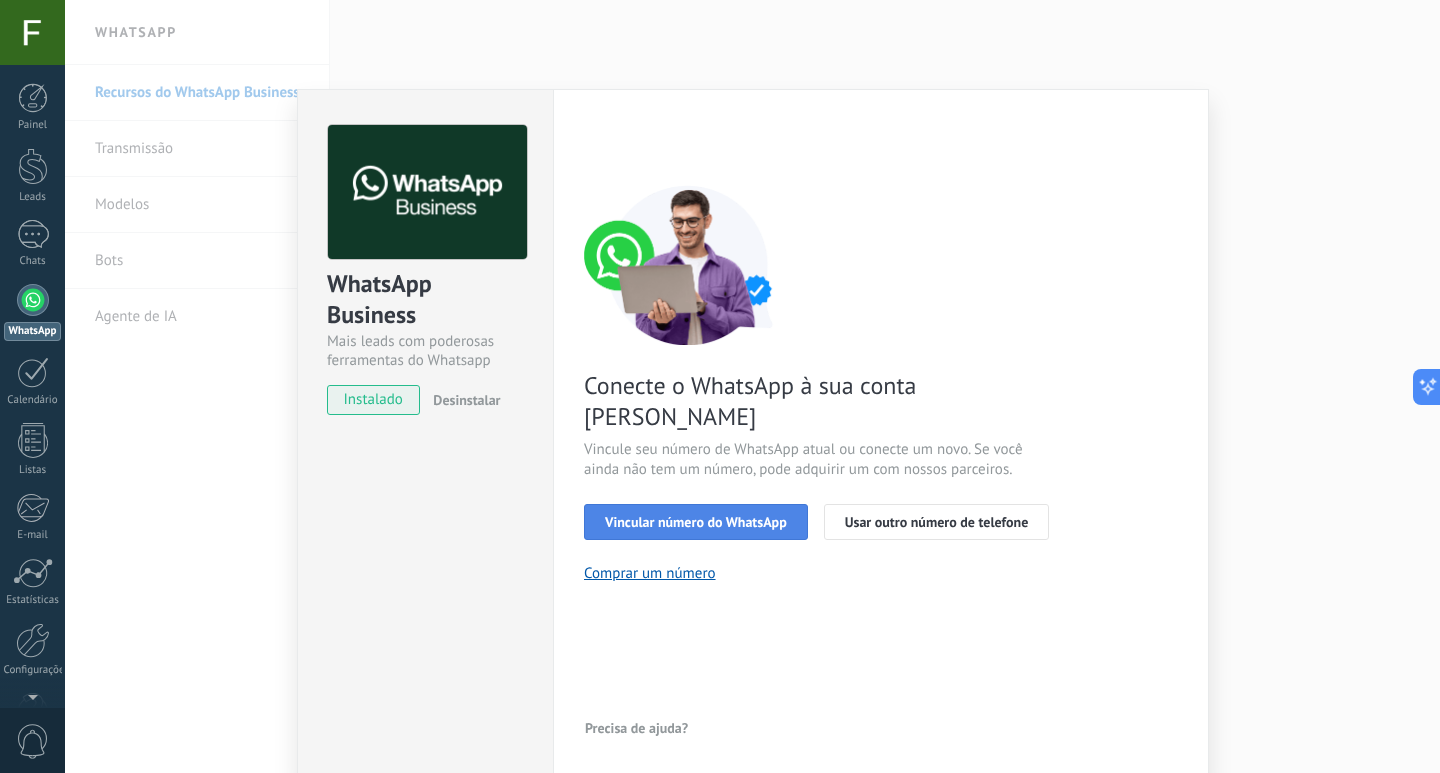 click on "Vincular número do WhatsApp" at bounding box center [696, 522] 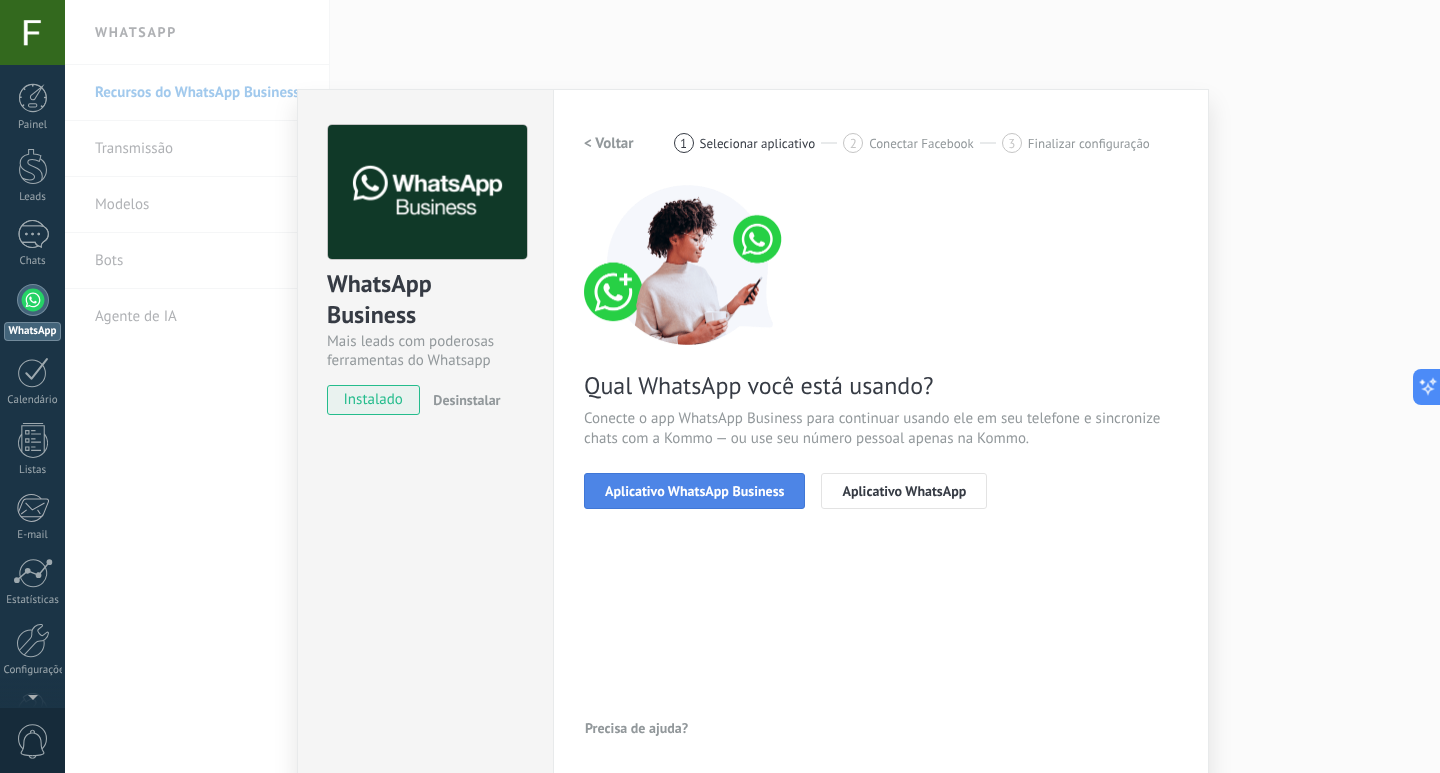 click on "Aplicativo WhatsApp Business" at bounding box center [694, 491] 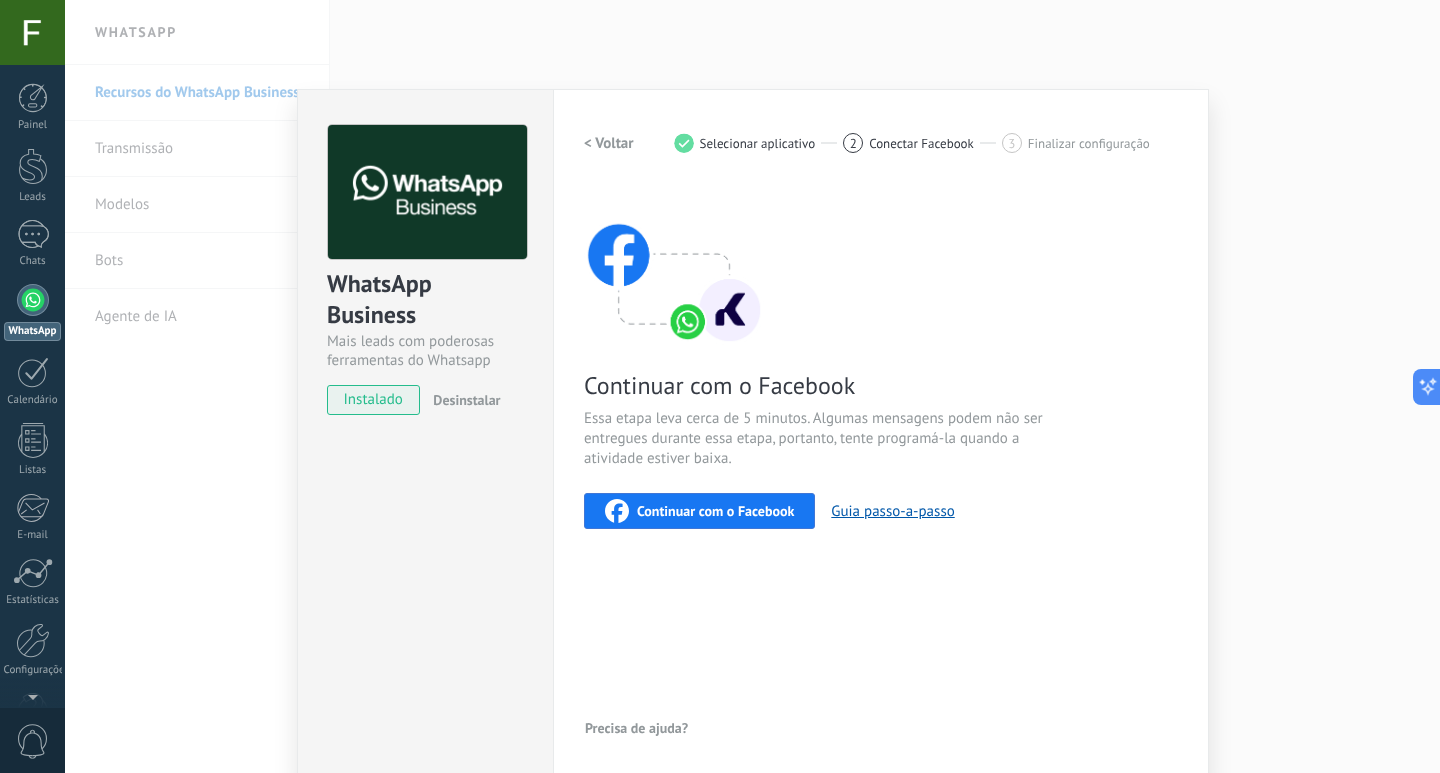 click on "Continuar com o Facebook" at bounding box center (715, 511) 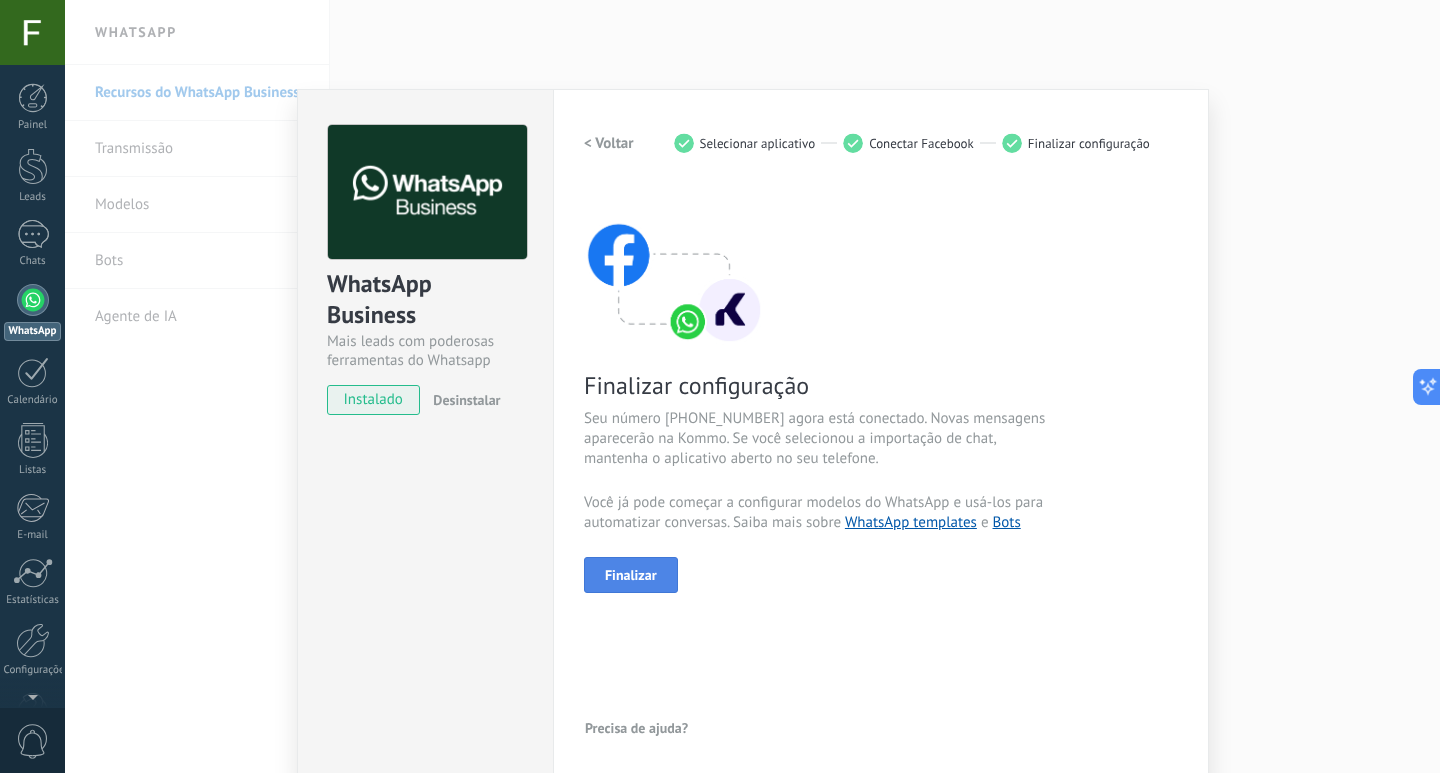click on "Finalizar" at bounding box center (631, 575) 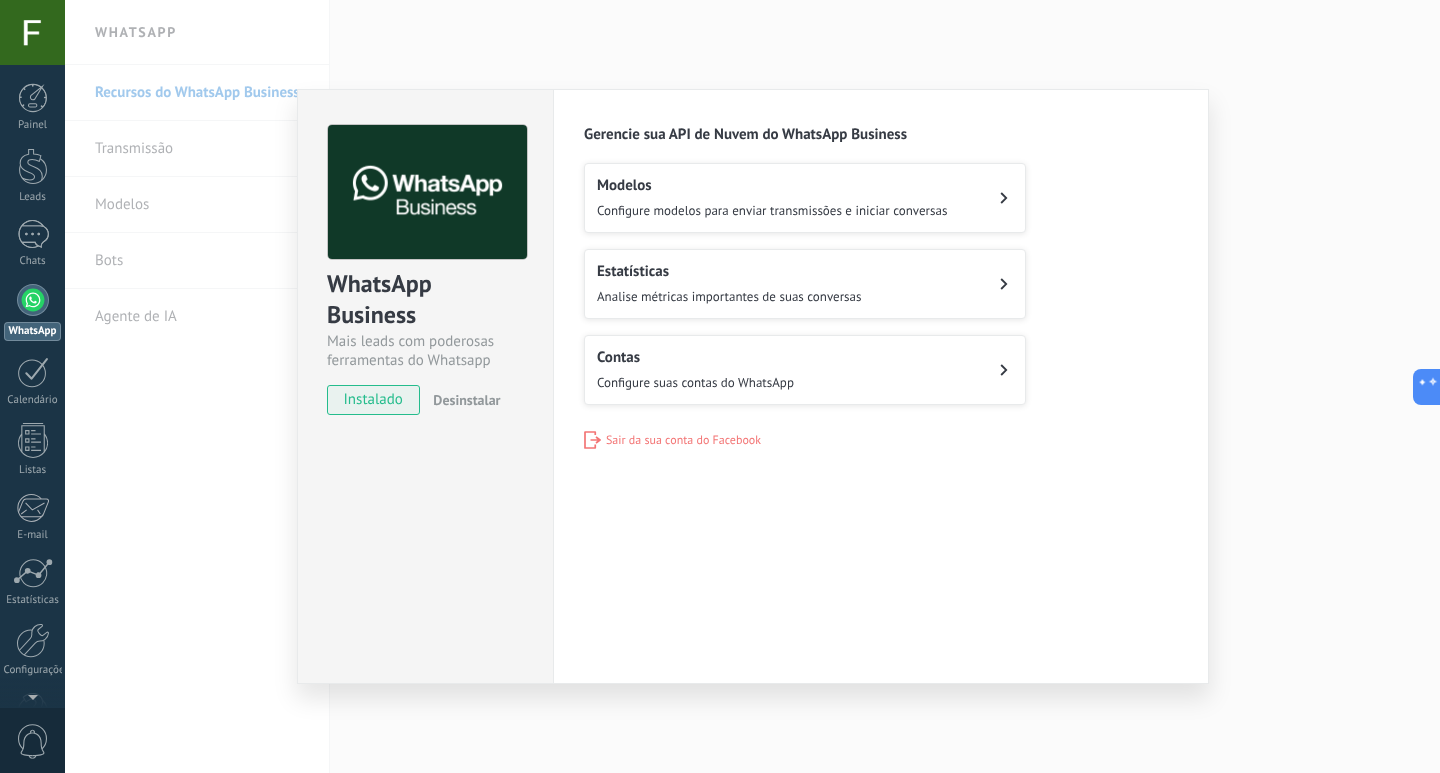 click on "Modelos" at bounding box center [772, 185] 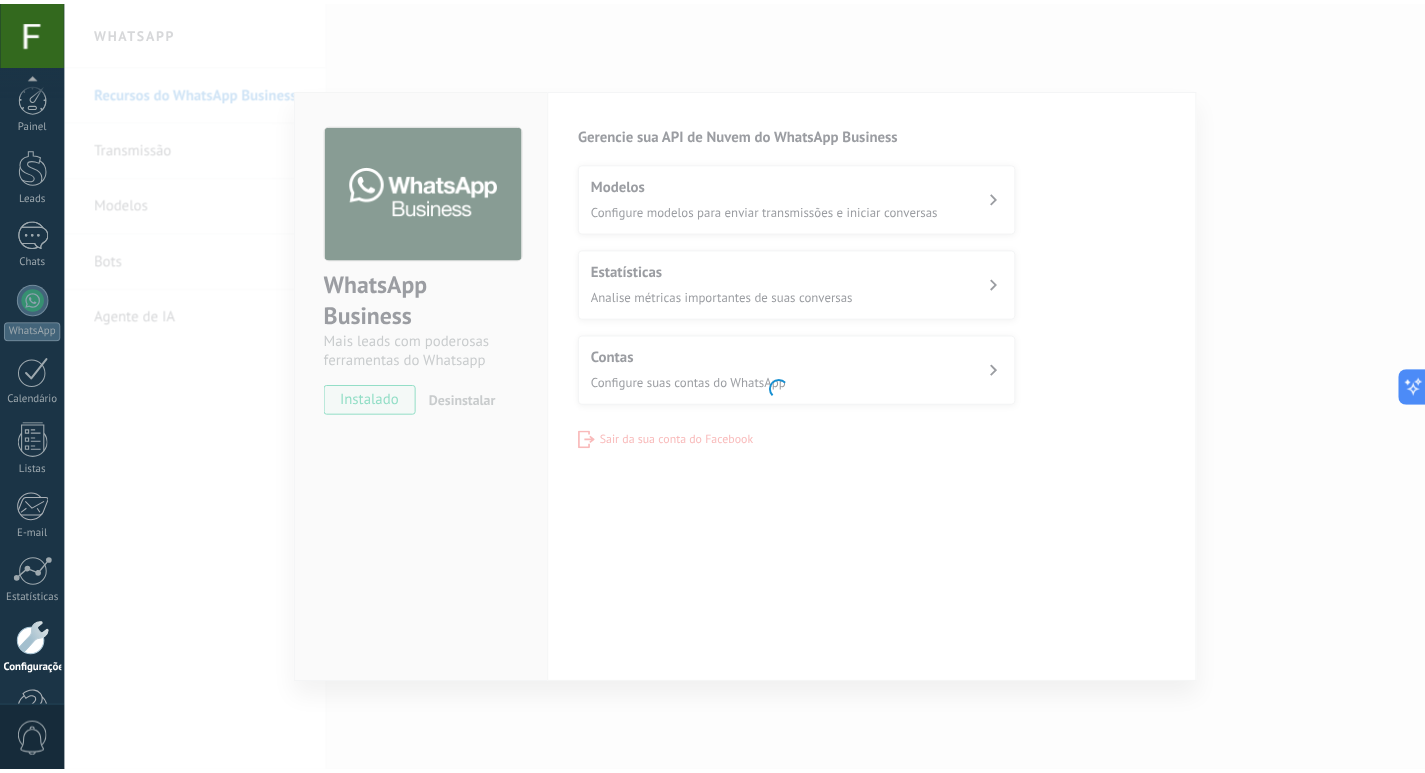 scroll, scrollTop: 59, scrollLeft: 0, axis: vertical 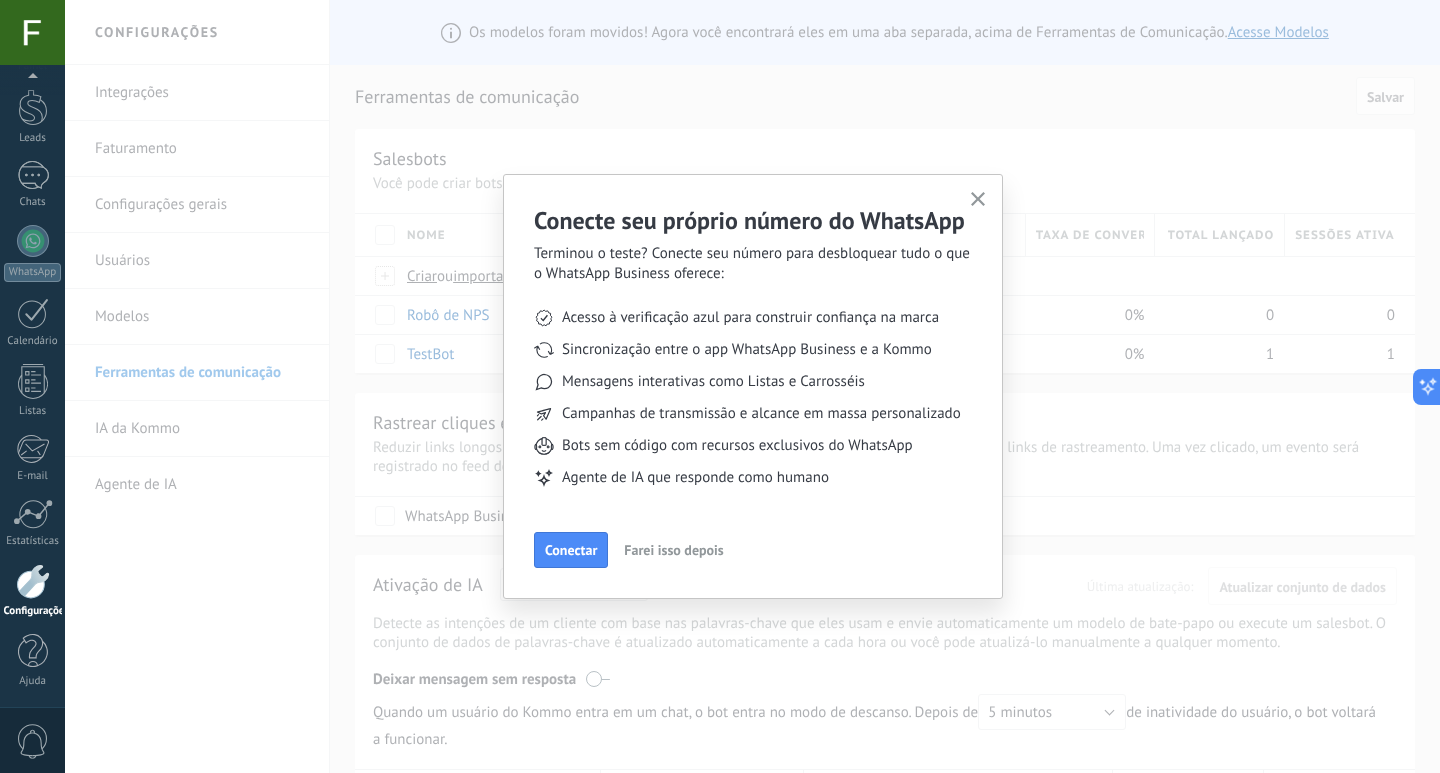 click 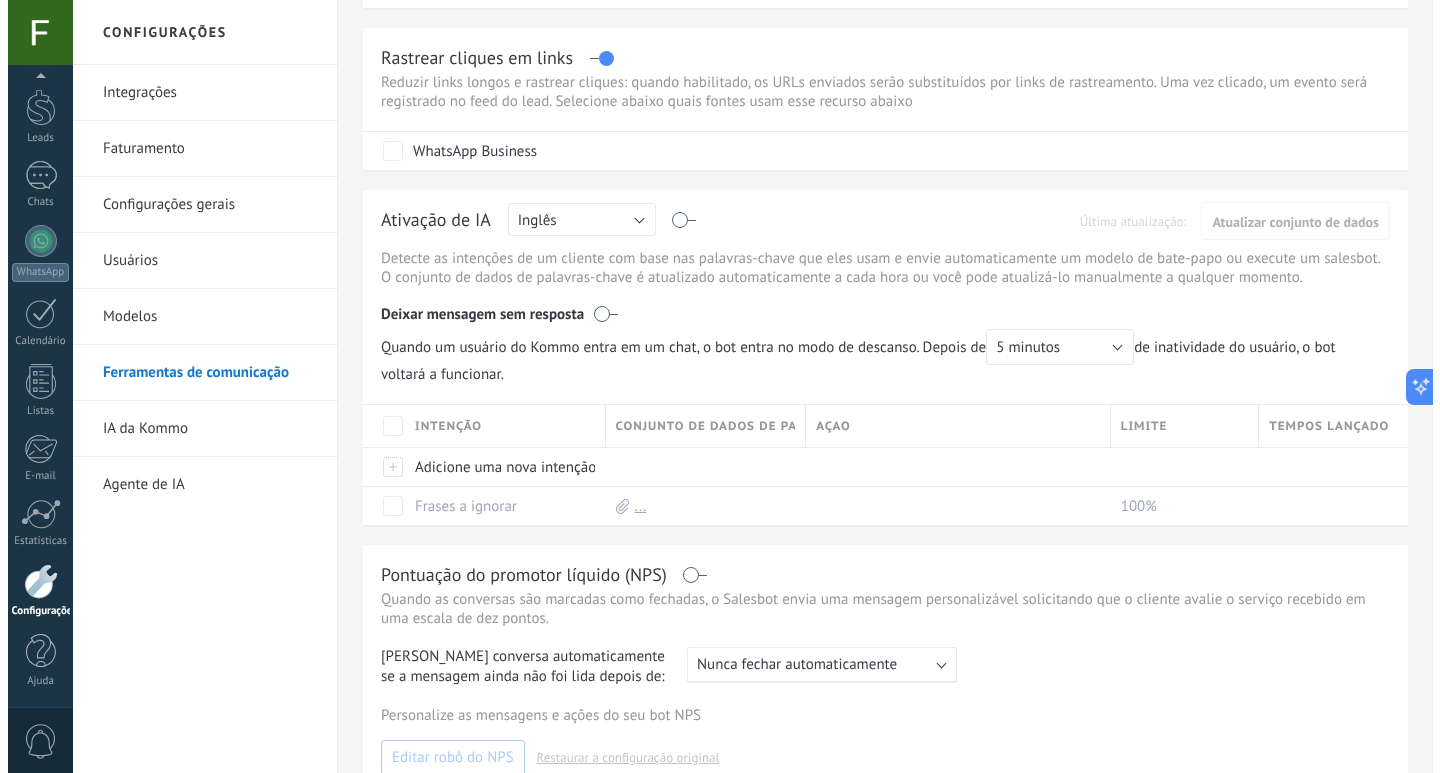 scroll, scrollTop: 400, scrollLeft: 0, axis: vertical 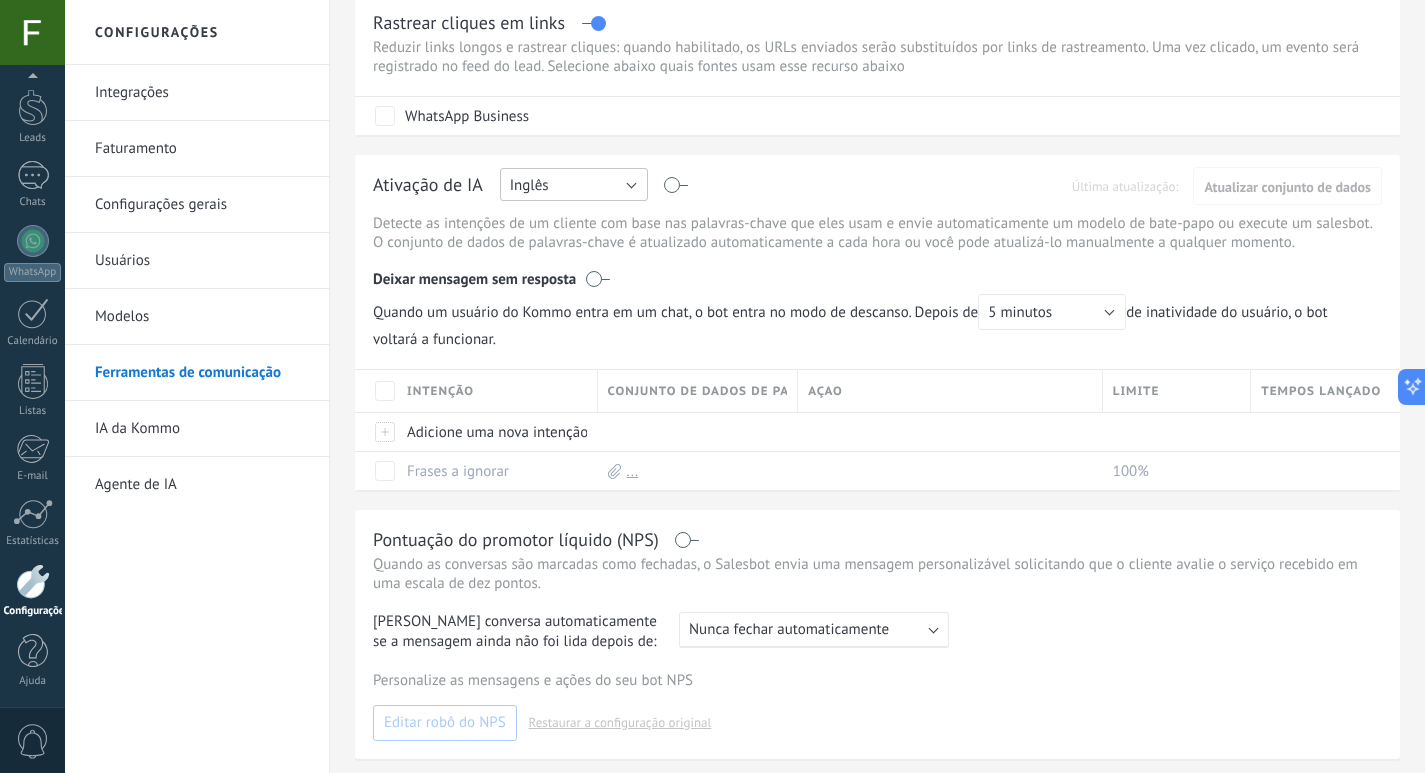 click on "Inglês" at bounding box center [574, 184] 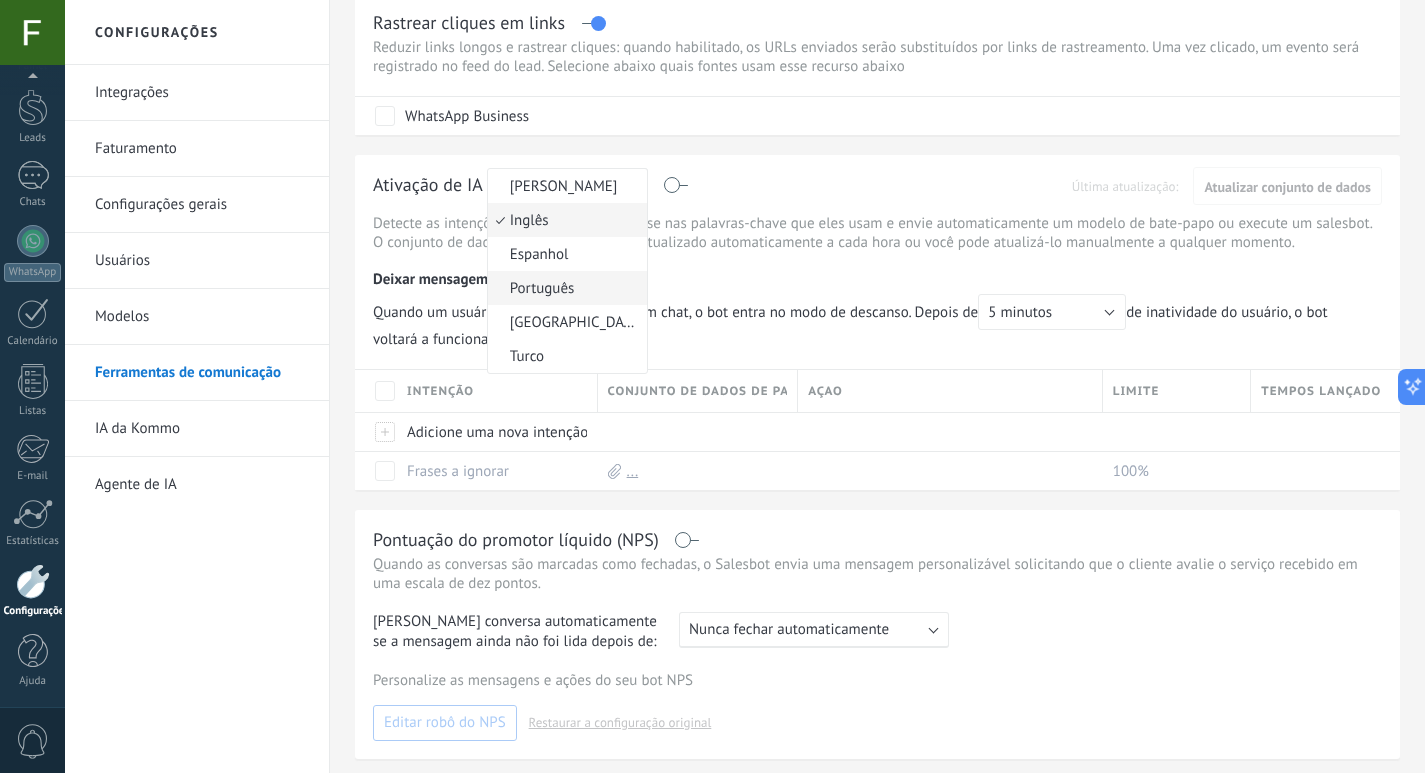click on "Português" at bounding box center [564, 288] 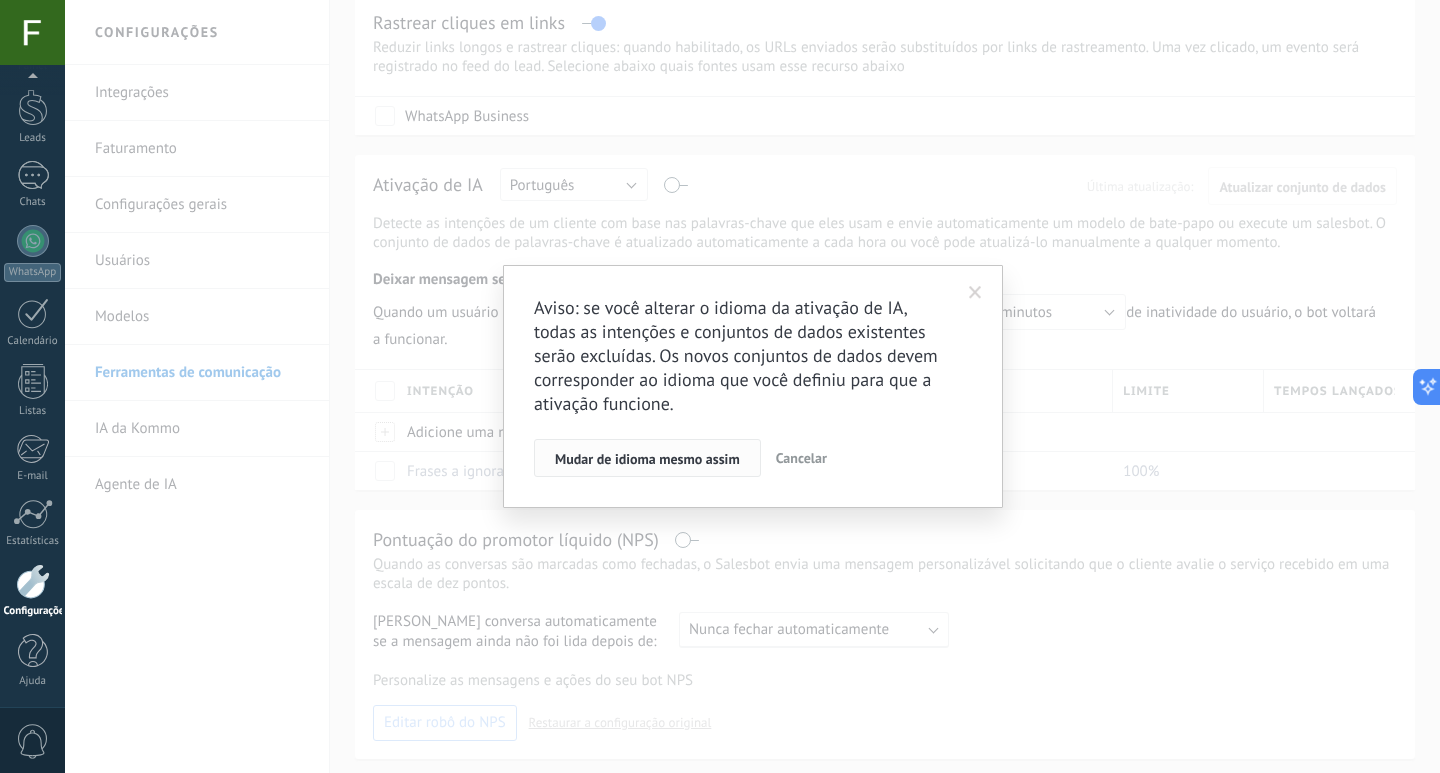 click on "Mudar de idioma mesmo assim" at bounding box center (647, 458) 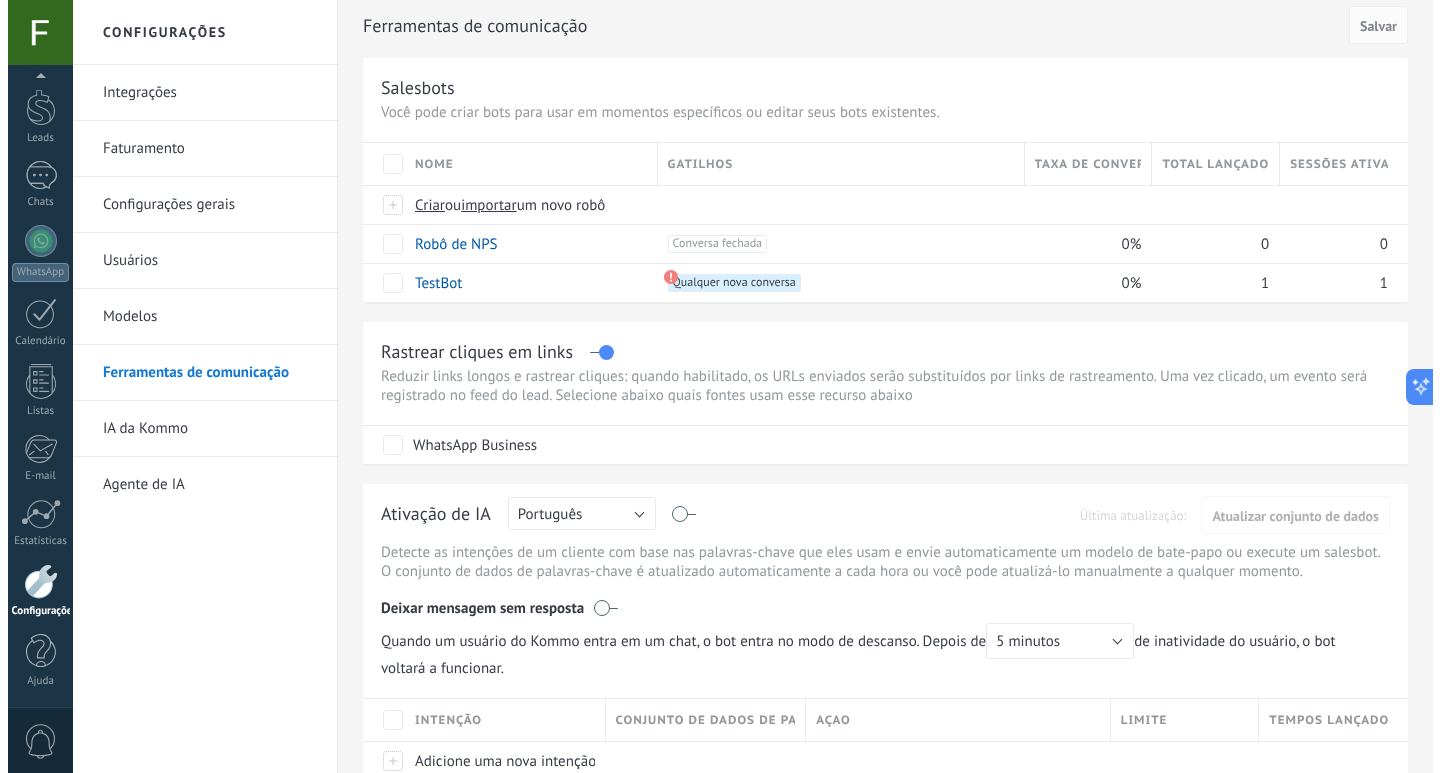 scroll, scrollTop: 0, scrollLeft: 0, axis: both 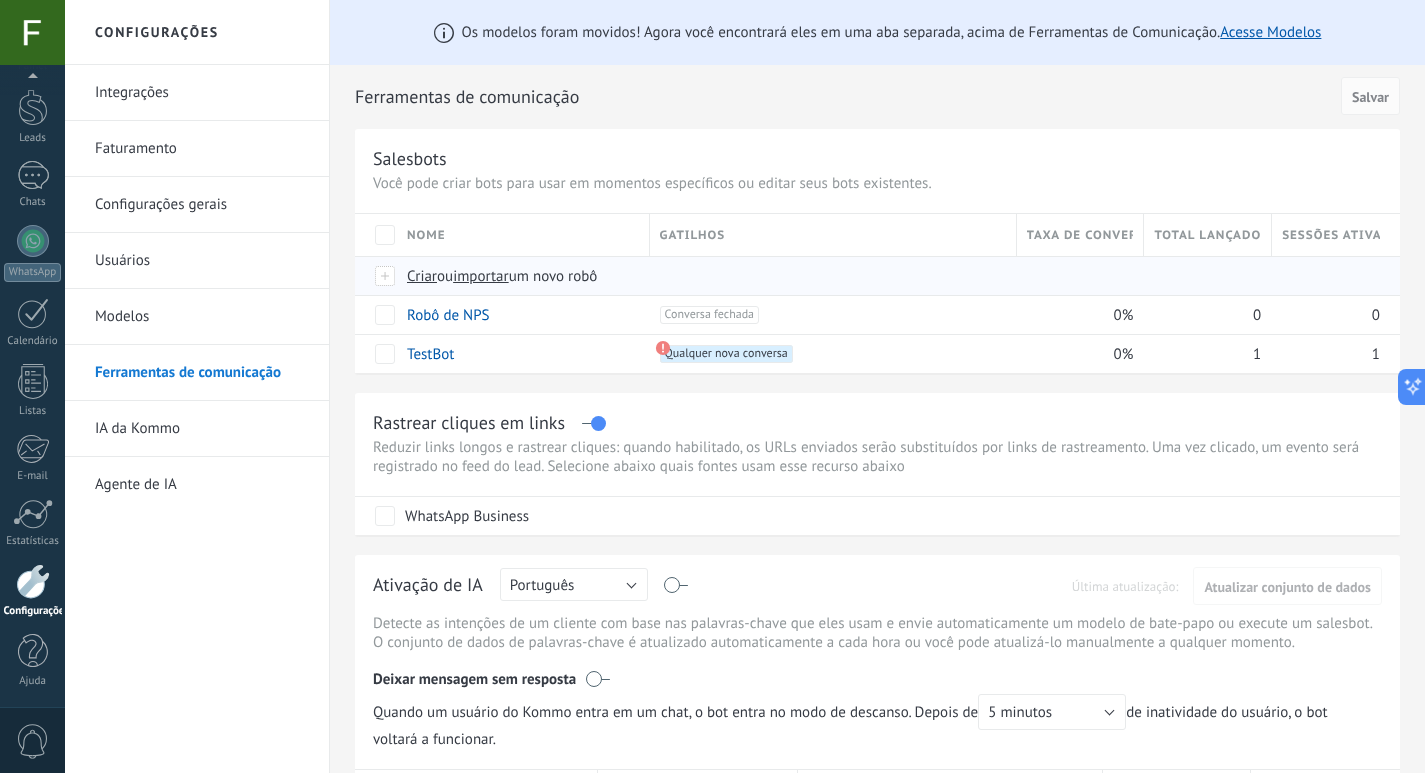 click at bounding box center (386, 276) 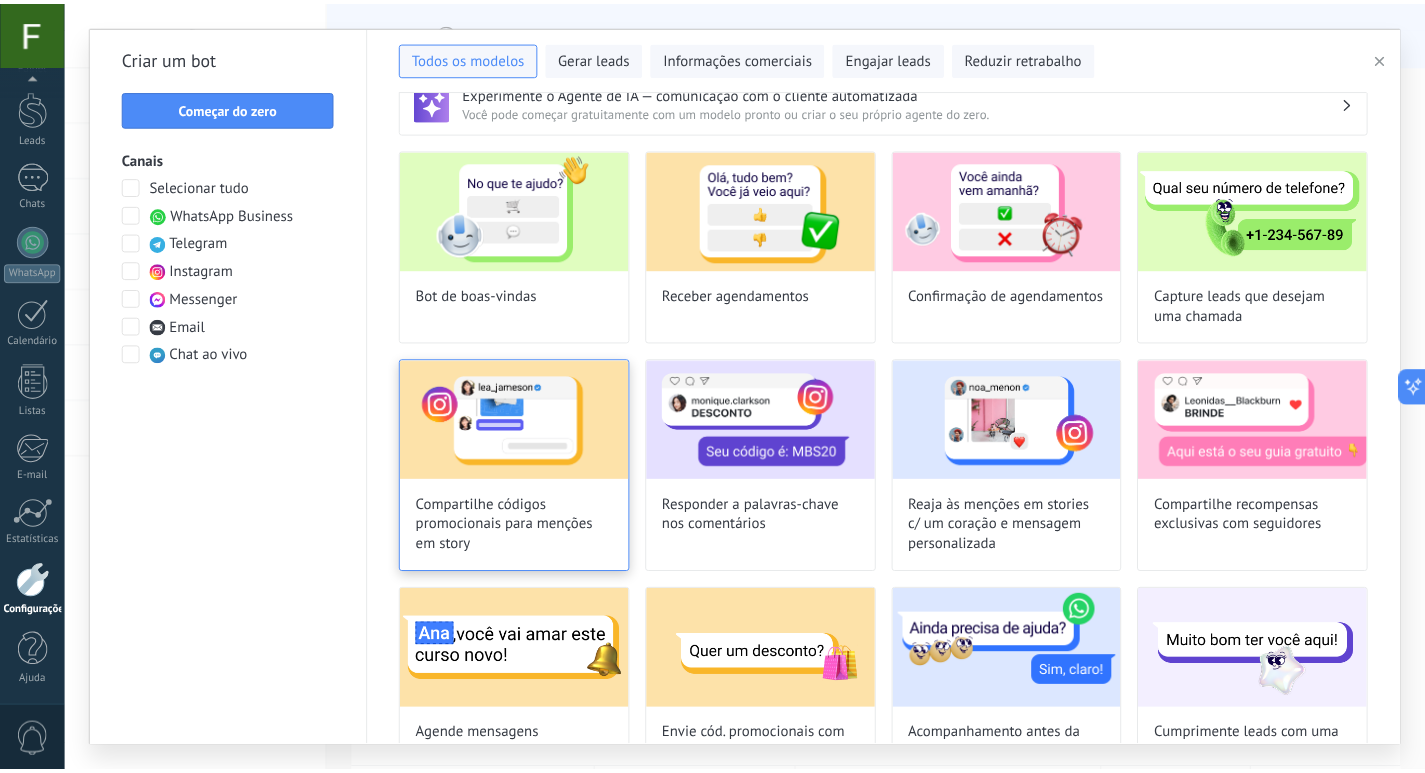 scroll, scrollTop: 0, scrollLeft: 0, axis: both 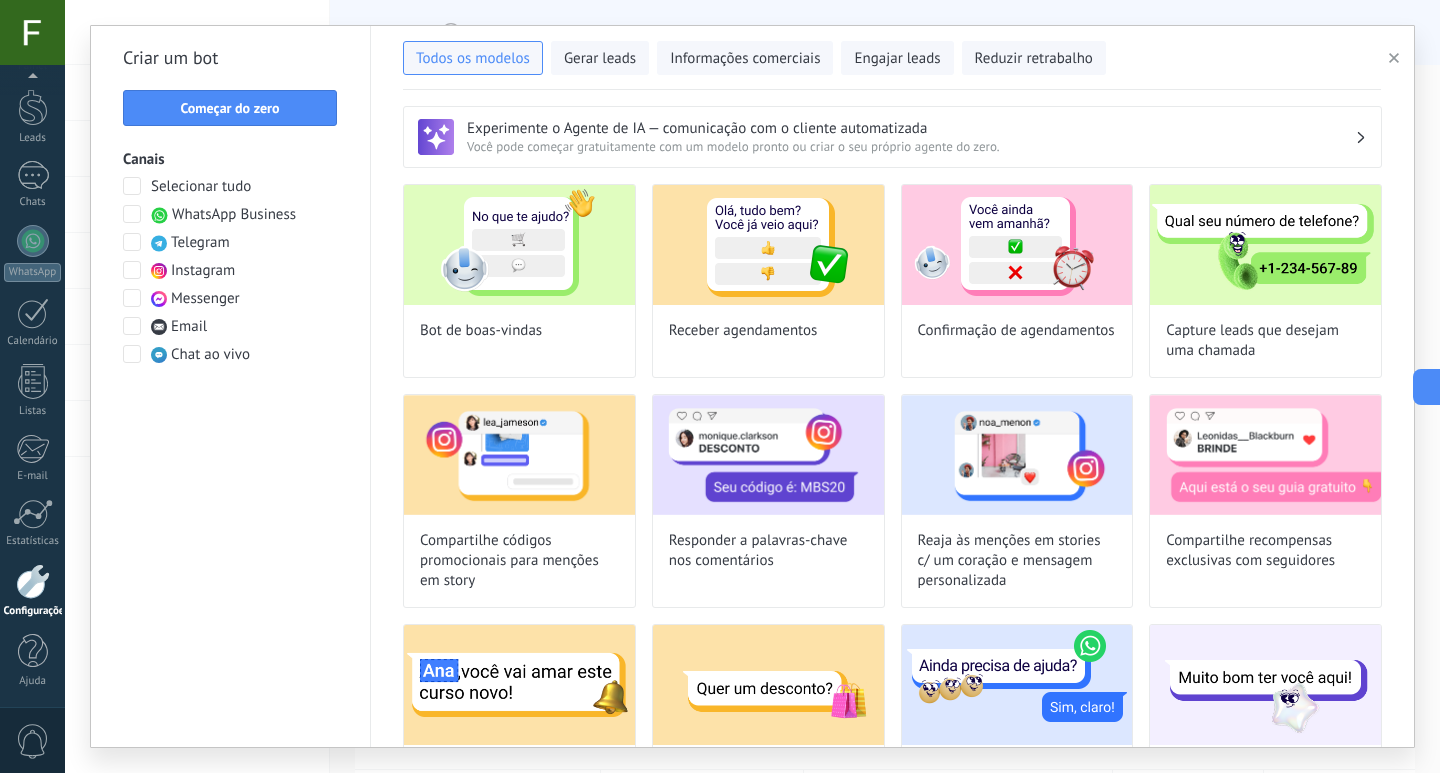 drag, startPoint x: 1397, startPoint y: 60, endPoint x: 1349, endPoint y: 72, distance: 49.47727 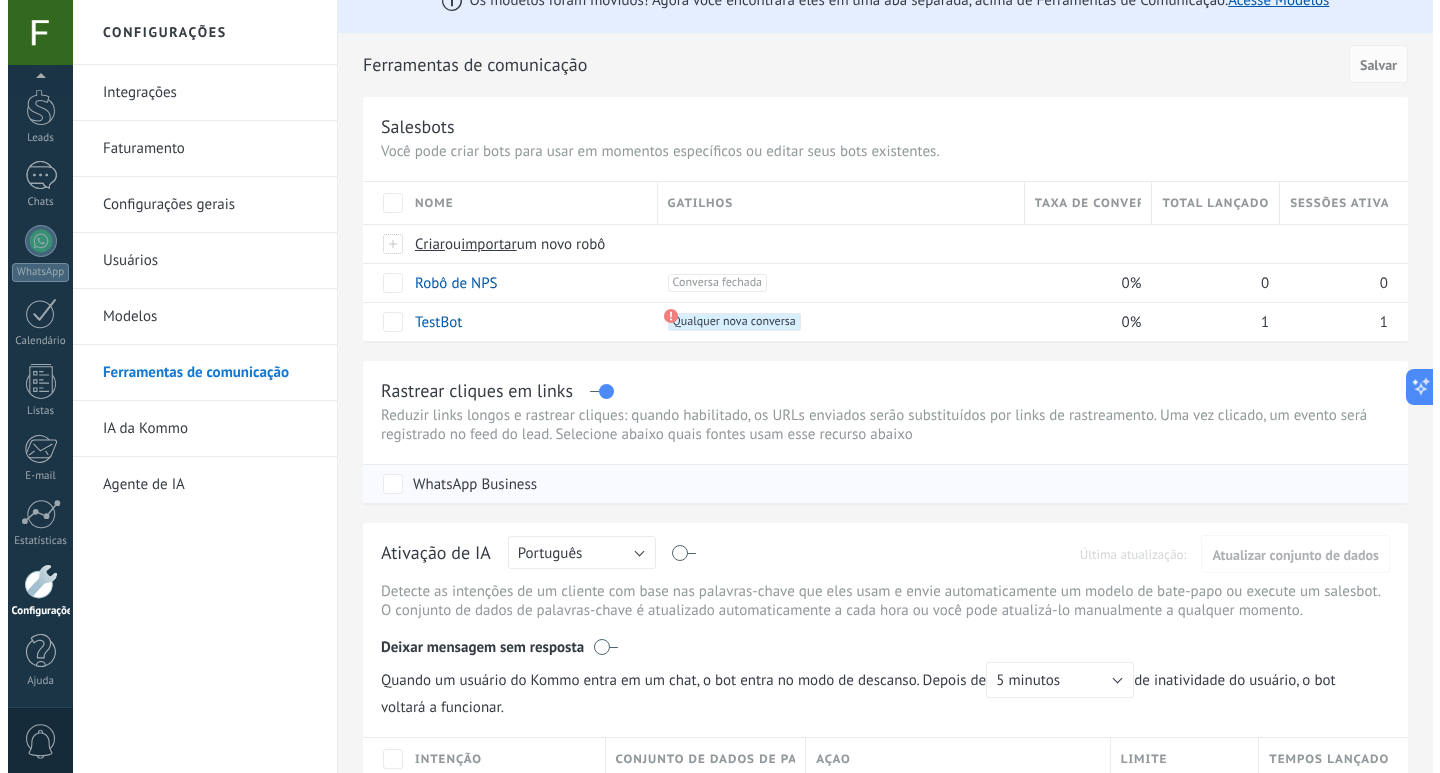 scroll, scrollTop: 0, scrollLeft: 0, axis: both 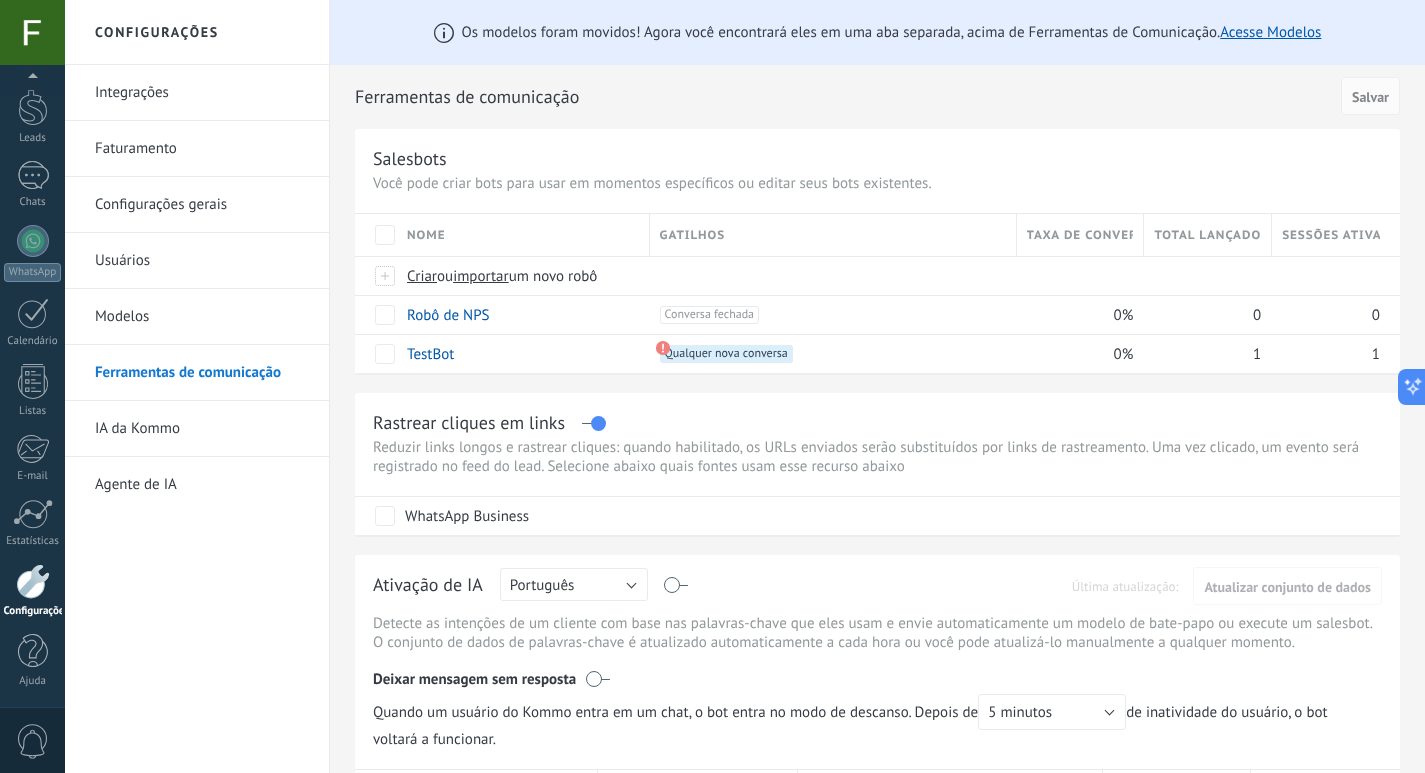 click on "Modelos" at bounding box center [202, 317] 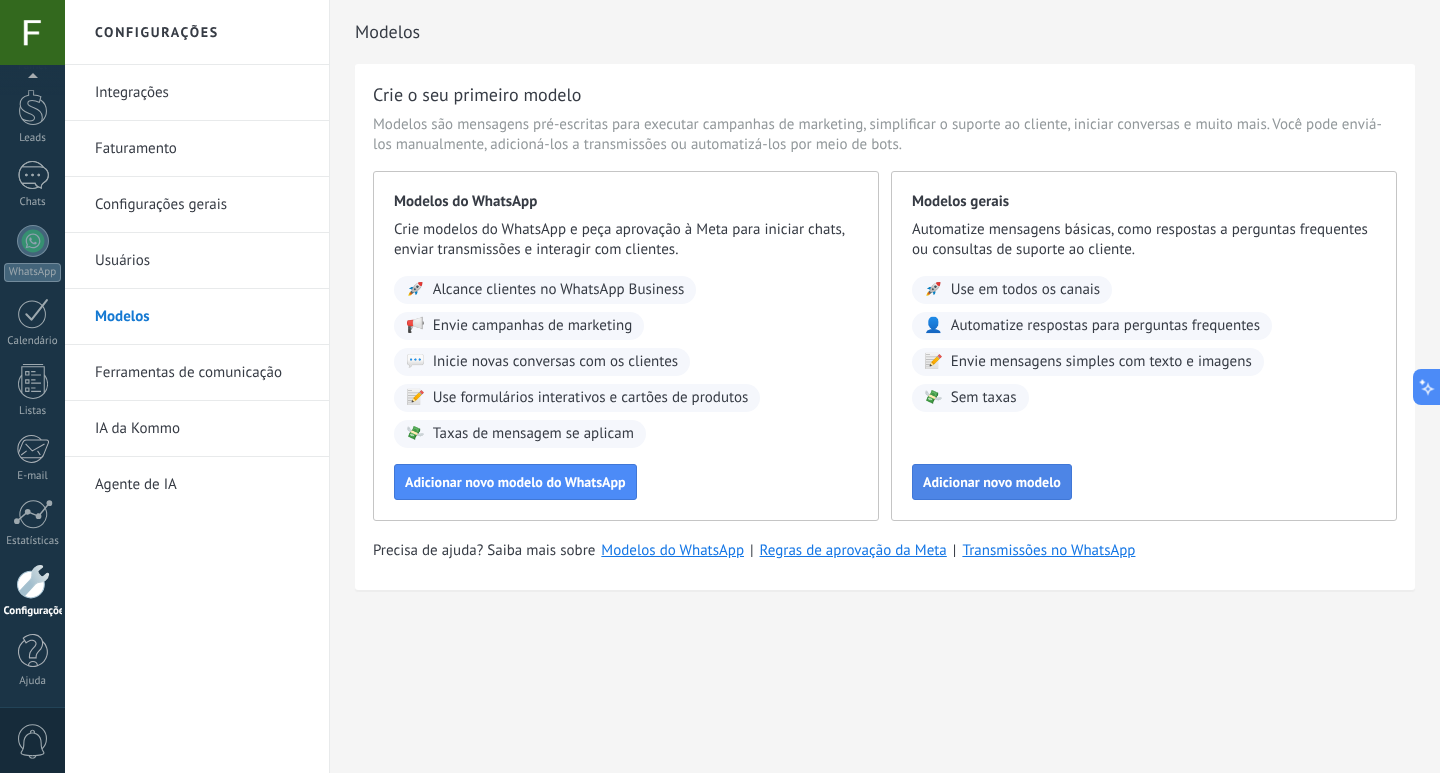 click on "Adicionar novo modelo" at bounding box center (992, 482) 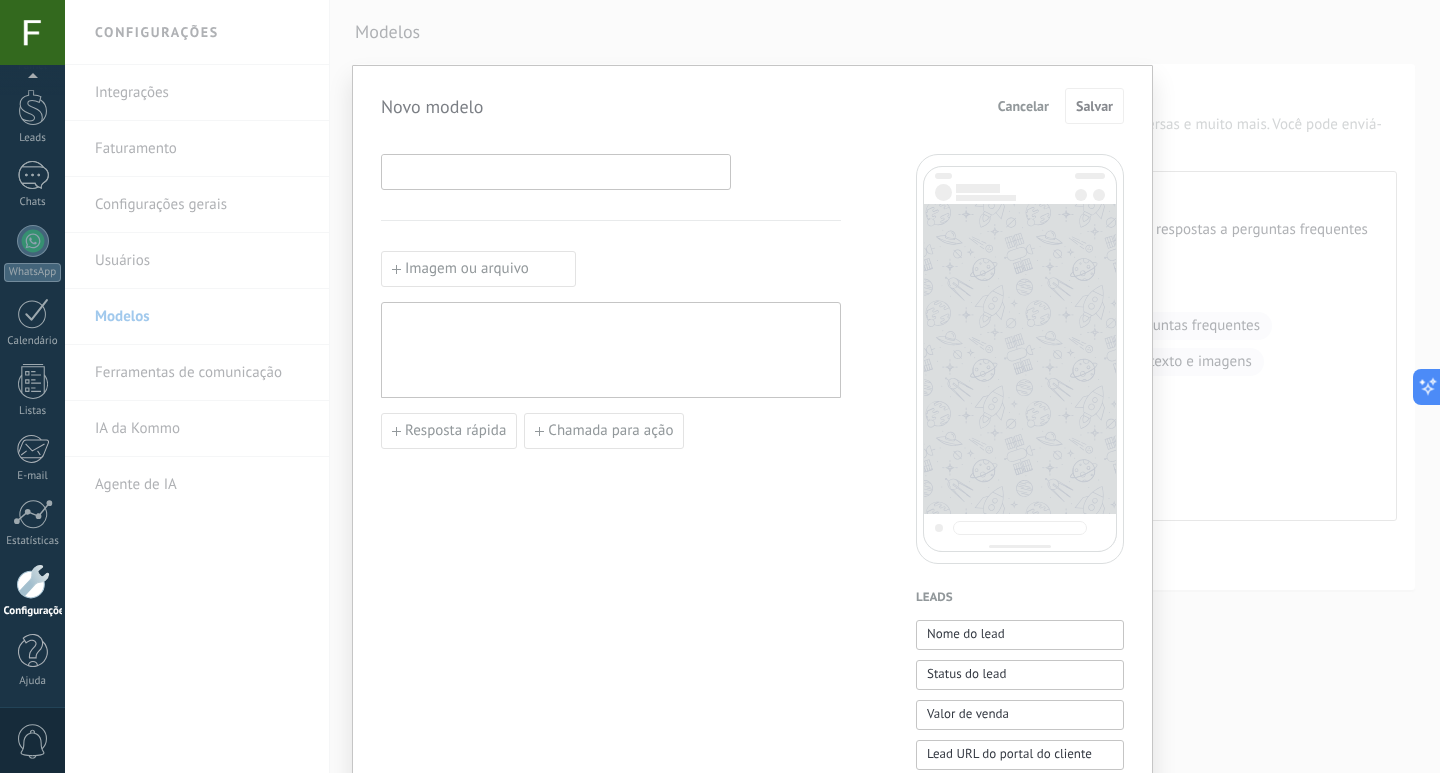 drag, startPoint x: 514, startPoint y: 177, endPoint x: 521, endPoint y: 156, distance: 22.135944 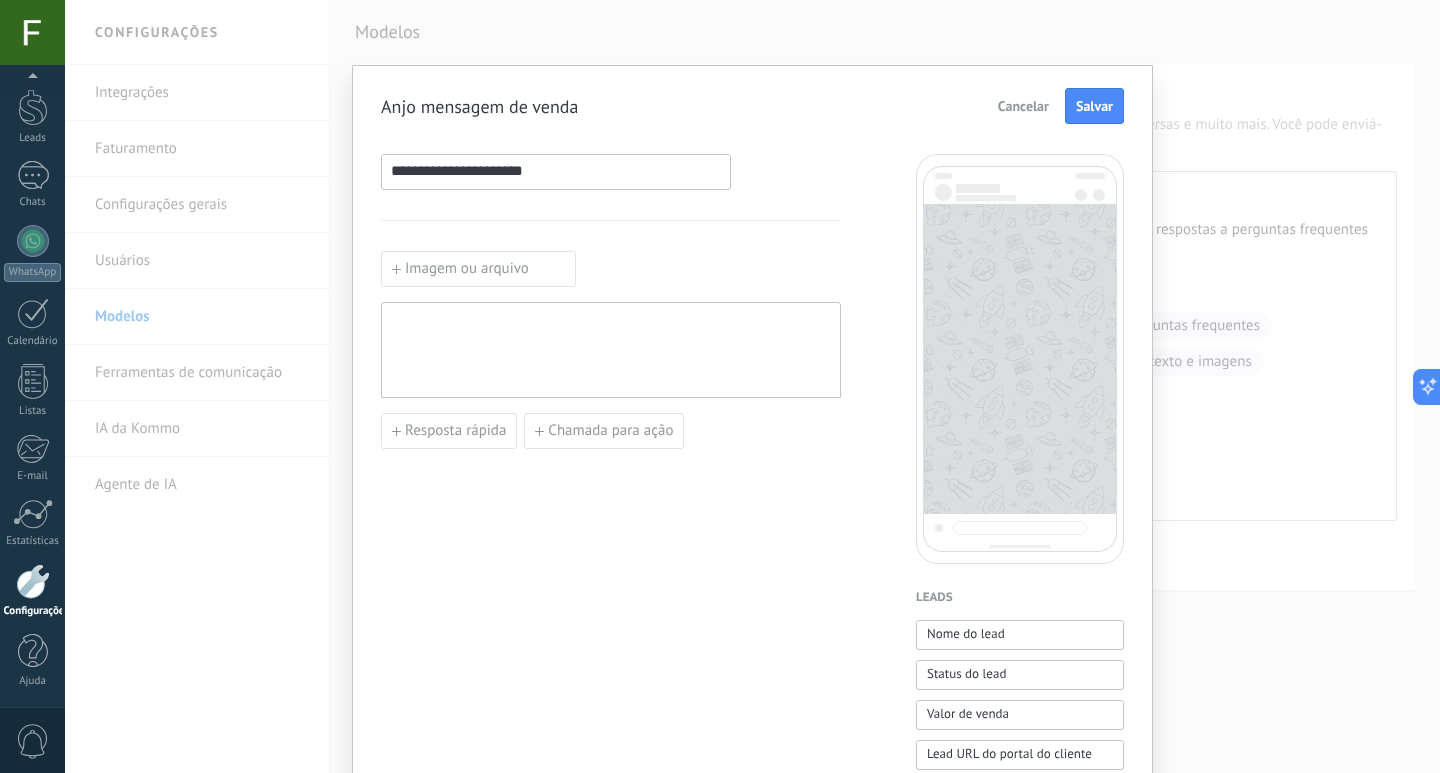type on "**********" 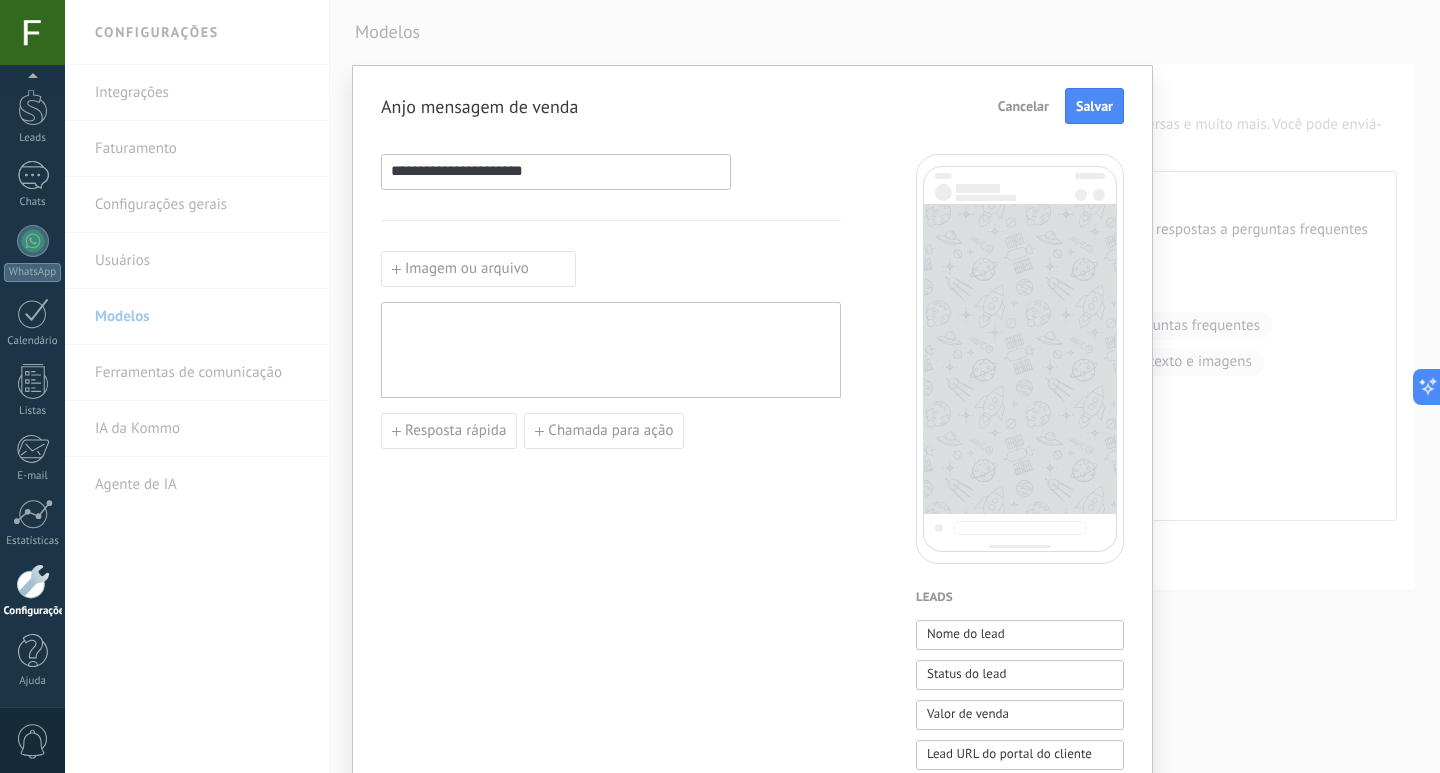 scroll, scrollTop: 0, scrollLeft: 0, axis: both 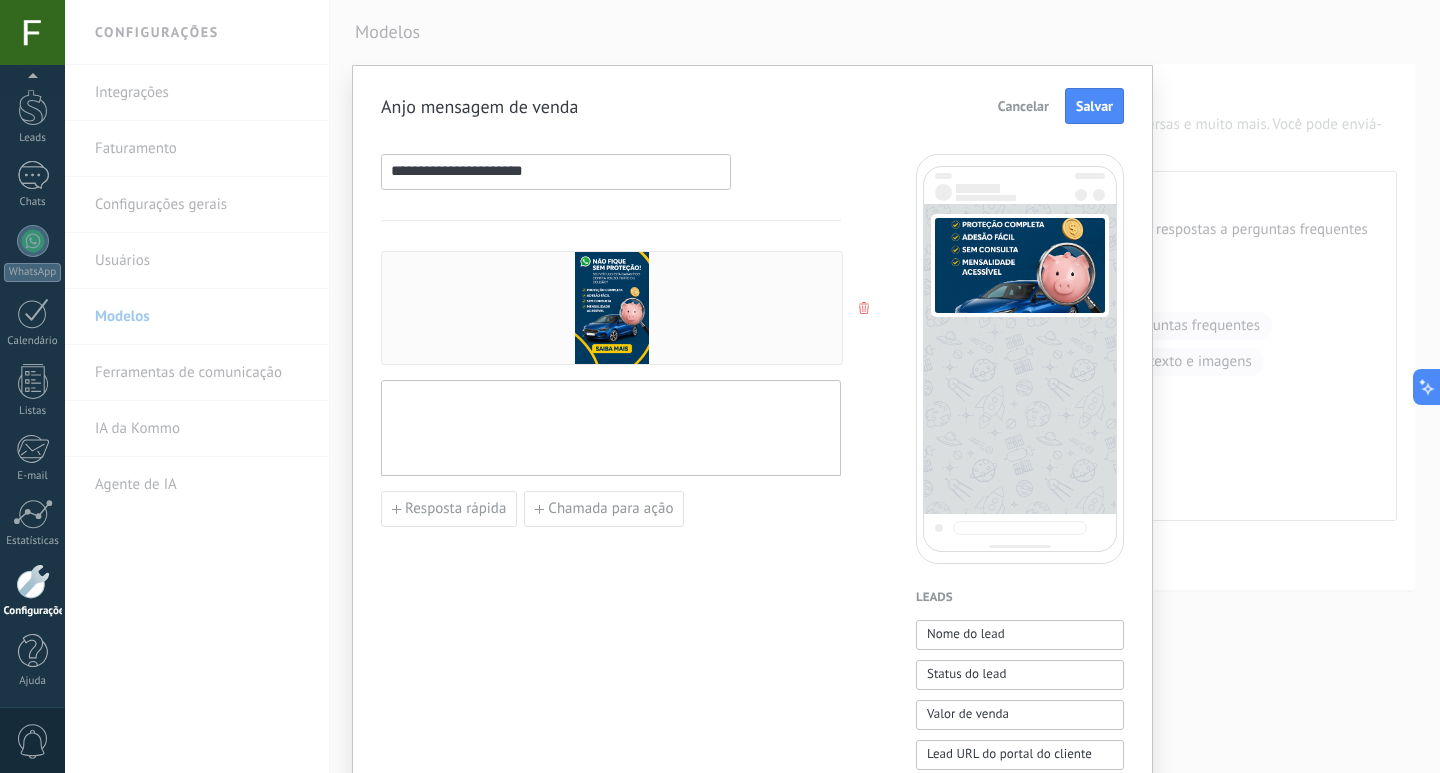 click at bounding box center [611, 428] 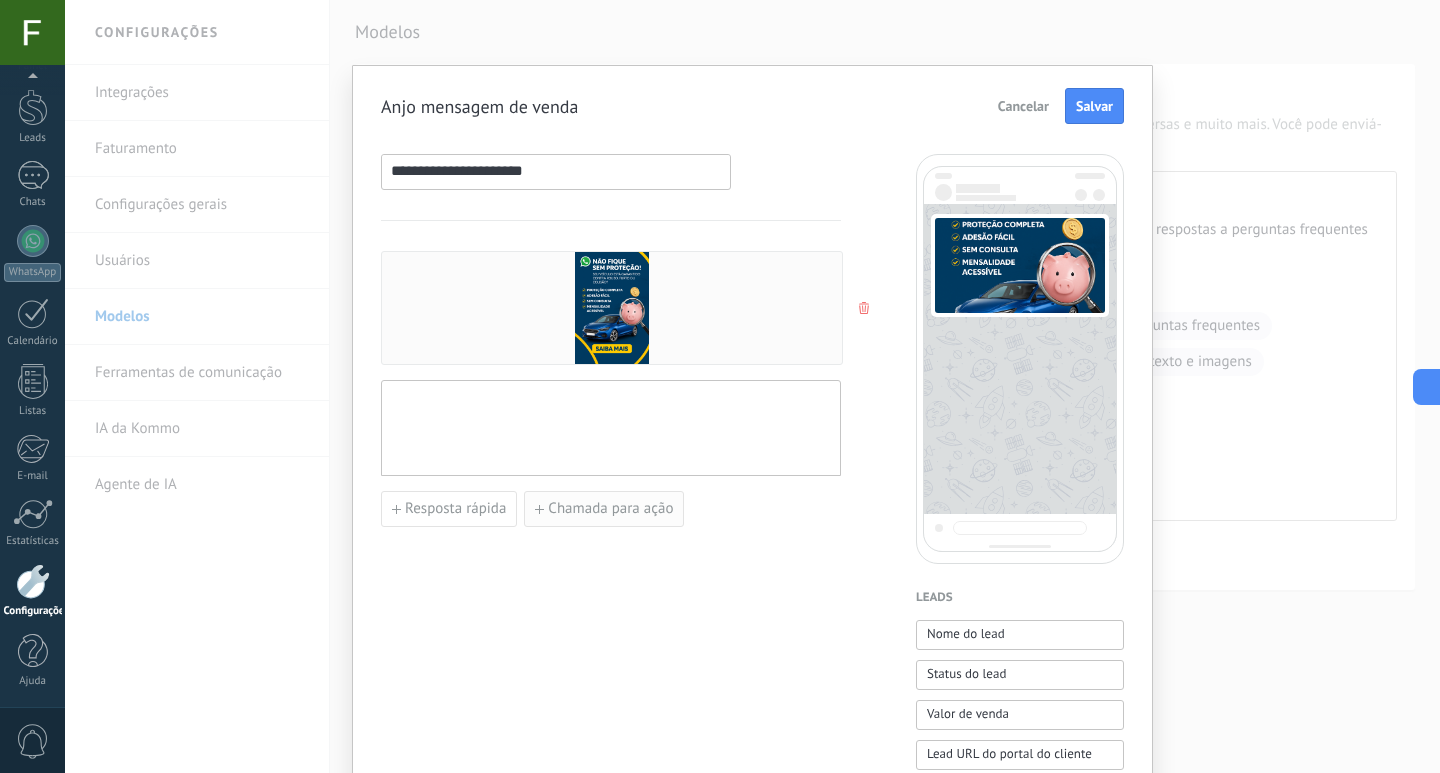 paste 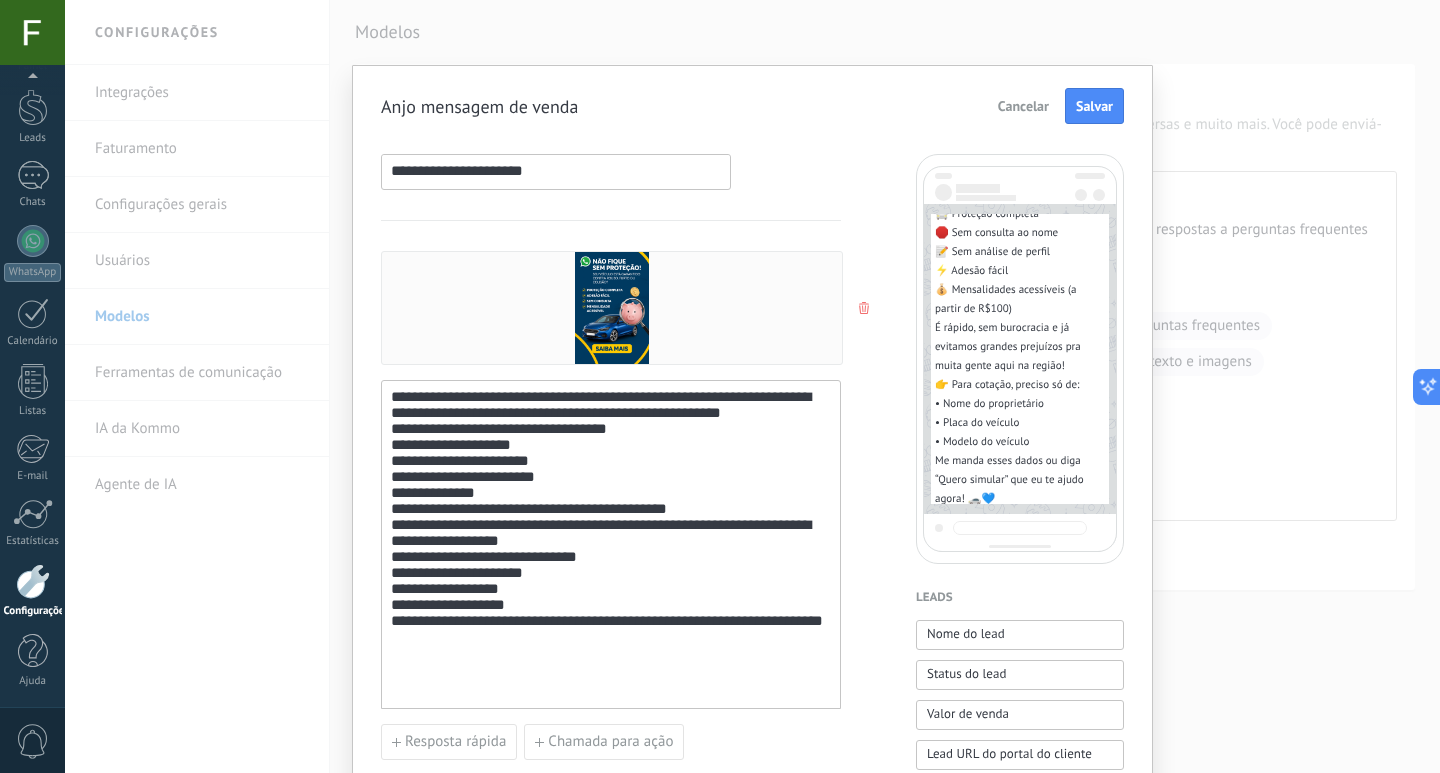 scroll, scrollTop: 231, scrollLeft: 0, axis: vertical 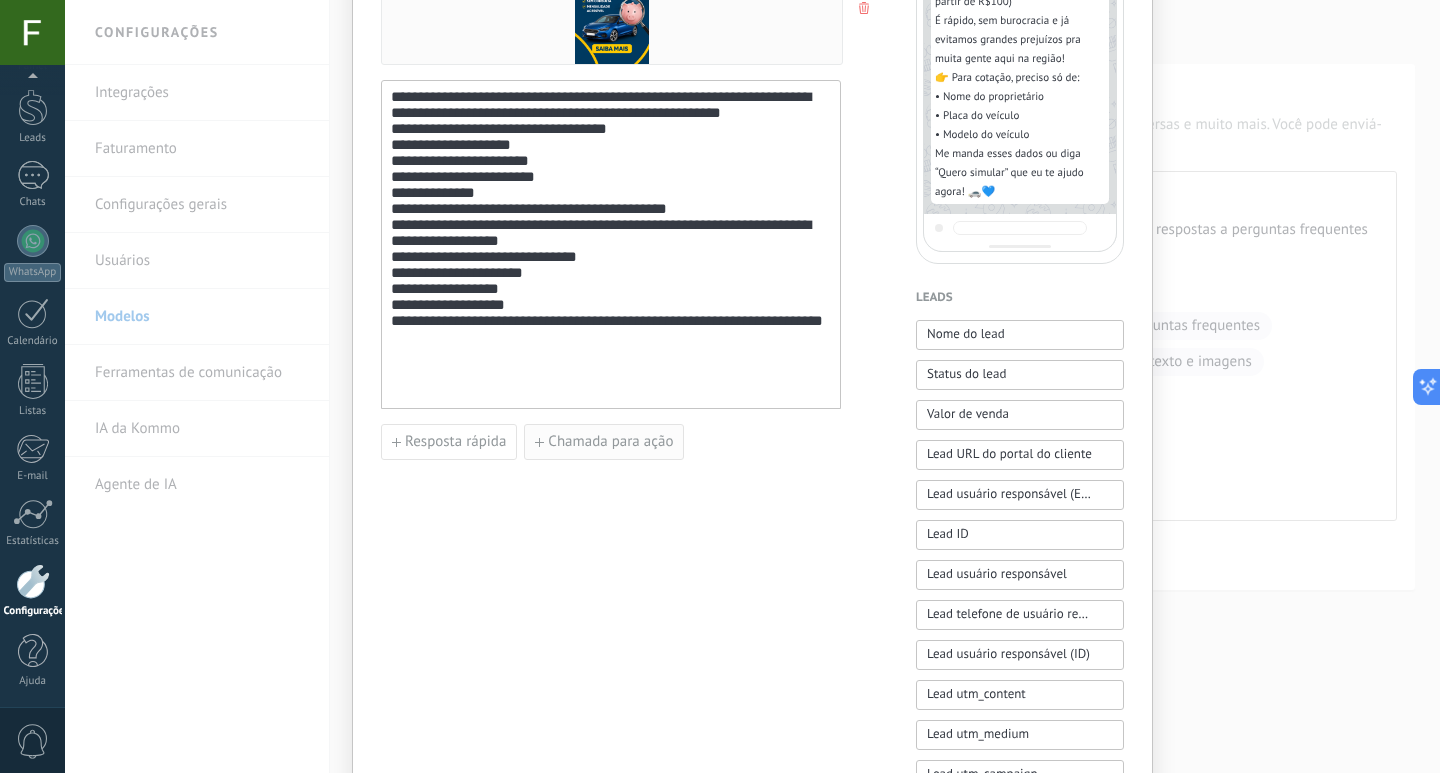 click on "Chamada para ação" at bounding box center [604, 442] 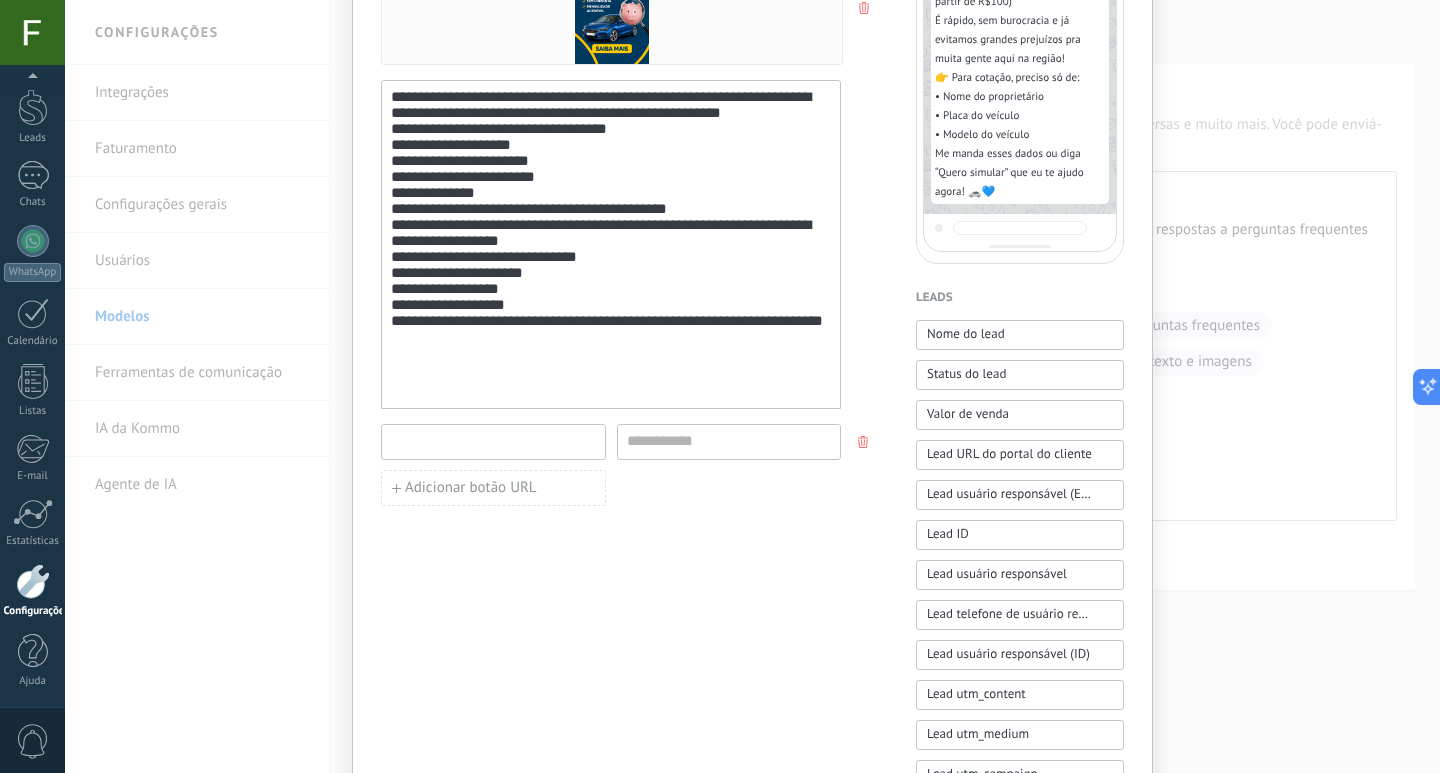 click at bounding box center [493, 441] 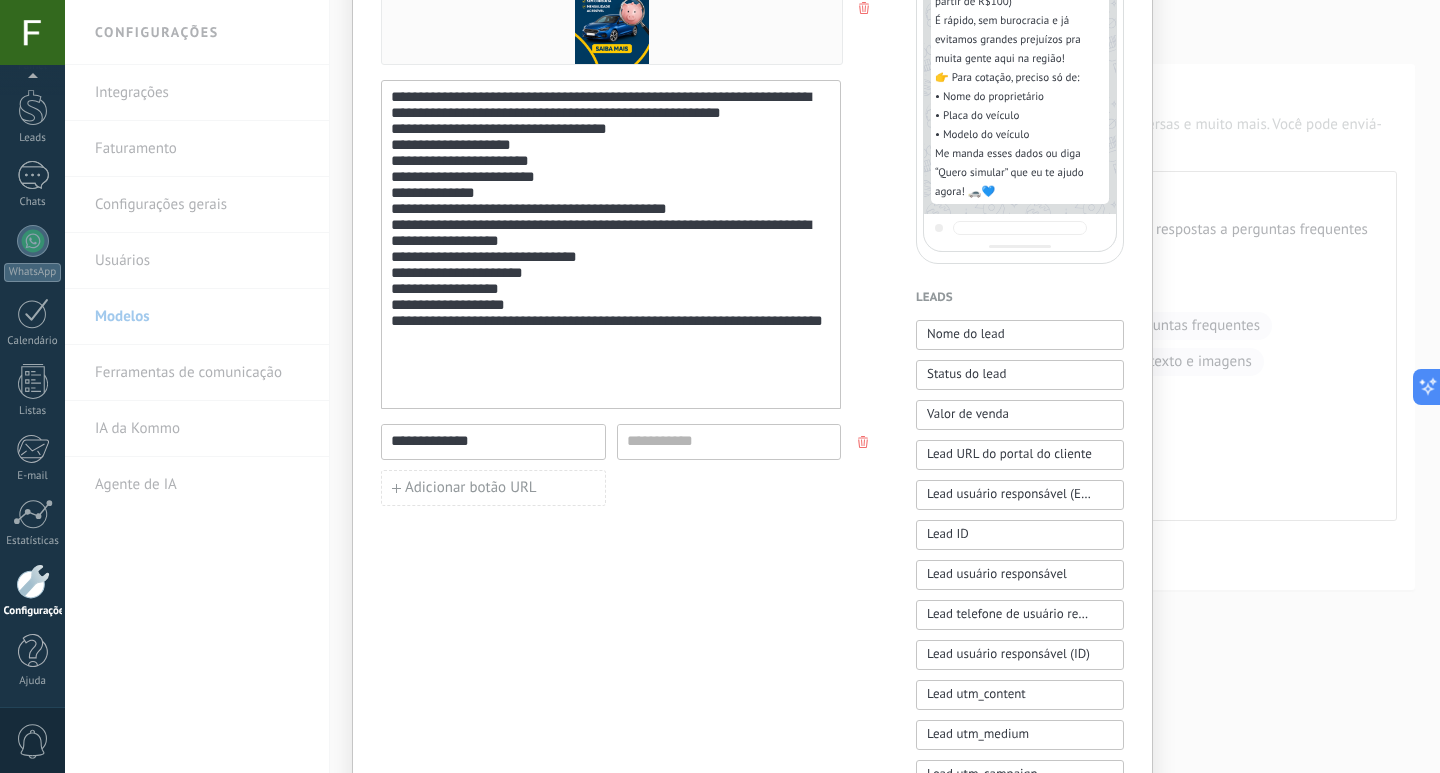 drag, startPoint x: 482, startPoint y: 444, endPoint x: 377, endPoint y: 453, distance: 105.38501 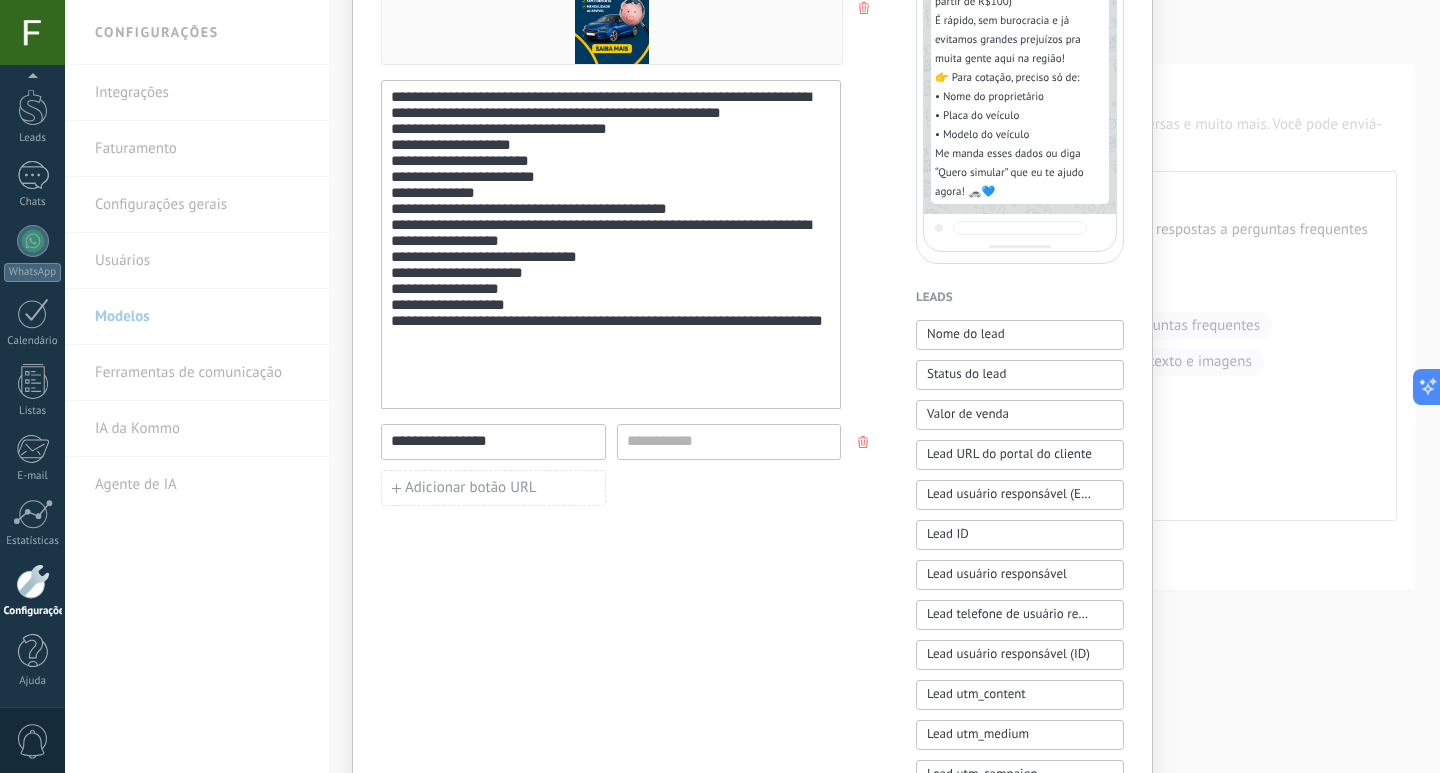 type on "**********" 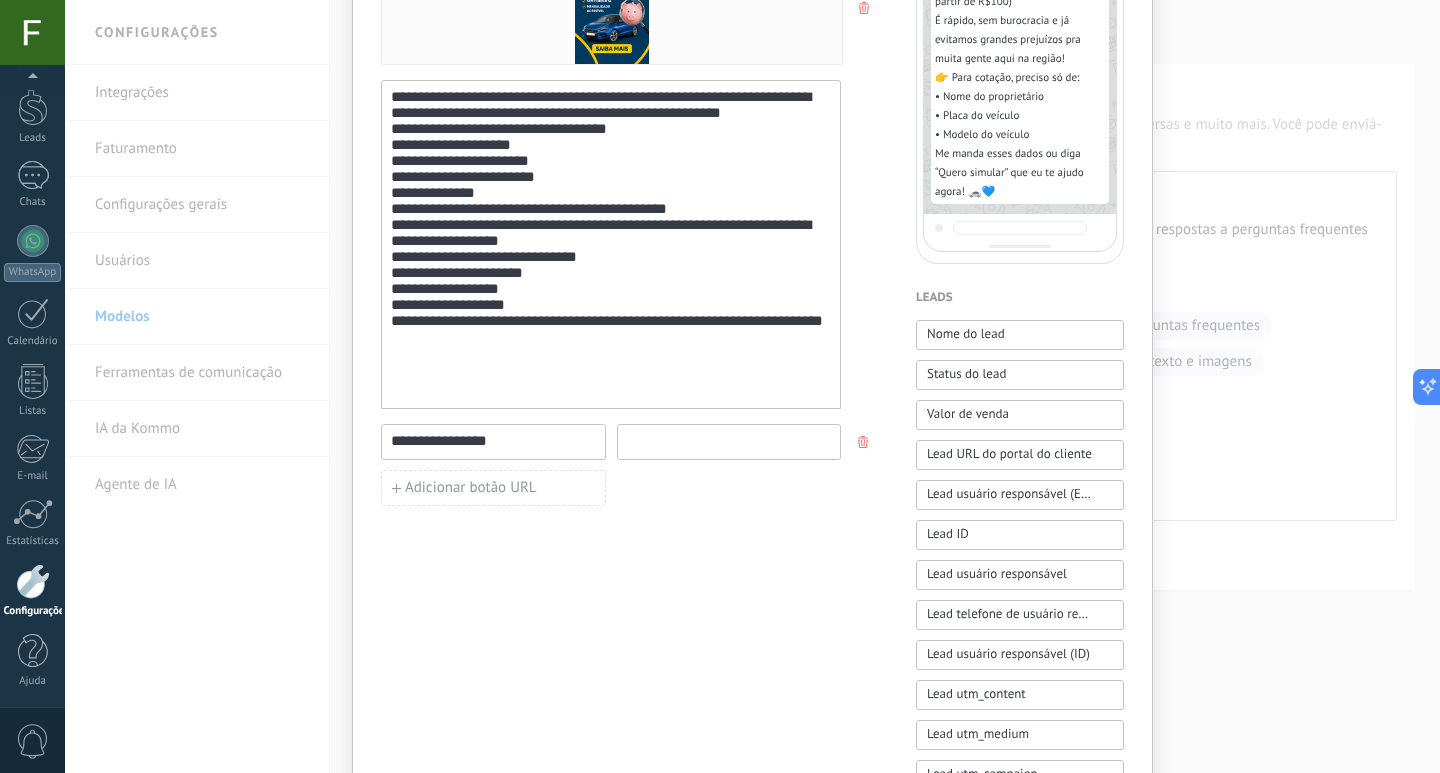 click at bounding box center (729, 441) 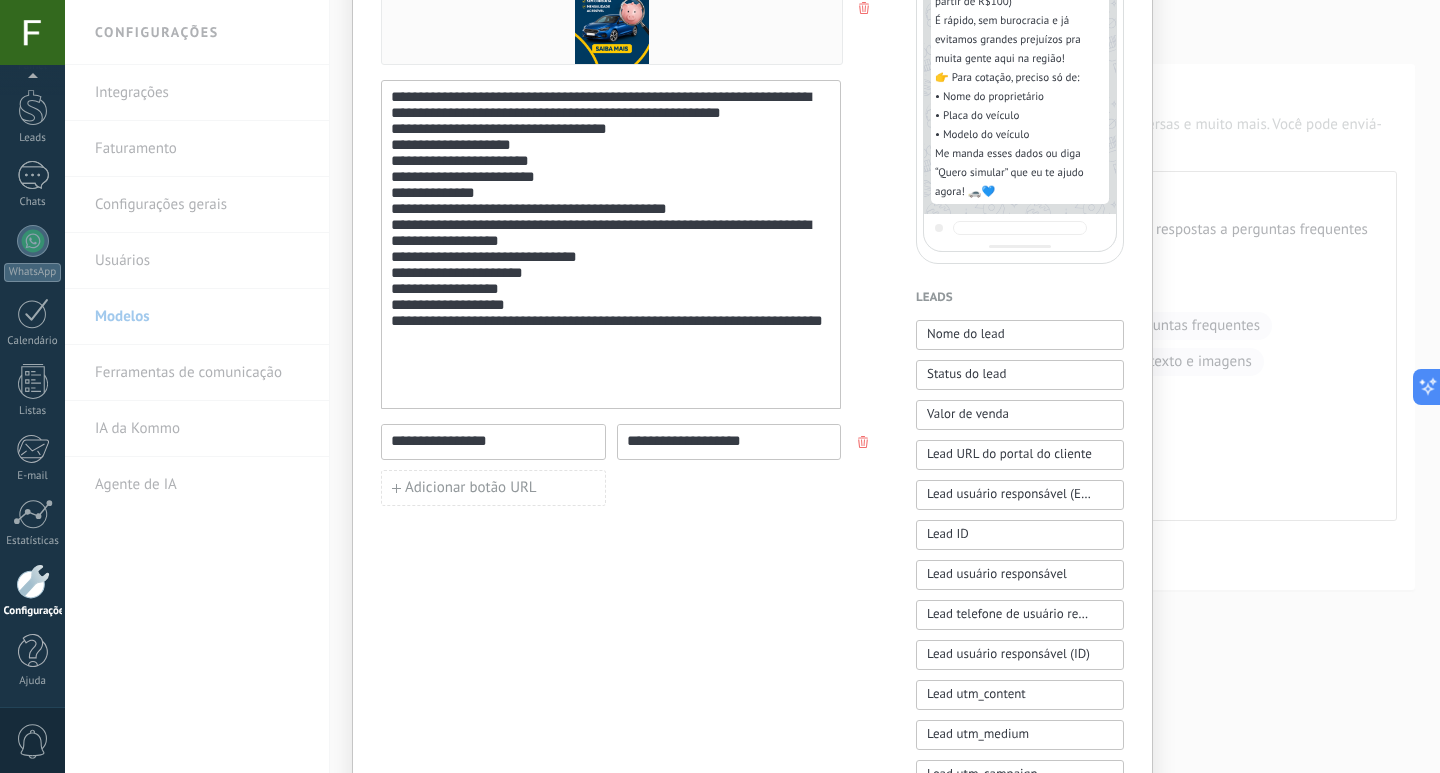 type on "**********" 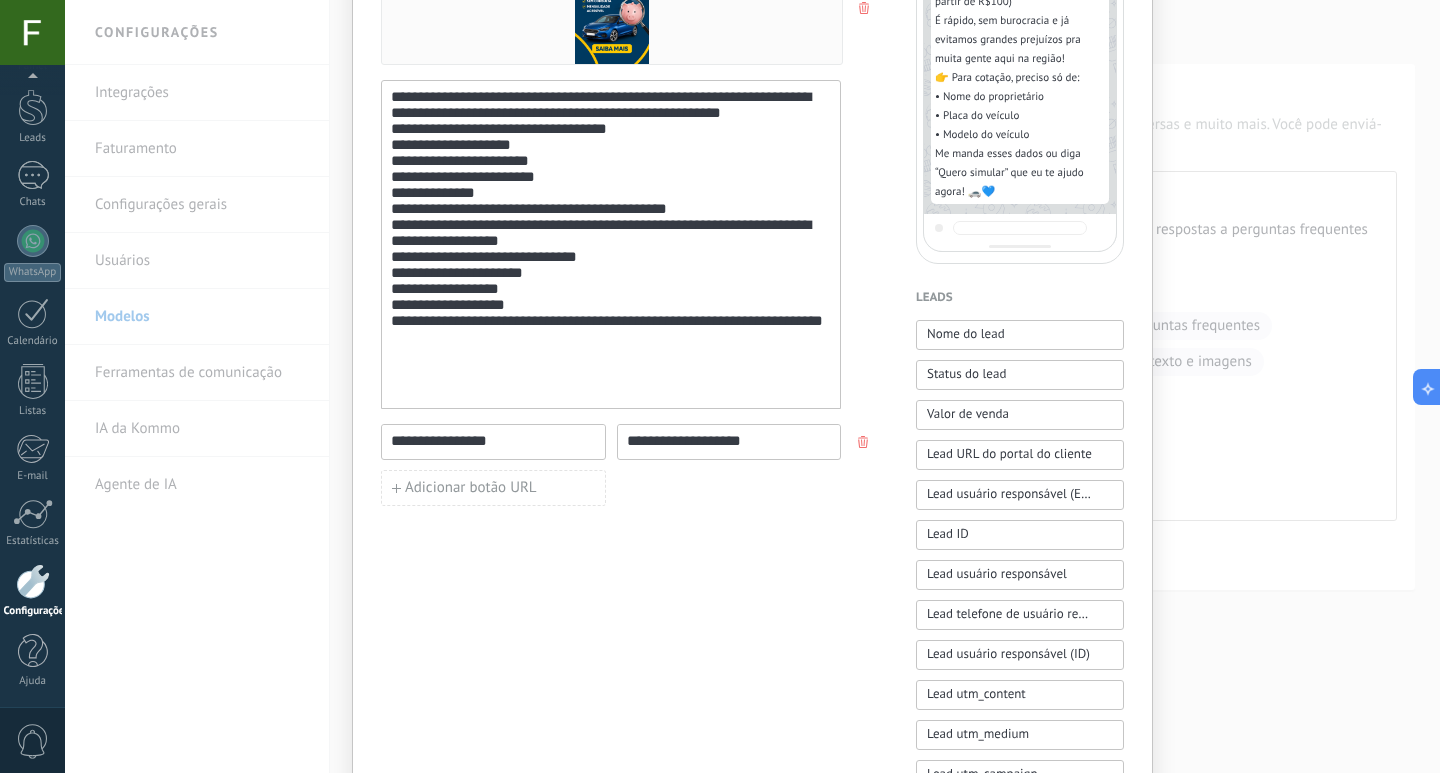 drag, startPoint x: 765, startPoint y: 631, endPoint x: 757, endPoint y: 606, distance: 26.24881 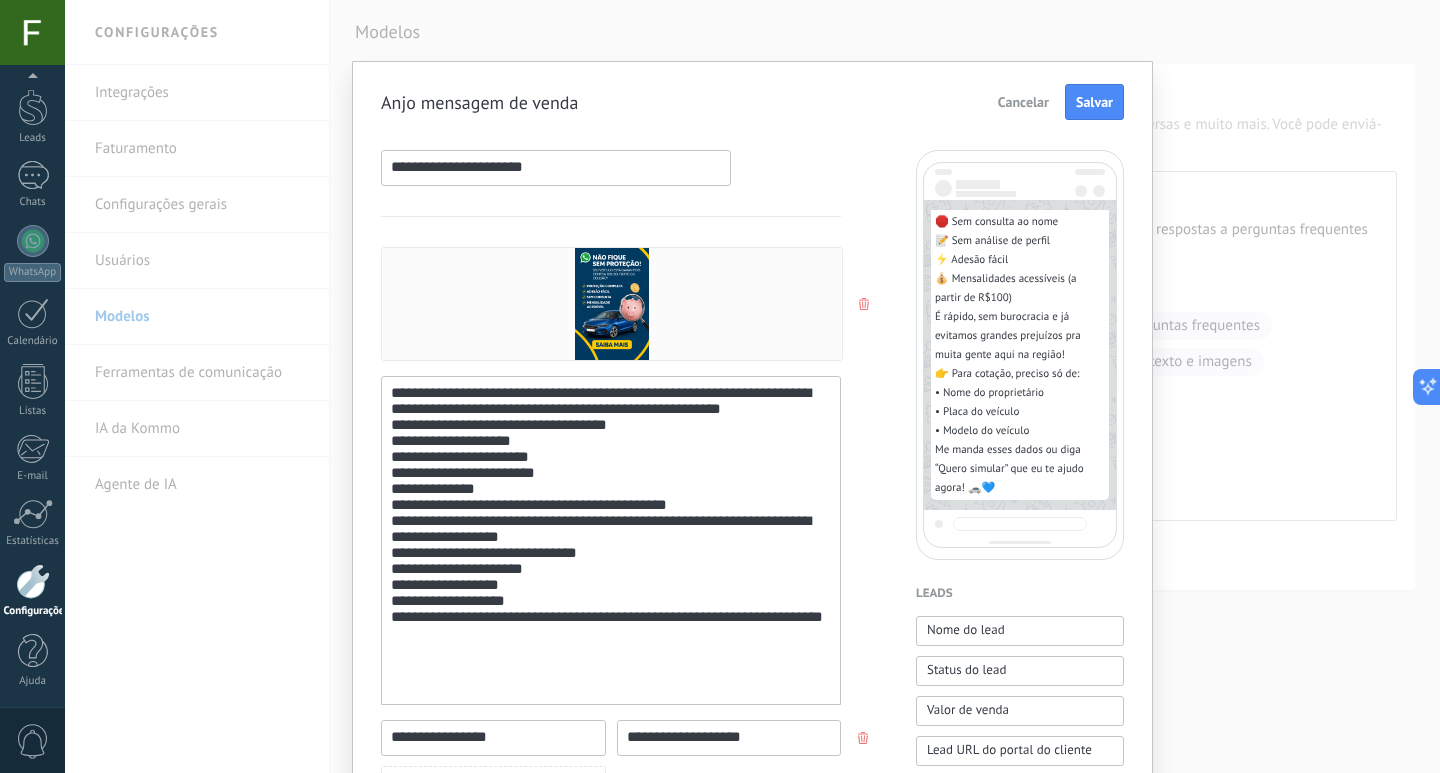 scroll, scrollTop: 0, scrollLeft: 0, axis: both 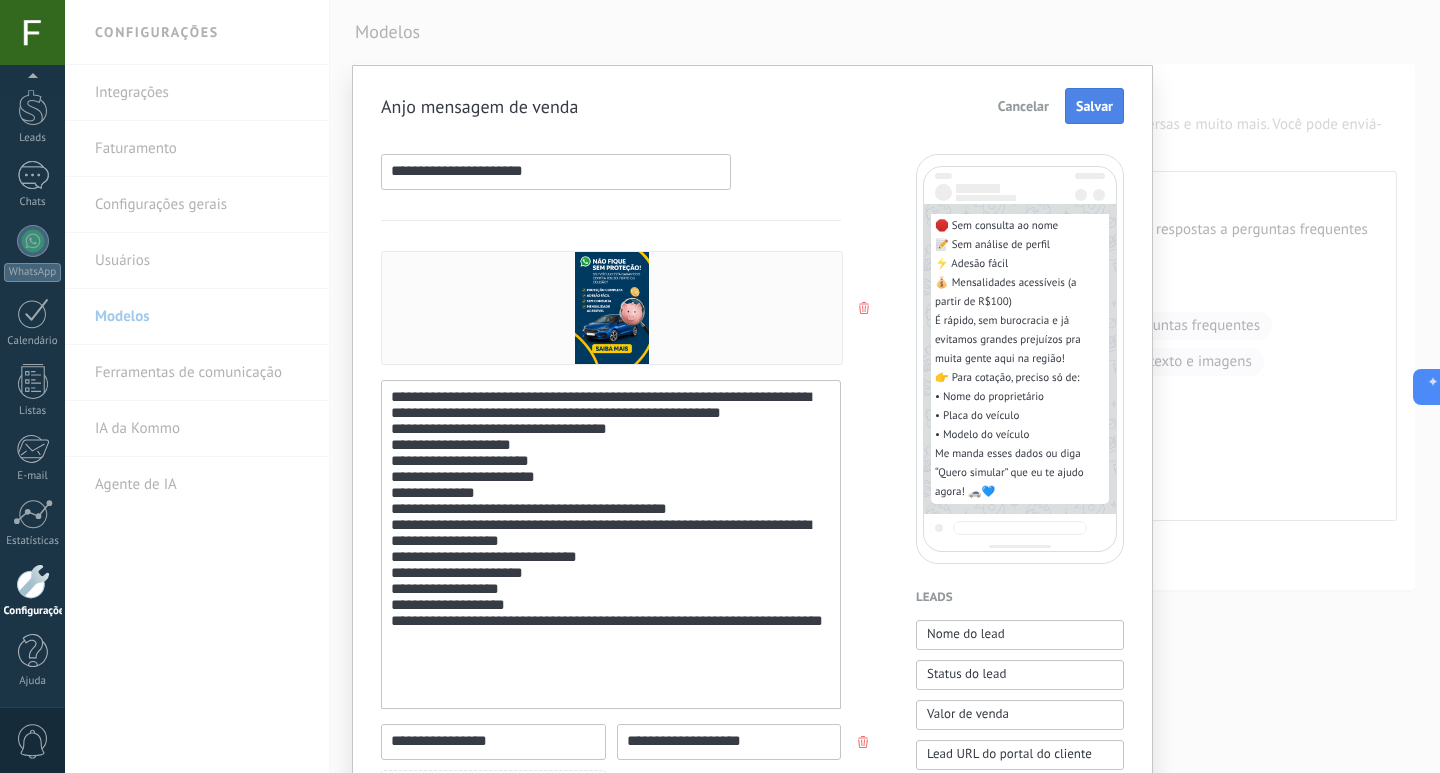 click on "Salvar" at bounding box center (1094, 106) 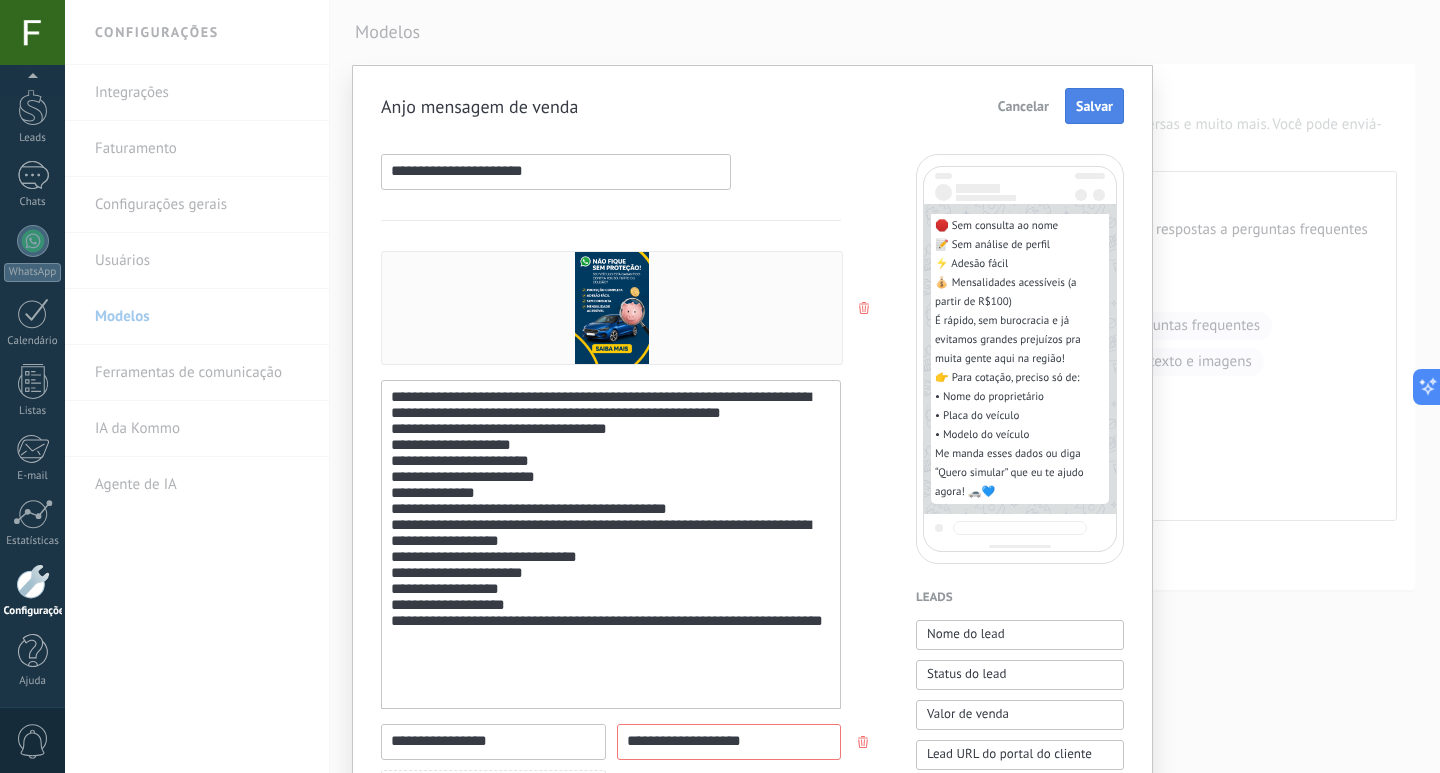 click on "Salvar" at bounding box center [1094, 106] 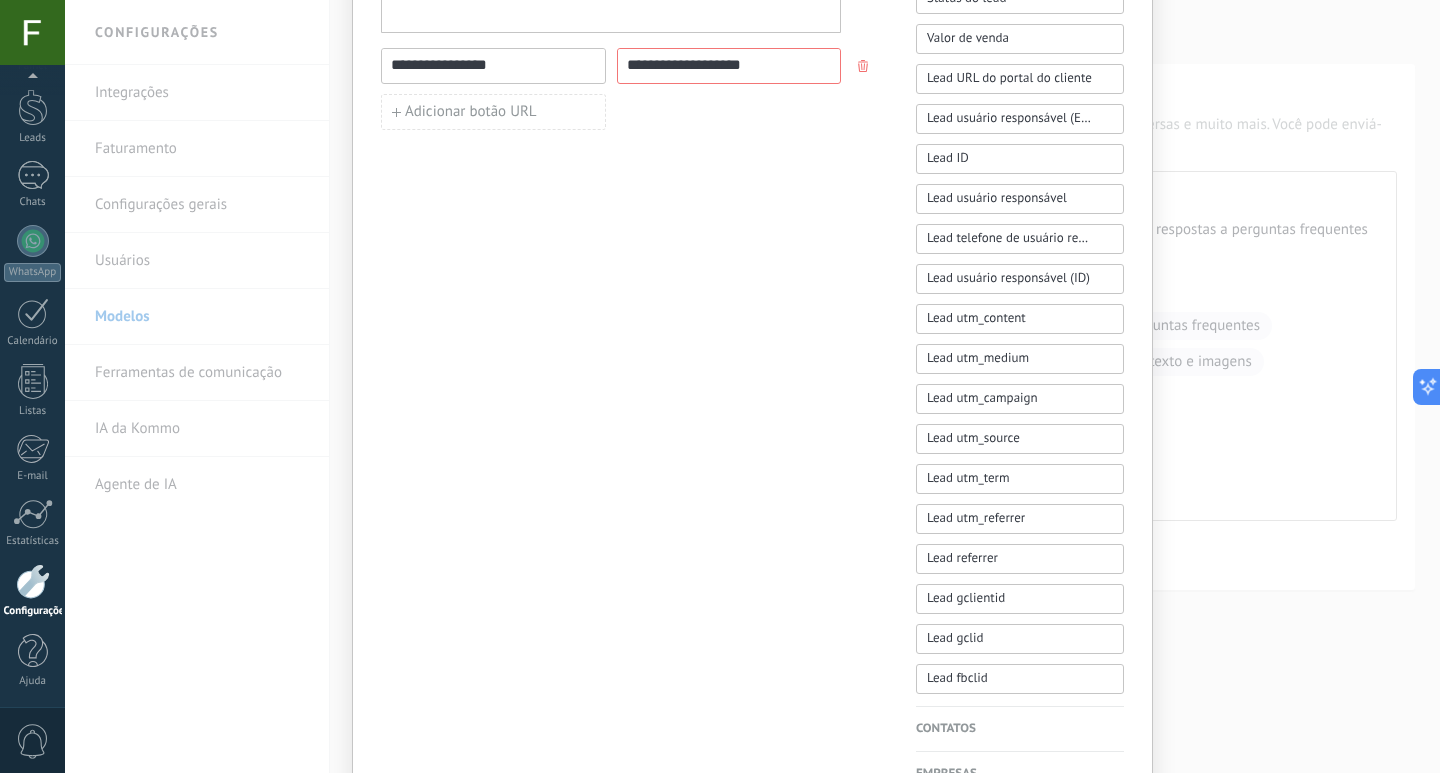 scroll, scrollTop: 600, scrollLeft: 0, axis: vertical 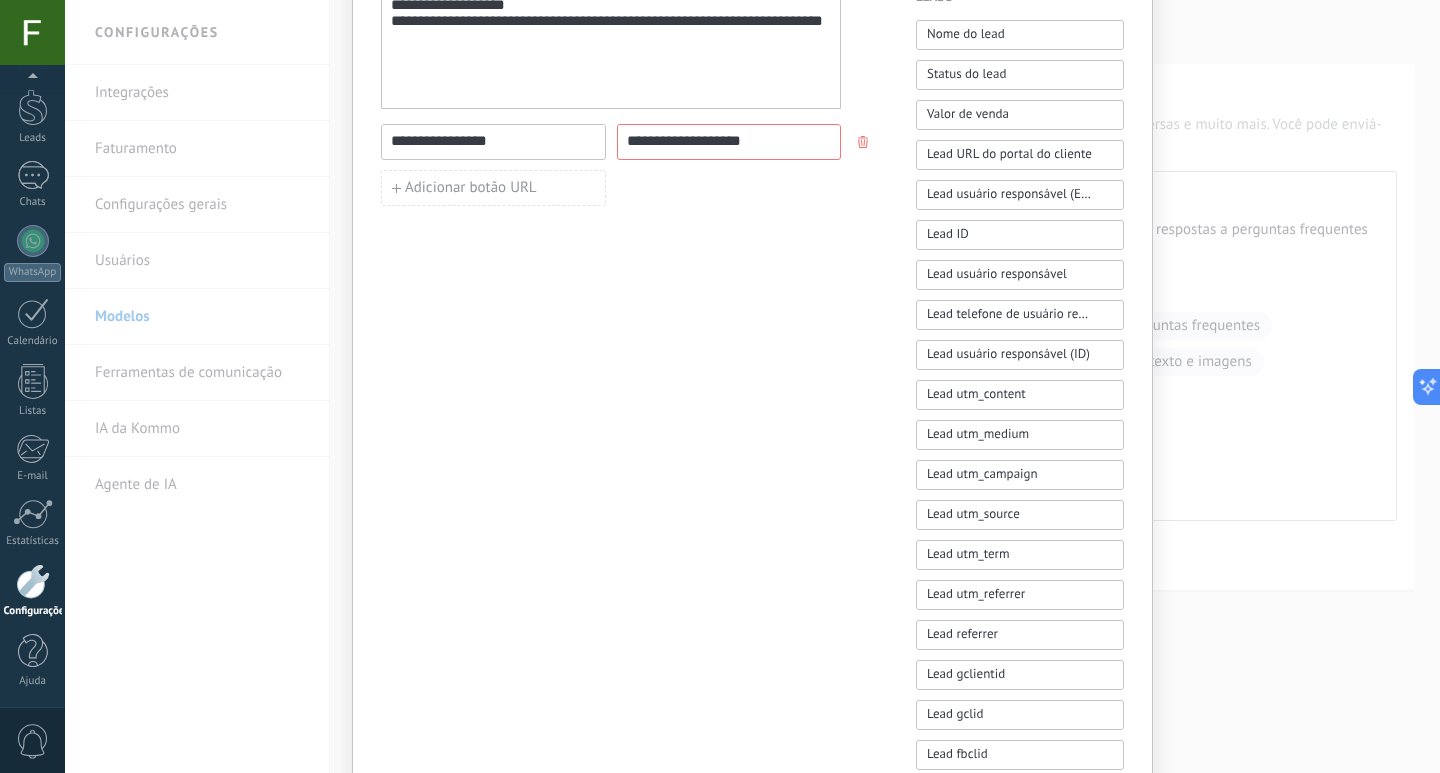 drag, startPoint x: 748, startPoint y: 150, endPoint x: 621, endPoint y: 149, distance: 127.00394 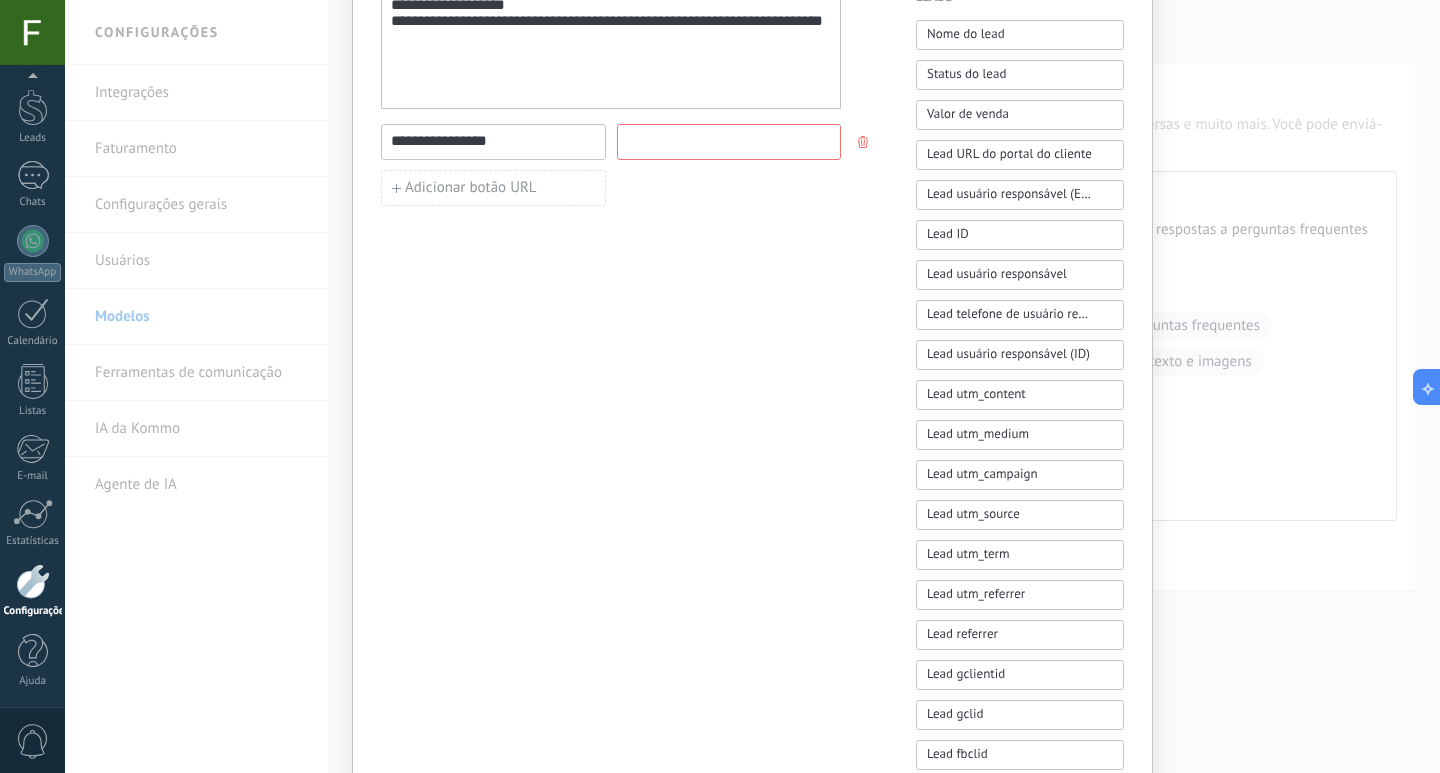 type 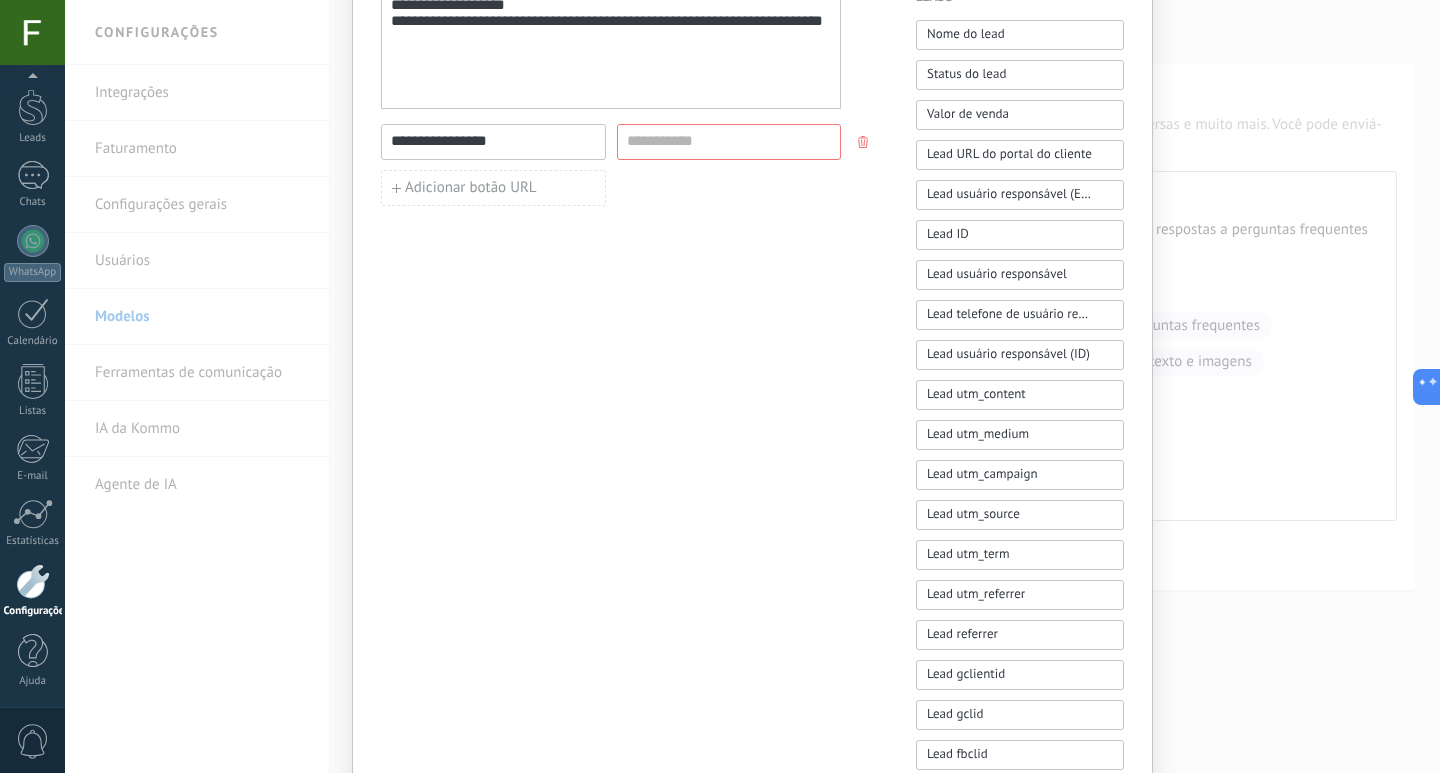 drag, startPoint x: 512, startPoint y: 136, endPoint x: 362, endPoint y: 145, distance: 150.26976 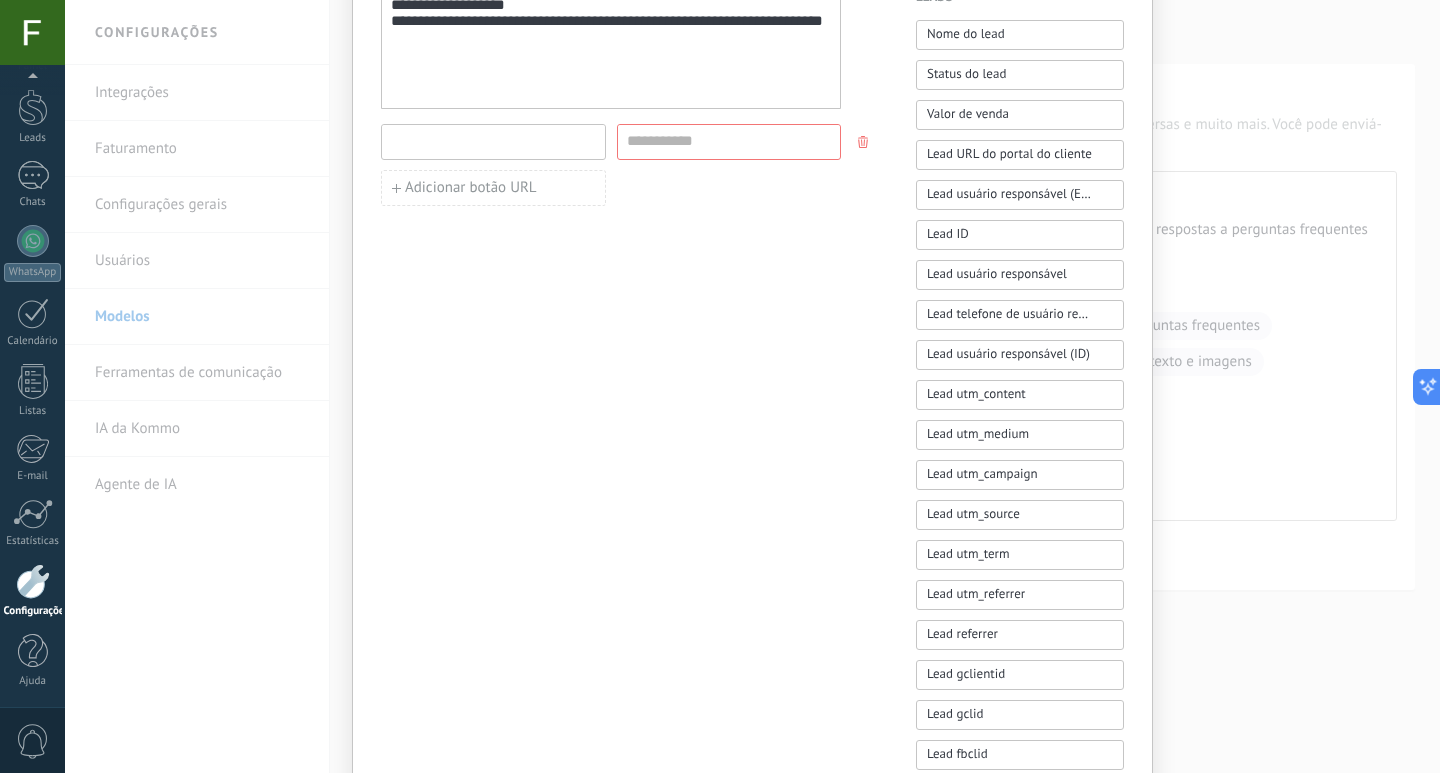 type 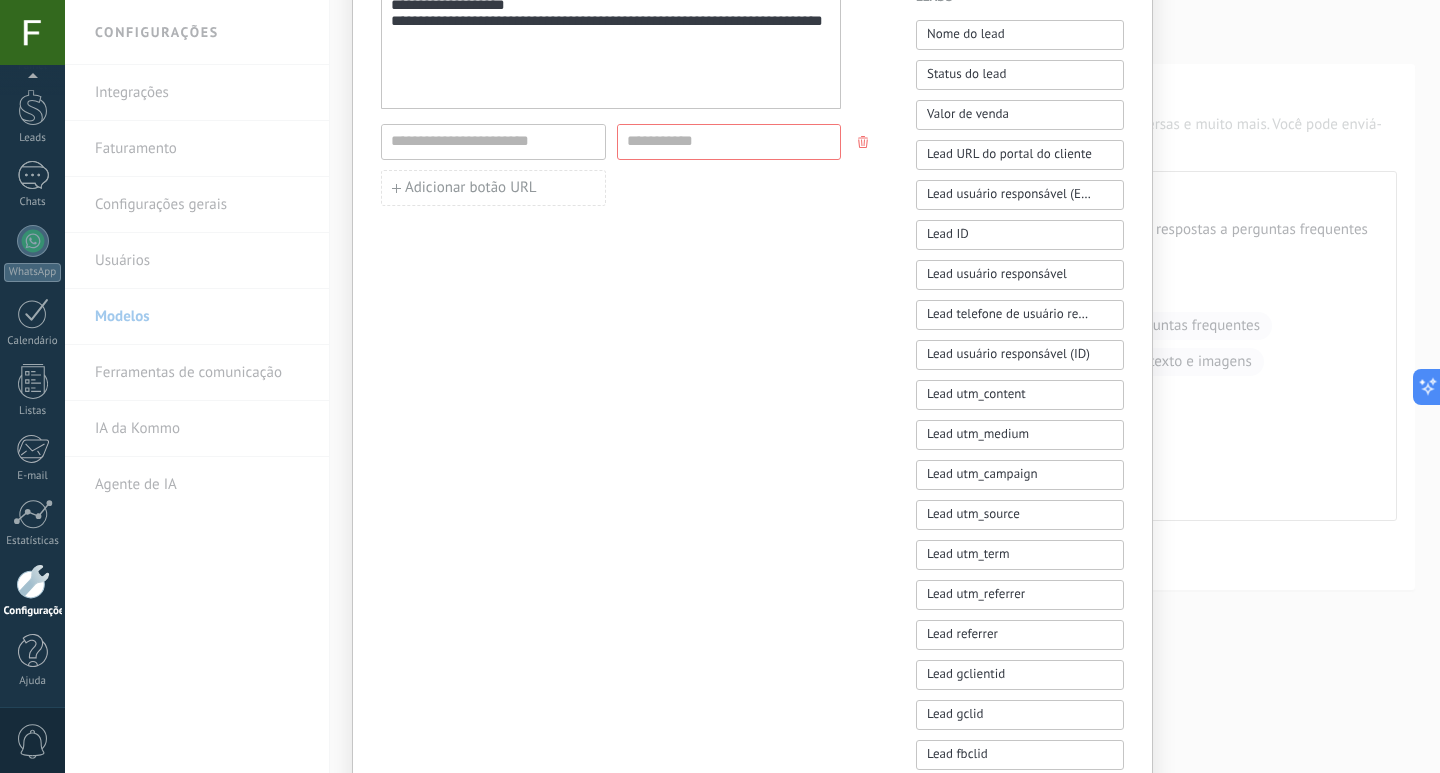 click on "**********" at bounding box center (752, 229) 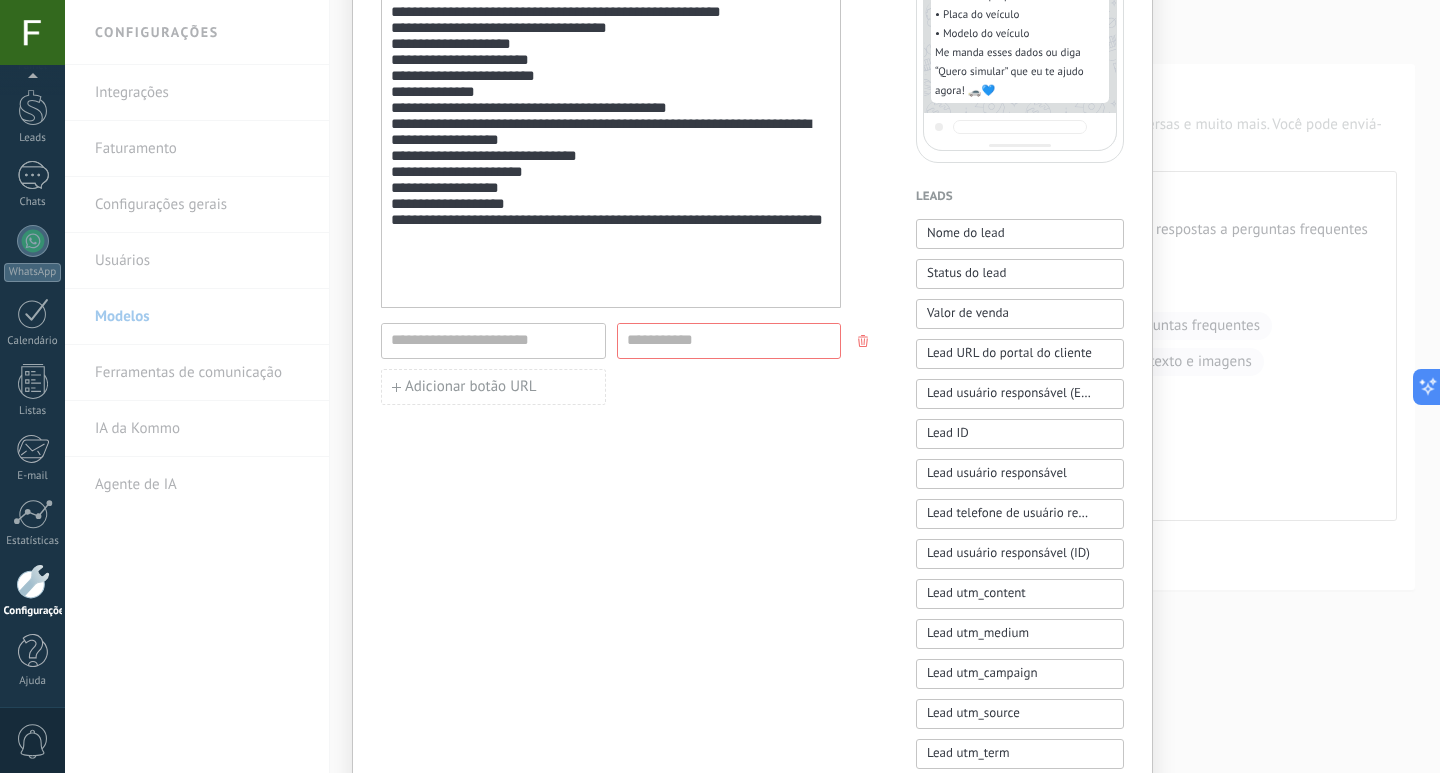 scroll, scrollTop: 400, scrollLeft: 0, axis: vertical 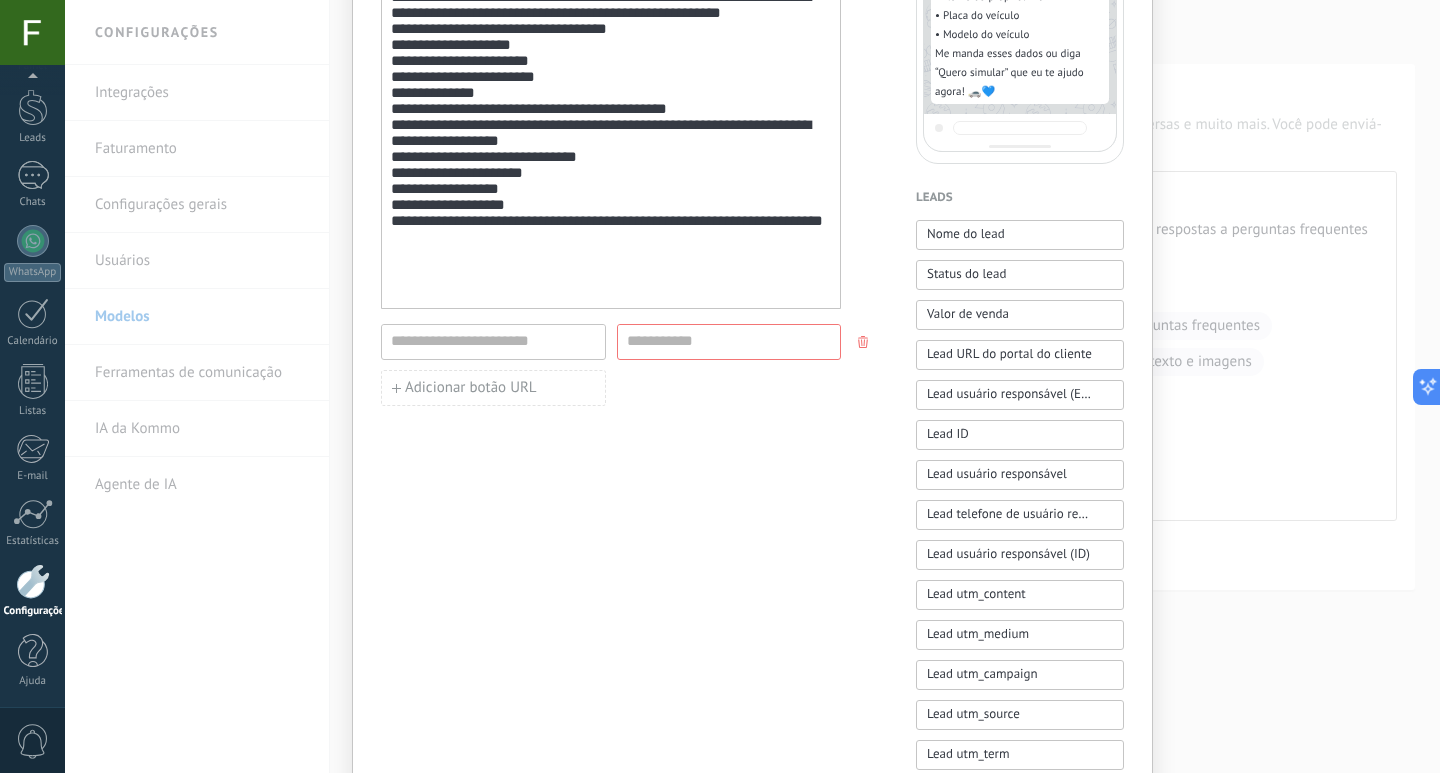 drag, startPoint x: 856, startPoint y: 346, endPoint x: 821, endPoint y: 414, distance: 76.47875 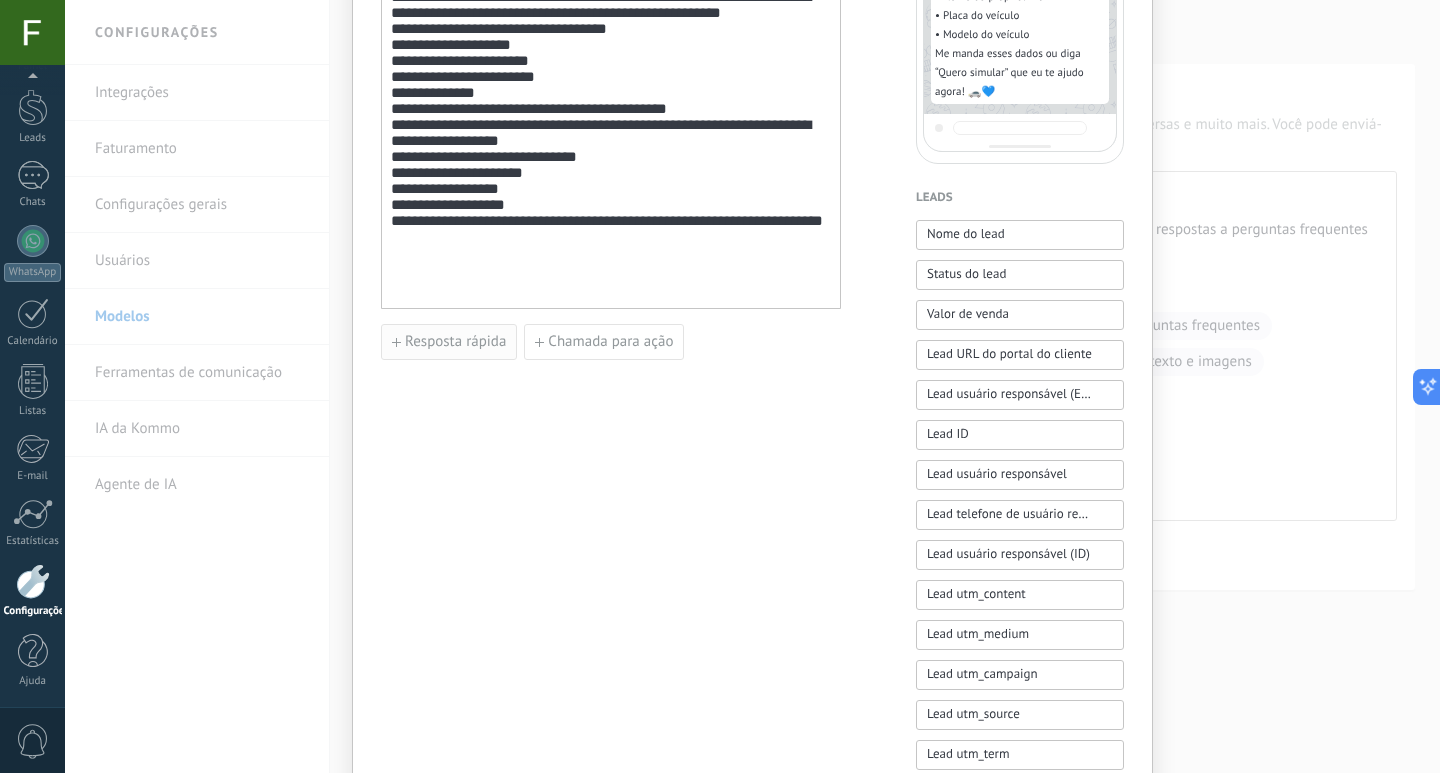 click on "Resposta rápida" at bounding box center (455, 342) 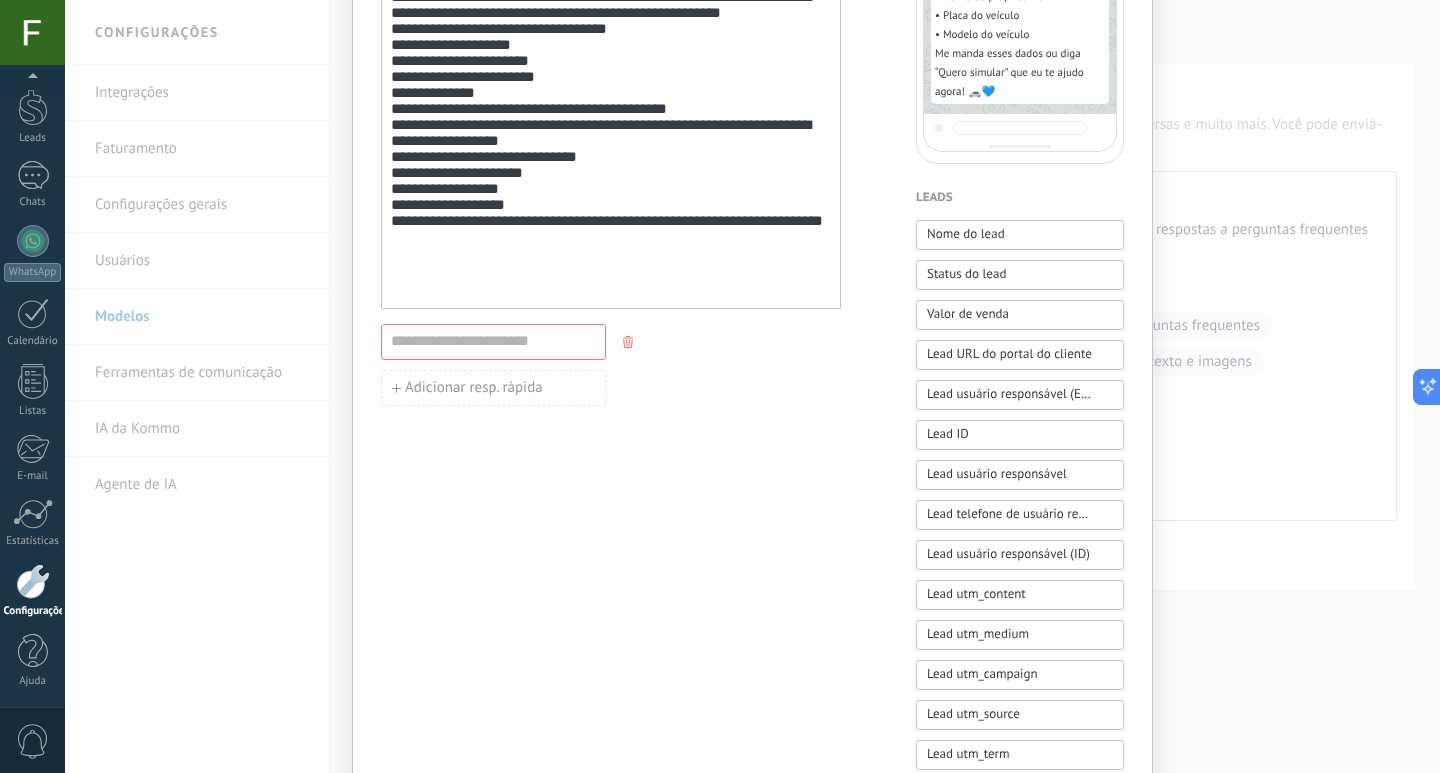 click at bounding box center [630, 342] 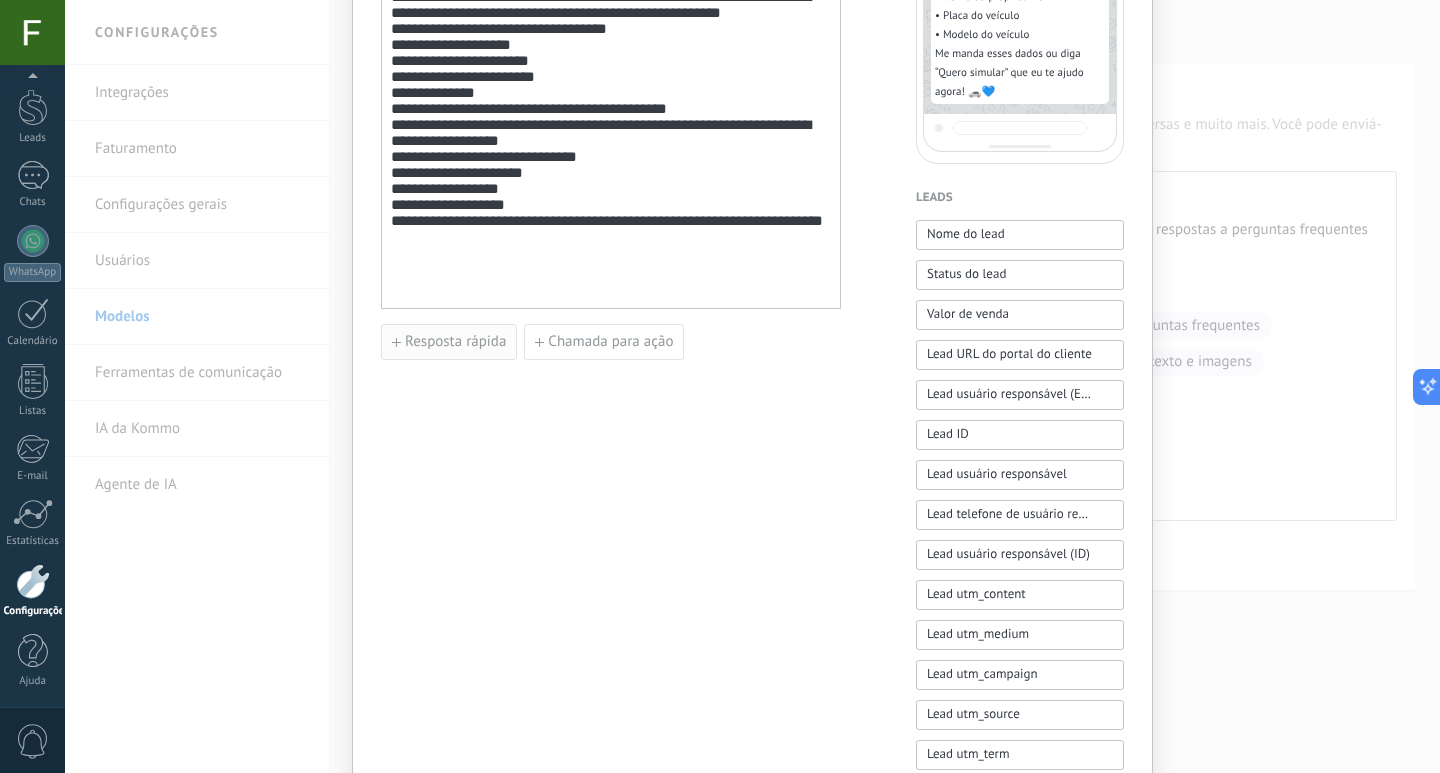 click on "Resposta rápida" at bounding box center (455, 342) 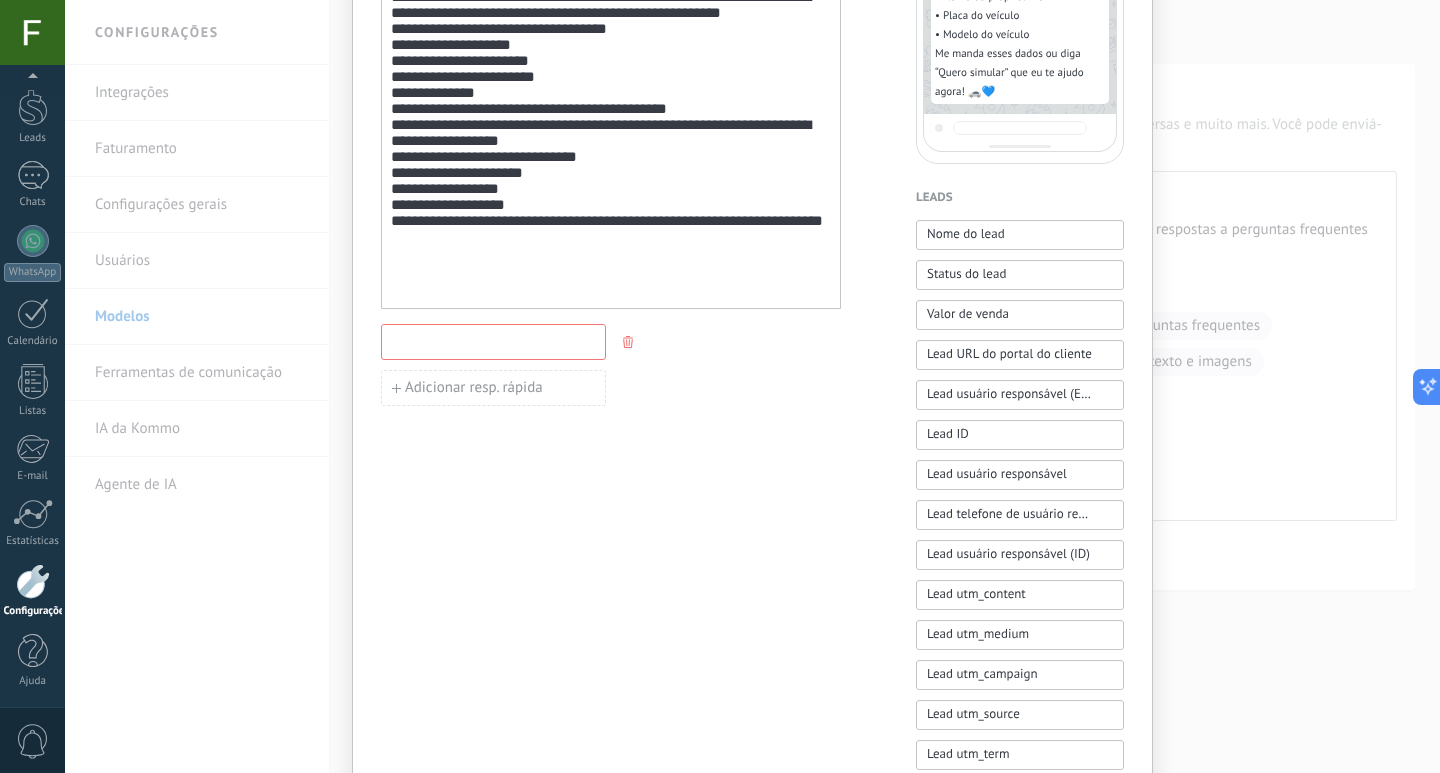 drag, startPoint x: 513, startPoint y: 347, endPoint x: 498, endPoint y: 314, distance: 36.249138 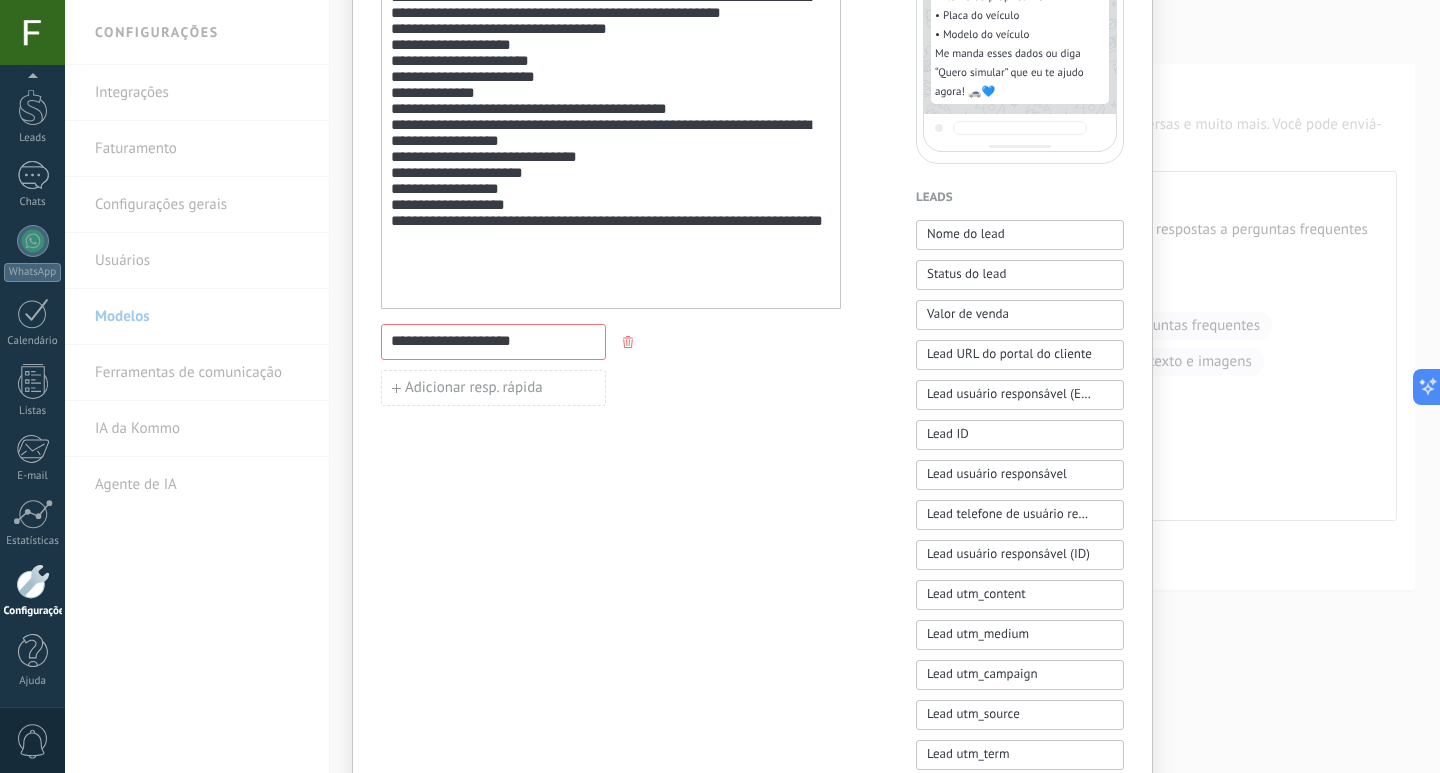 click on "**********" at bounding box center [493, 341] 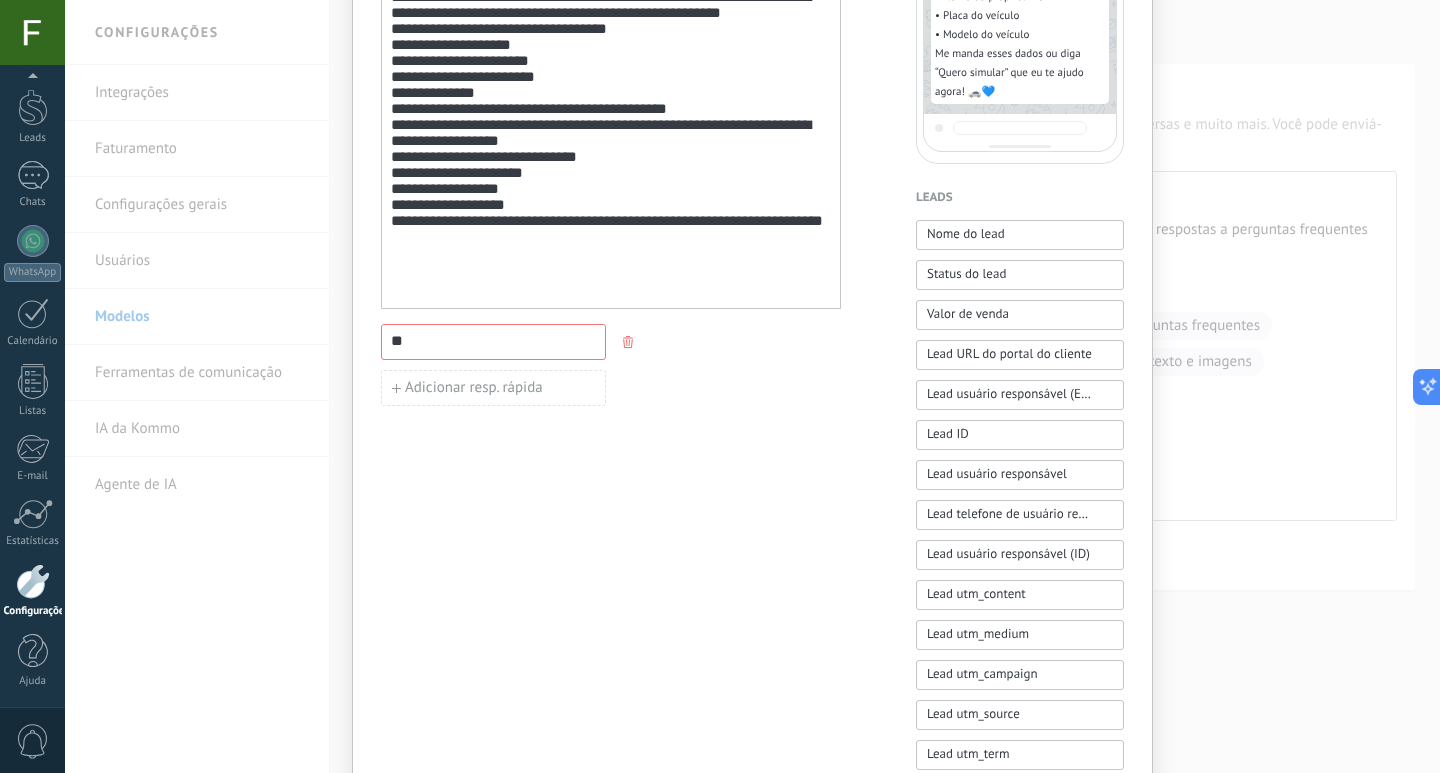 type on "*" 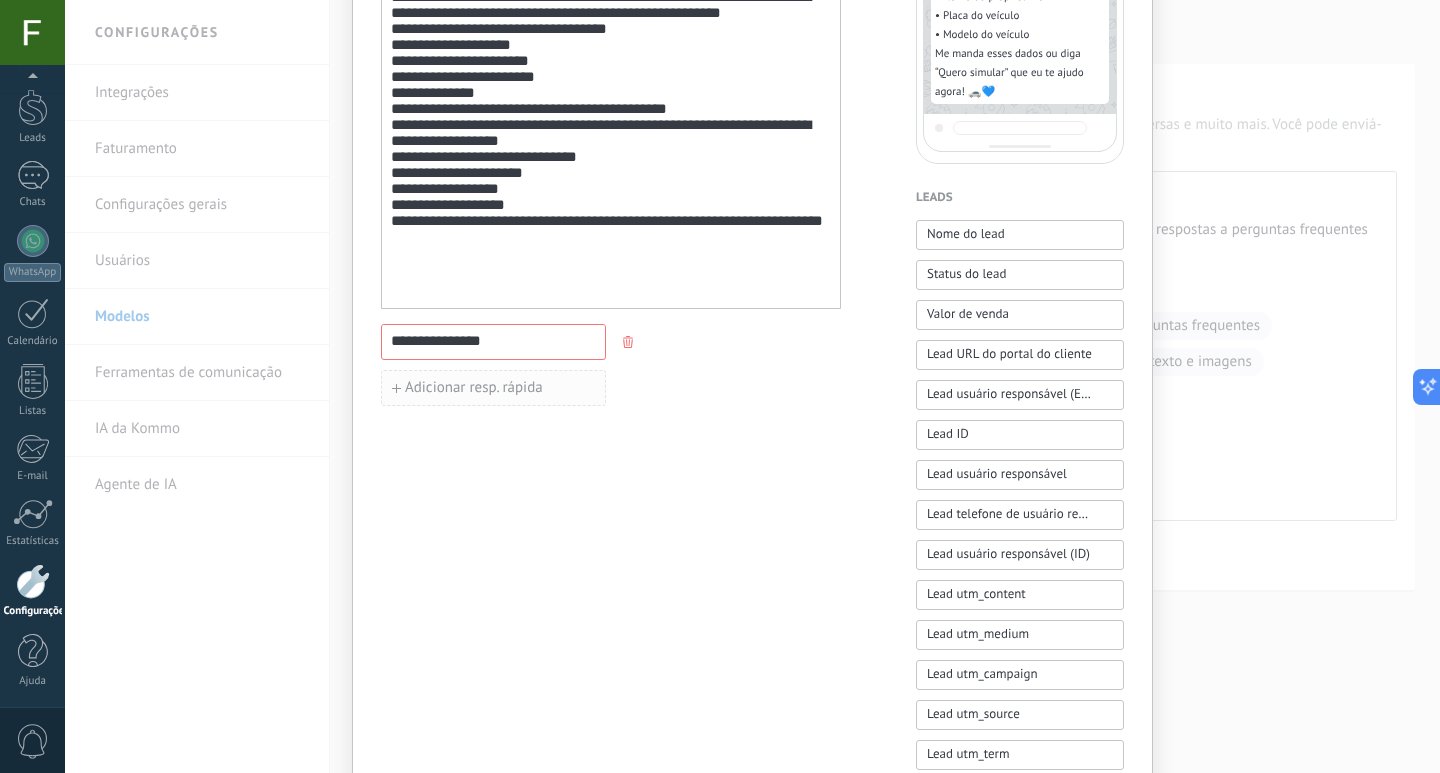 type on "**********" 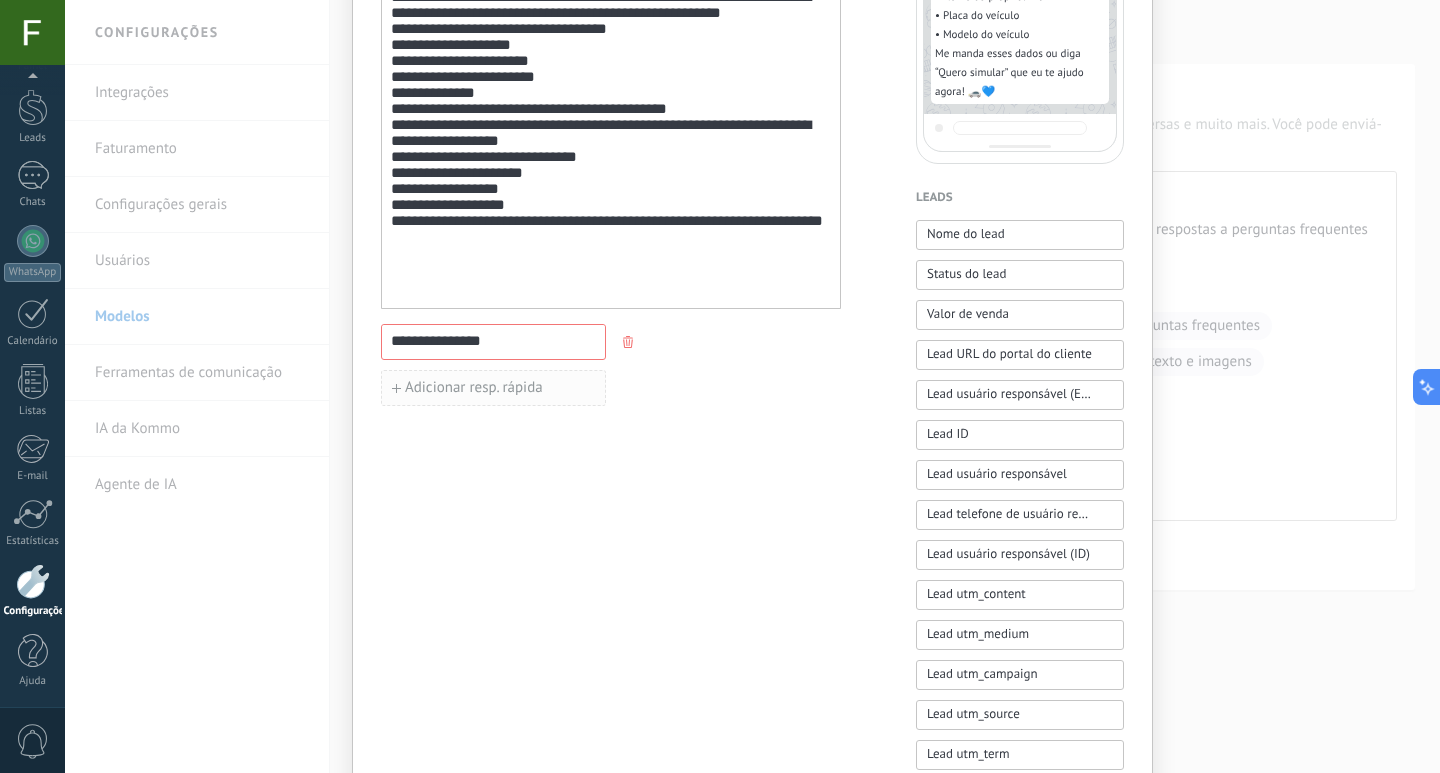 click on "Adicionar resp. rápida" at bounding box center (474, 388) 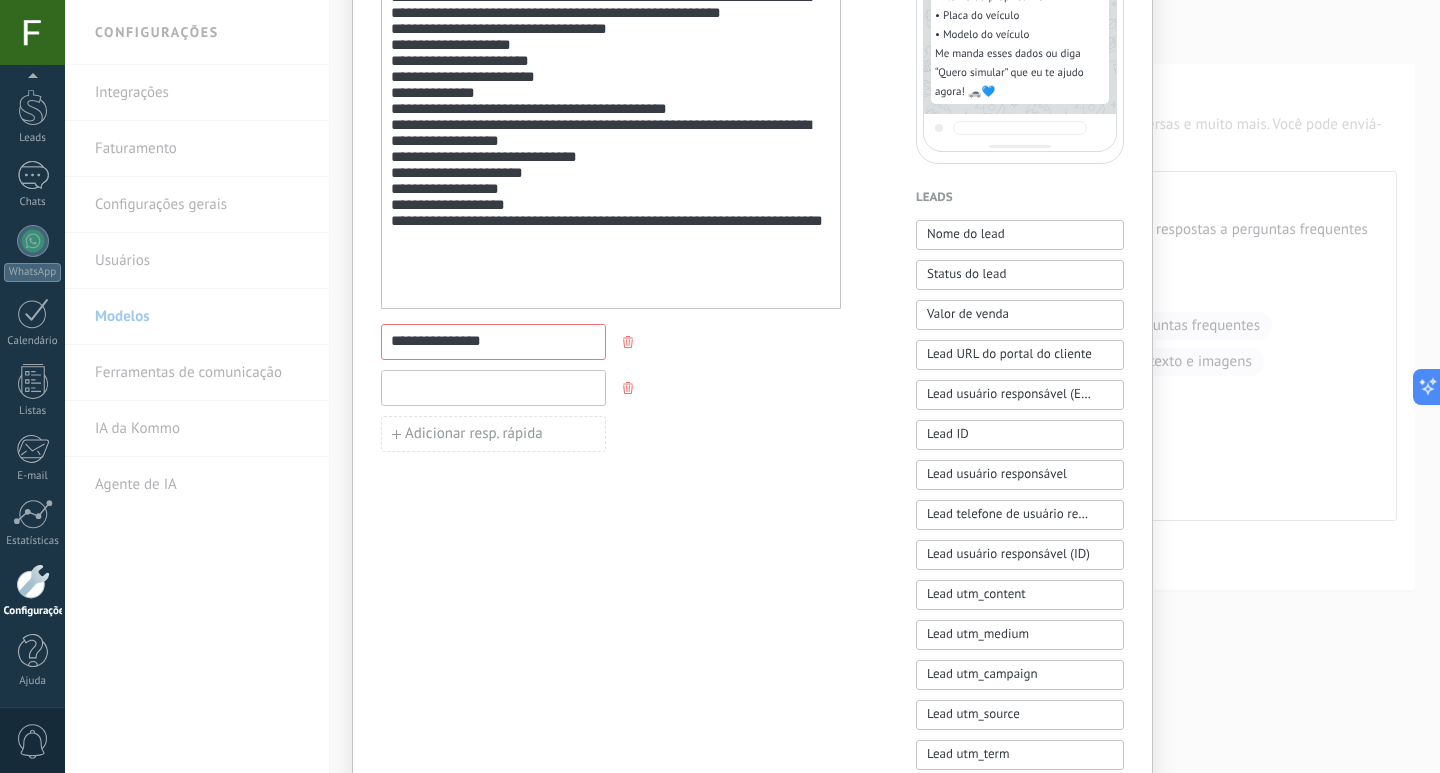 click at bounding box center (493, 387) 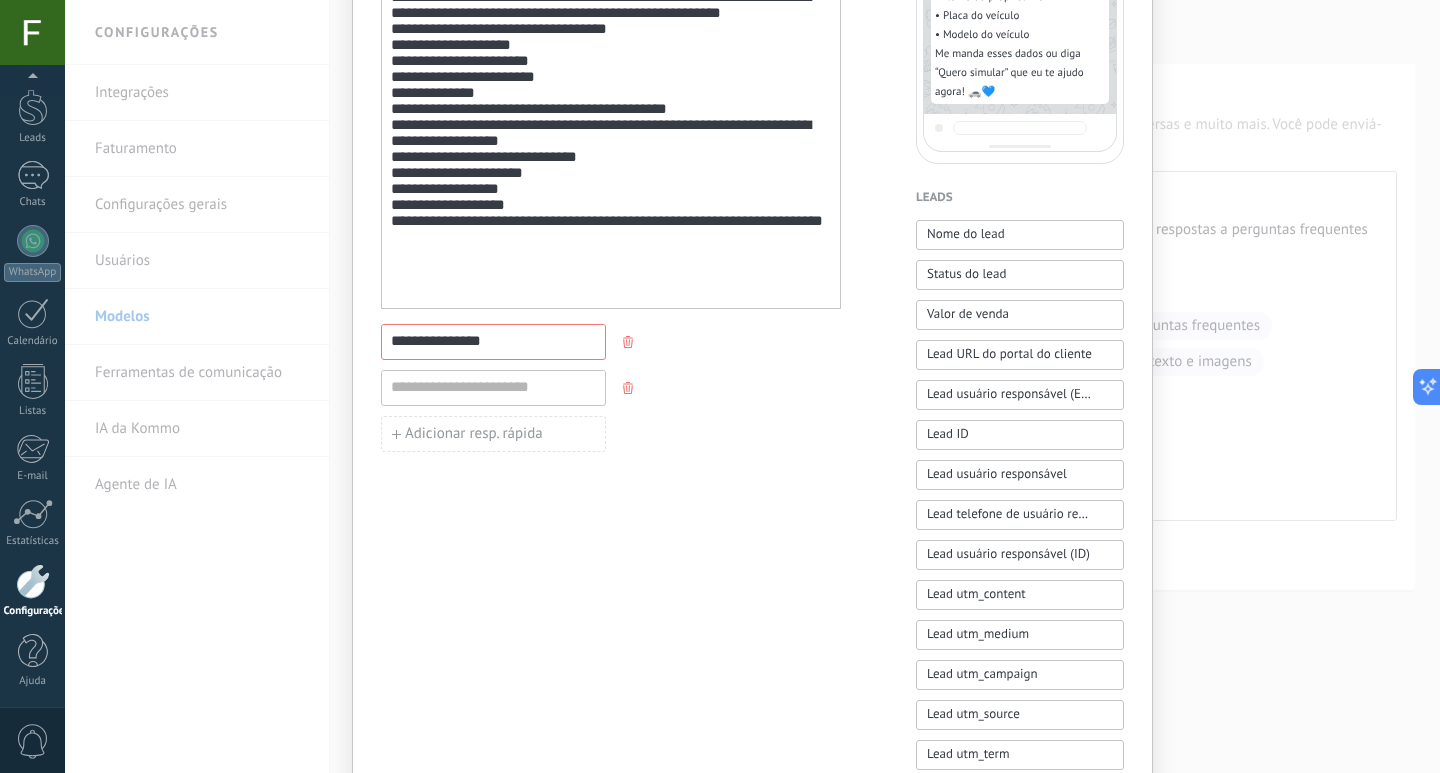 click on "**********" at bounding box center (611, 388) 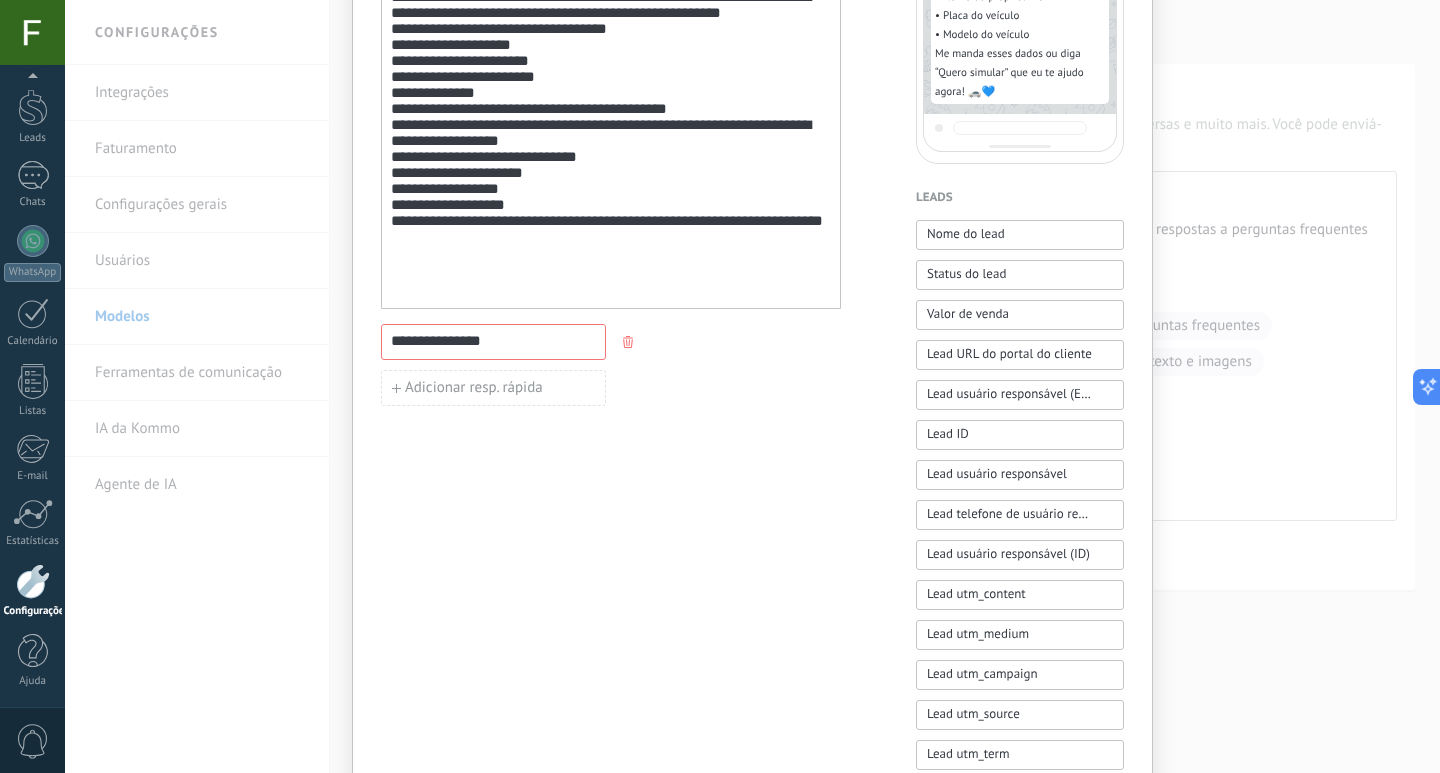 drag, startPoint x: 527, startPoint y: 338, endPoint x: 334, endPoint y: 366, distance: 195.02051 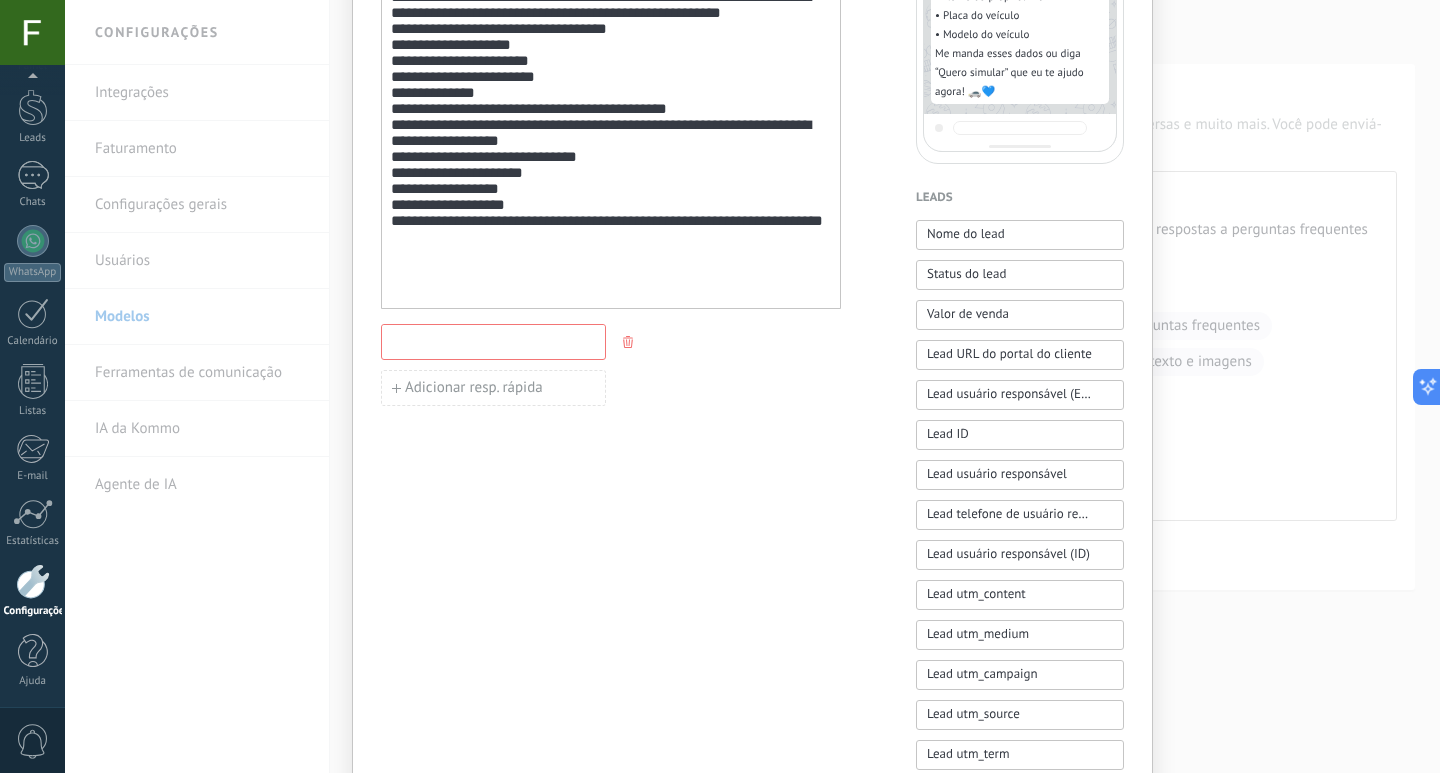type 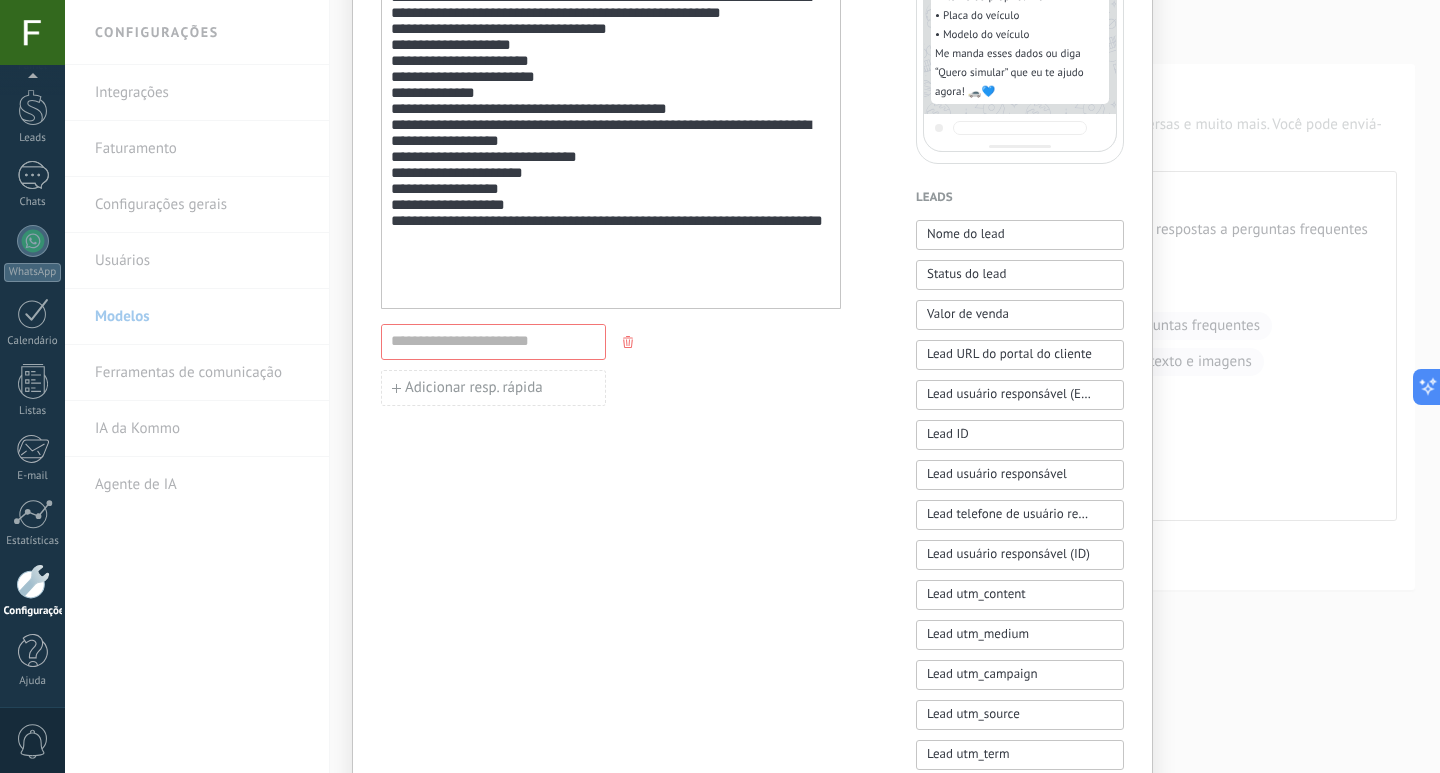 click 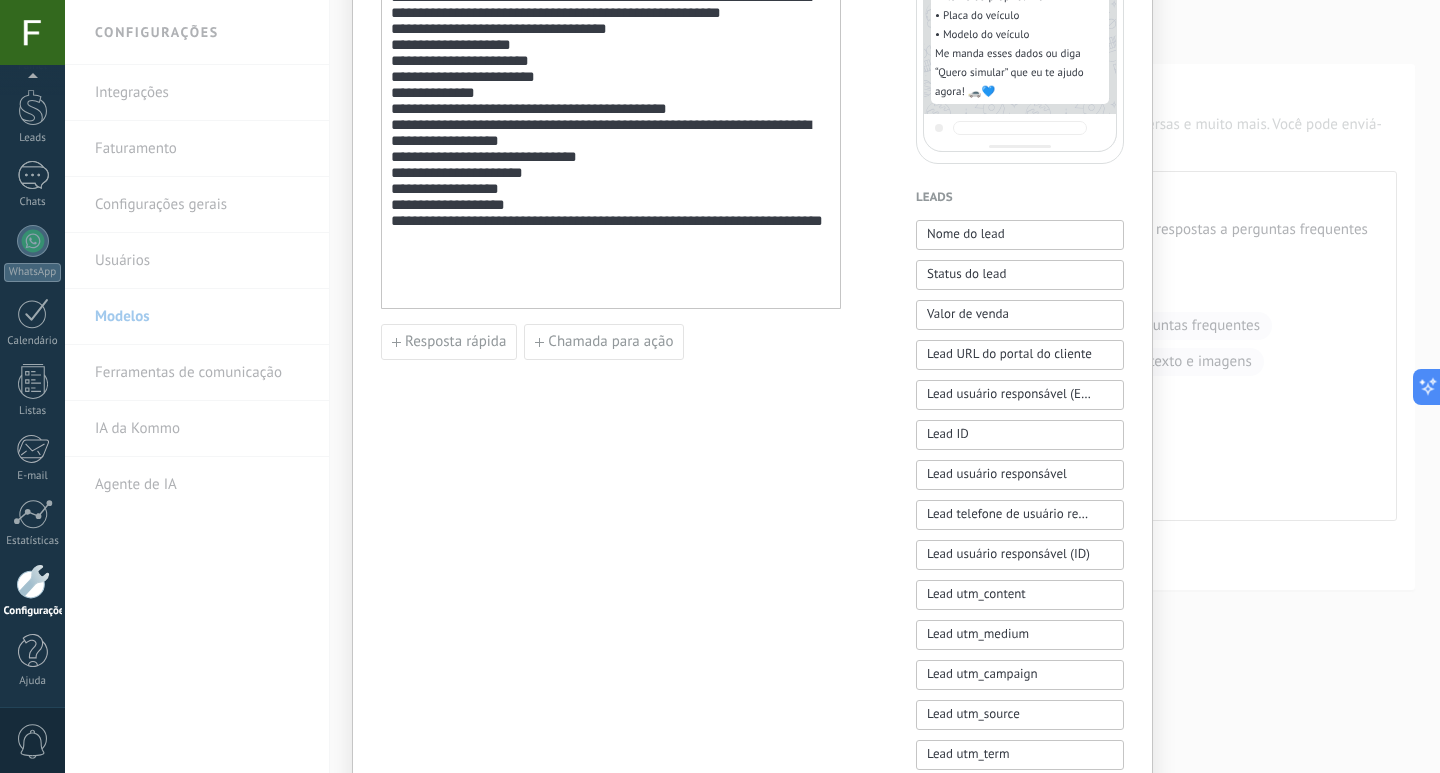 click on "**********" at bounding box center (611, 429) 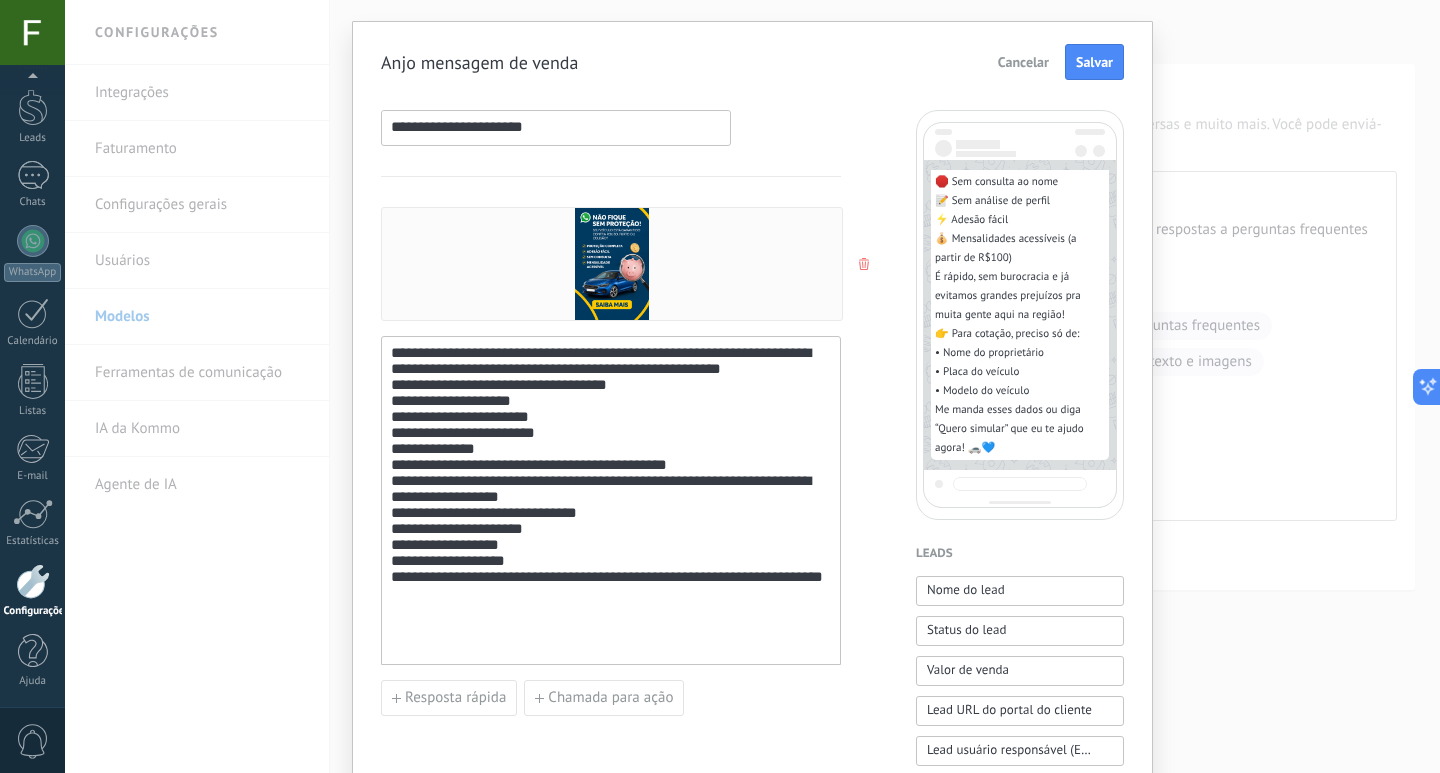 scroll, scrollTop: 0, scrollLeft: 0, axis: both 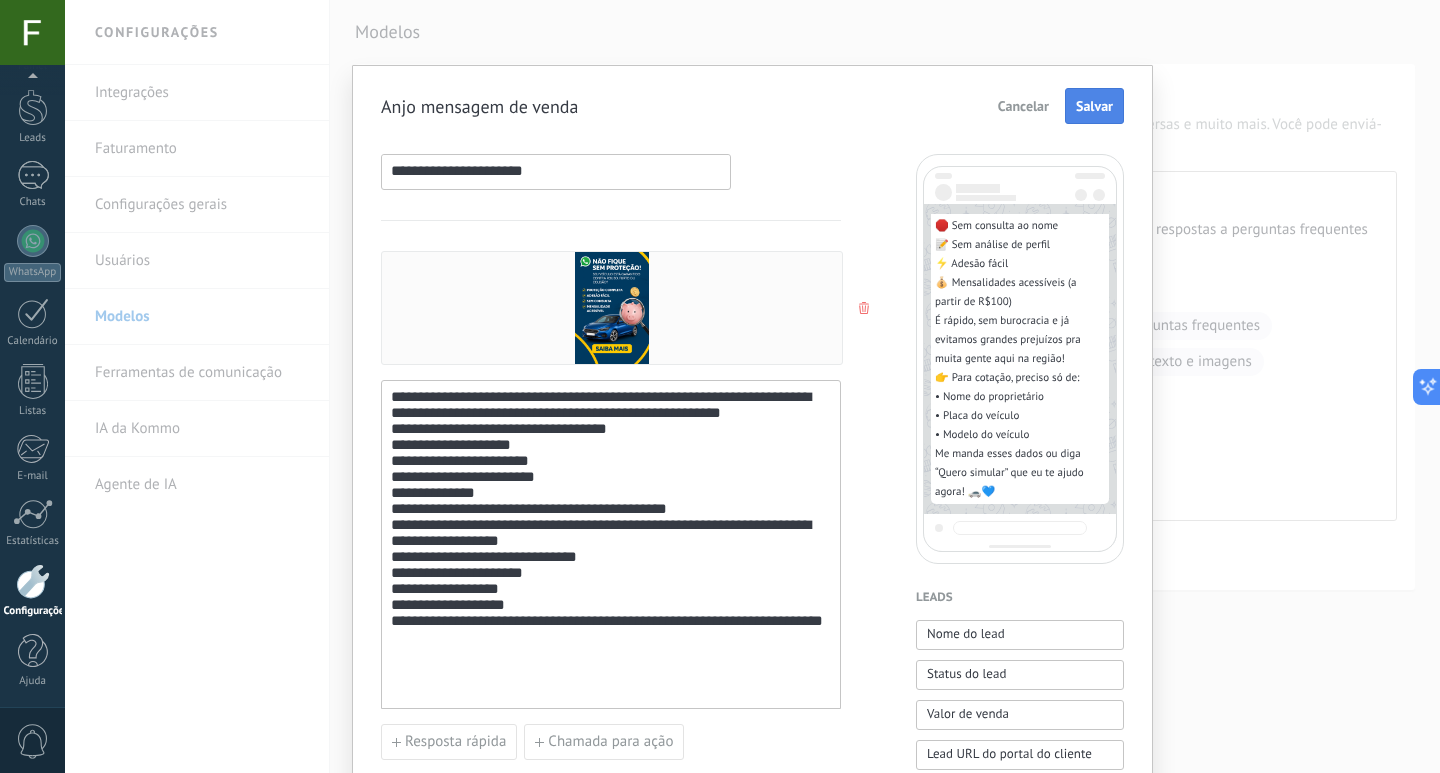 click on "Salvar" at bounding box center (1094, 106) 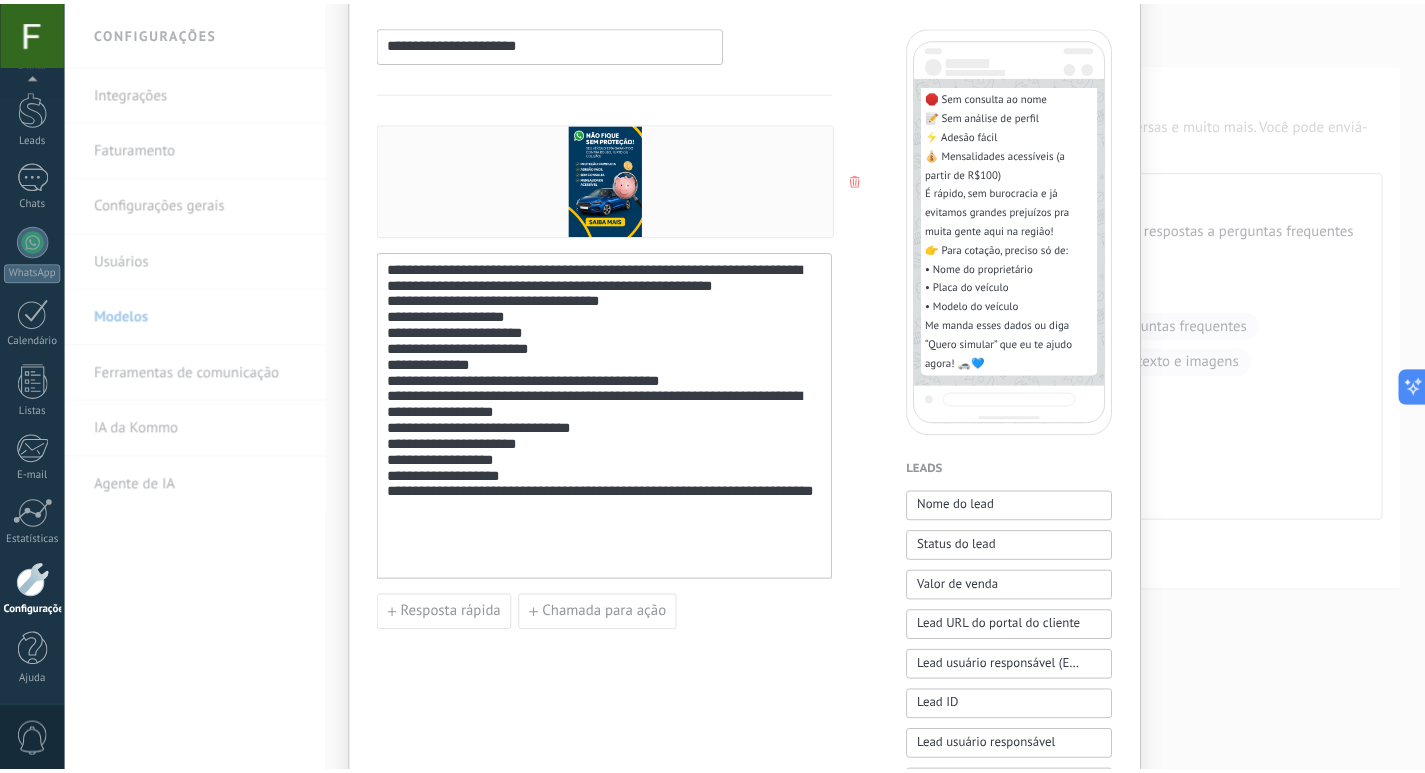 scroll, scrollTop: 0, scrollLeft: 0, axis: both 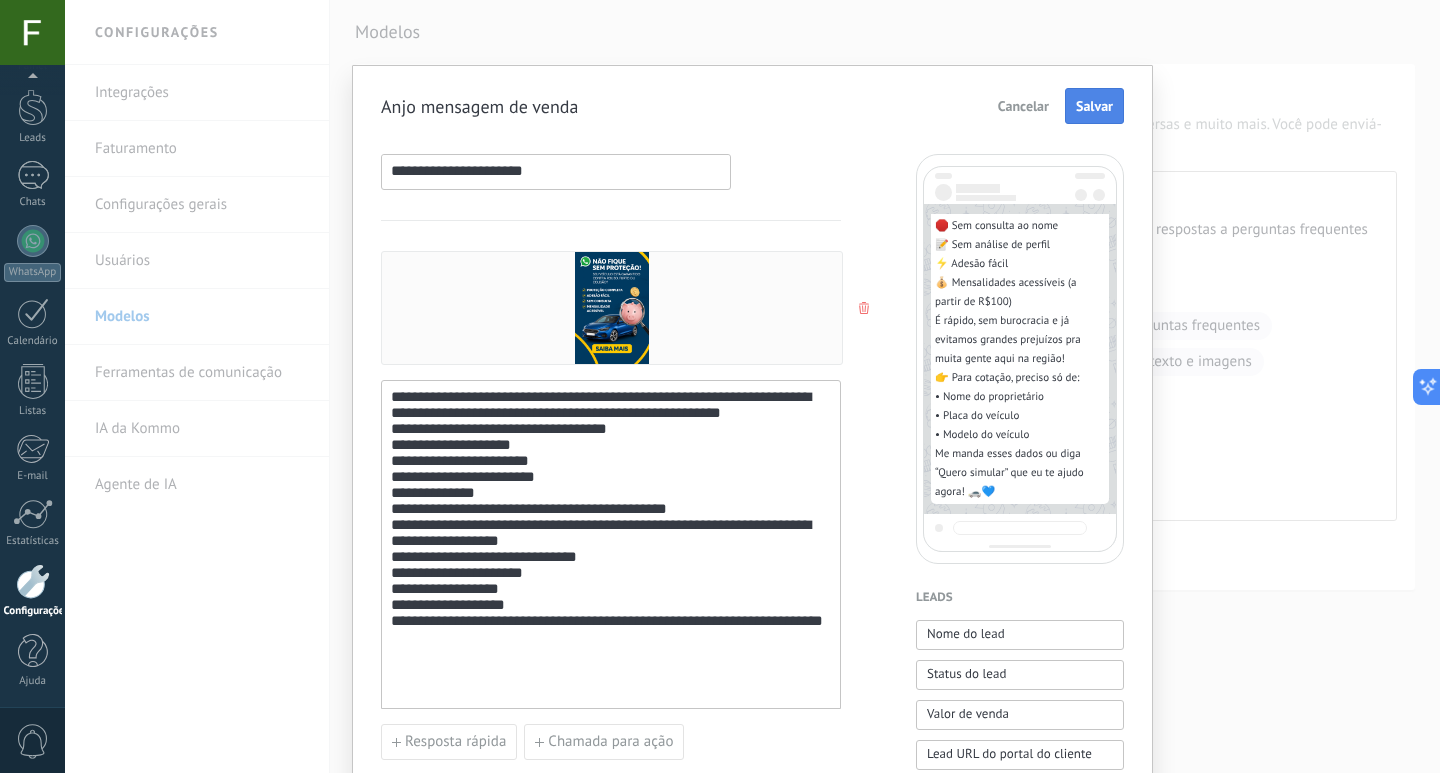 click on "Salvar" at bounding box center (1094, 106) 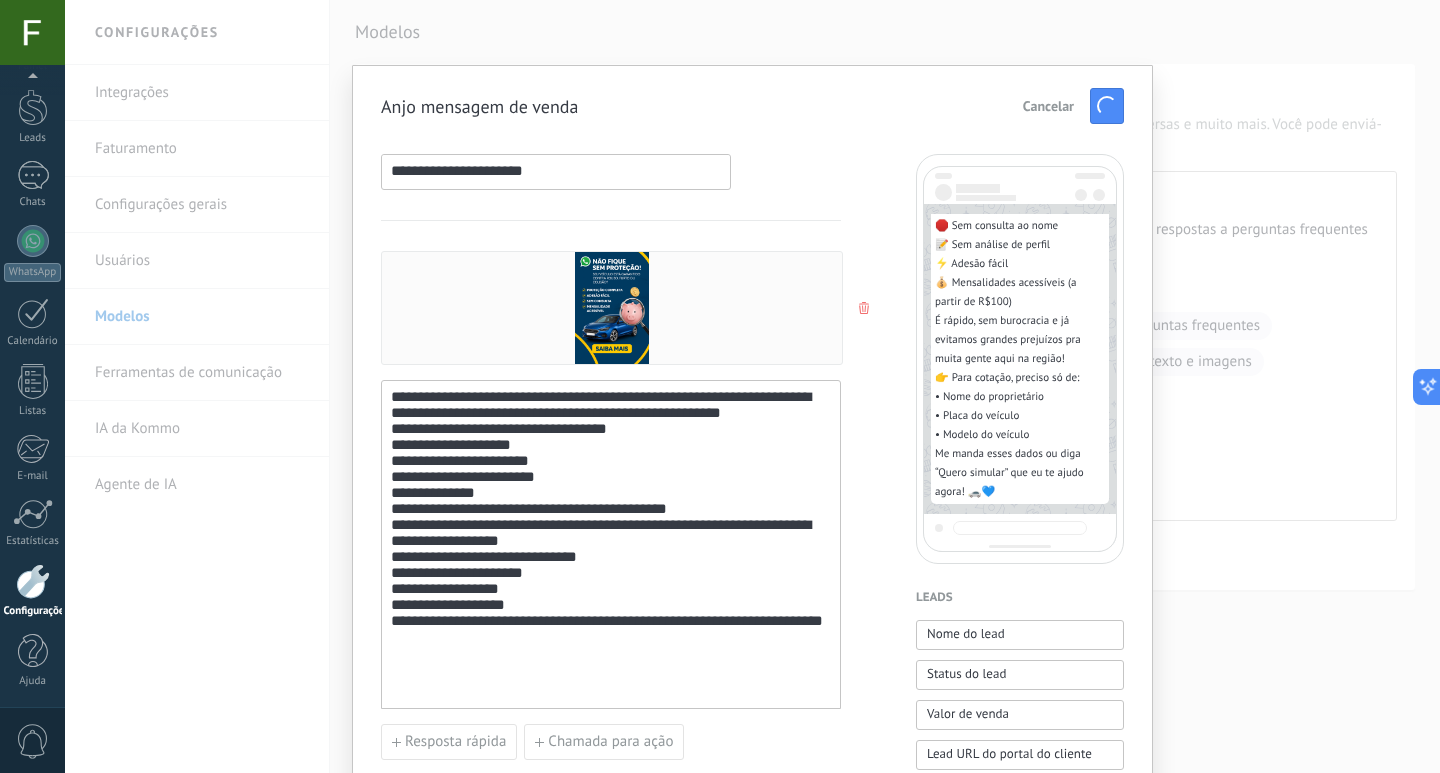 click on "Cancelar" at bounding box center [1069, 106] 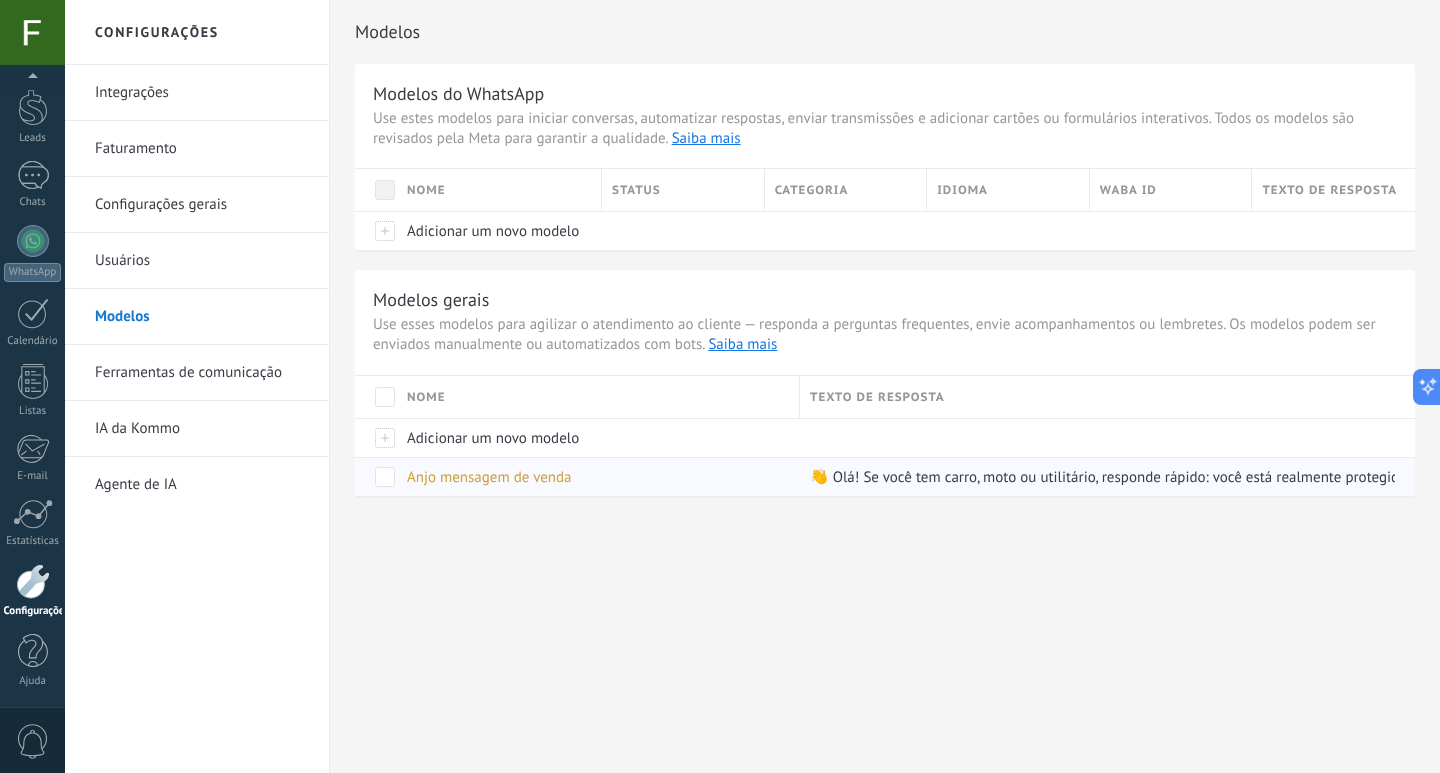 click at bounding box center (385, 477) 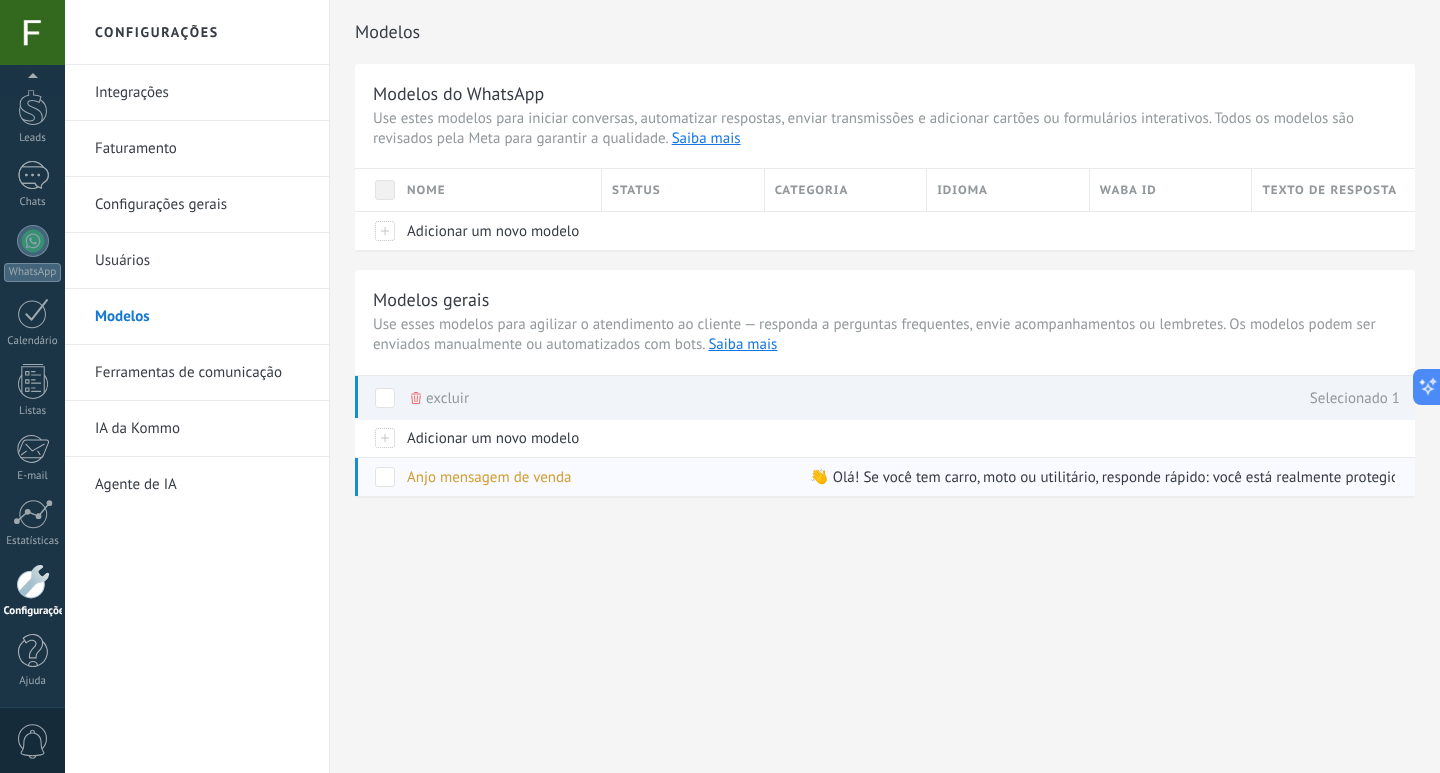 click at bounding box center (385, 477) 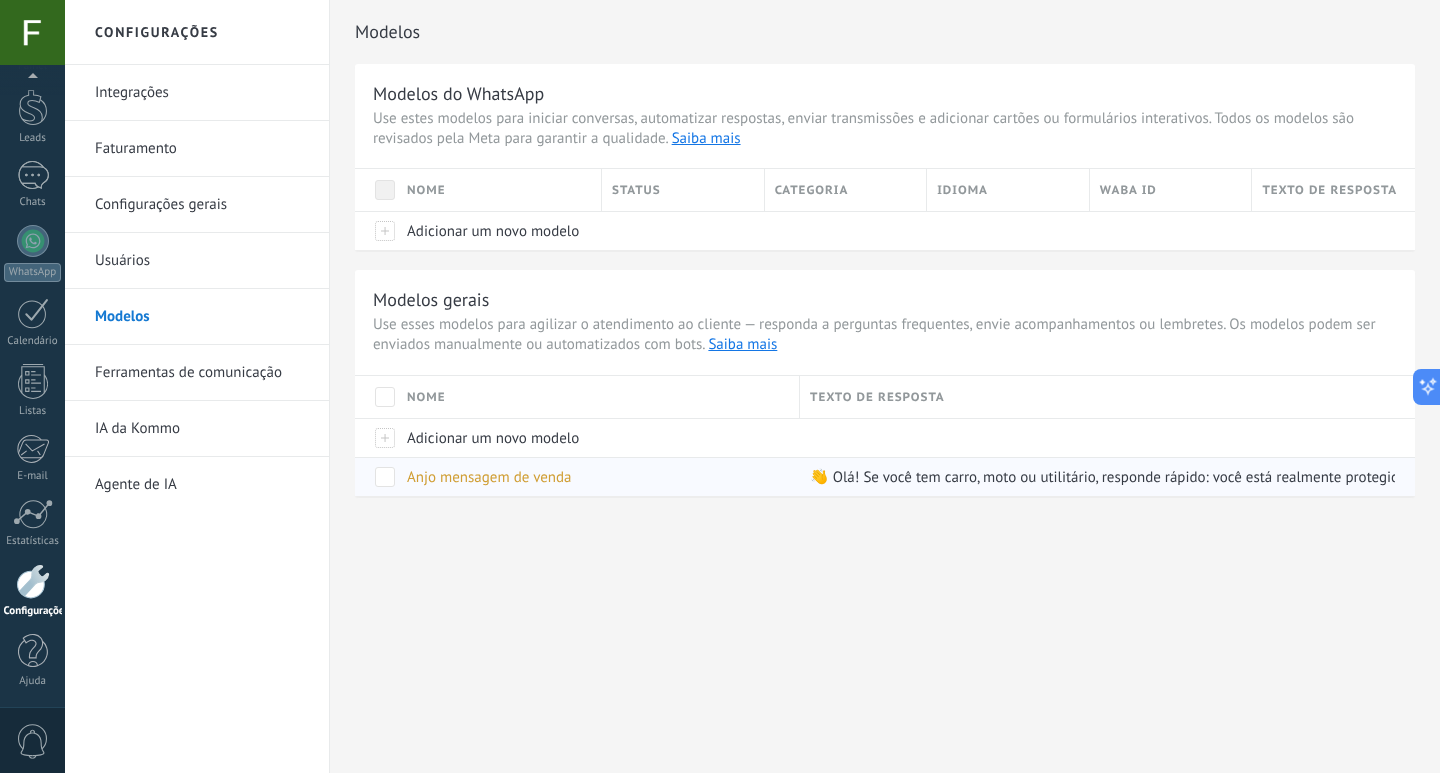 click on "Anjo mensagem de venda" at bounding box center (489, 477) 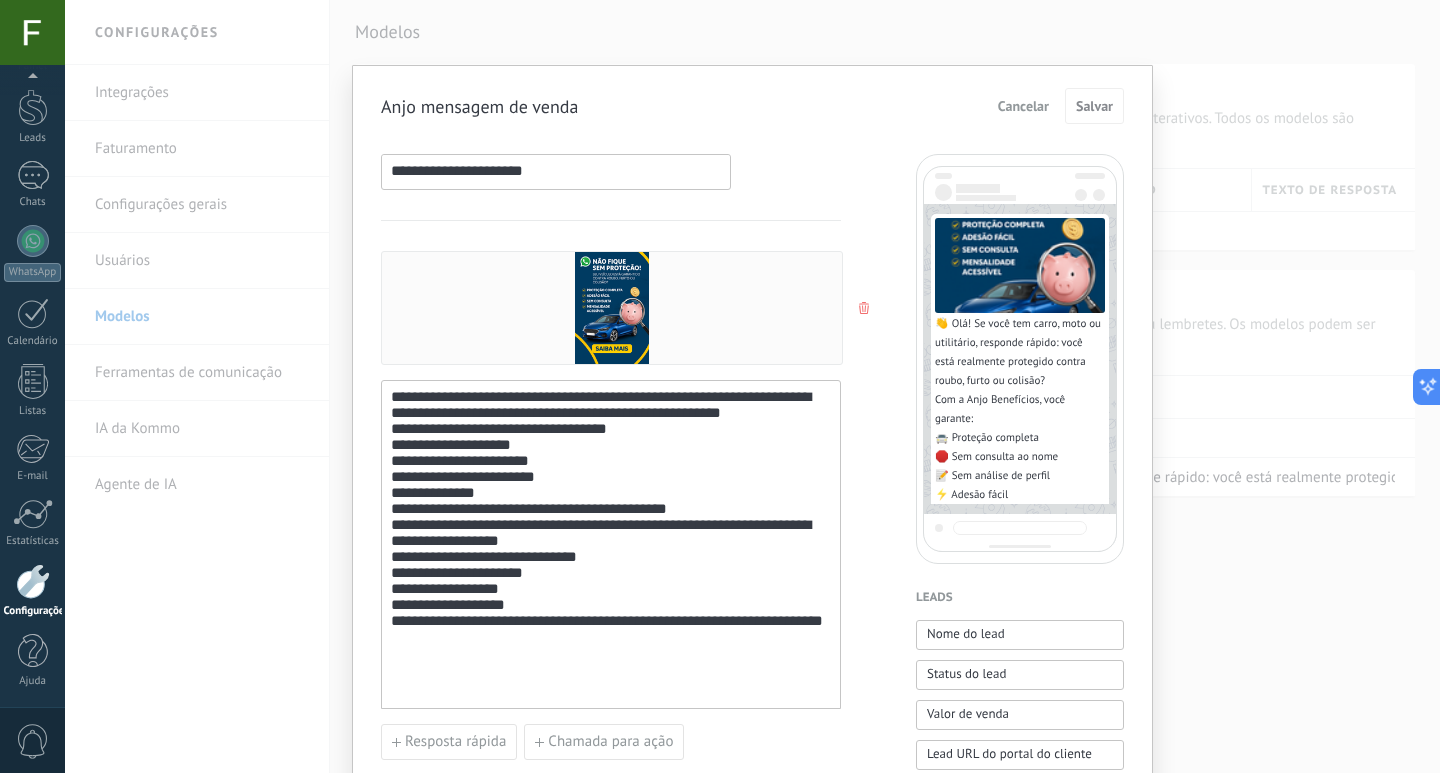 click on "**********" at bounding box center (752, 386) 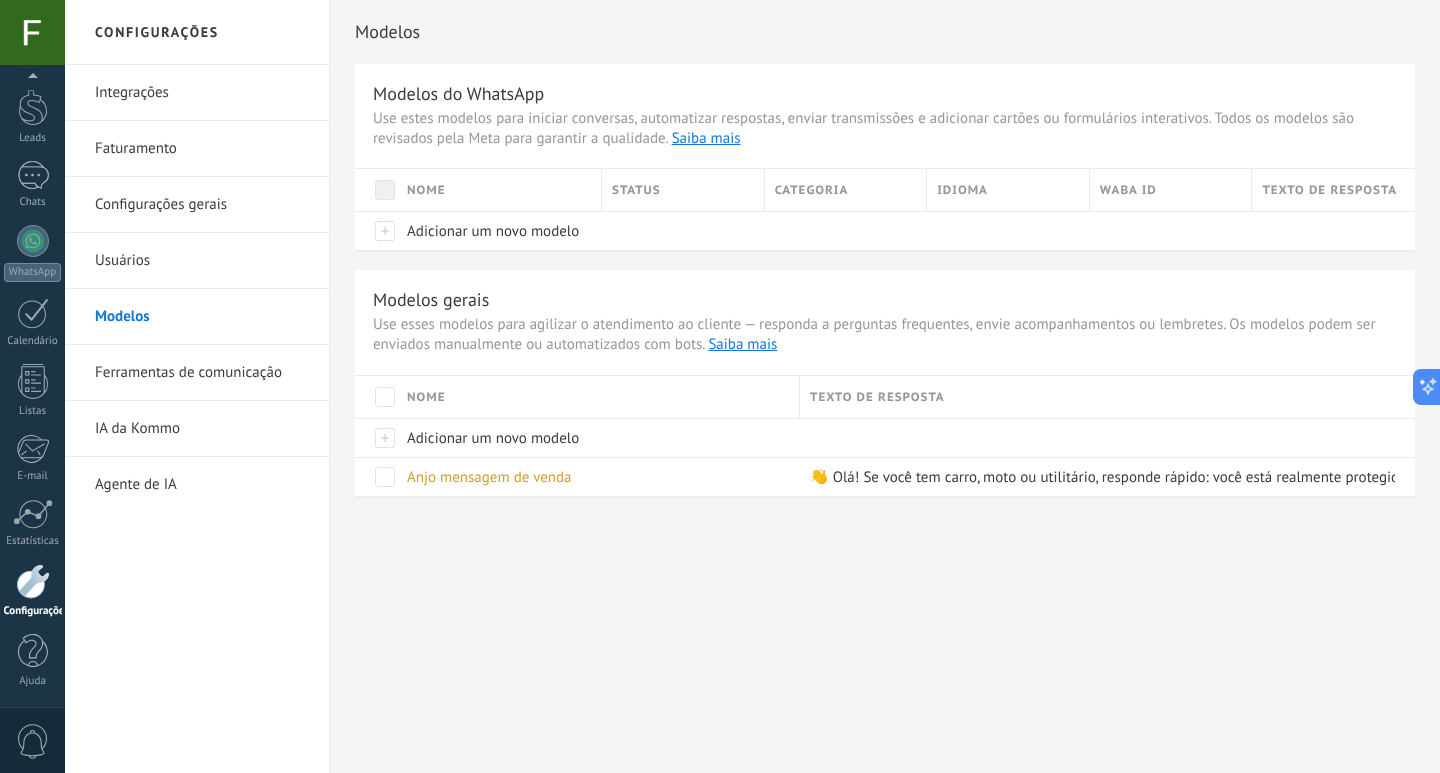 drag, startPoint x: 170, startPoint y: 98, endPoint x: 185, endPoint y: 102, distance: 15.524175 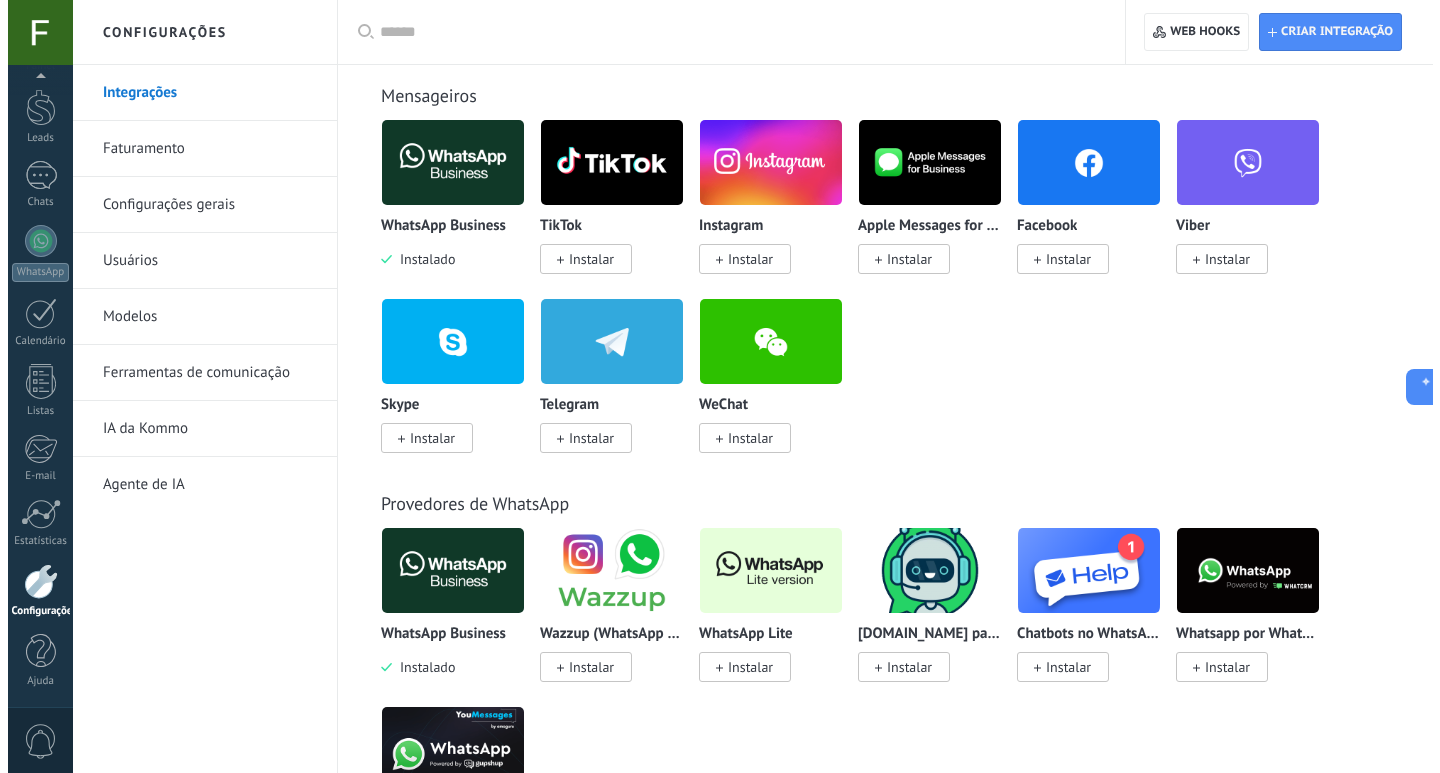 scroll, scrollTop: 400, scrollLeft: 0, axis: vertical 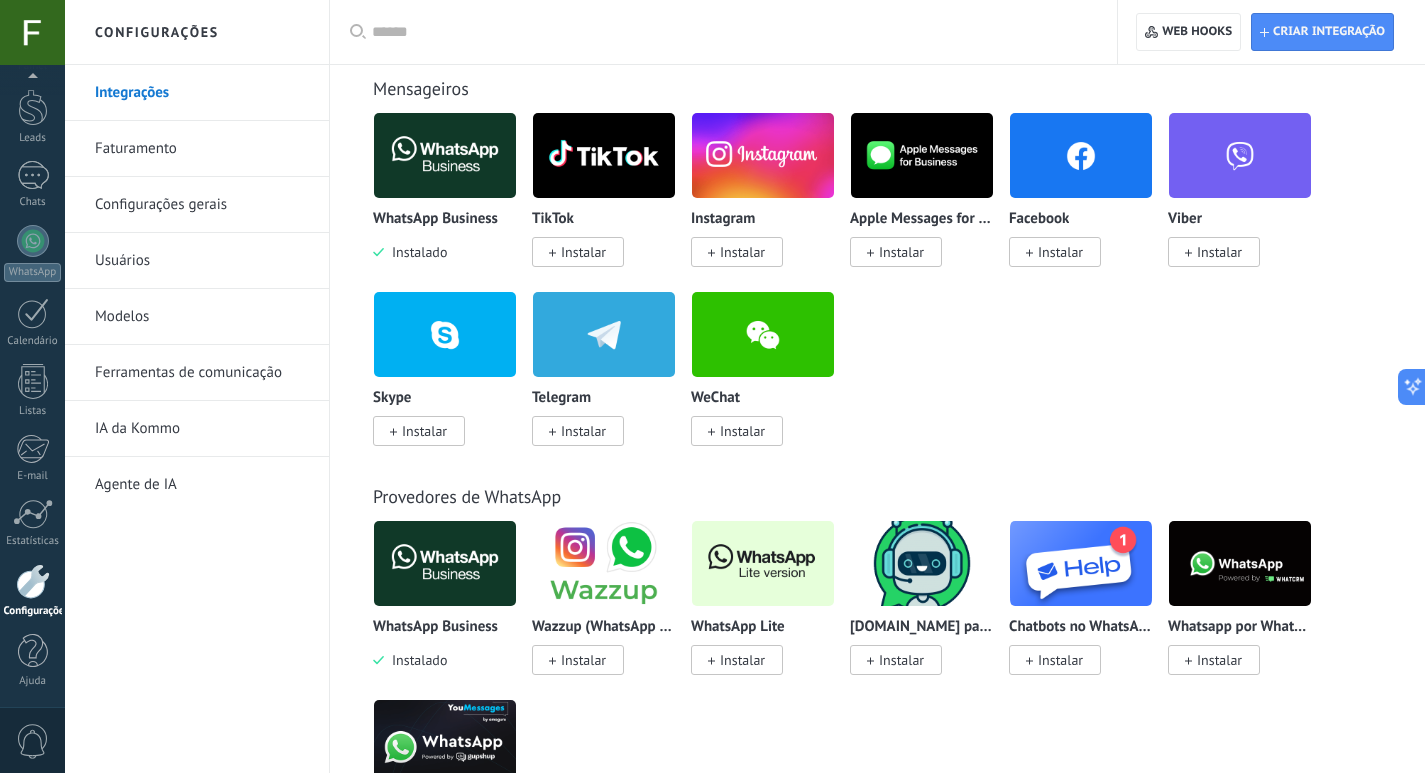 click at bounding box center [445, 155] 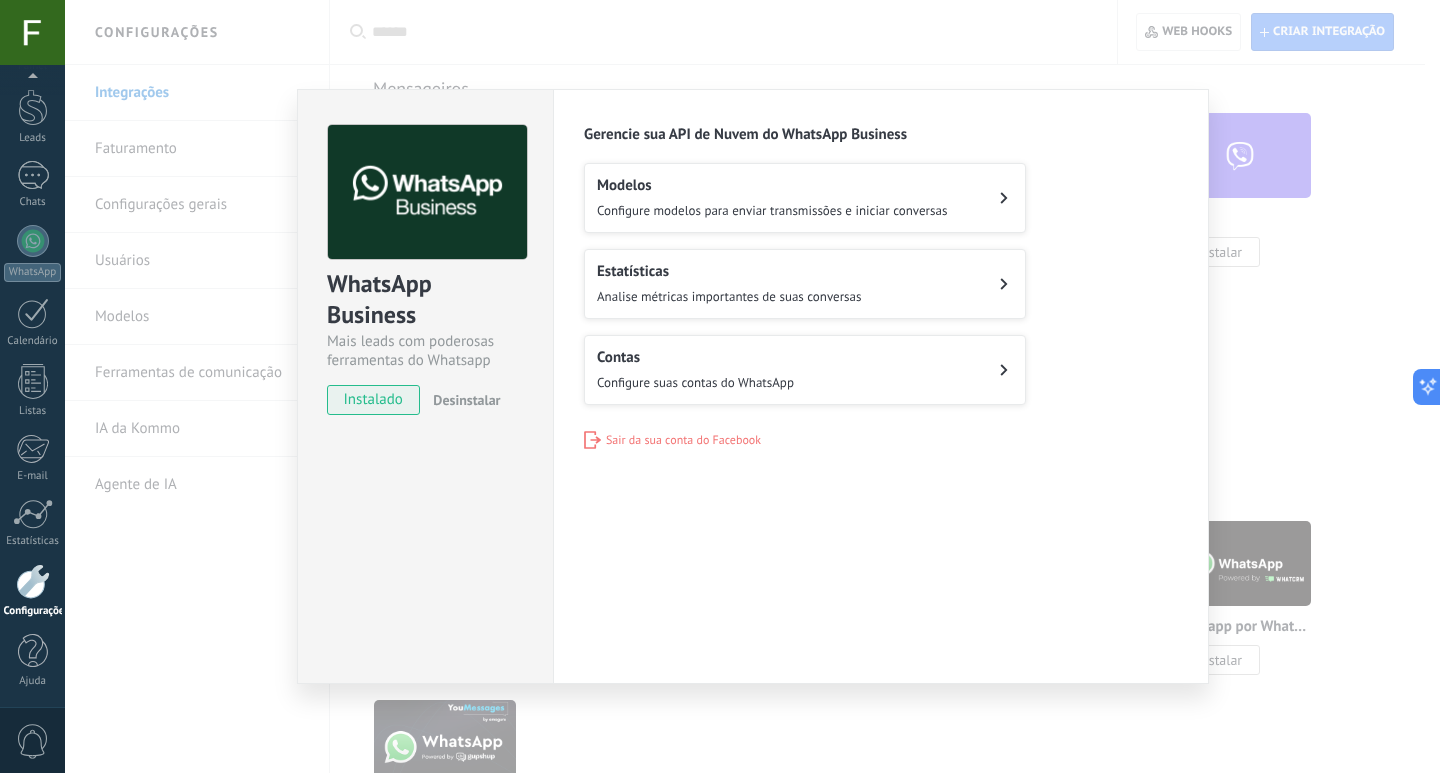 click on "Modelos Configure modelos para enviar transmissões e iniciar conversas" at bounding box center (805, 198) 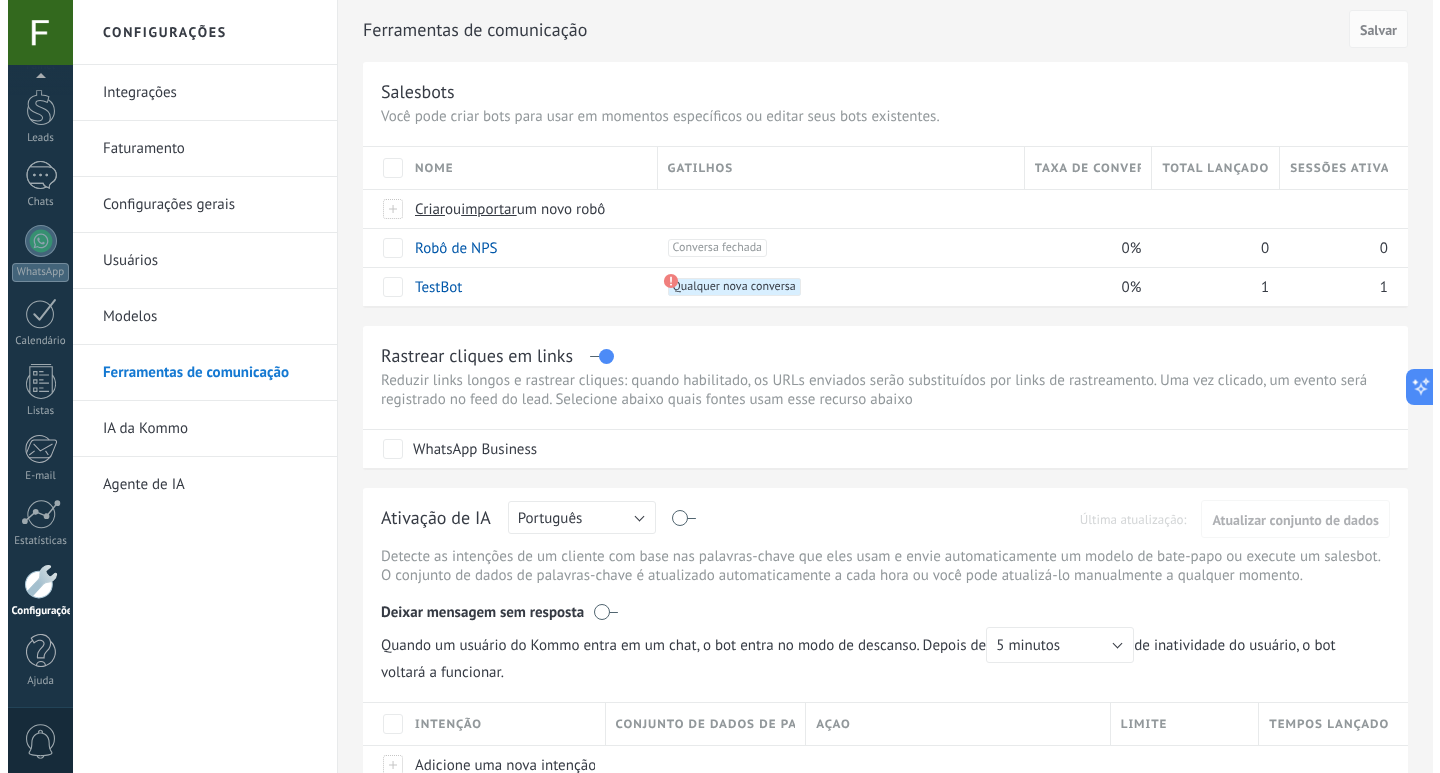 scroll, scrollTop: 32, scrollLeft: 0, axis: vertical 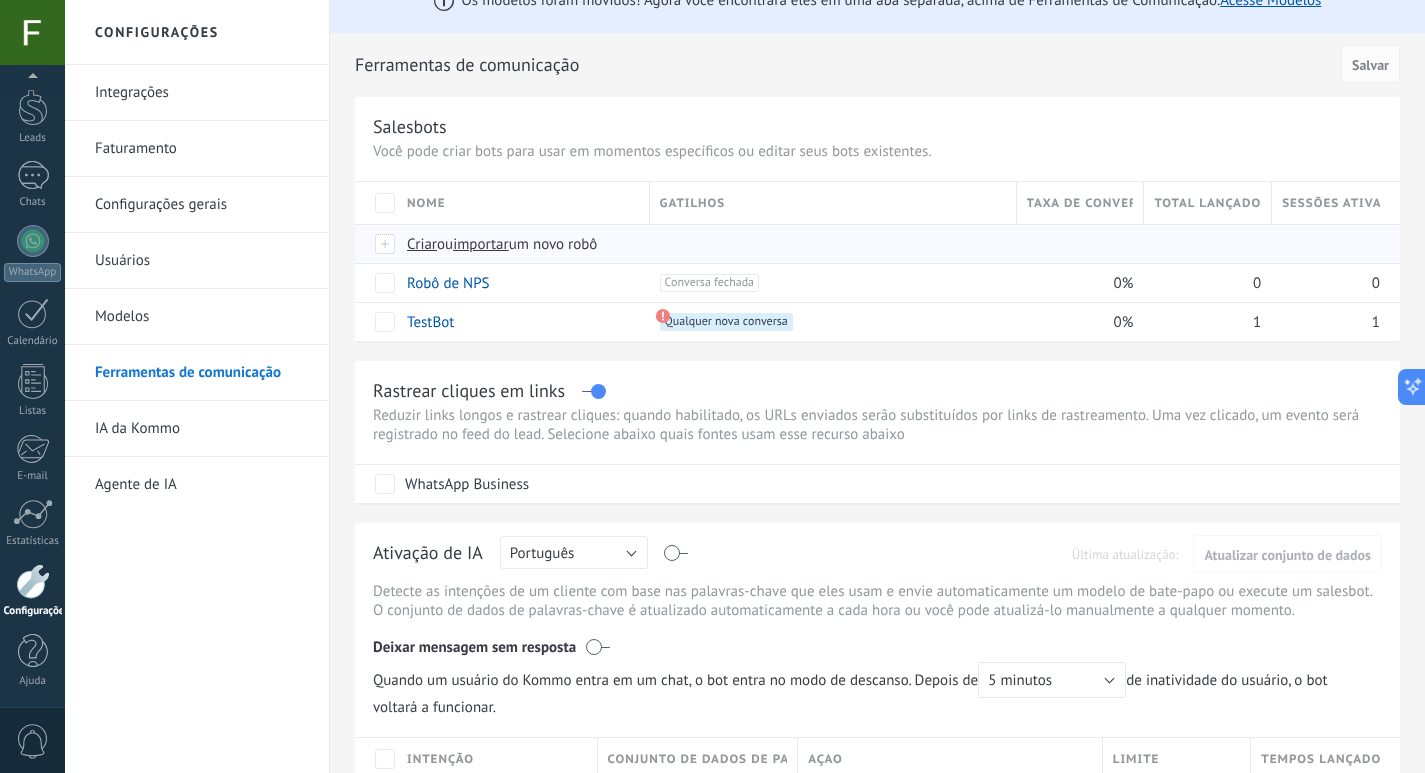 click on "Criar" at bounding box center (422, 244) 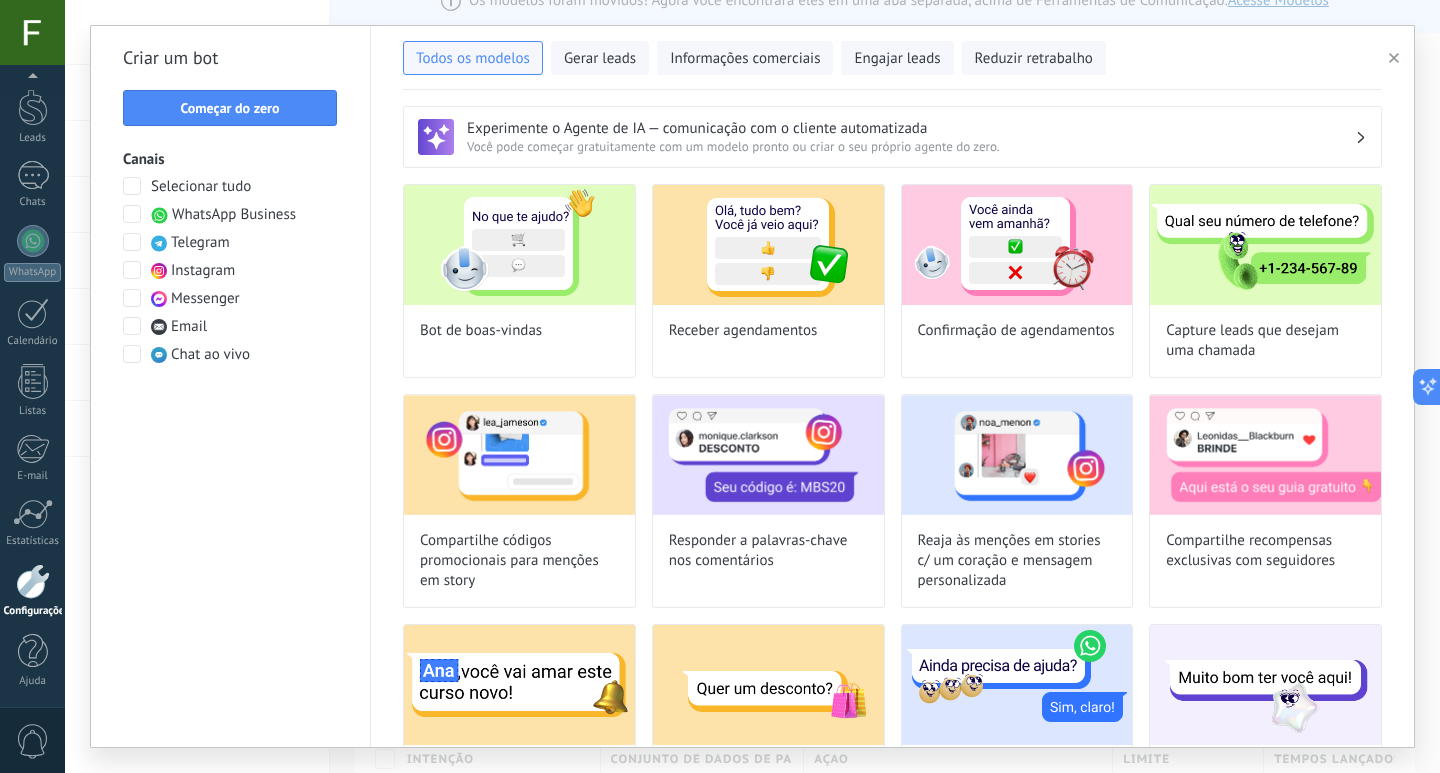 click at bounding box center [132, 214] 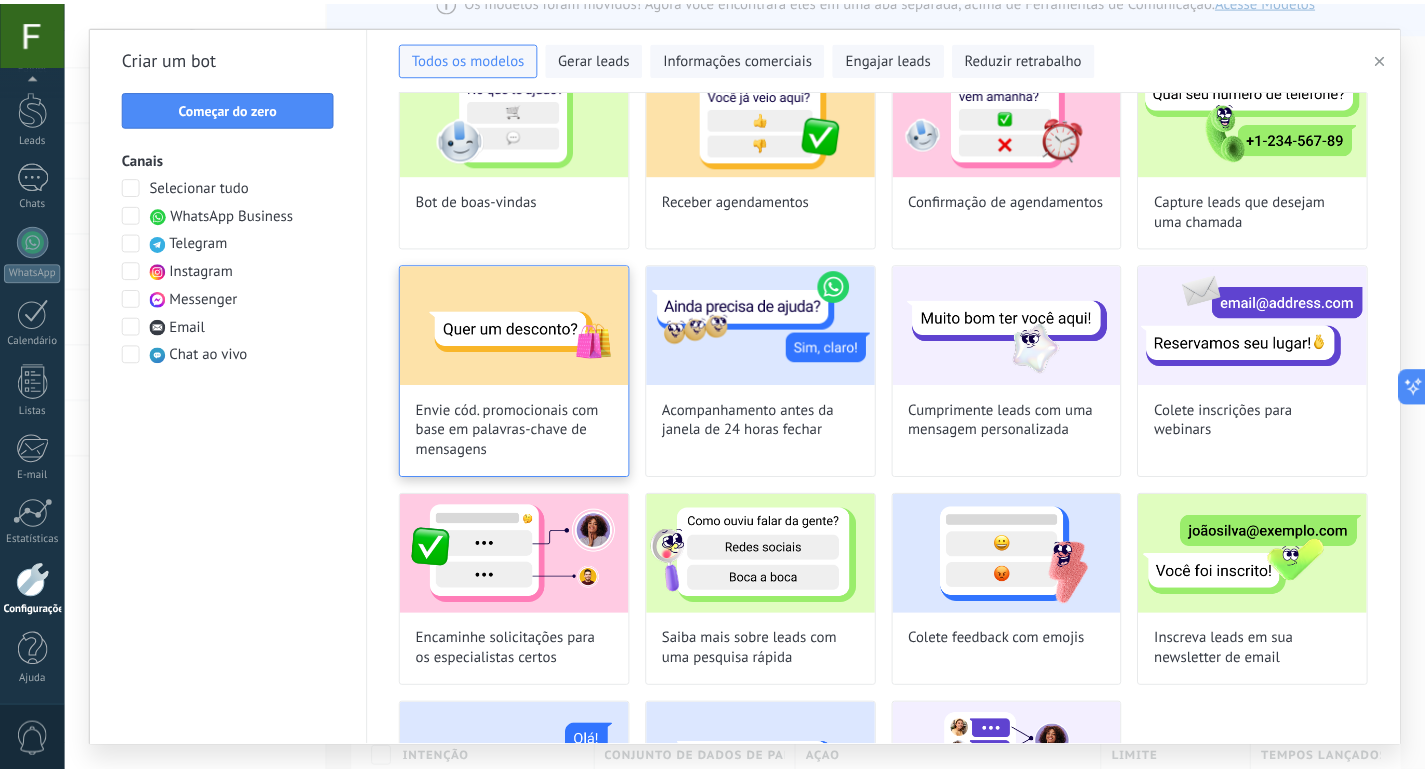 scroll, scrollTop: 17, scrollLeft: 0, axis: vertical 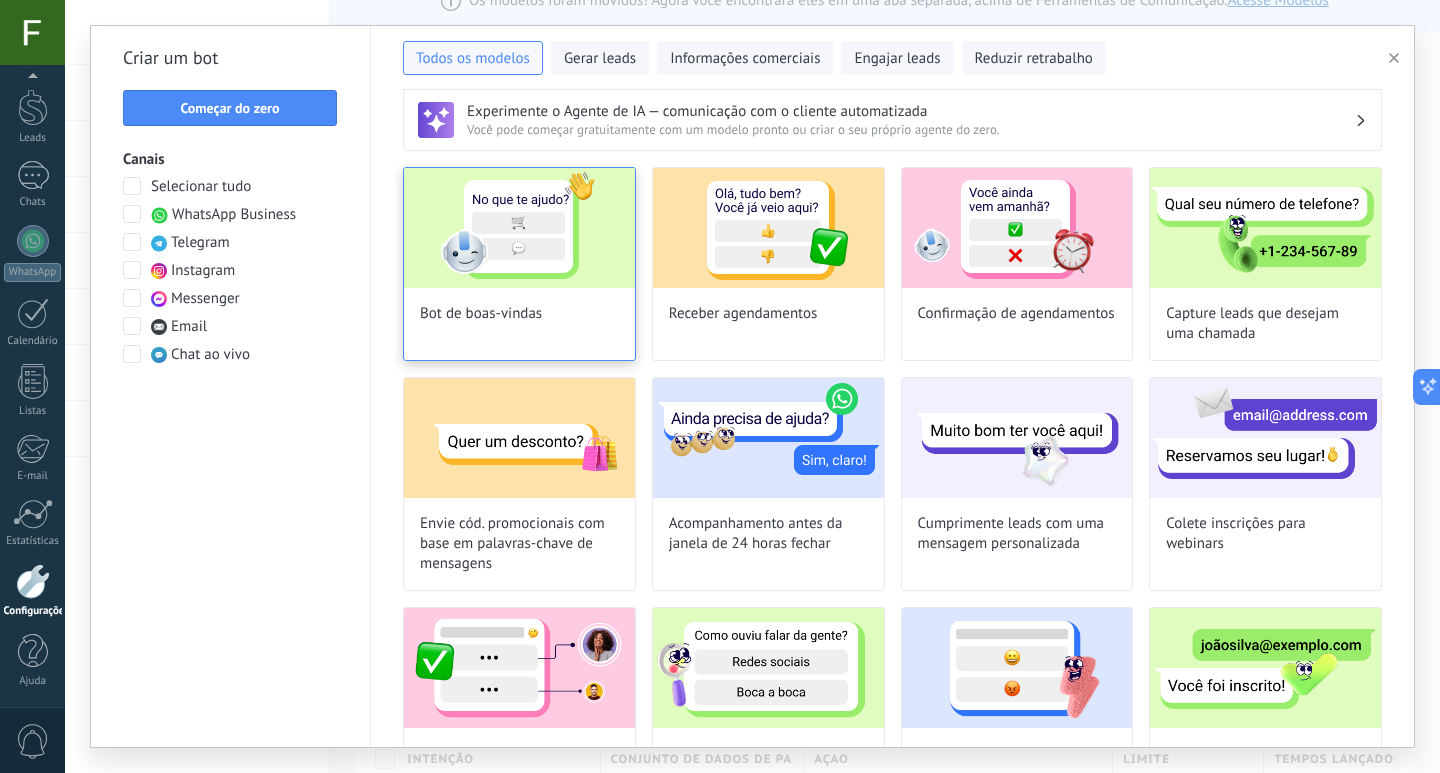 click on "Bot de boas-vindas" at bounding box center (481, 314) 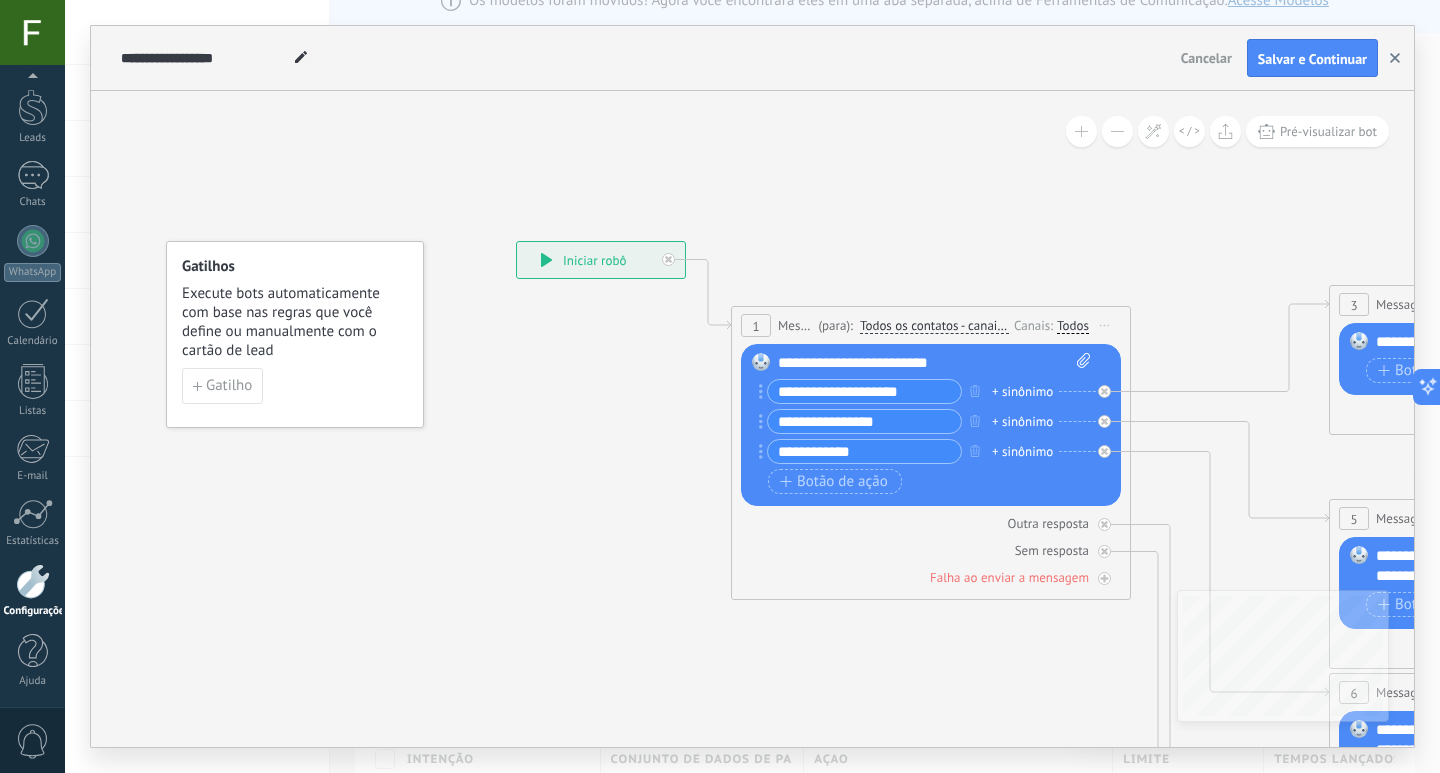 click 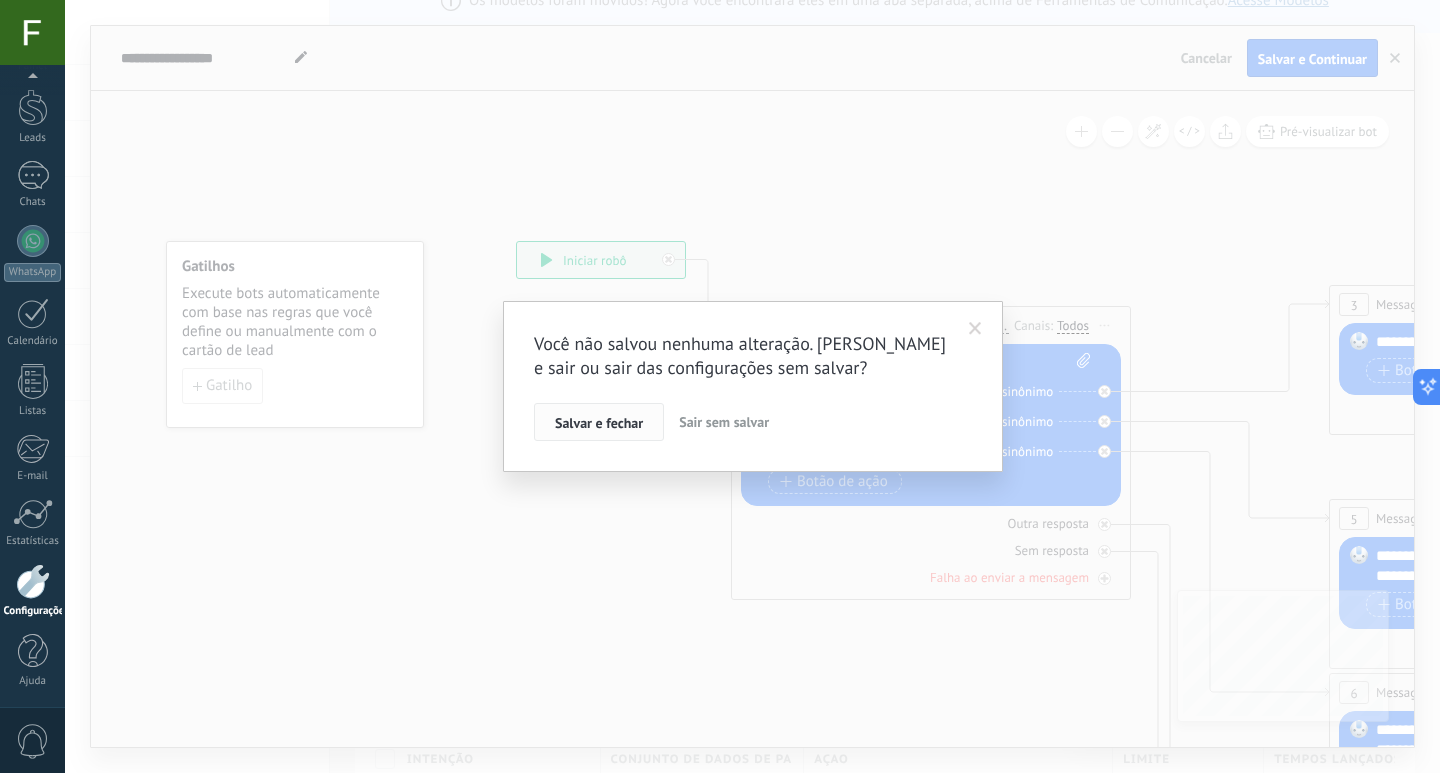 click on "Salvar e fechar" at bounding box center [599, 422] 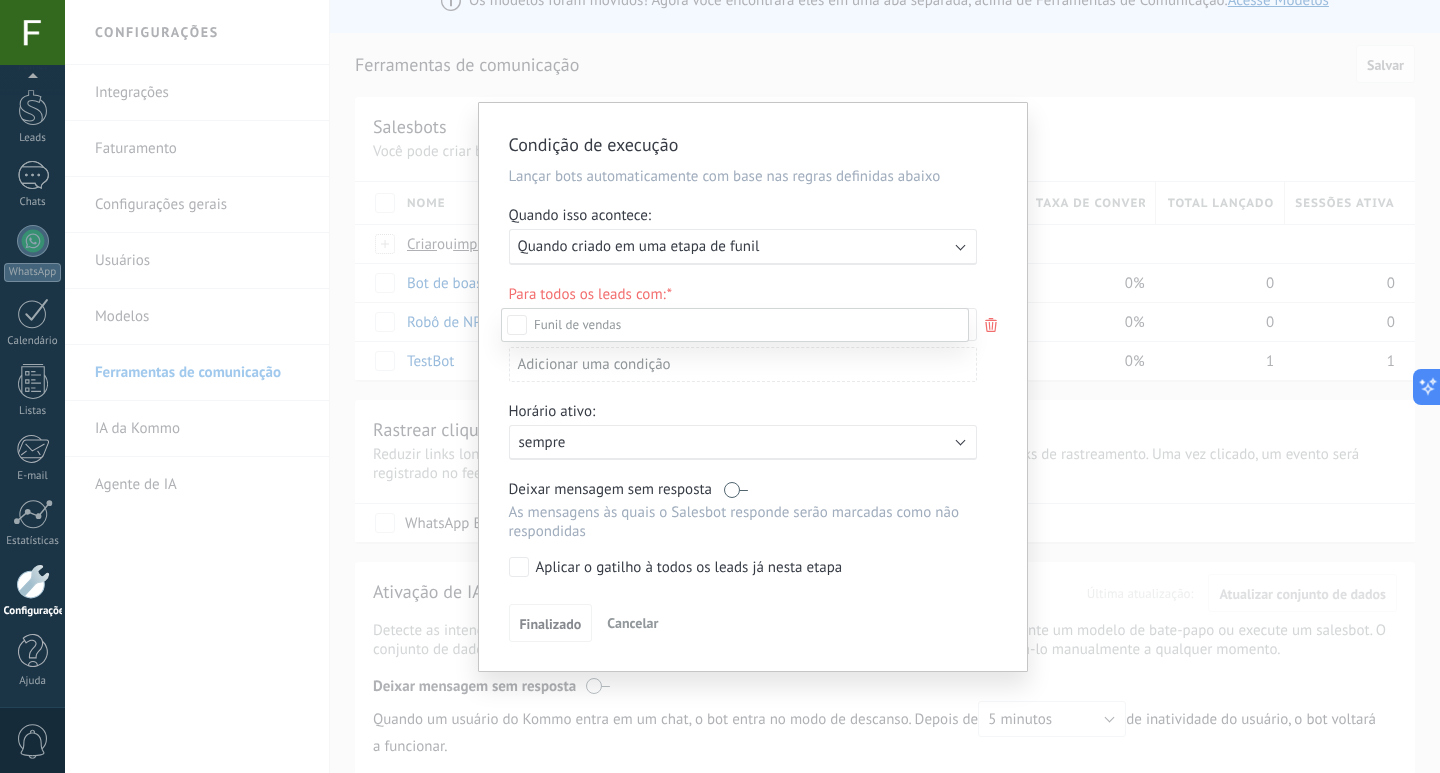 click on "Etapa de leads de entrada Contato inicial Discussões Tomada de decisão Discussão de contrato Fechado - ganho Fechado - perdido" at bounding box center [735, 539] 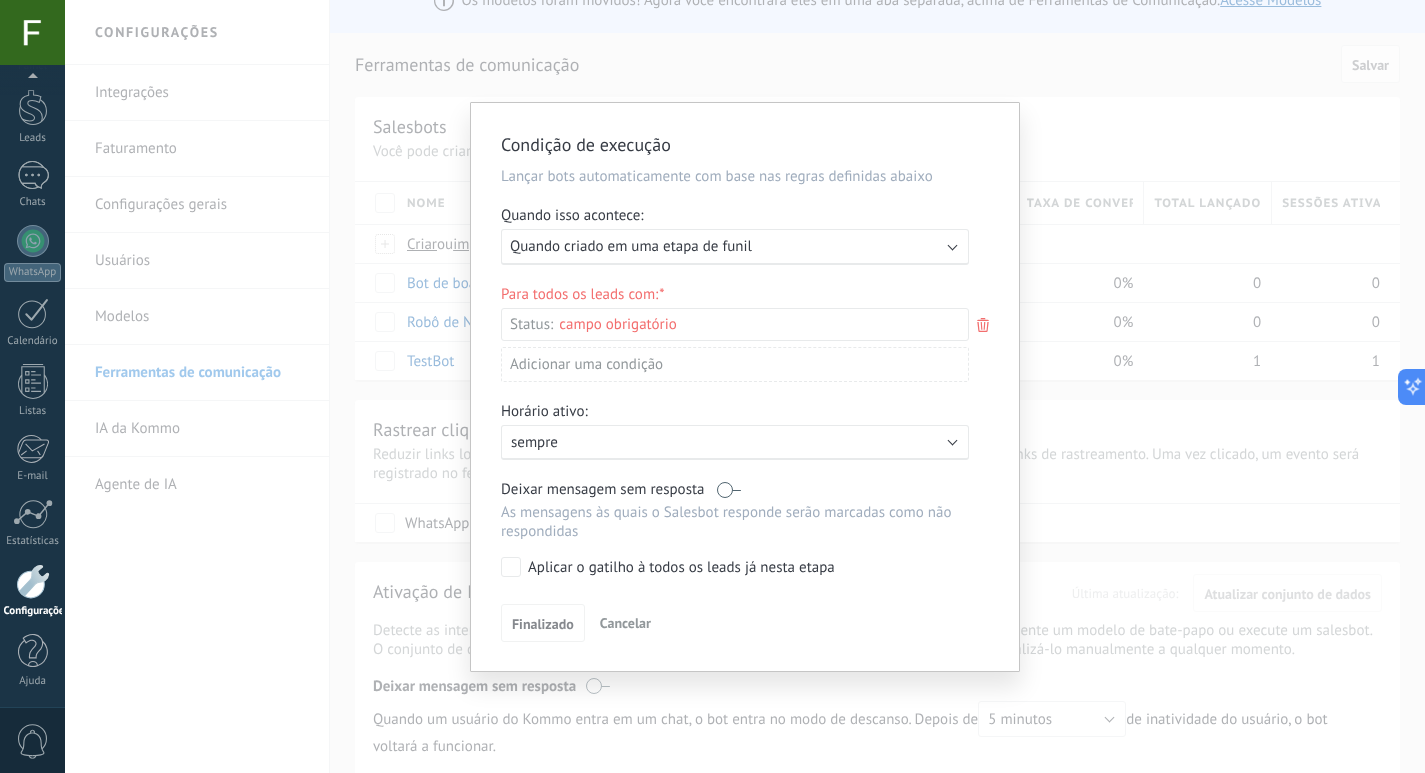 click on "Cancelar" at bounding box center [625, 623] 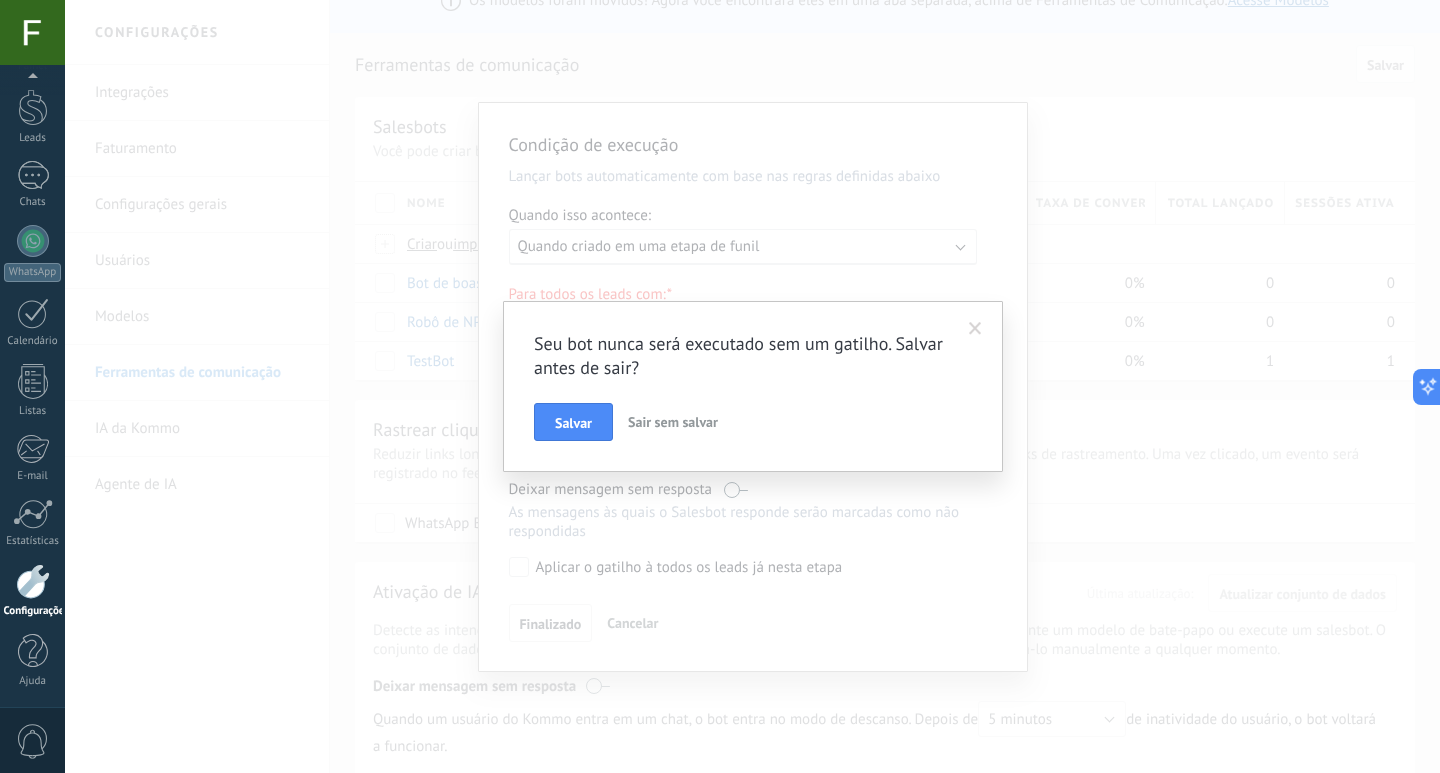 click on "Sair sem salvar" at bounding box center [673, 422] 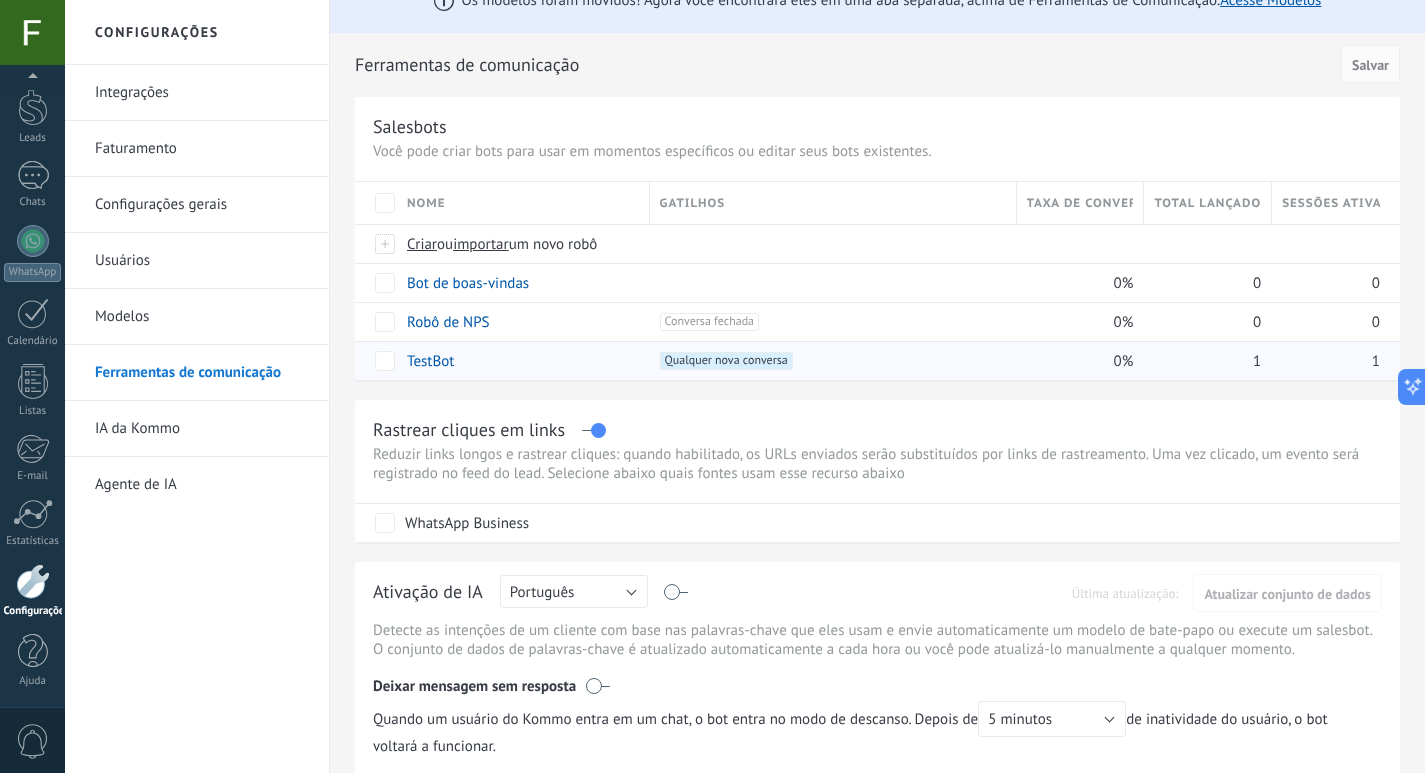 click on "TestBot" at bounding box center (430, 361) 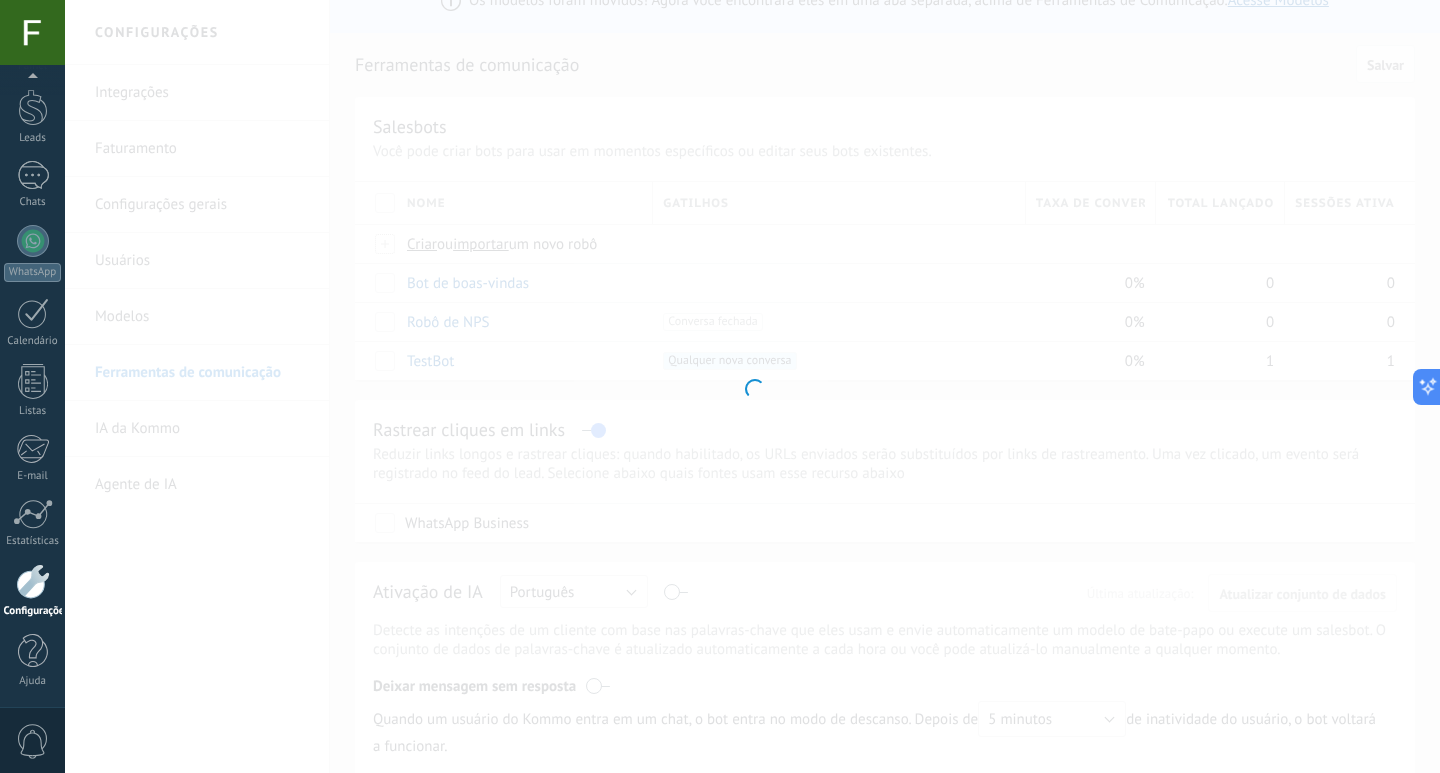 type on "*******" 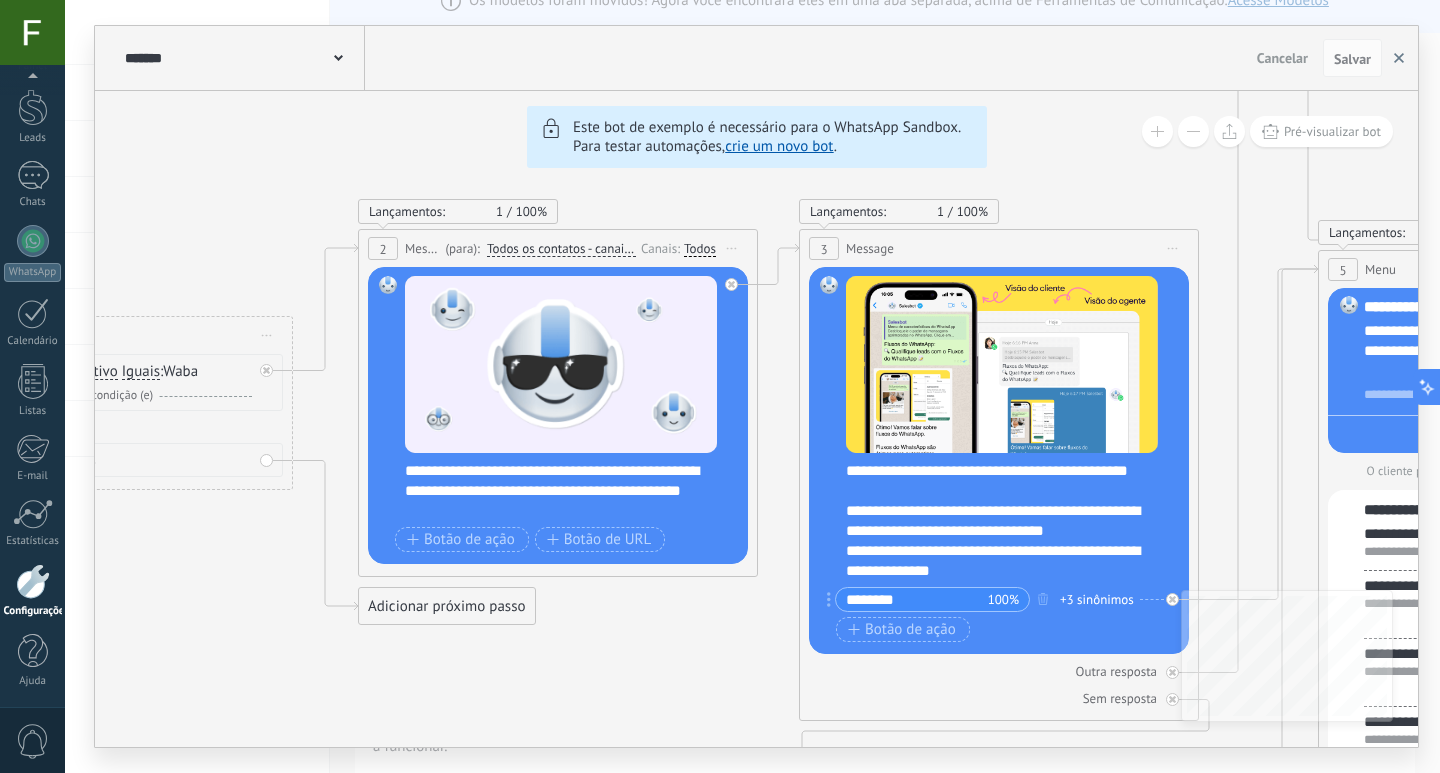 click at bounding box center [1399, 58] 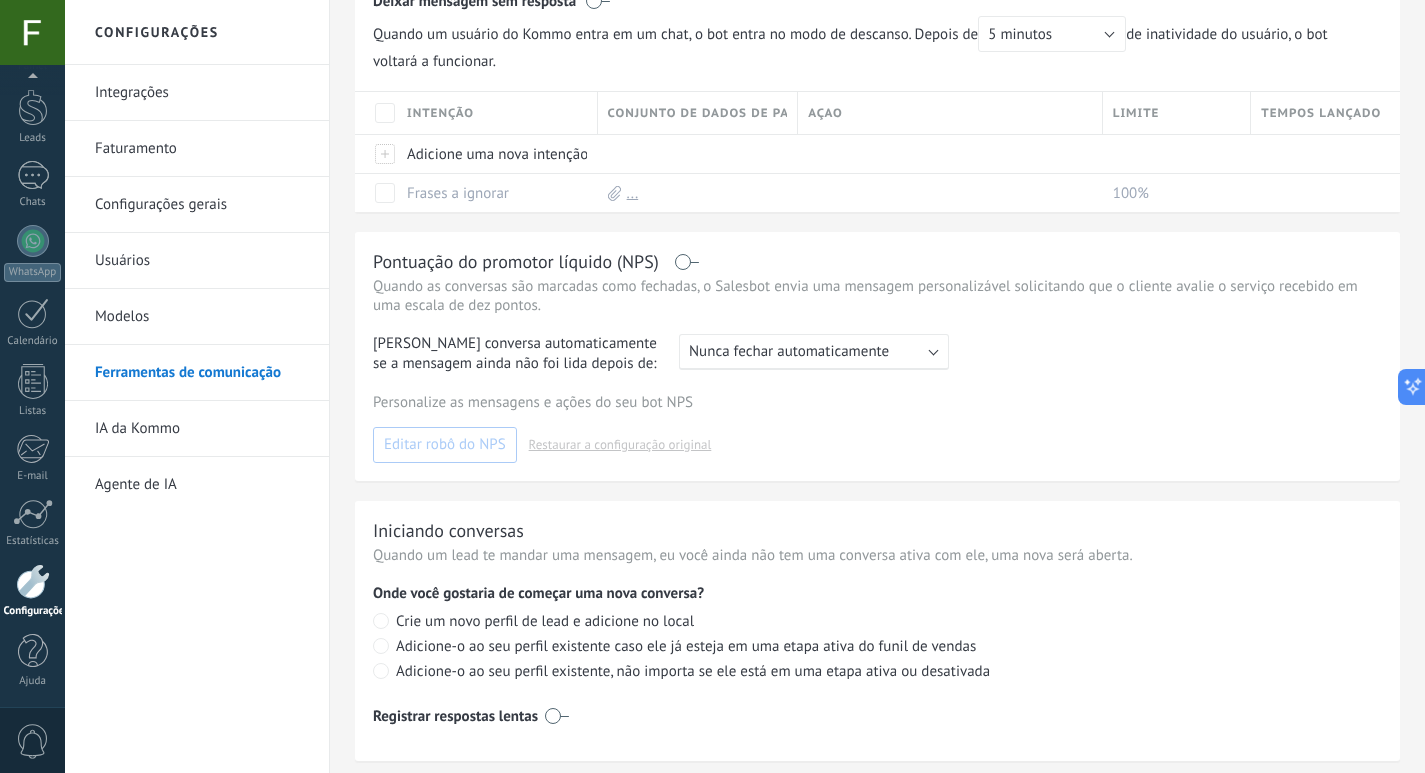 scroll, scrollTop: 771, scrollLeft: 0, axis: vertical 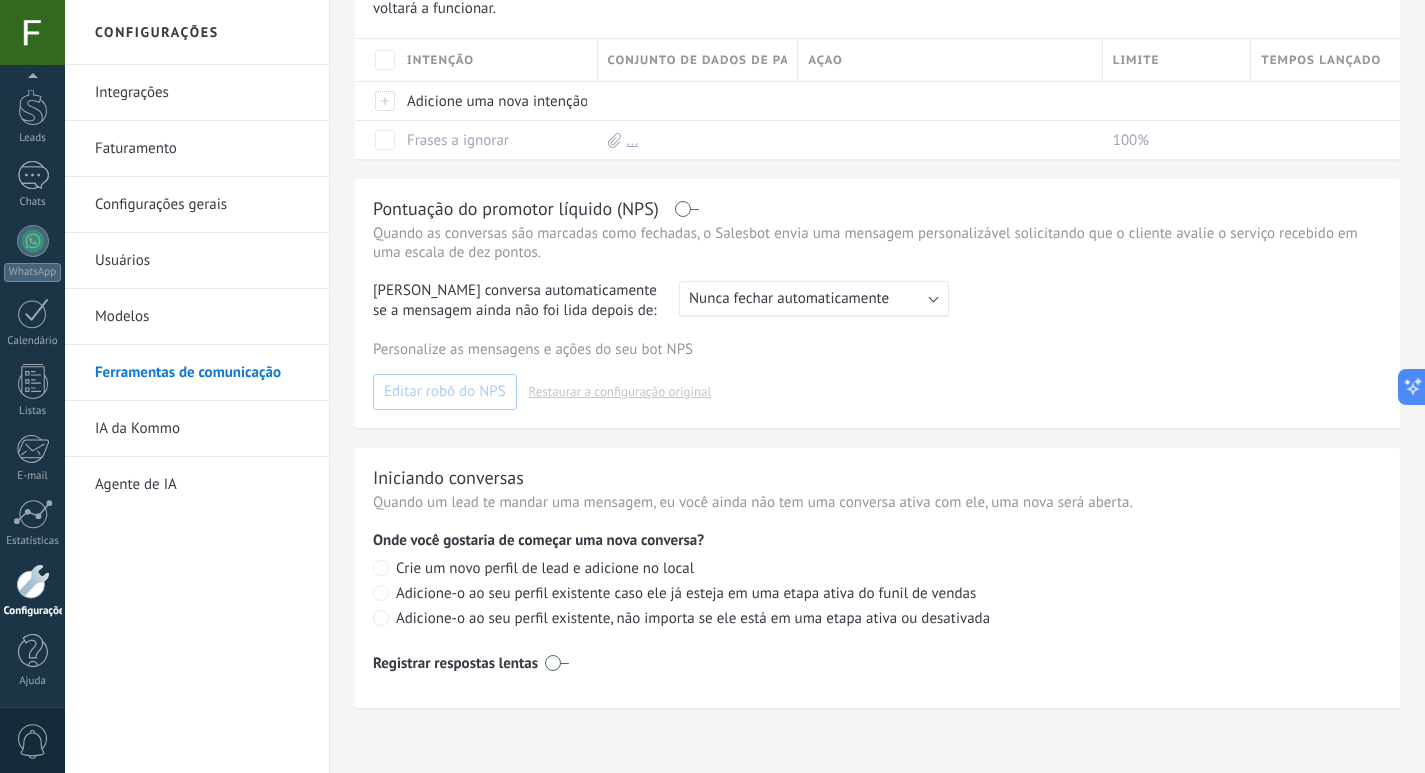 click on "Modelos" at bounding box center [202, 317] 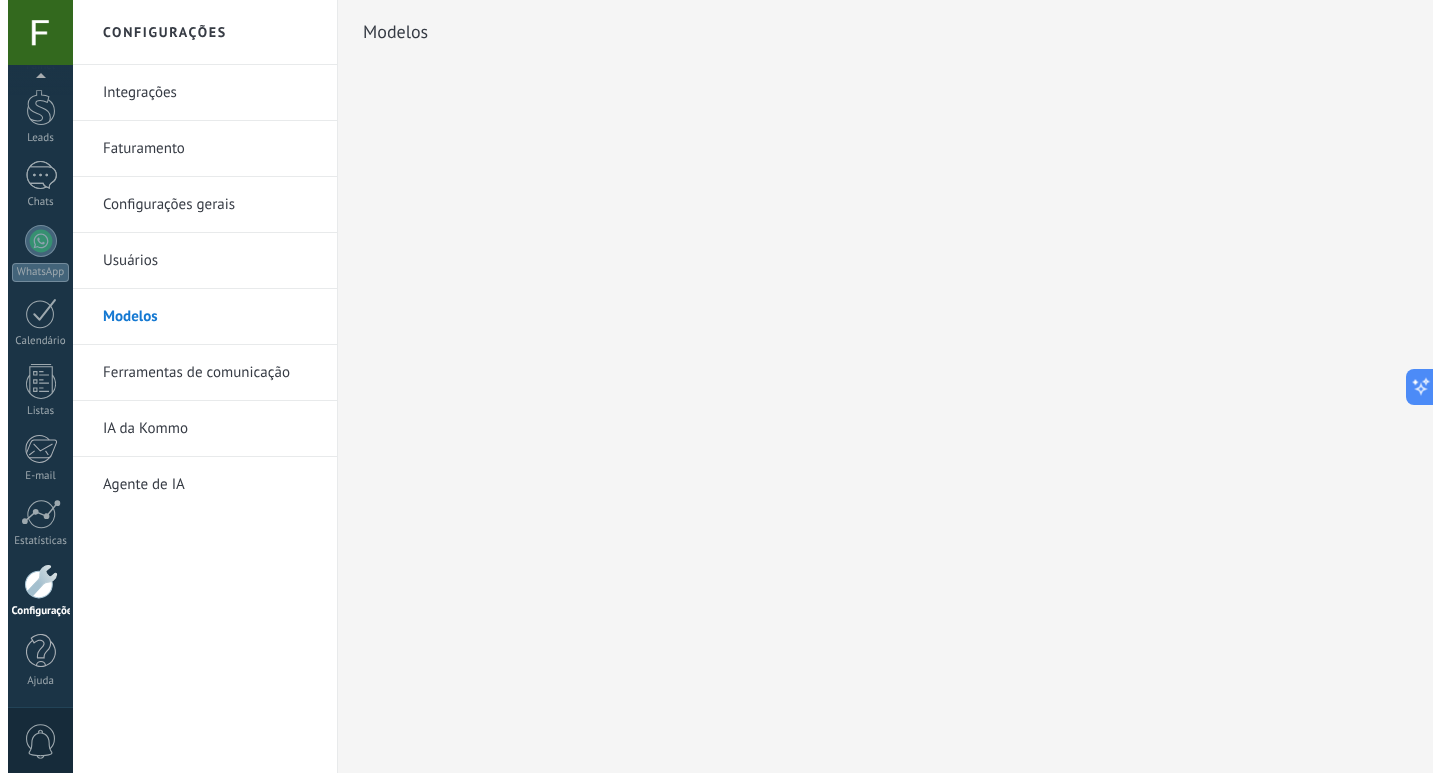 scroll, scrollTop: 0, scrollLeft: 0, axis: both 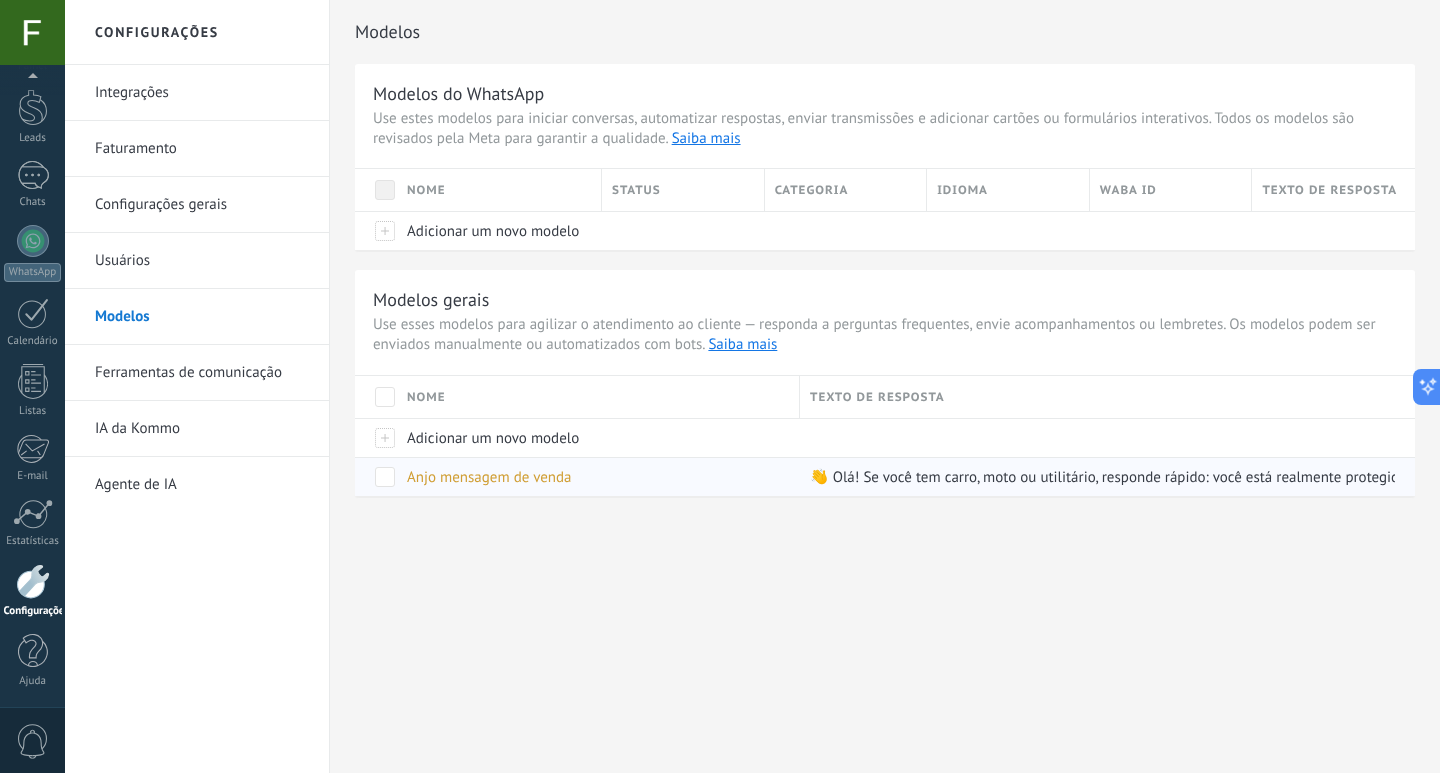 click at bounding box center [385, 477] 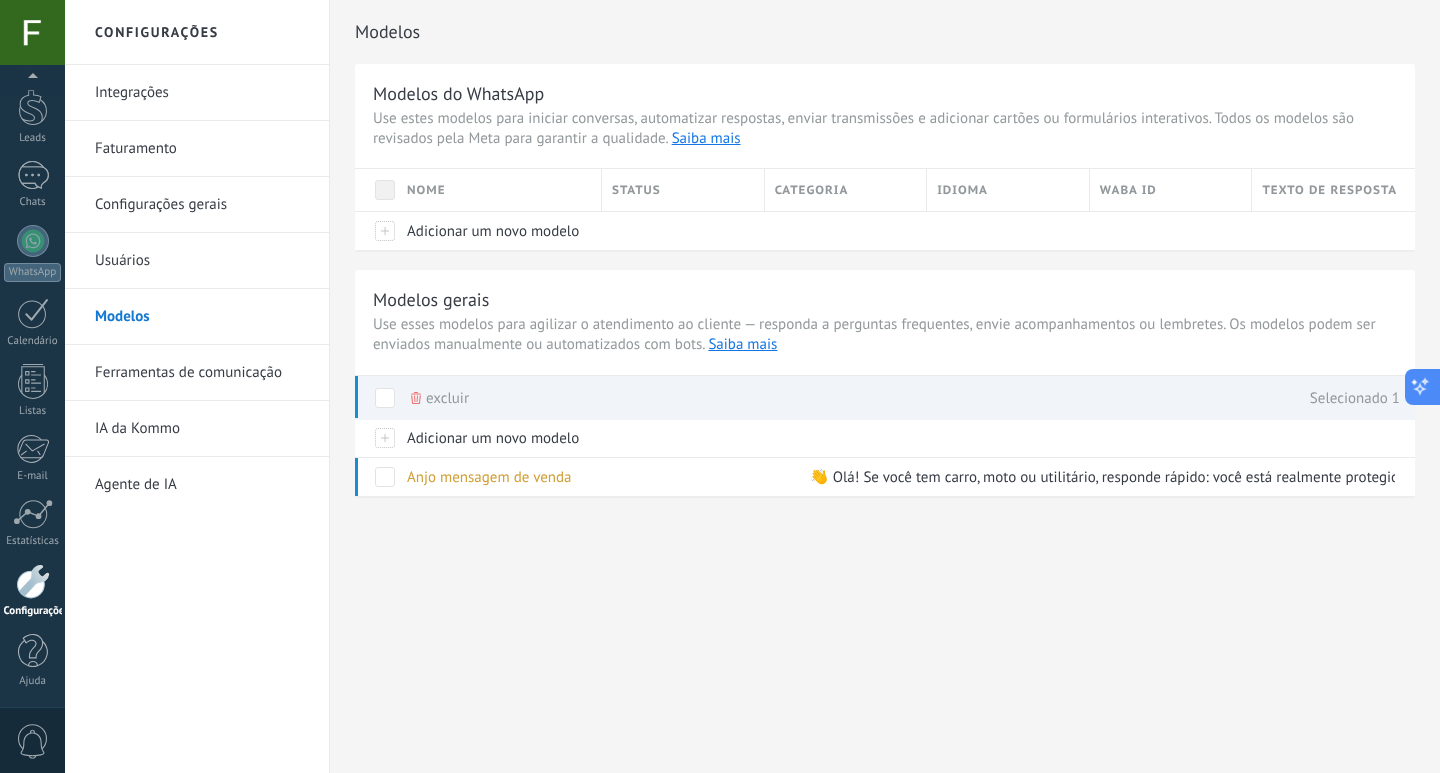 click 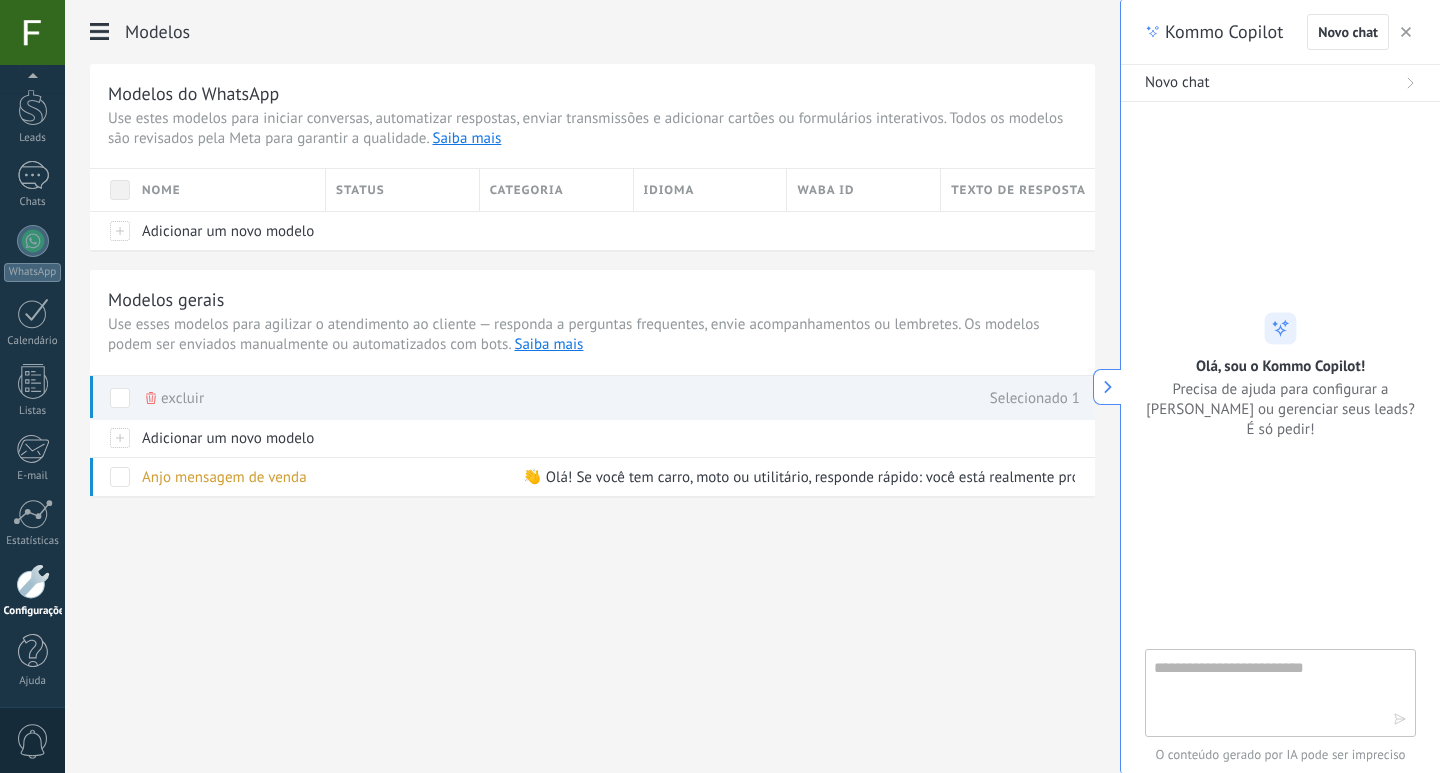 click at bounding box center [1266, 692] 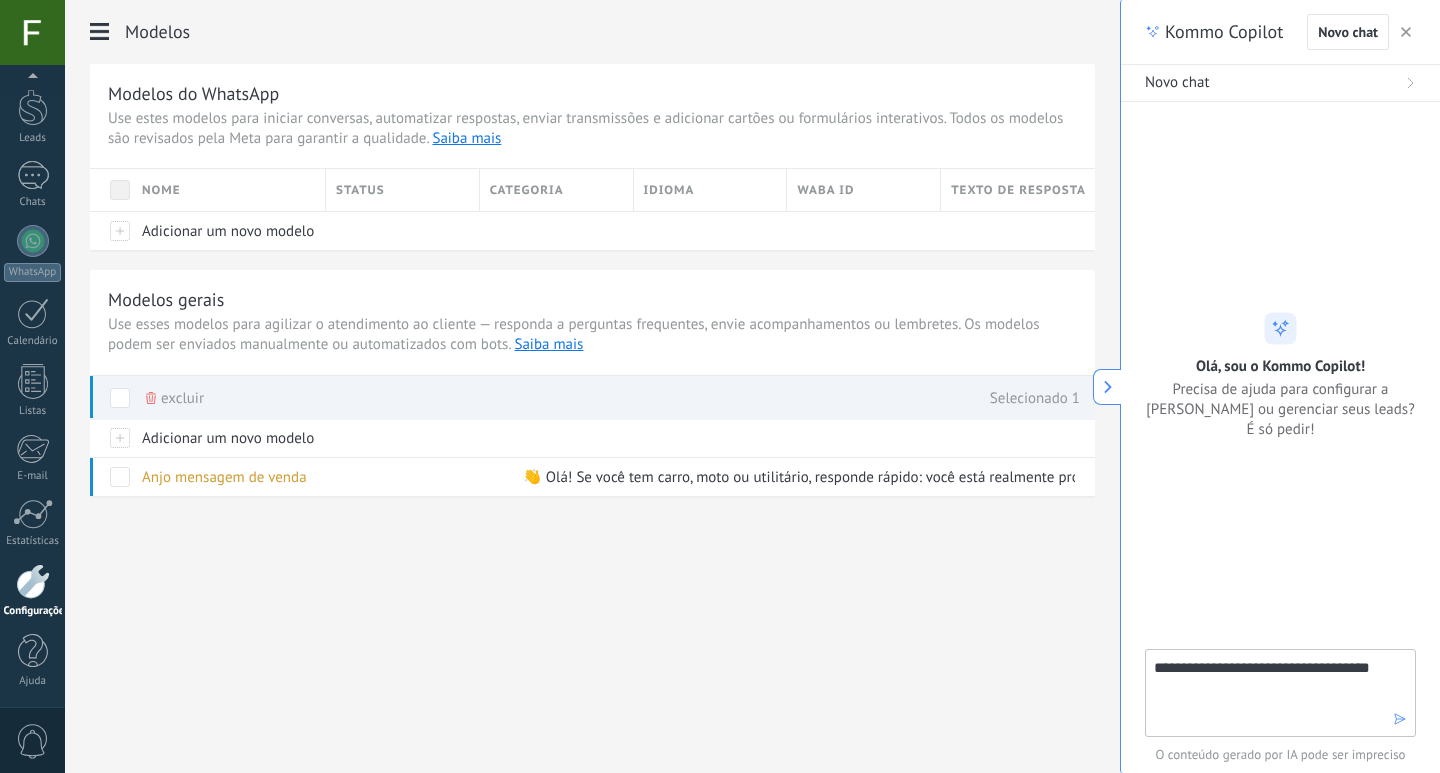 type on "**********" 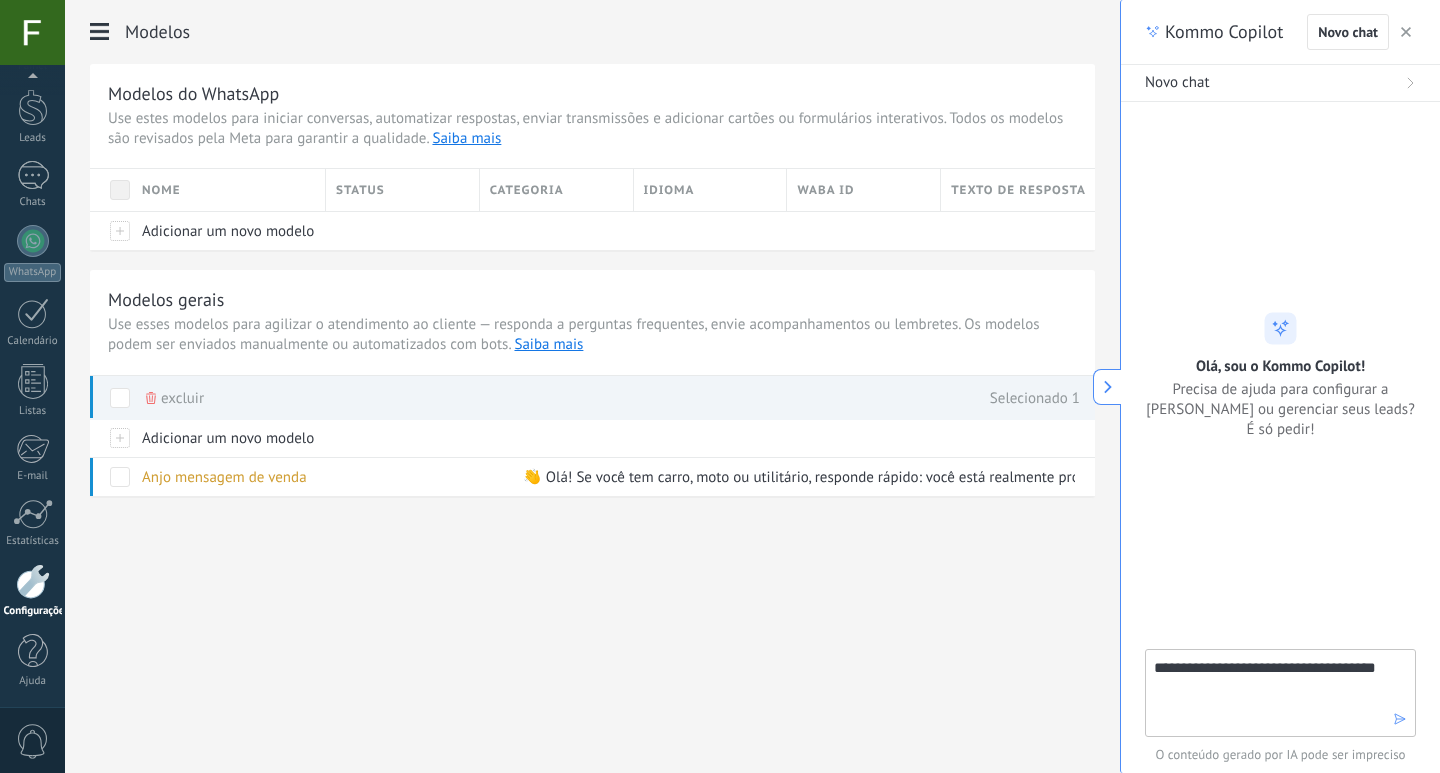 type 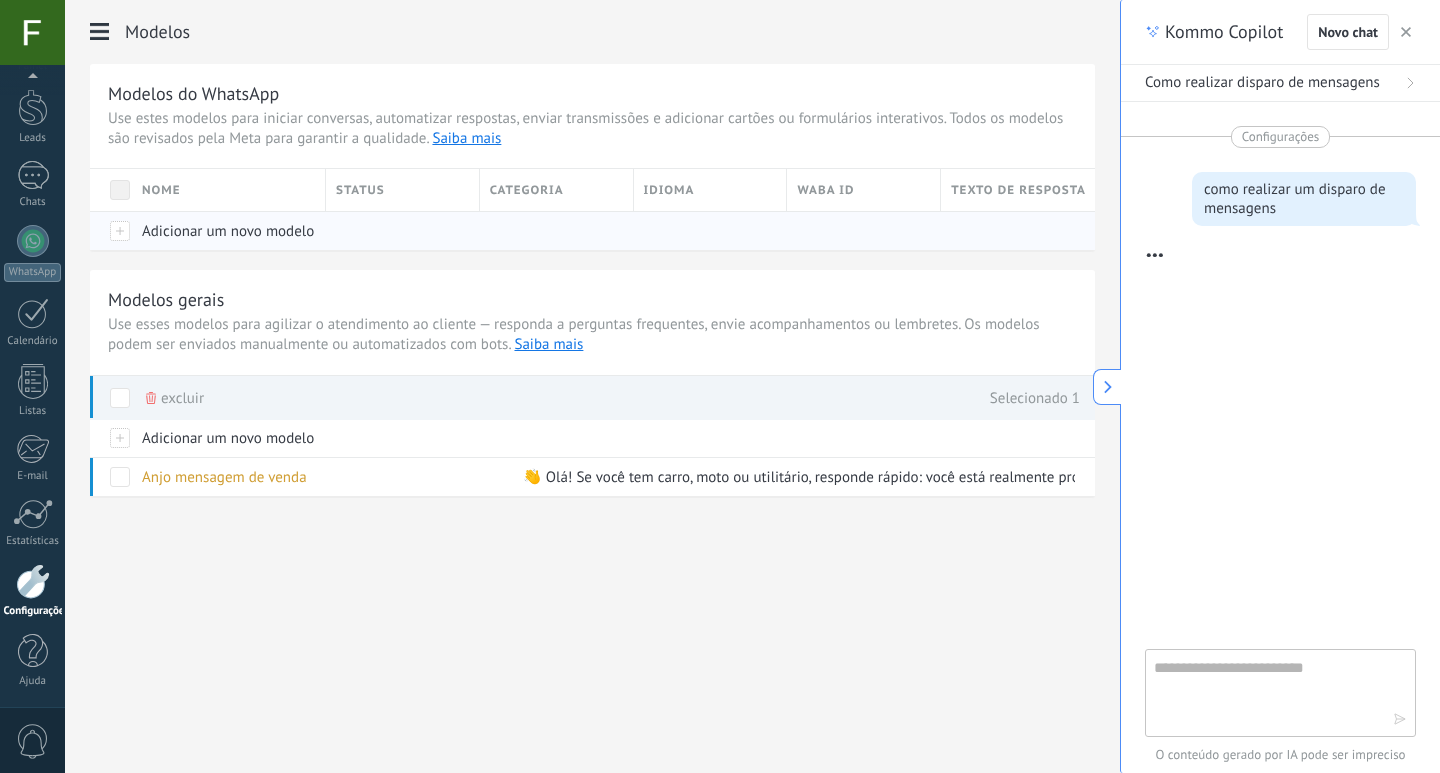 click on "Adicionar um novo modelo" at bounding box center (228, 231) 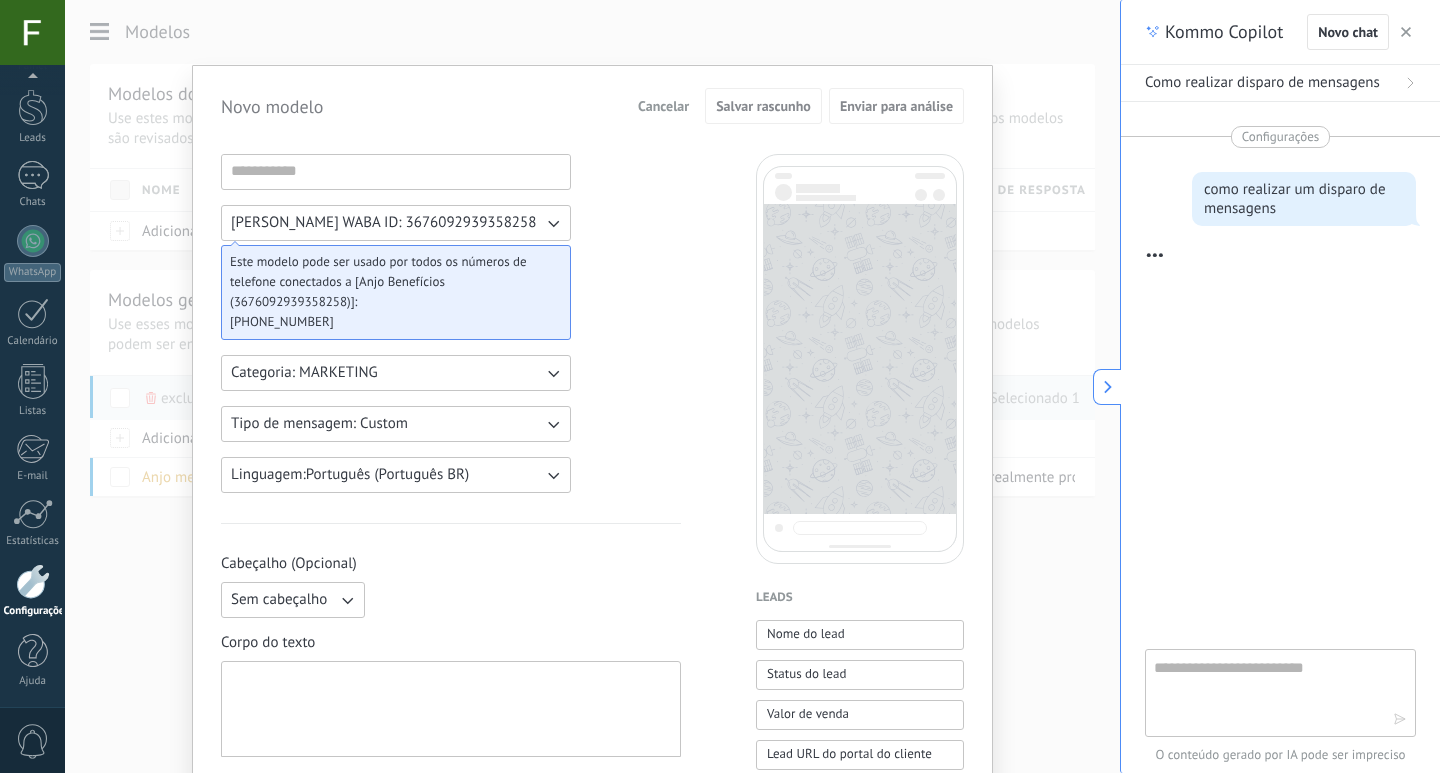 click on "[PERSON_NAME] WABA ID: 3676092939358258" at bounding box center [396, 223] 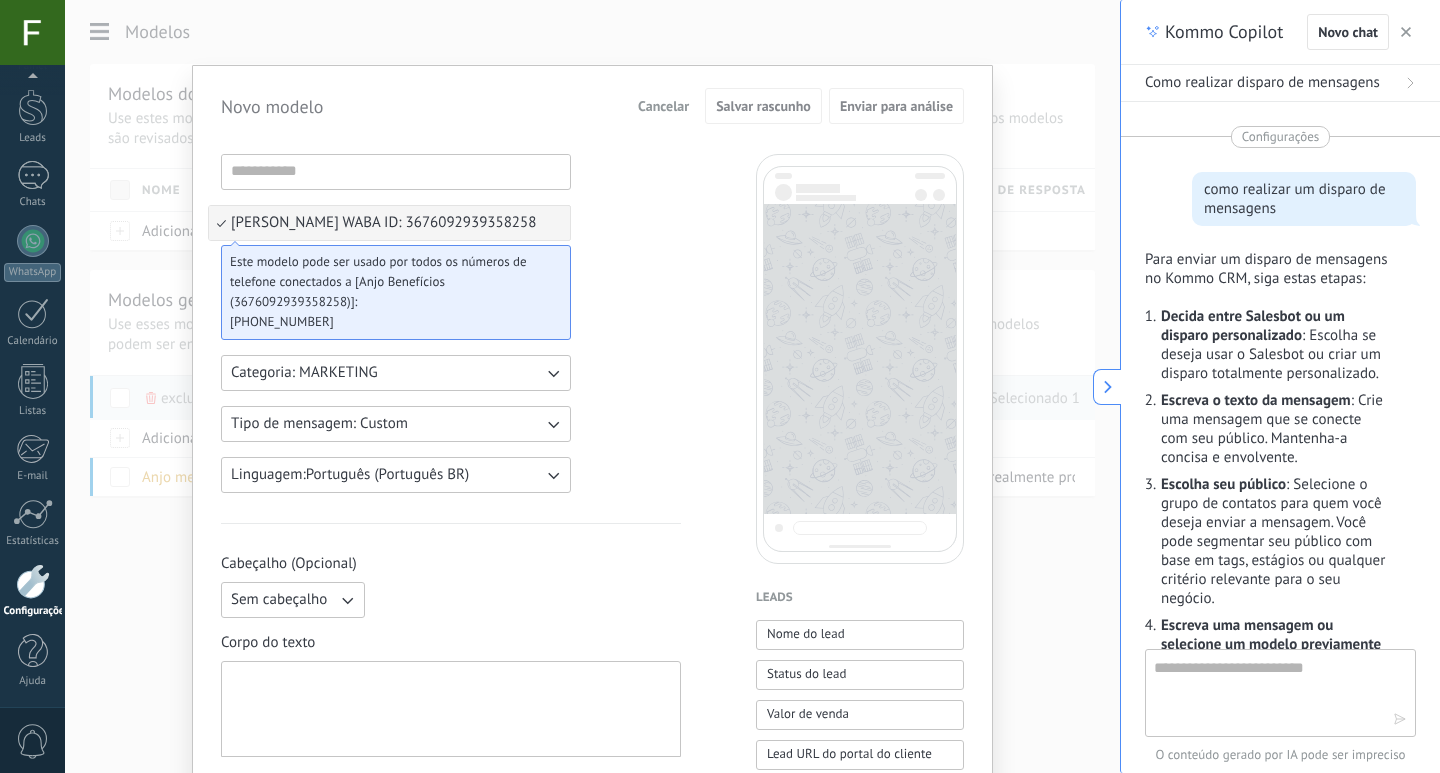 scroll, scrollTop: 812, scrollLeft: 0, axis: vertical 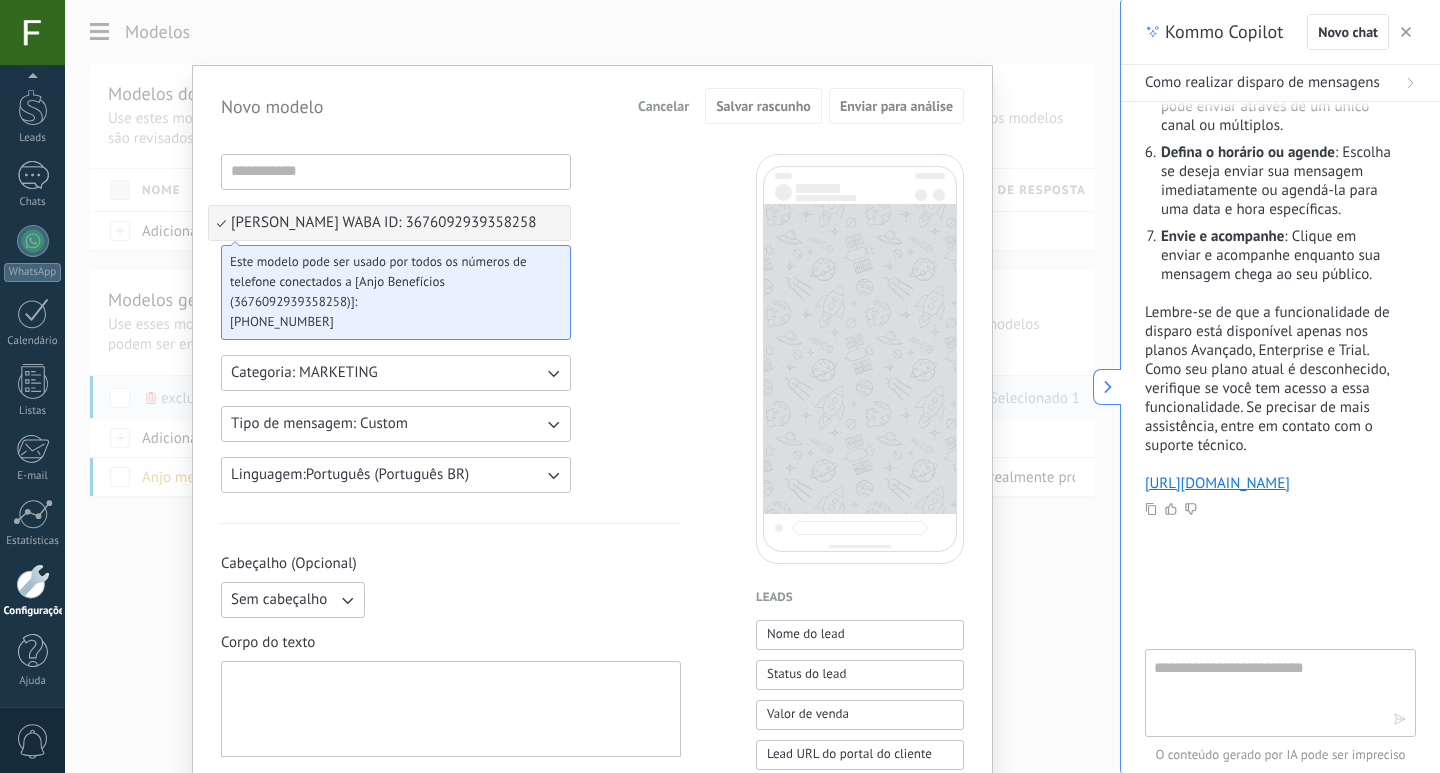 click on "[PERSON_NAME] WABA ID: 3676092939358258" at bounding box center [383, 223] 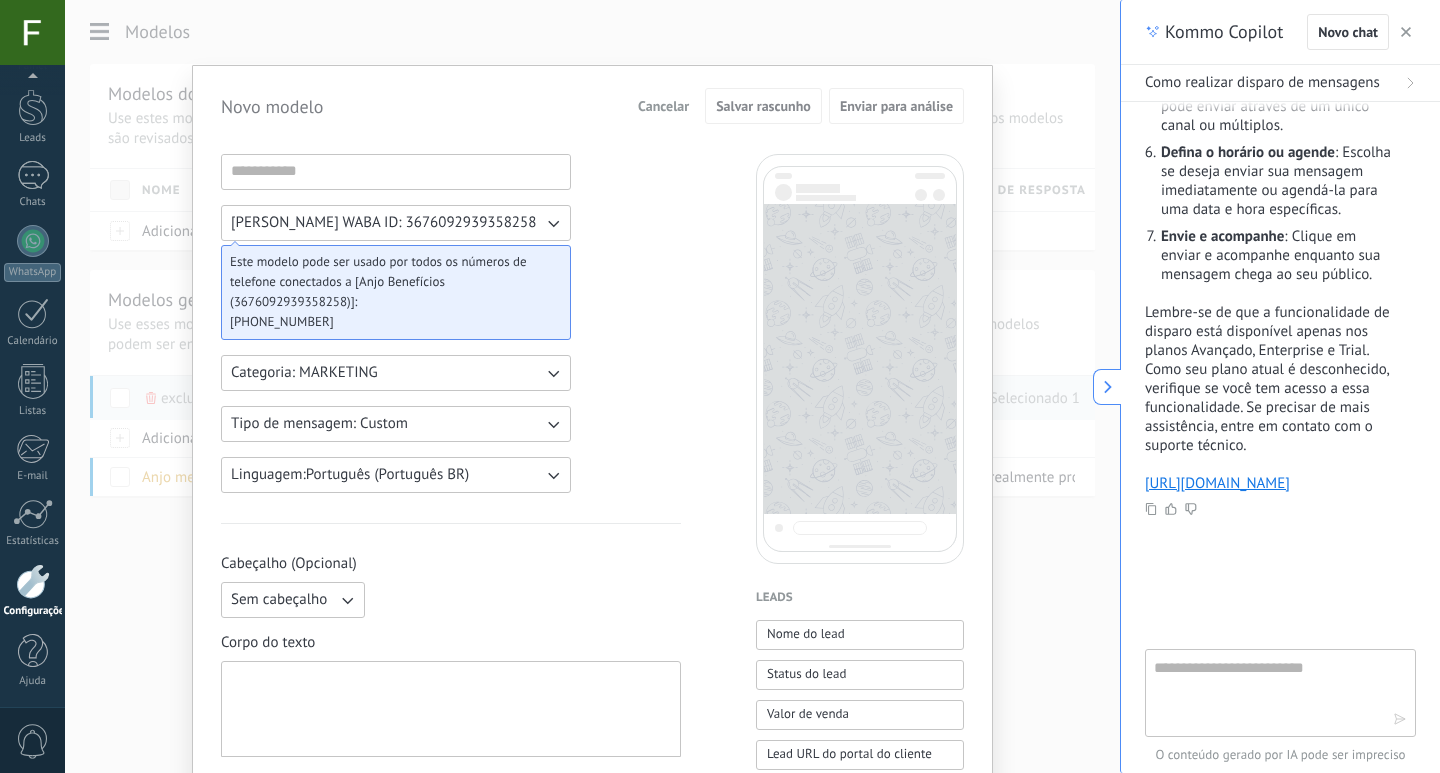 drag, startPoint x: 291, startPoint y: 268, endPoint x: 303, endPoint y: 325, distance: 58.249462 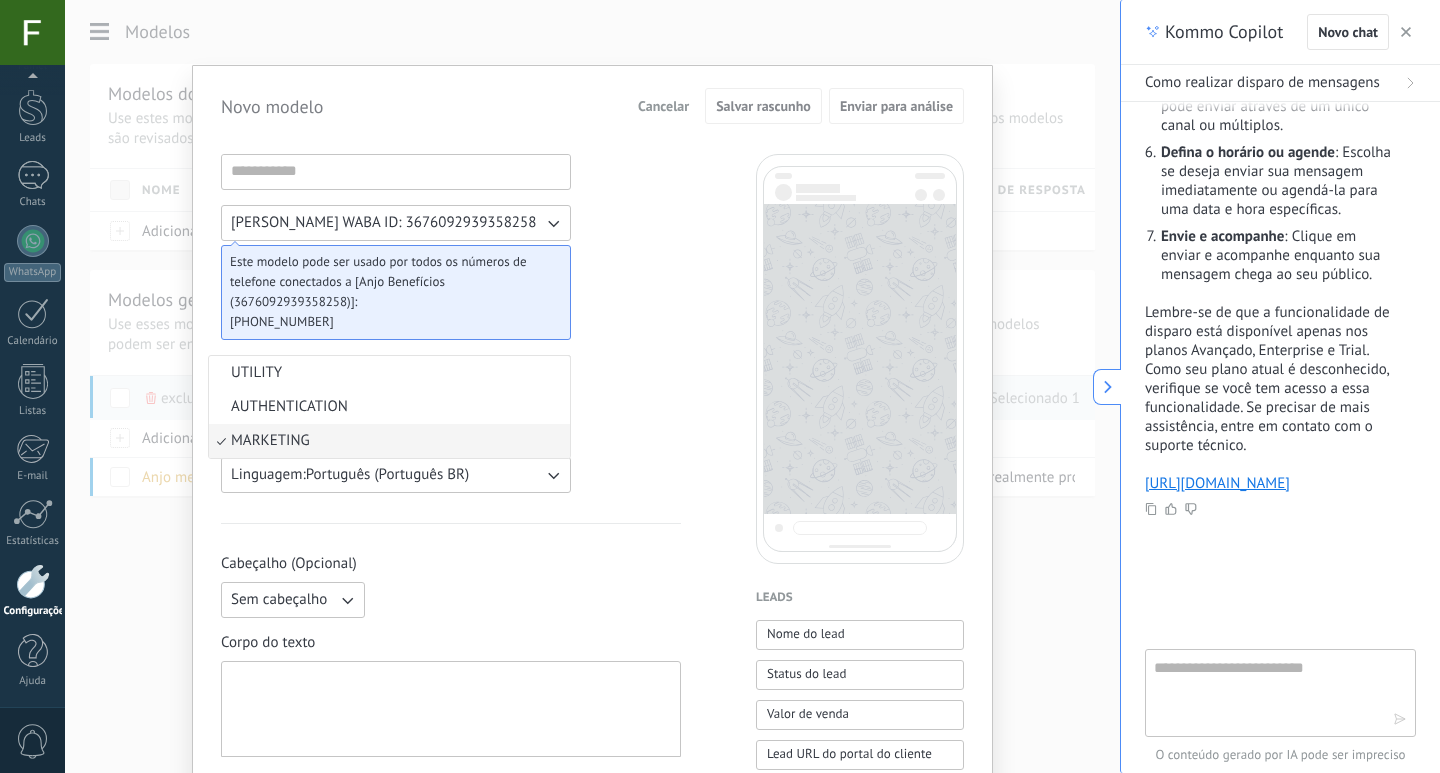 click on "UTILITY" at bounding box center [389, 373] 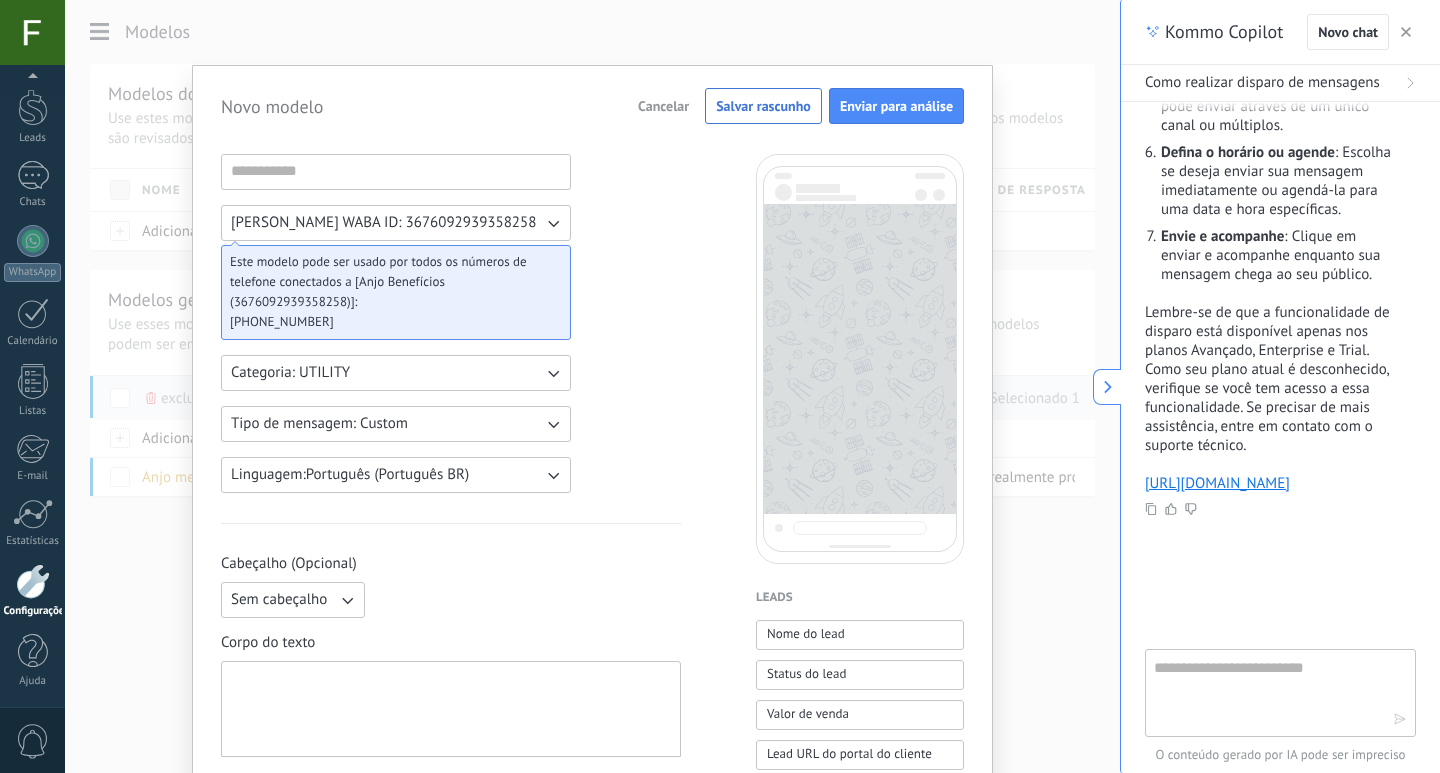 click on "Categoria: UTILITY" at bounding box center [290, 373] 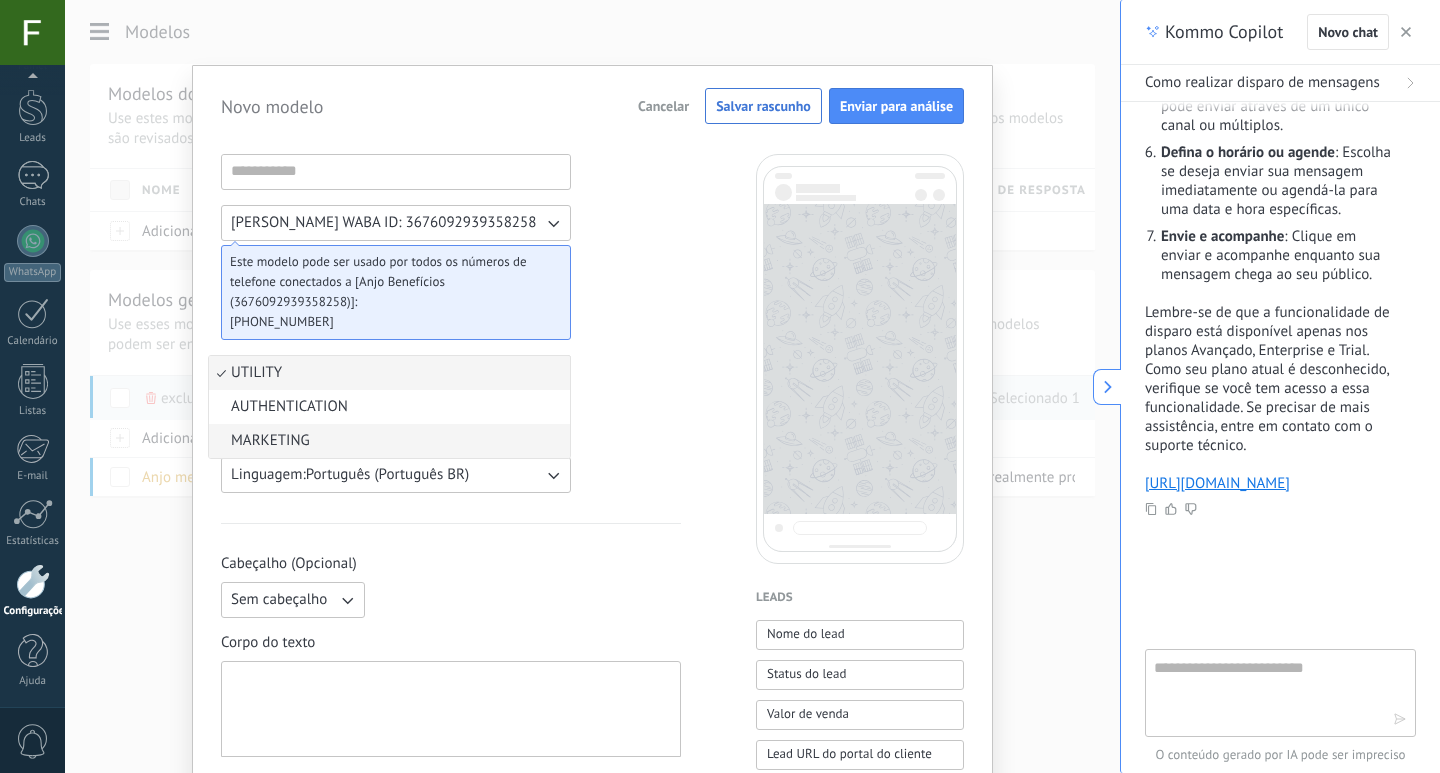 click on "MARKETING" at bounding box center [270, 441] 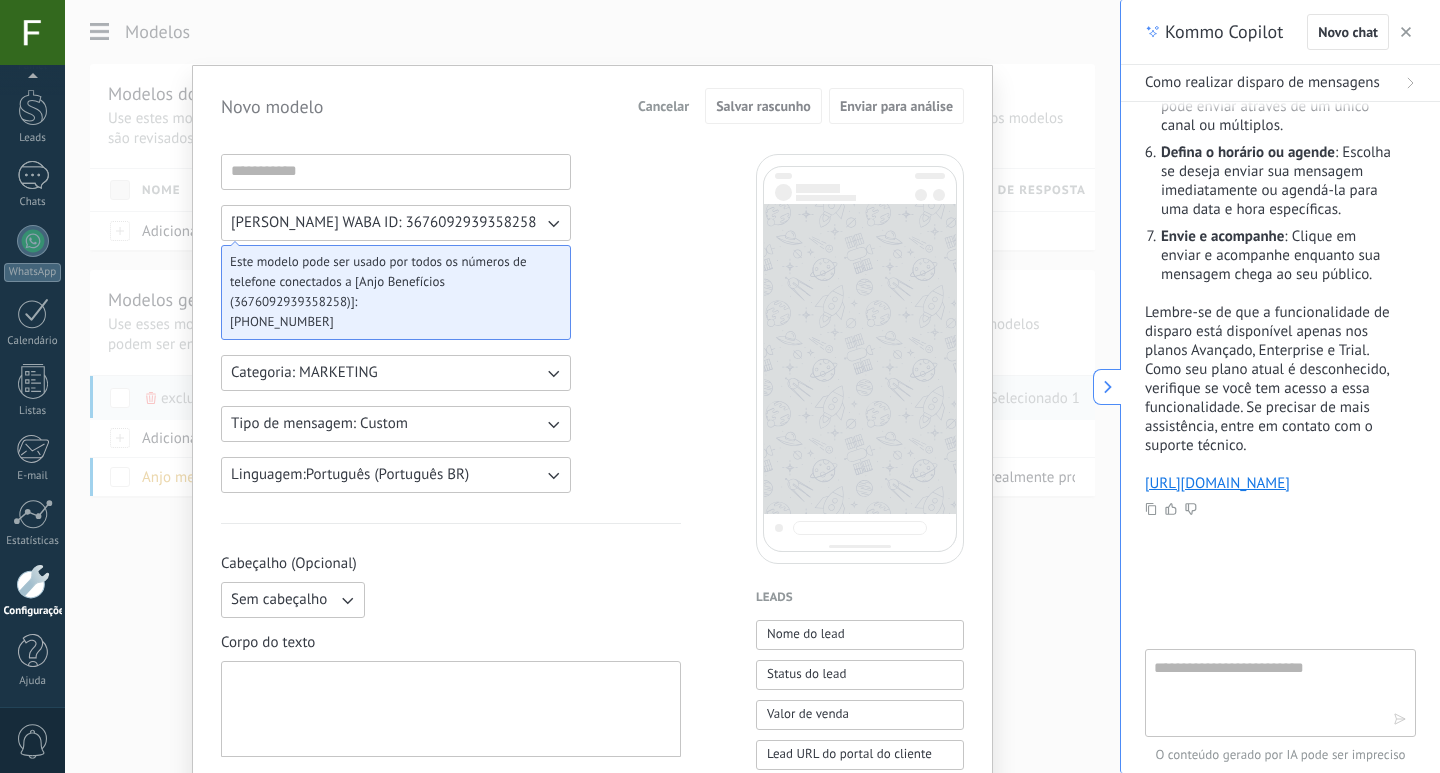 click on "Anjo Benefícios WABA ID: 3676092939358258 Este modelo pode ser usado por todos os números de telefone conectados a [Anjo Benefícios (3676092939358258)]: +55 61 9117-8303 Categoria: MARKETING Tipo de mensagem: Custom Linguagem:  Português (Português BR) Cabeçalho (Opcional) Sem cabeçalho Corpo do texto Rodapé (Opcional) Botões (Opcional) Resposta rápida Chamada para ação" at bounding box center [451, 829] 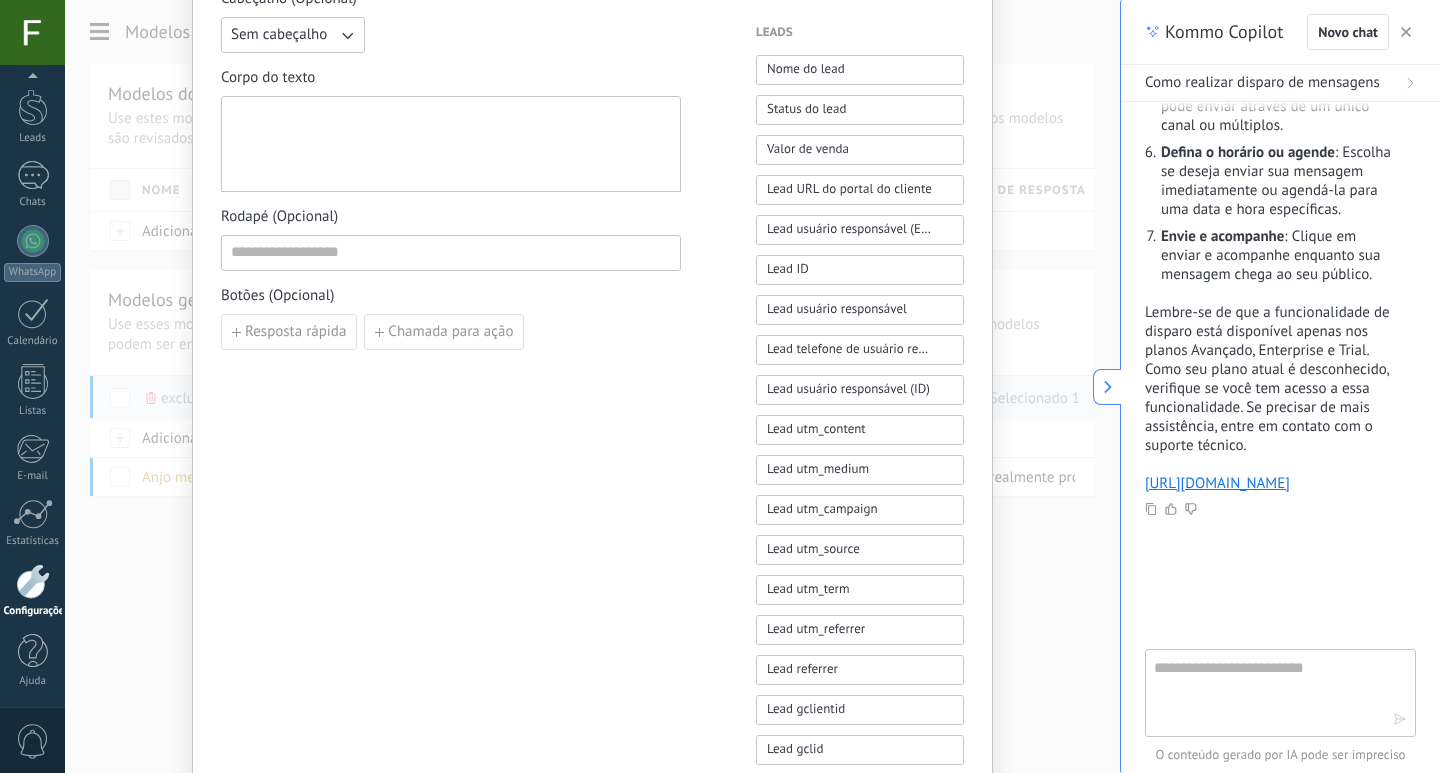 scroll, scrollTop: 600, scrollLeft: 0, axis: vertical 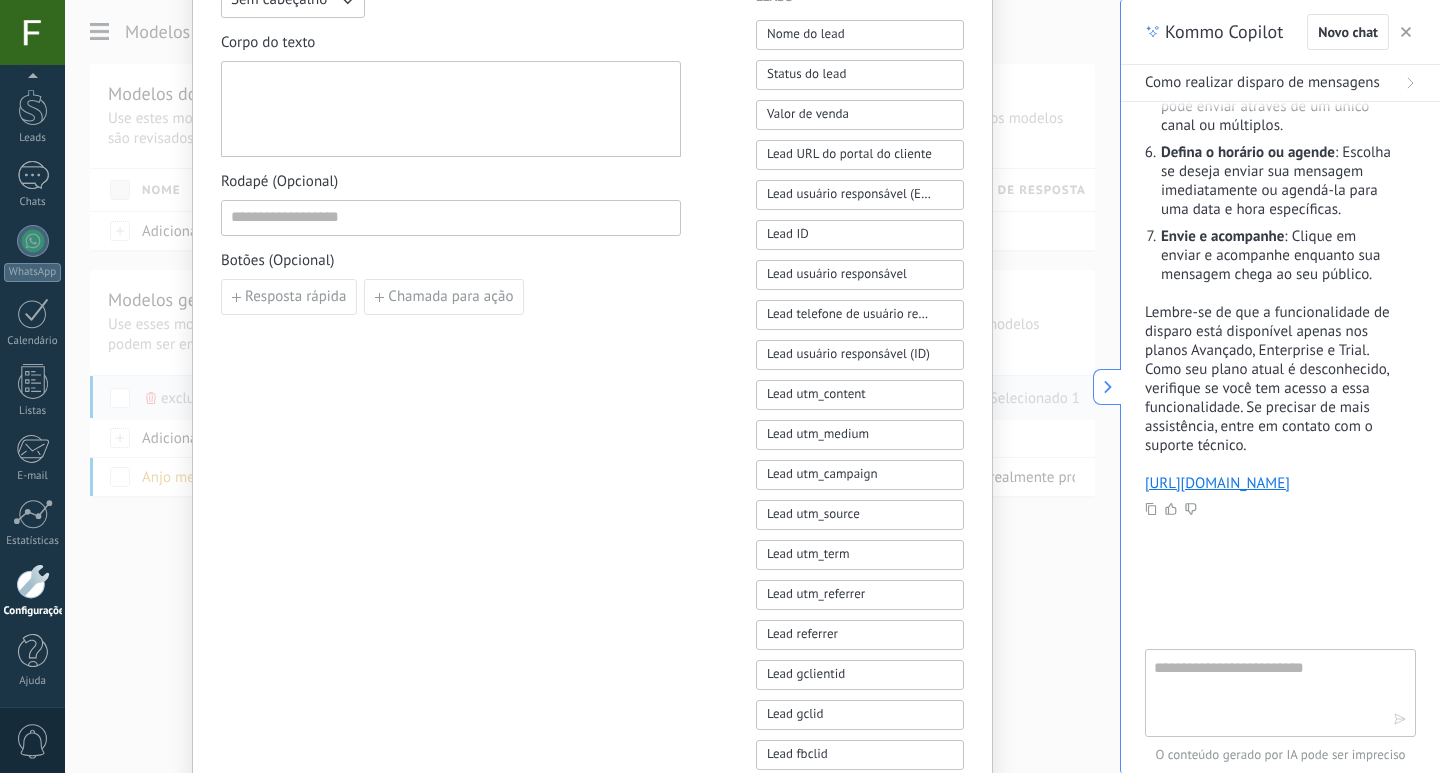 click at bounding box center [451, 109] 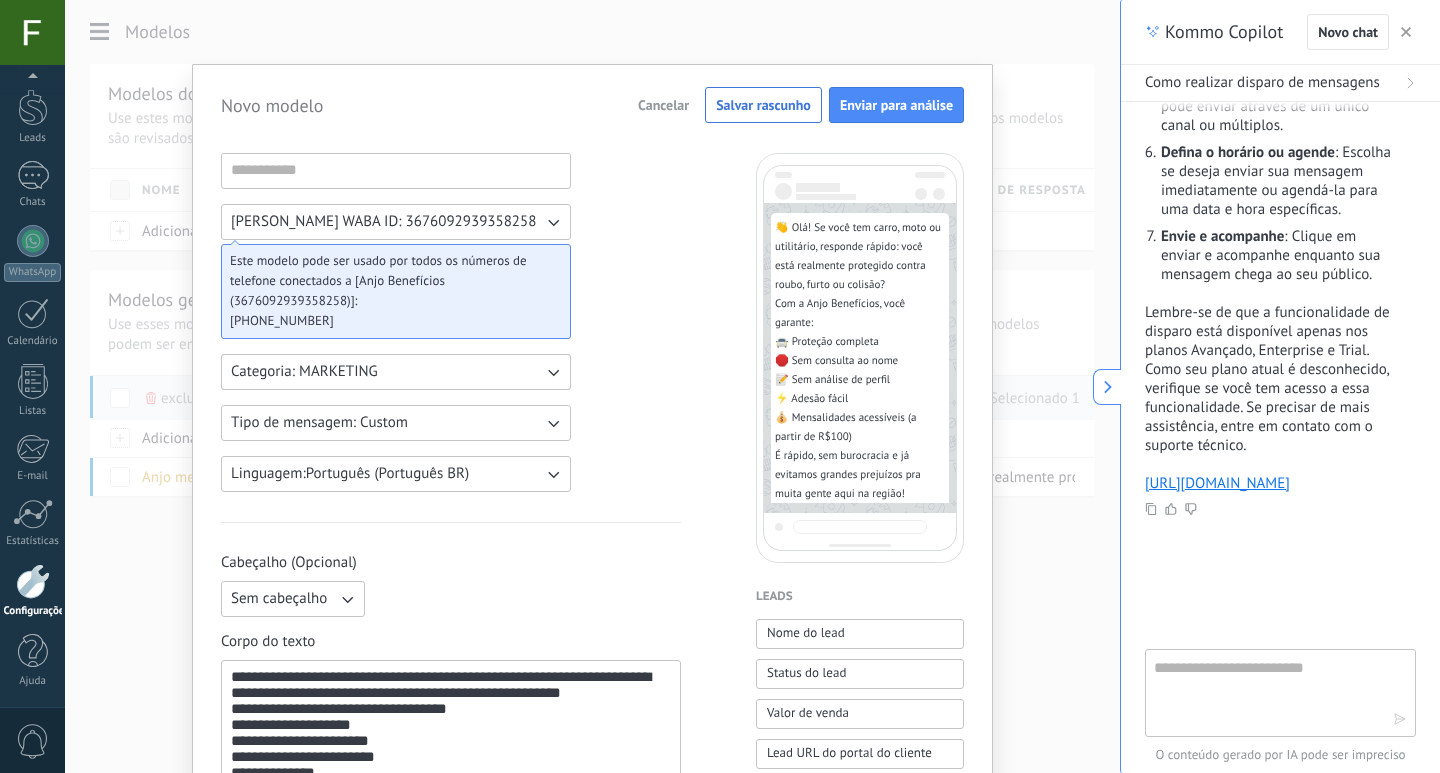 scroll, scrollTop: 0, scrollLeft: 0, axis: both 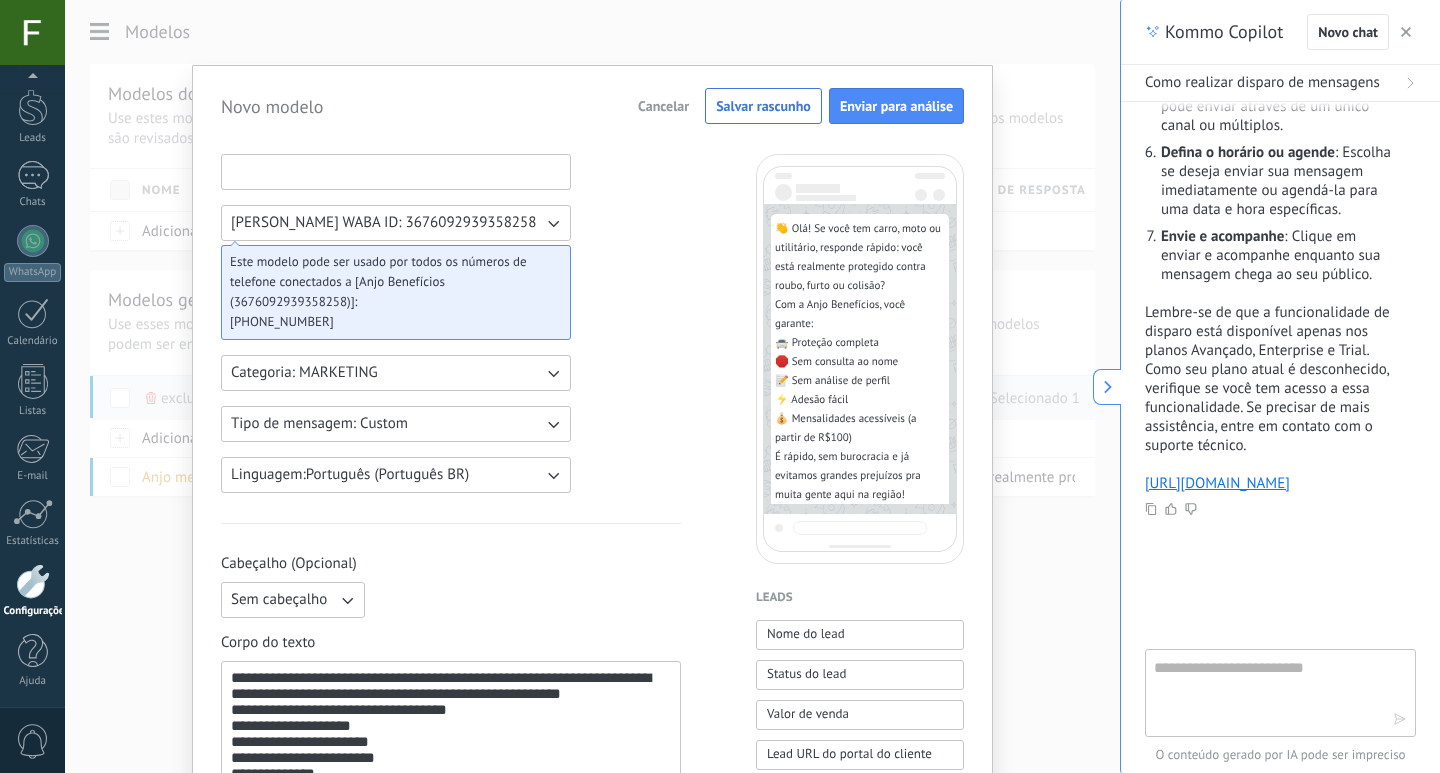 click at bounding box center [396, 171] 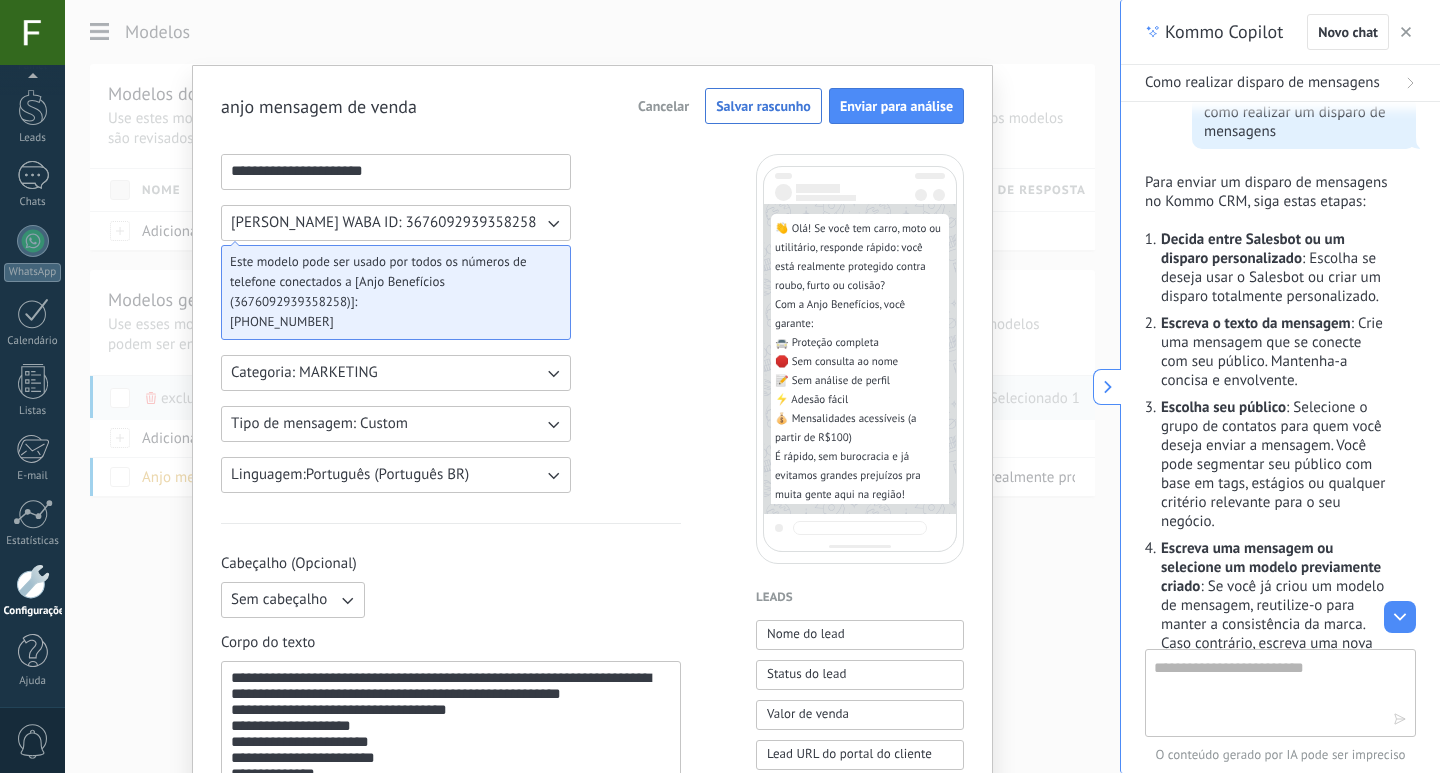 scroll, scrollTop: 112, scrollLeft: 0, axis: vertical 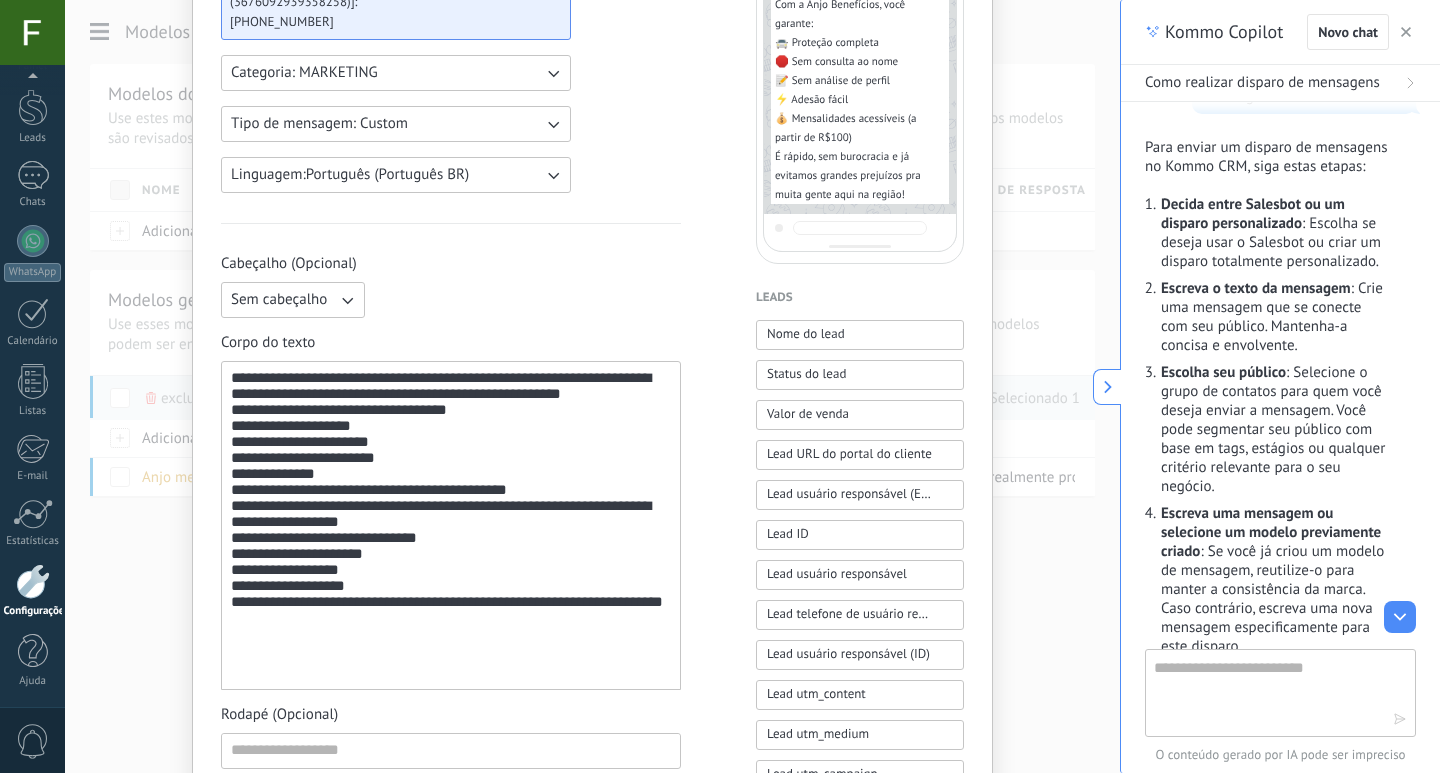 type on "**********" 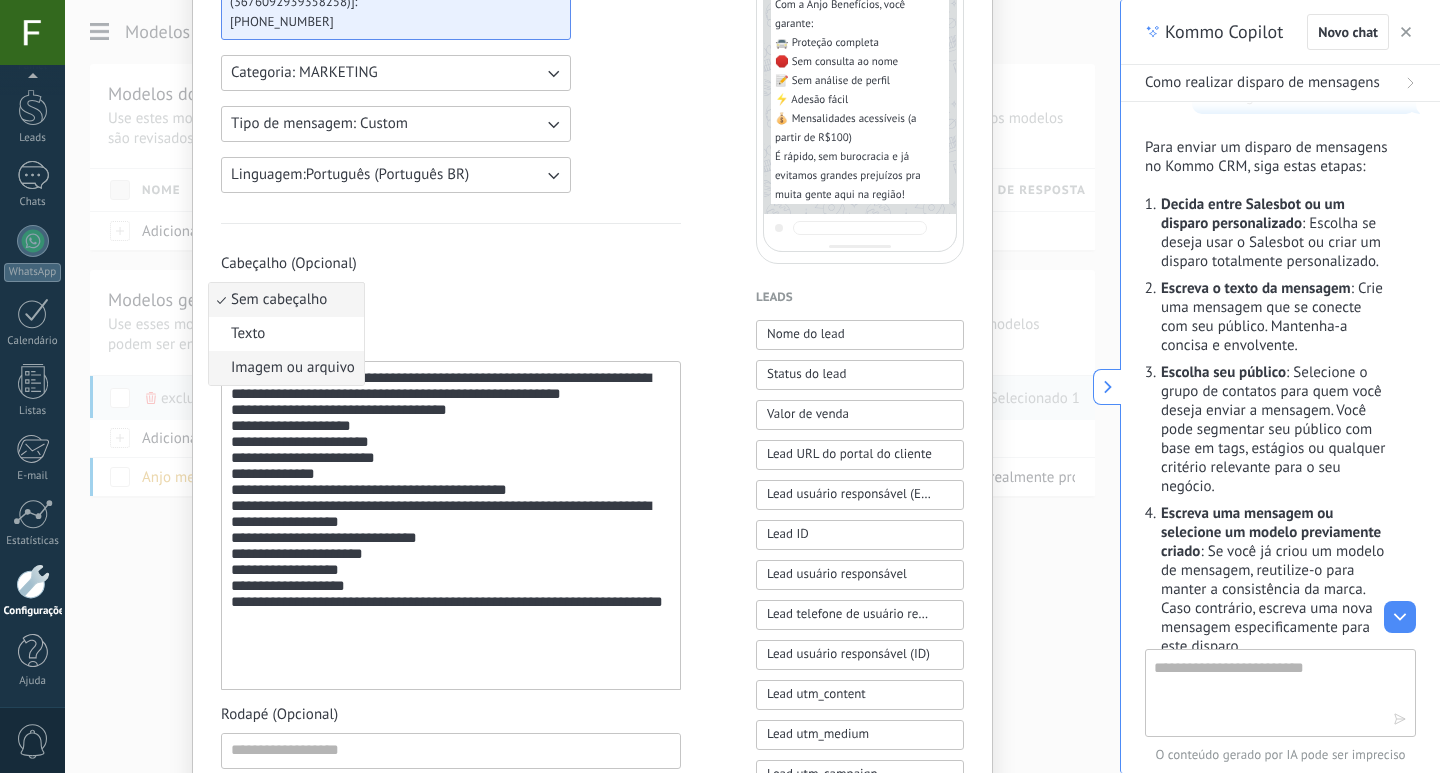 click on "Imagem ou arquivo" at bounding box center [293, 368] 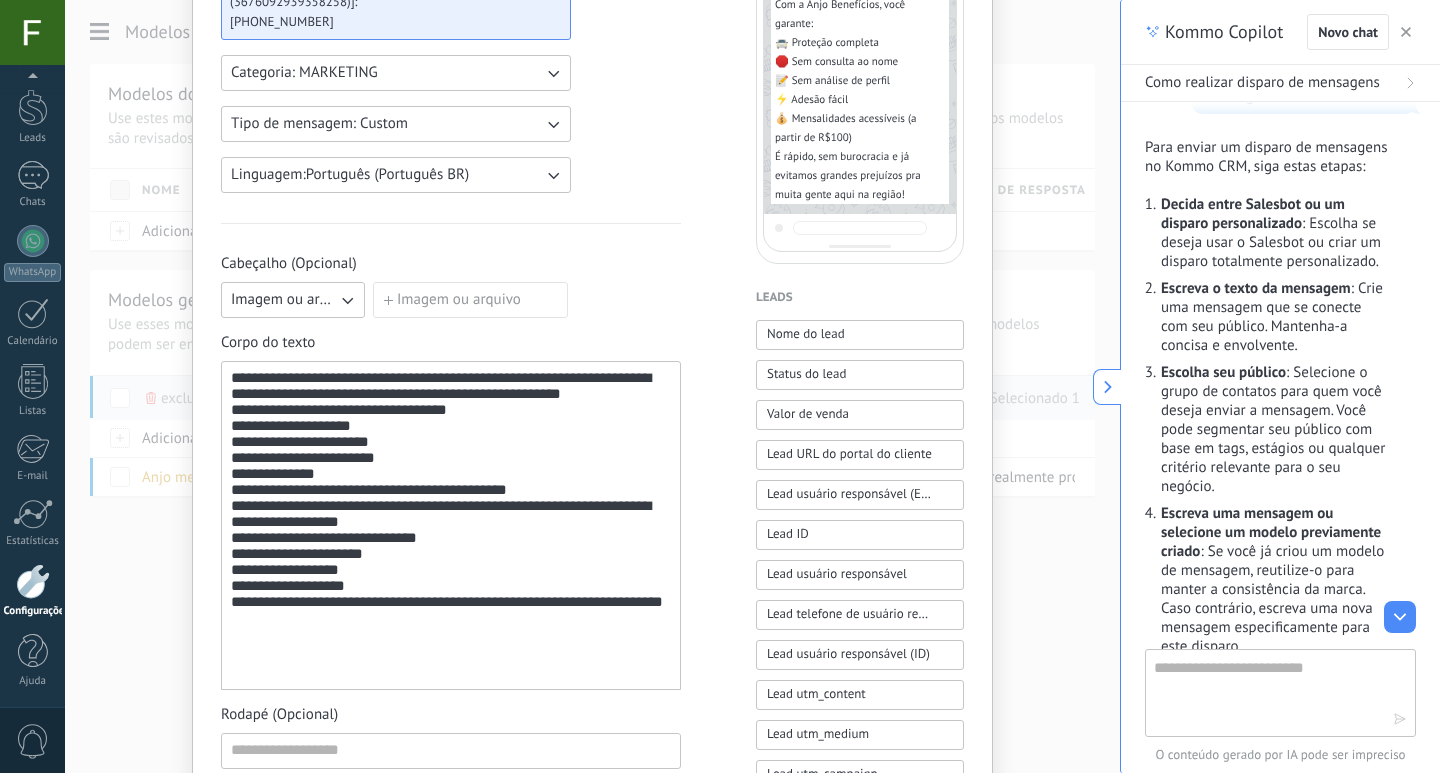click on "Imagem ou arquivo" at bounding box center (470, 300) 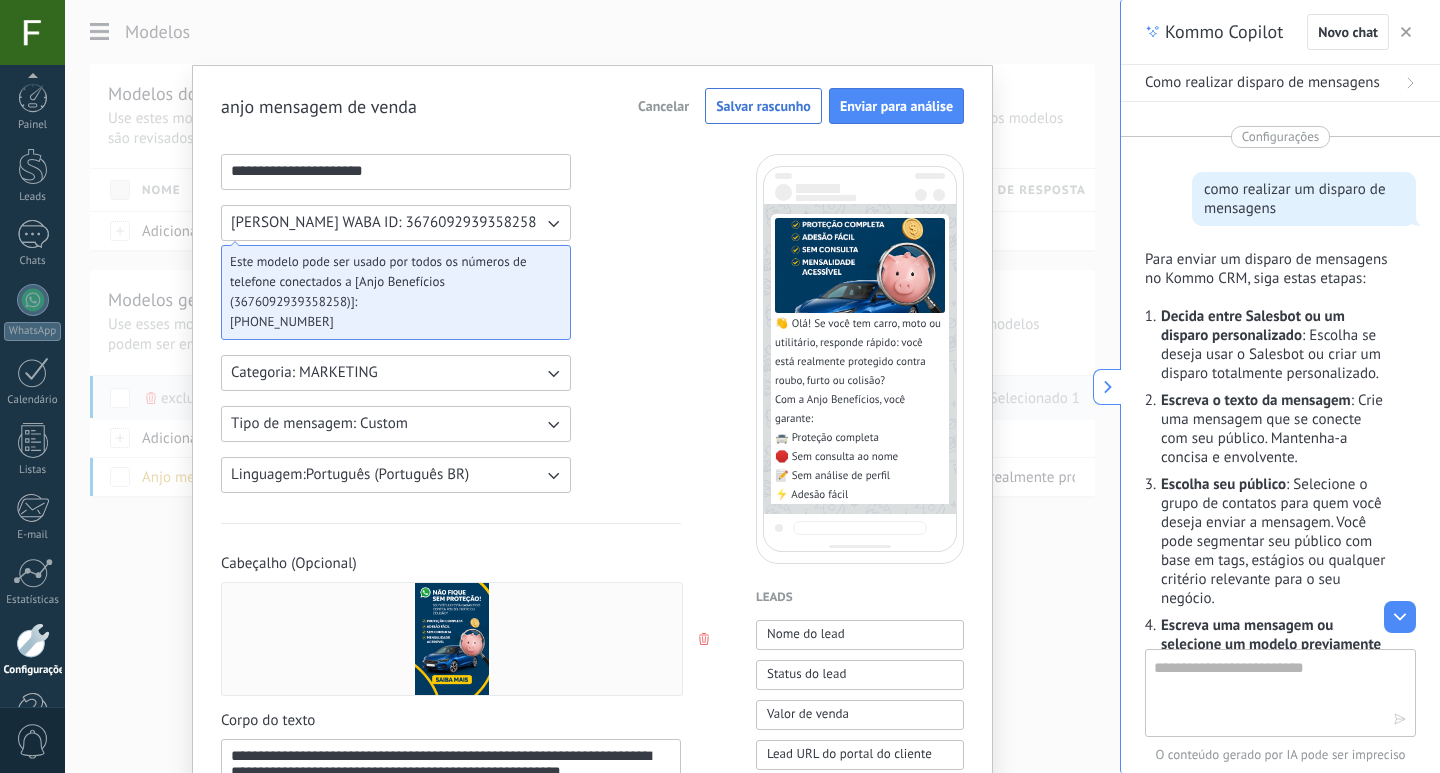 scroll, scrollTop: 0, scrollLeft: 0, axis: both 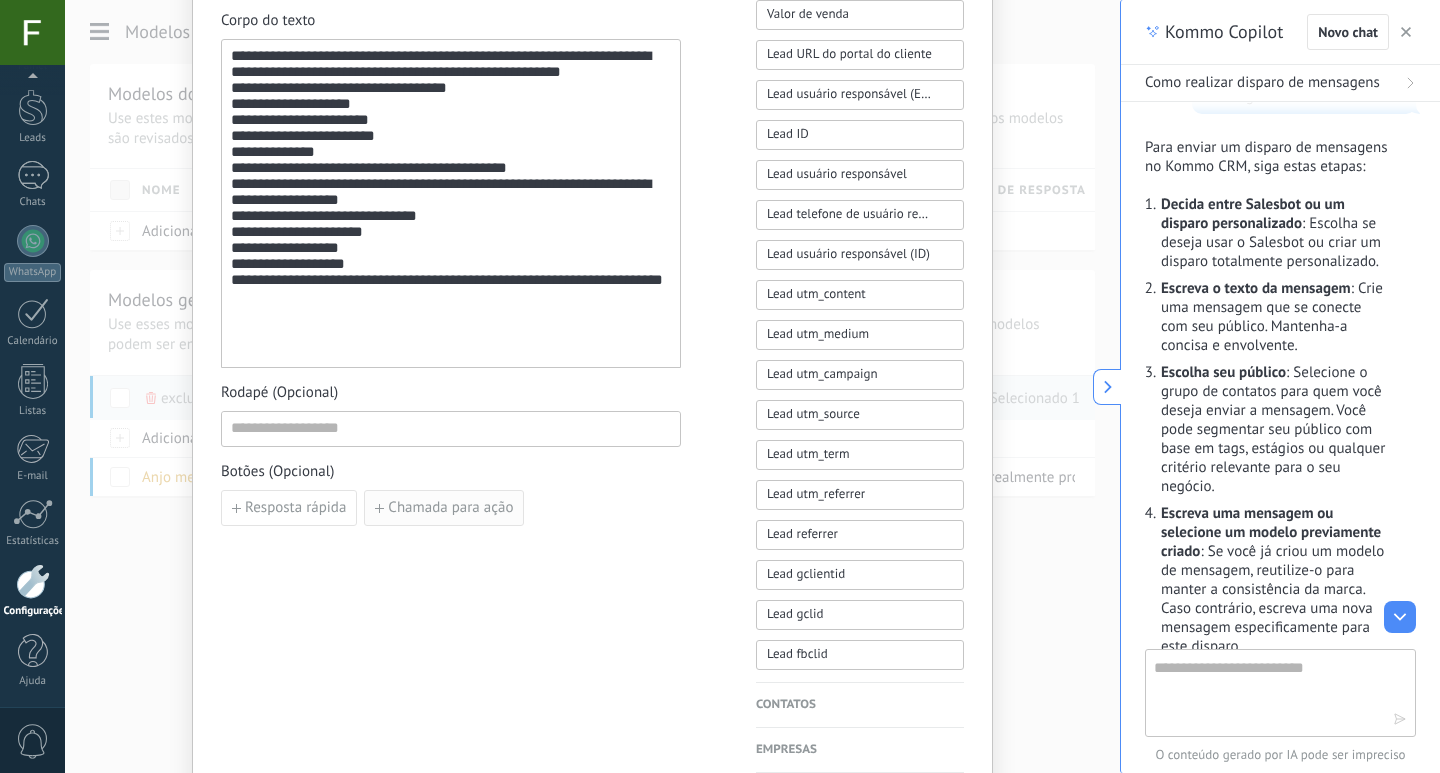 click on "Chamada para ação" at bounding box center (450, 508) 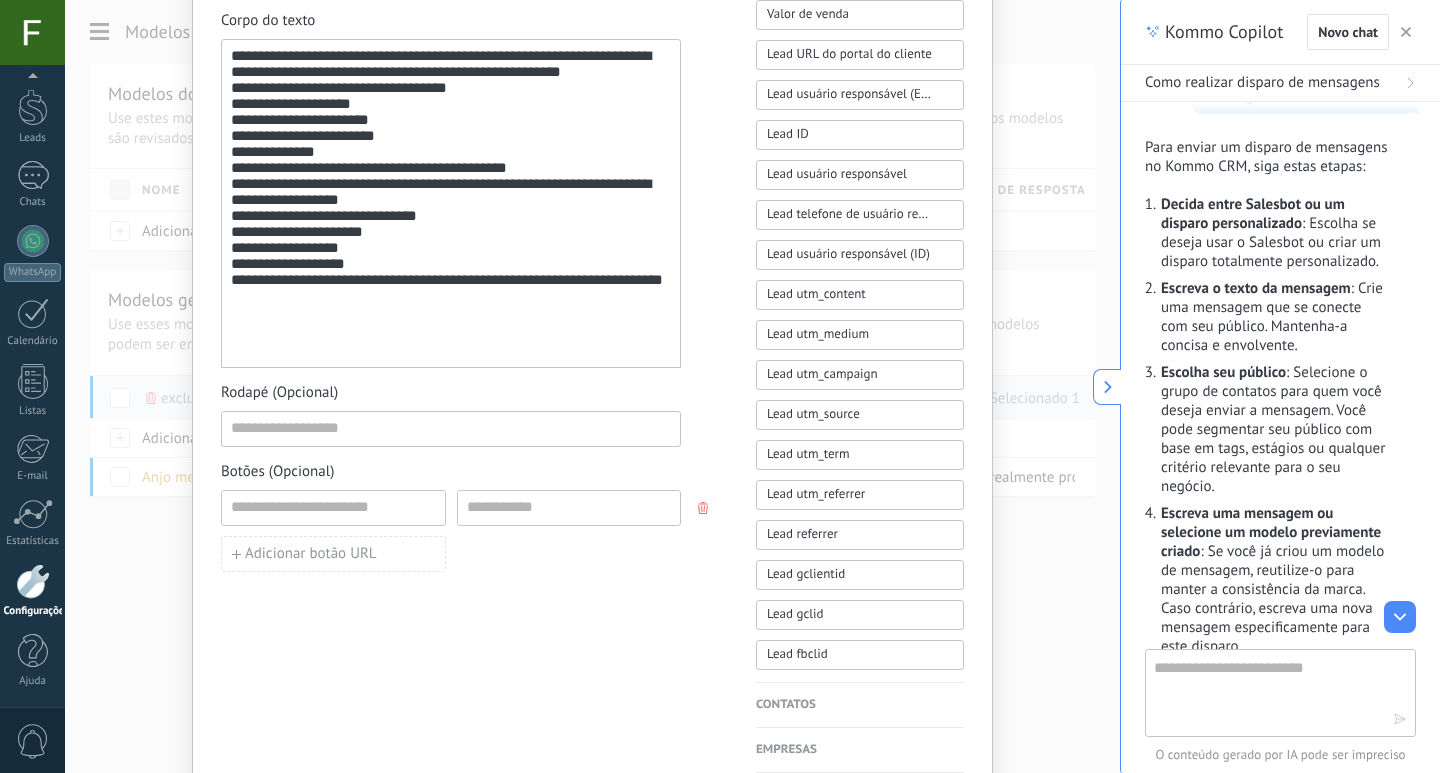 click 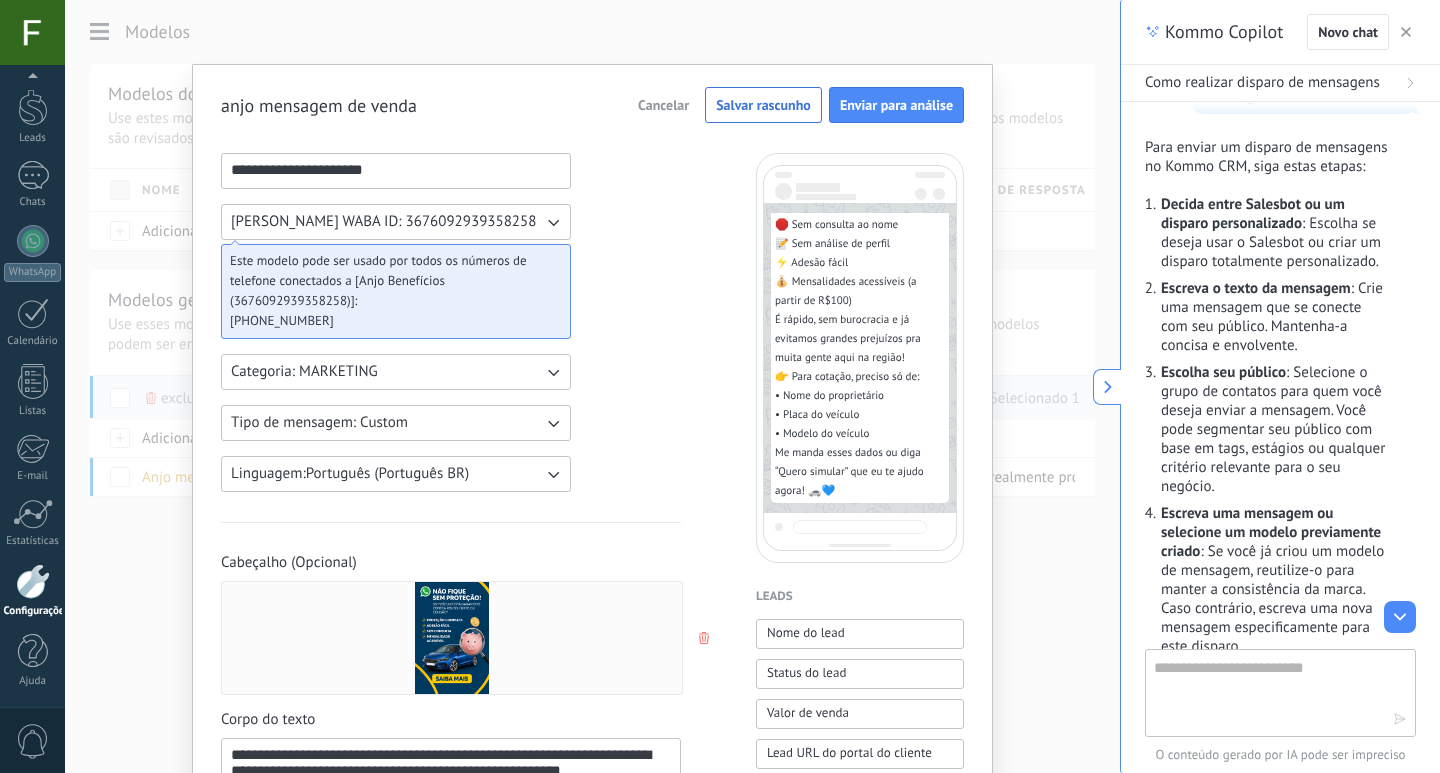 scroll, scrollTop: 0, scrollLeft: 0, axis: both 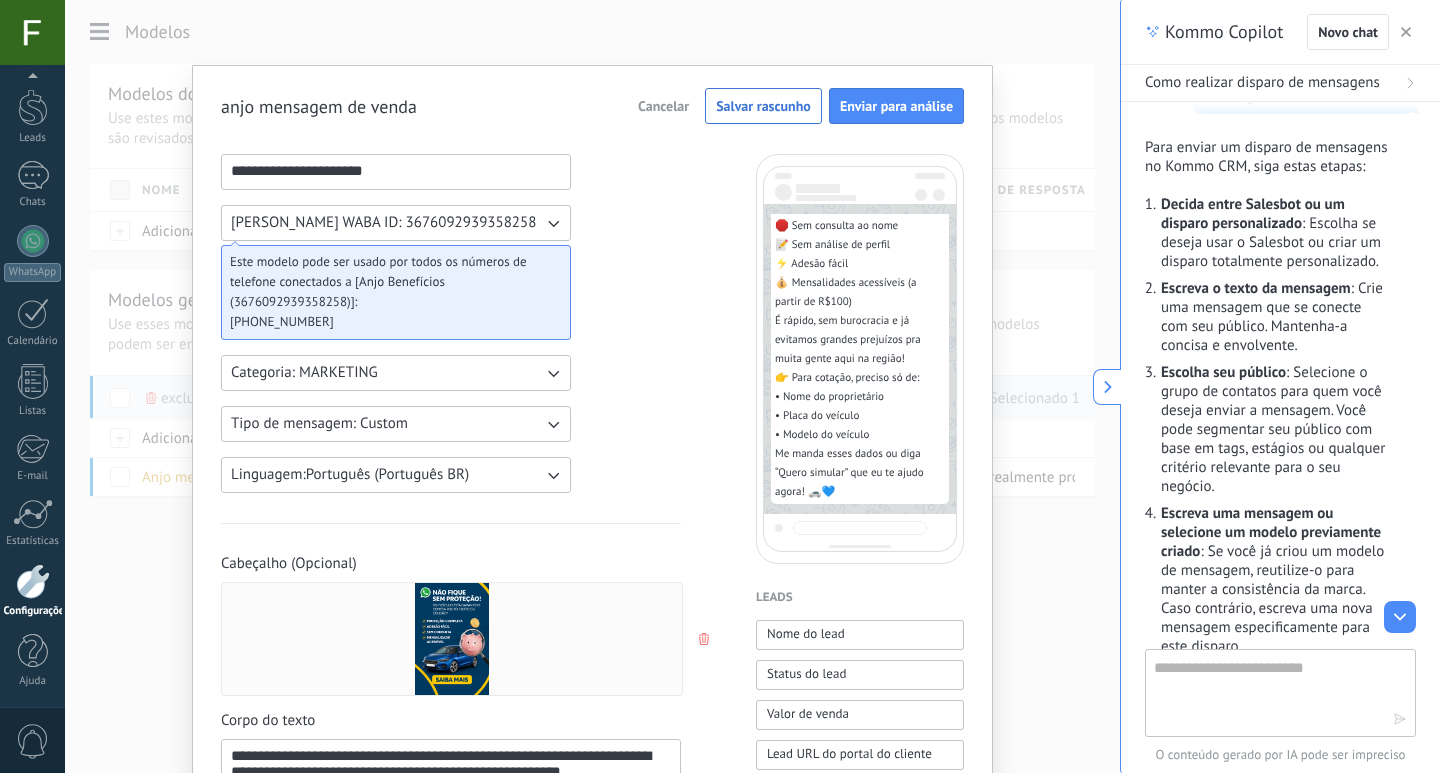 click on "Tipo de mensagem: Custom" at bounding box center [396, 424] 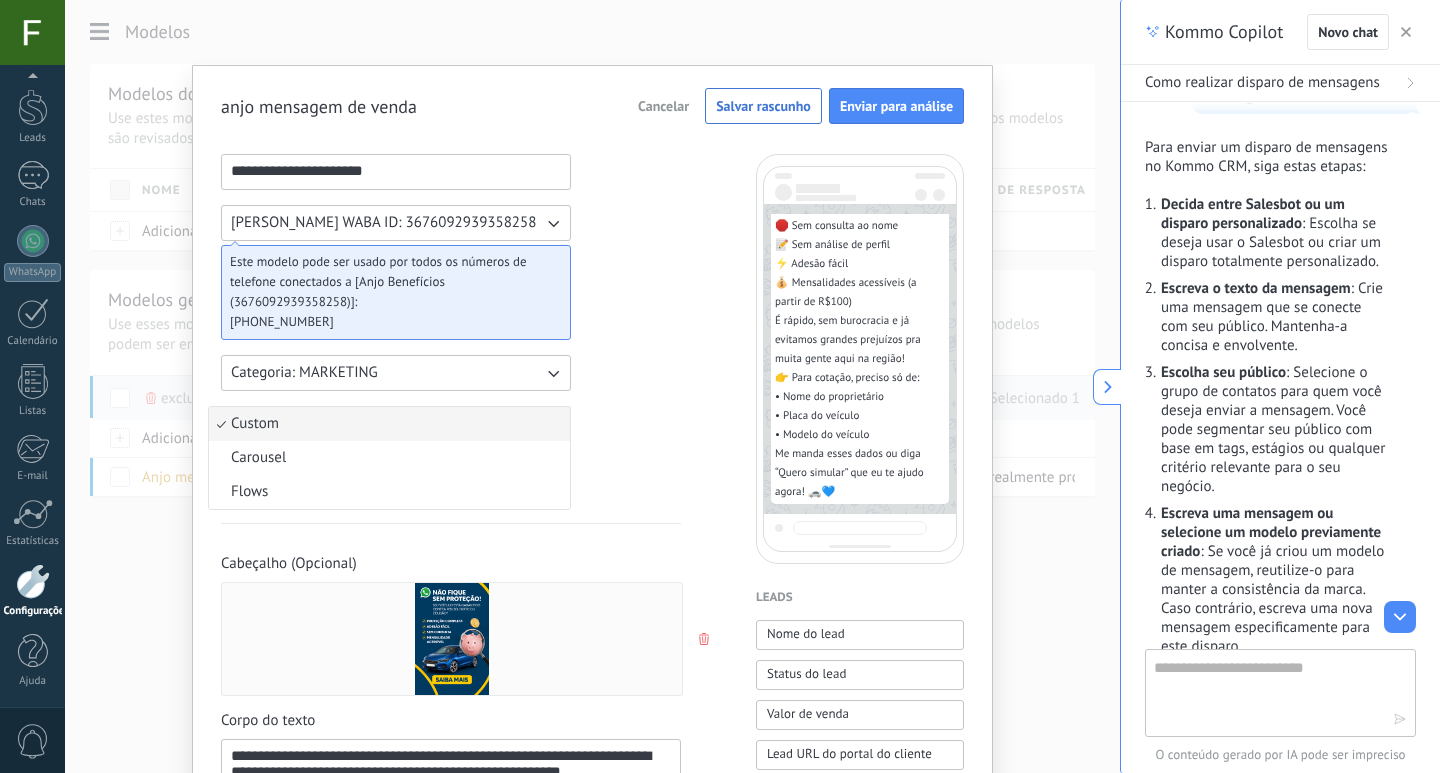 click on "**********" at bounding box center [451, 829] 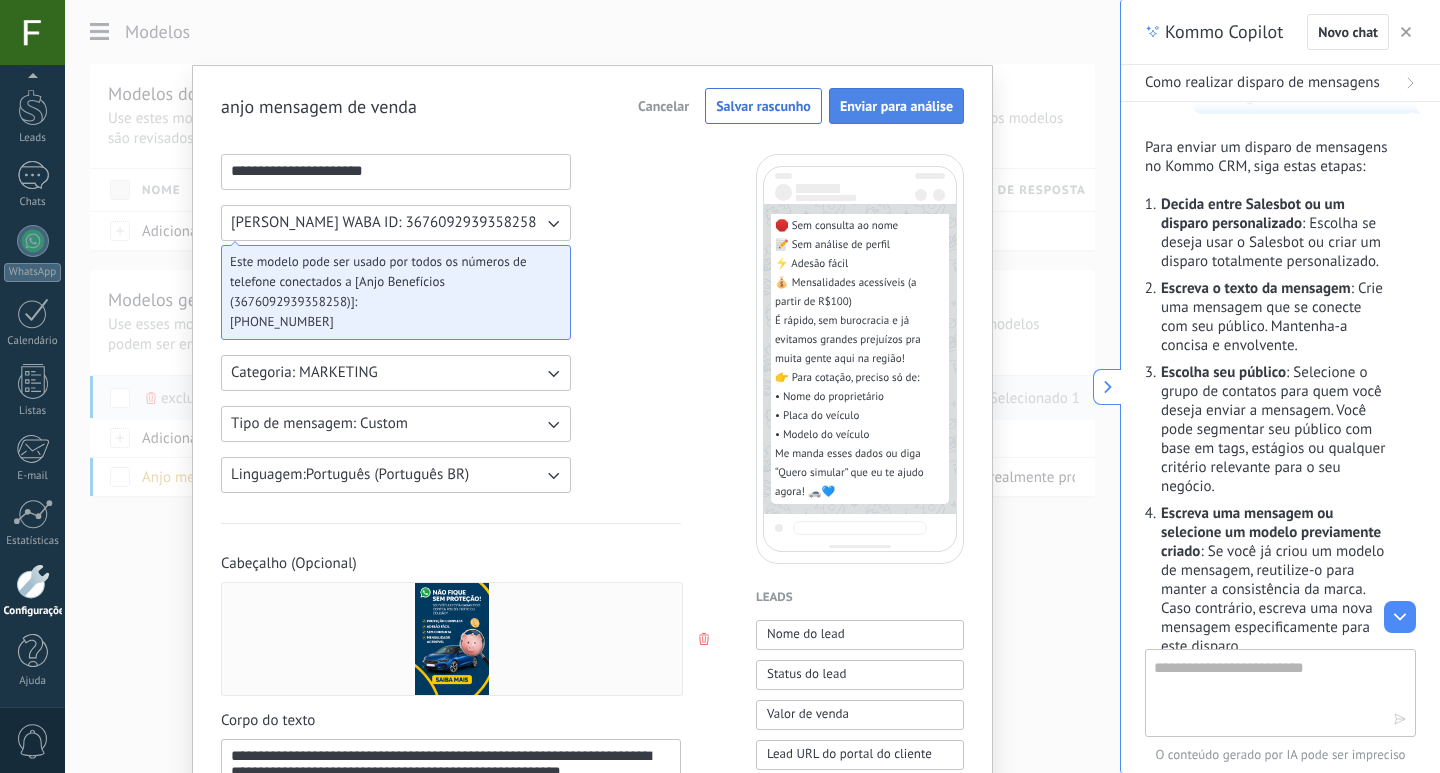 click on "Enviar para análise" at bounding box center (896, 106) 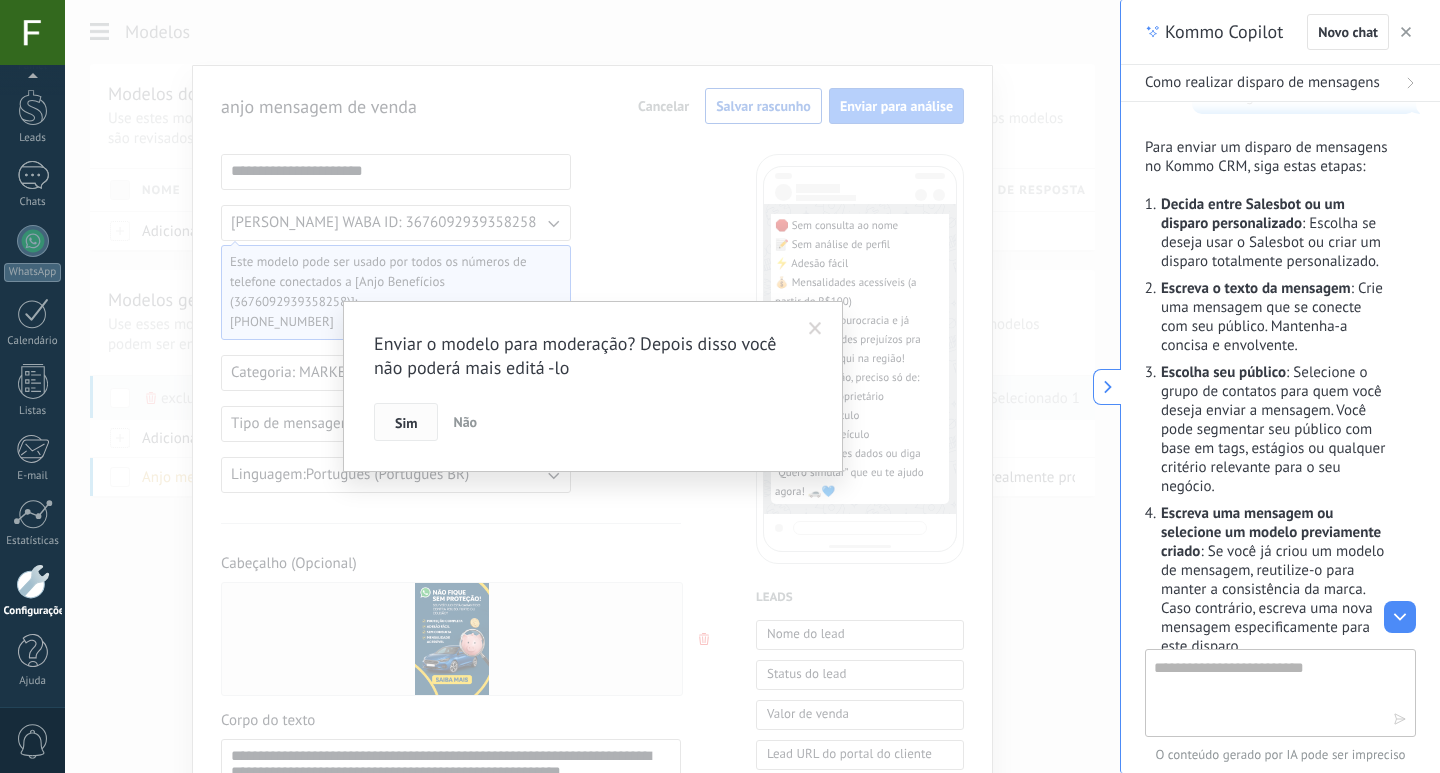 click on "Sim" at bounding box center [406, 422] 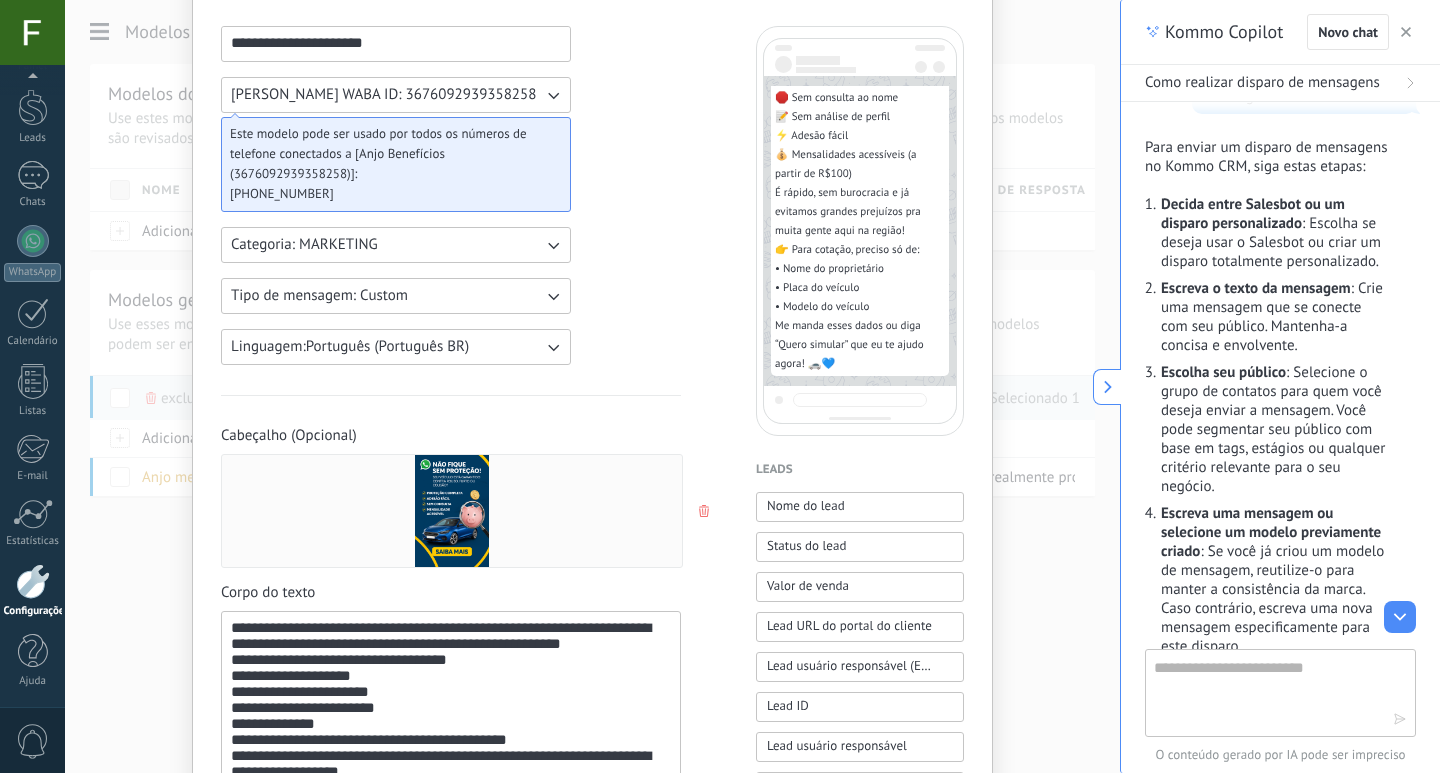scroll, scrollTop: 0, scrollLeft: 0, axis: both 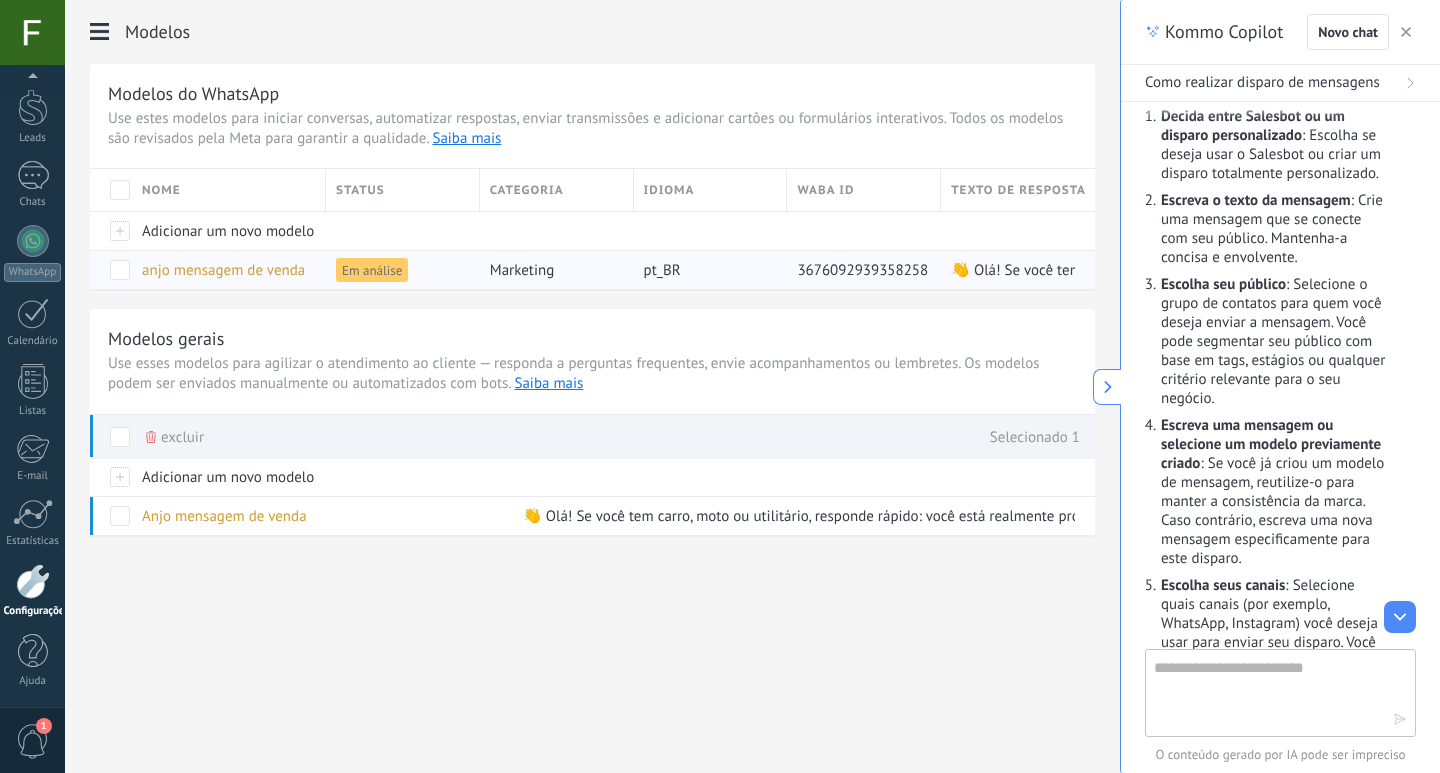 click on "Em análise" at bounding box center [372, 270] 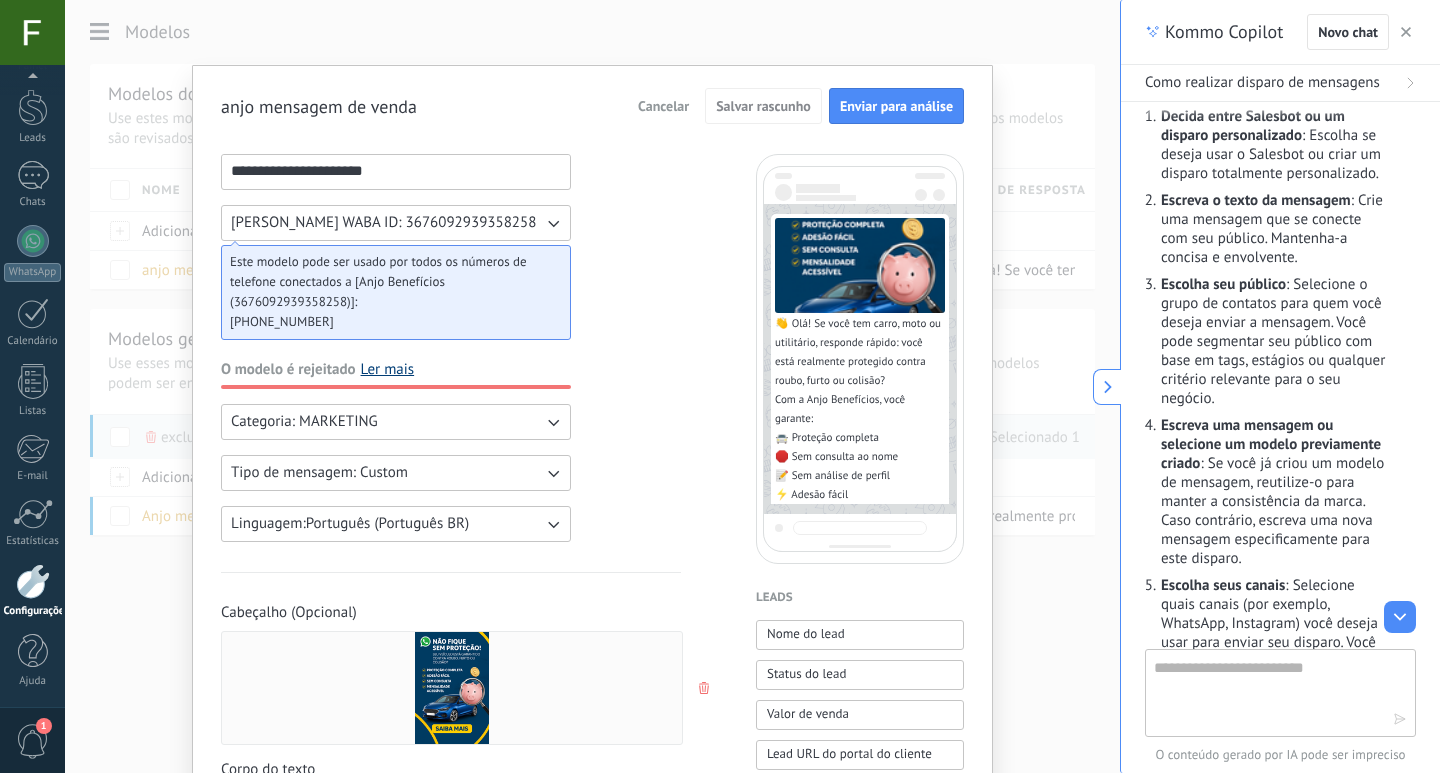 click on "Ler mais" at bounding box center (388, 370) 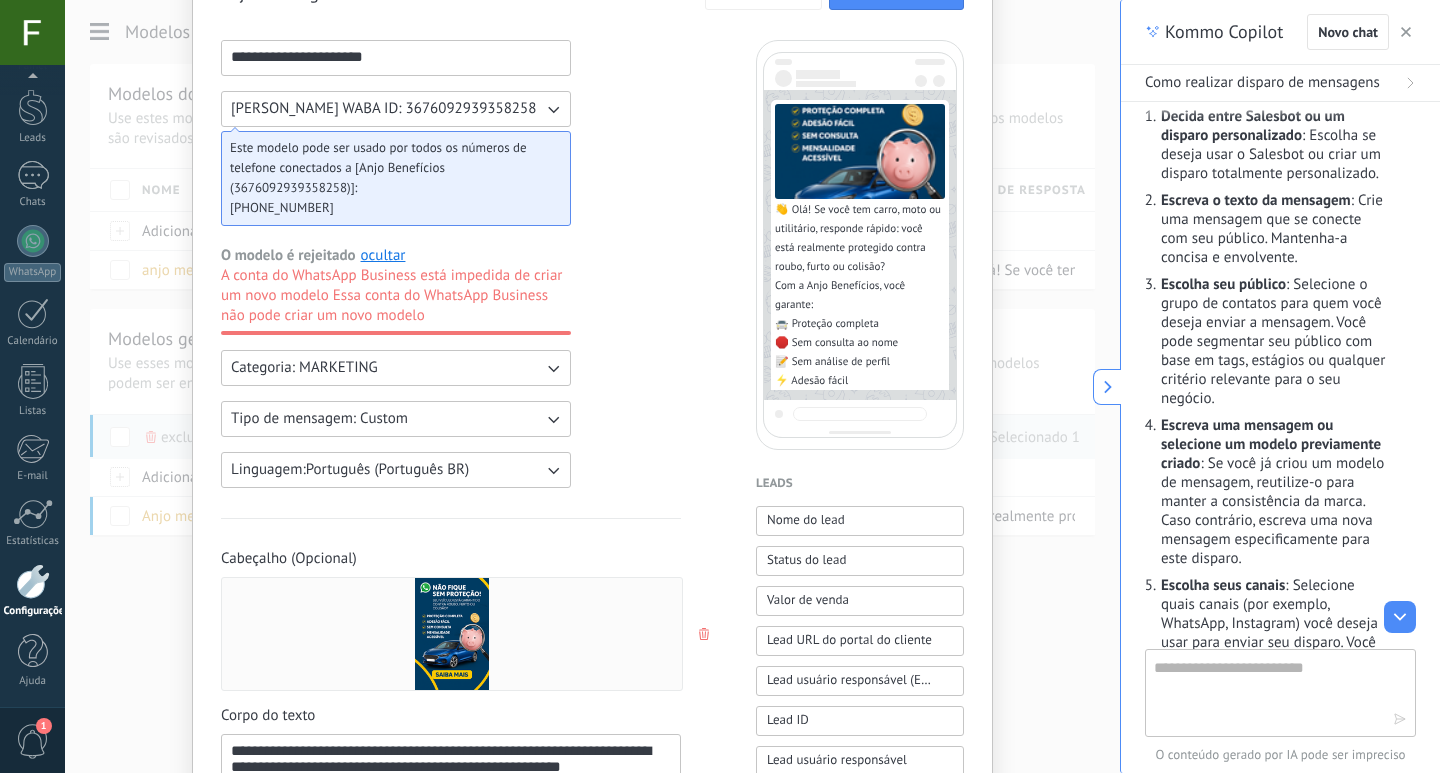 scroll, scrollTop: 0, scrollLeft: 0, axis: both 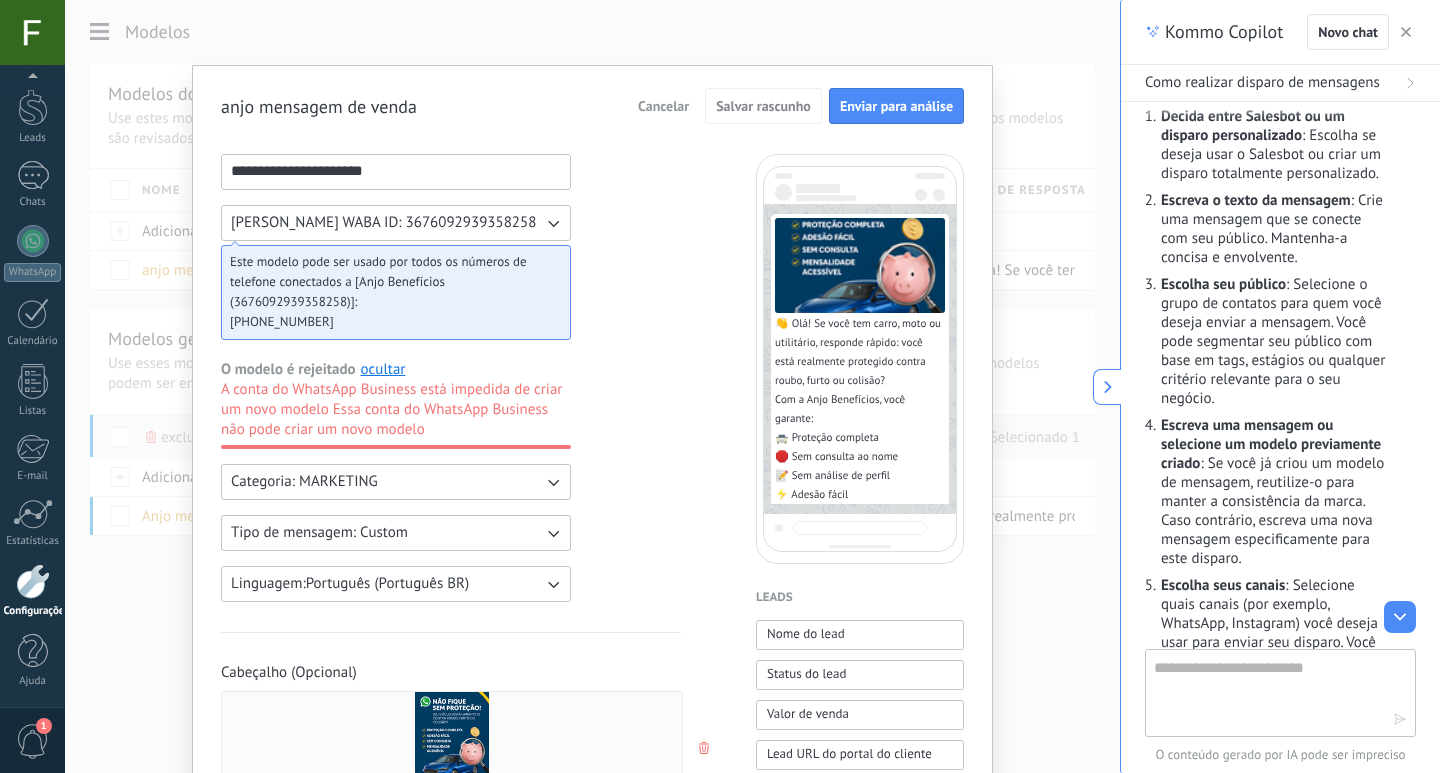 click 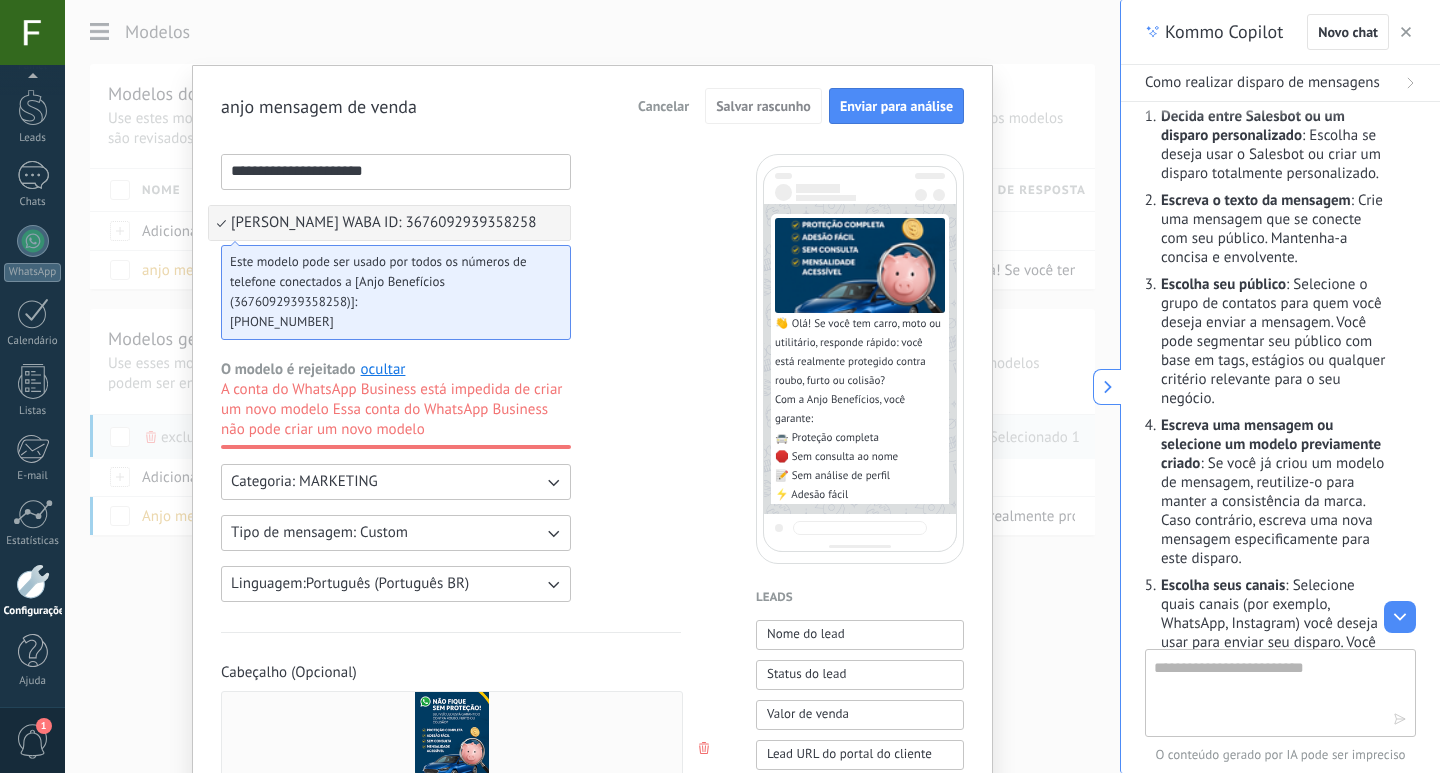 click on "[PERSON_NAME] WABA ID: 3676092939358258" at bounding box center (389, 223) 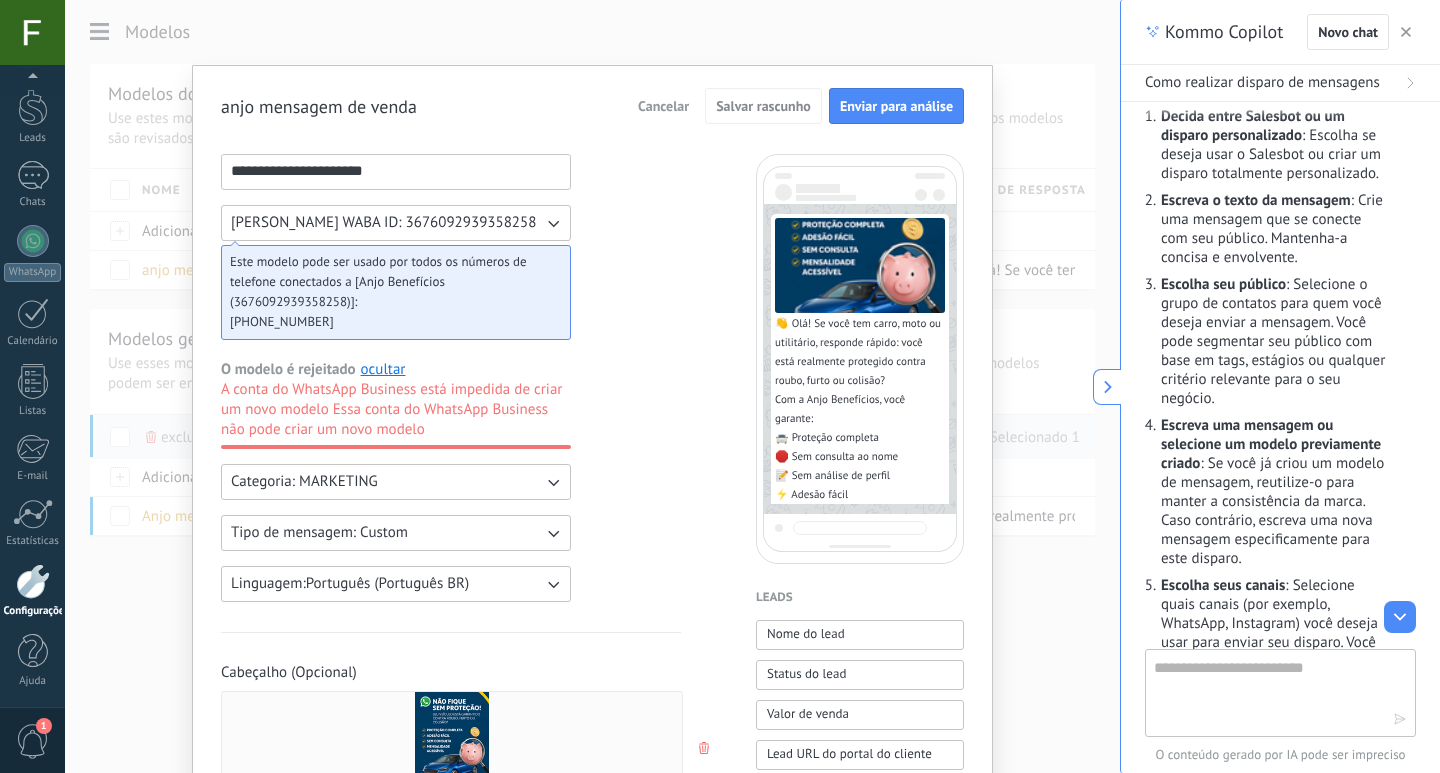click on "Este modelo pode ser usado por todos os números de telefone conectados a [Anjo Benefícios (3676092939358258)]:" at bounding box center (388, 282) 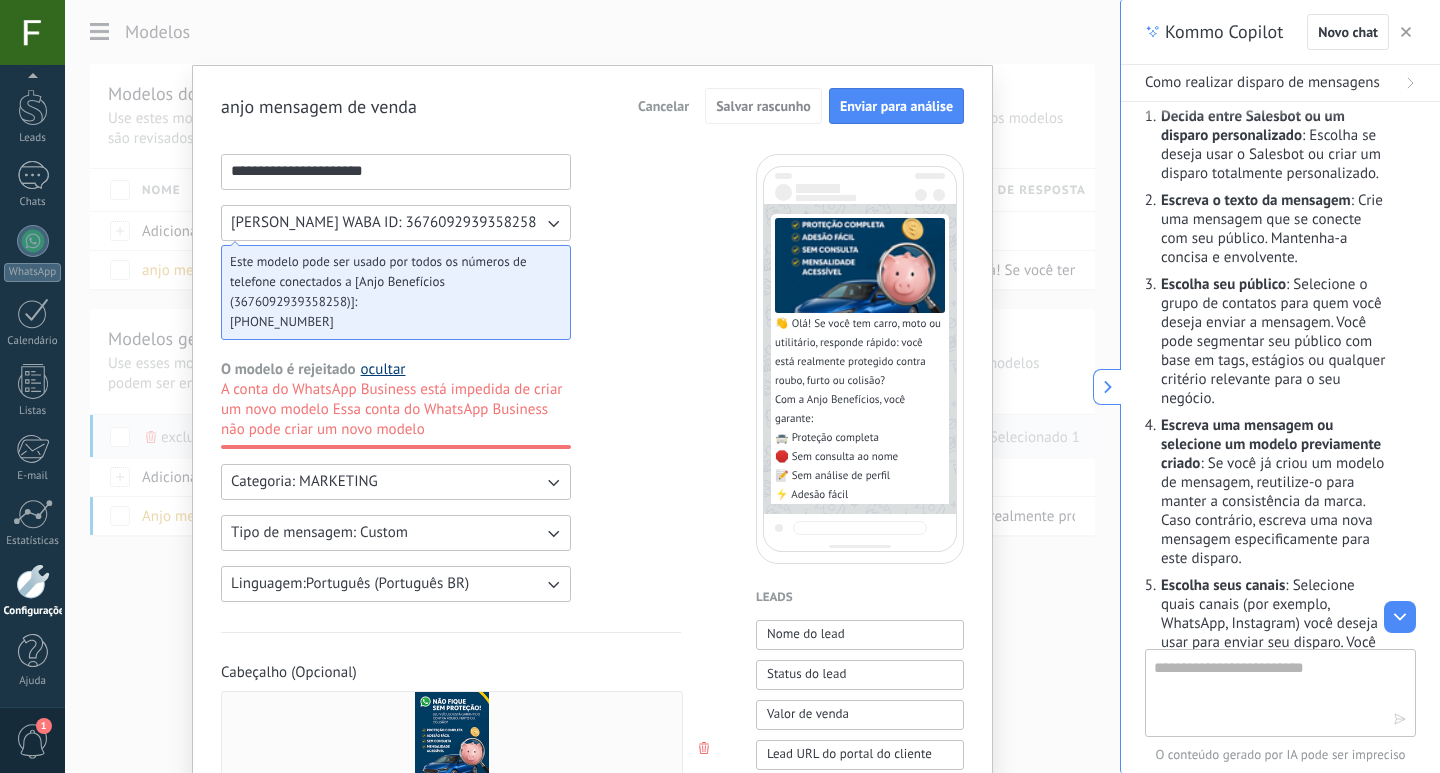 click on "ocultar" at bounding box center (383, 370) 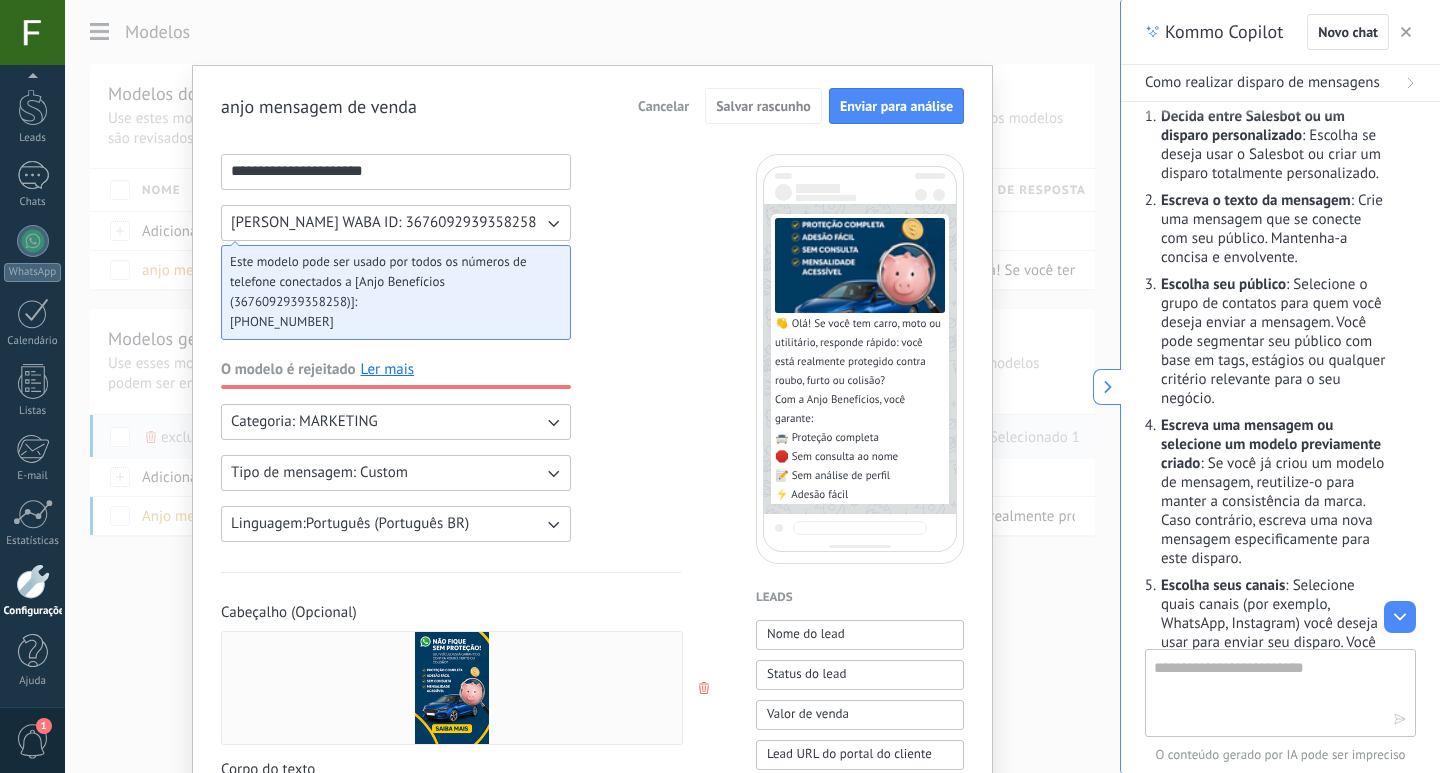 click 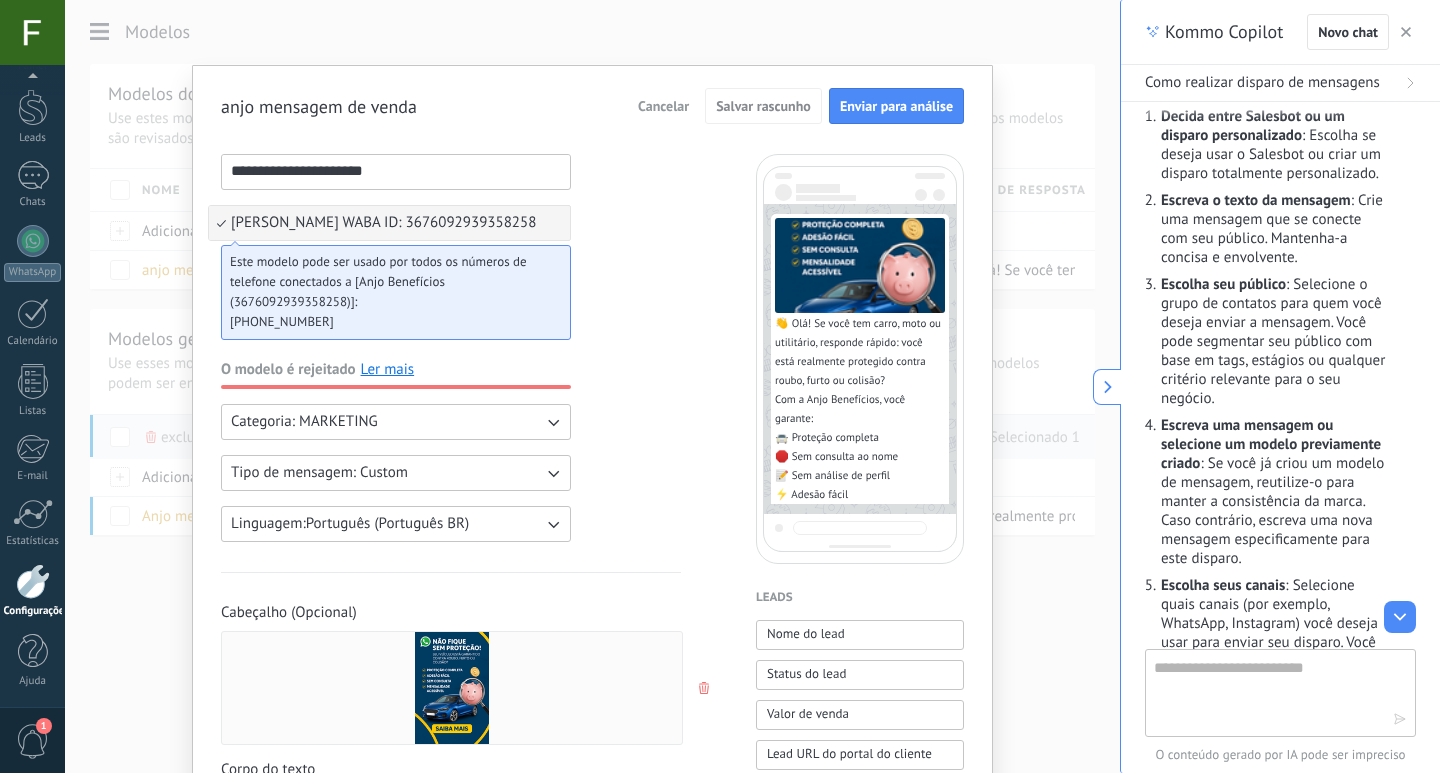click on "[PERSON_NAME] WABA ID: 3676092939358258" at bounding box center (389, 223) 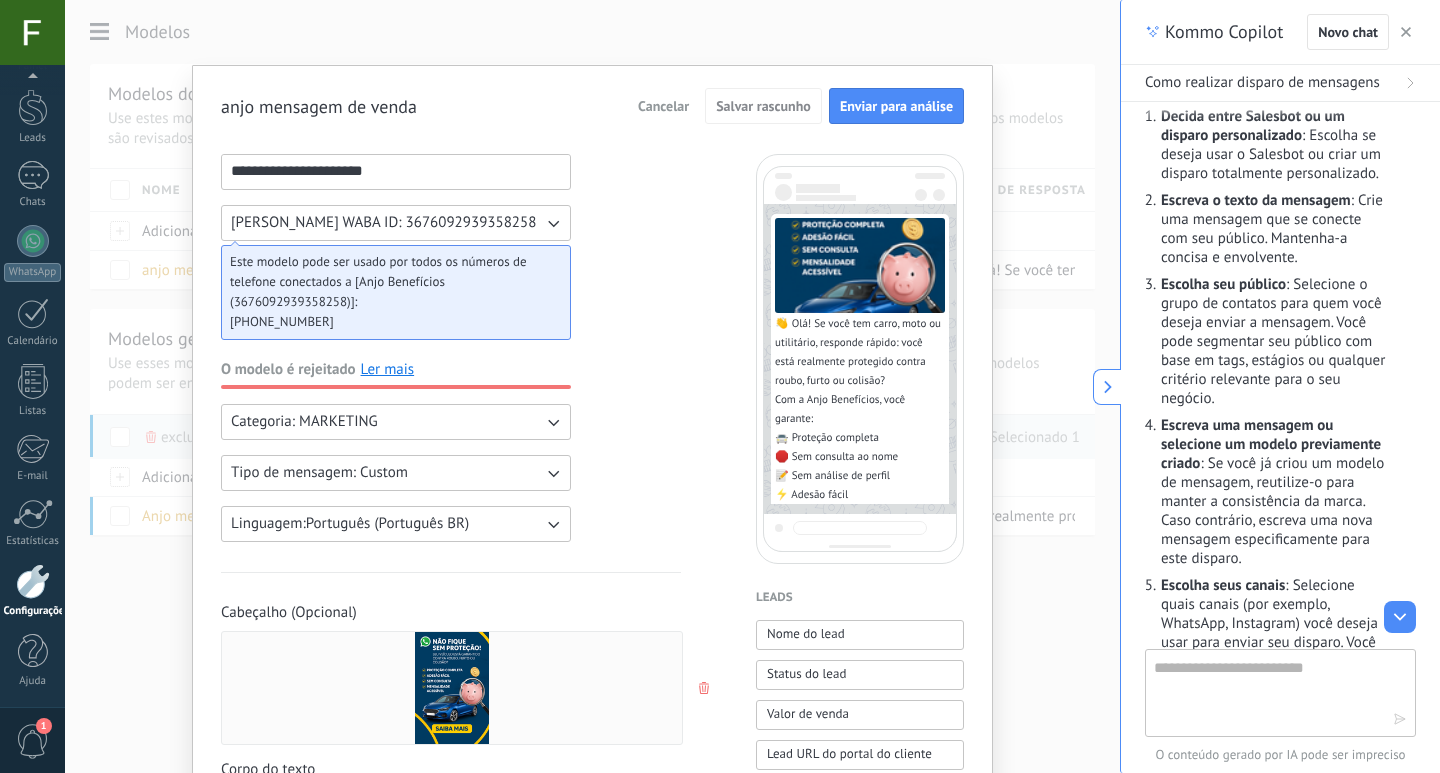 click 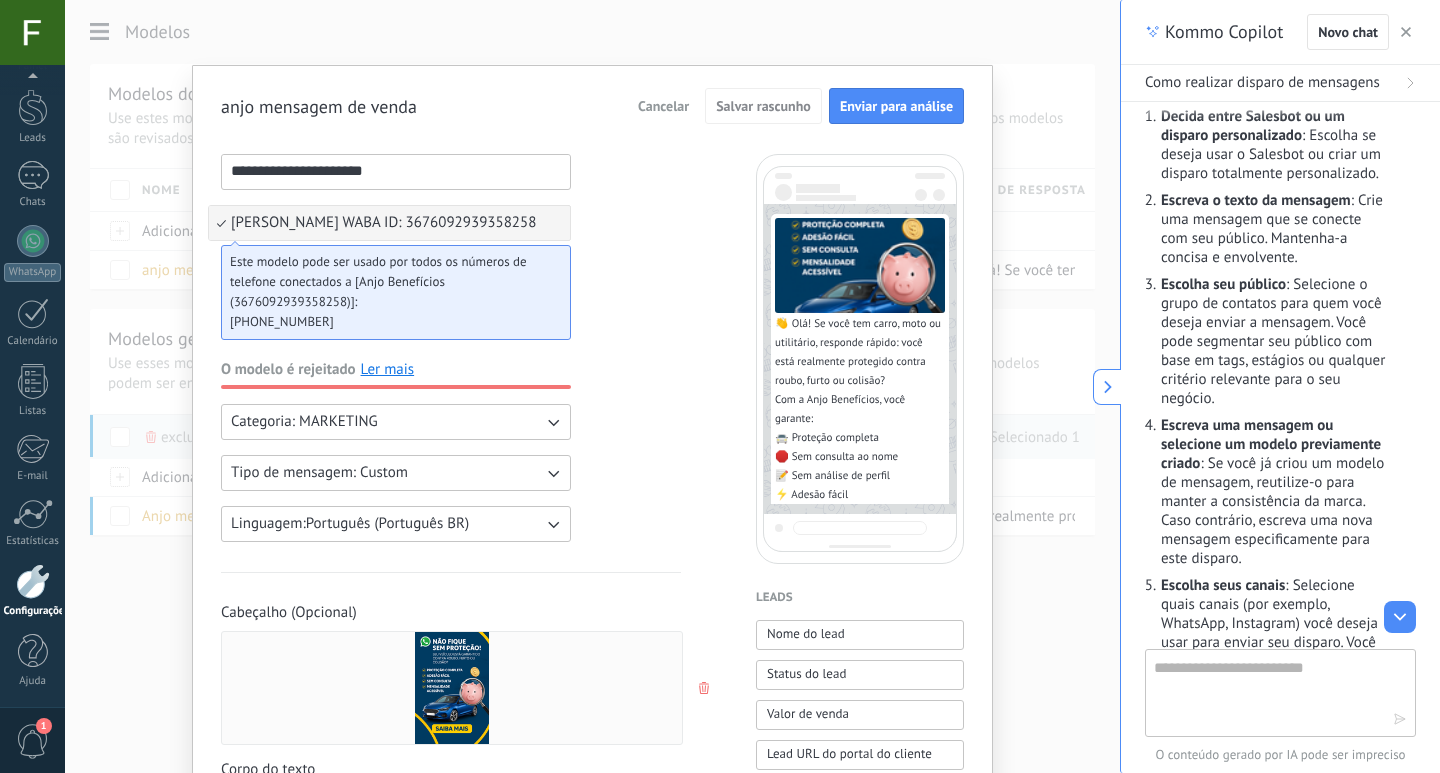 click on "[PERSON_NAME] WABA ID: 3676092939358258" at bounding box center (383, 223) 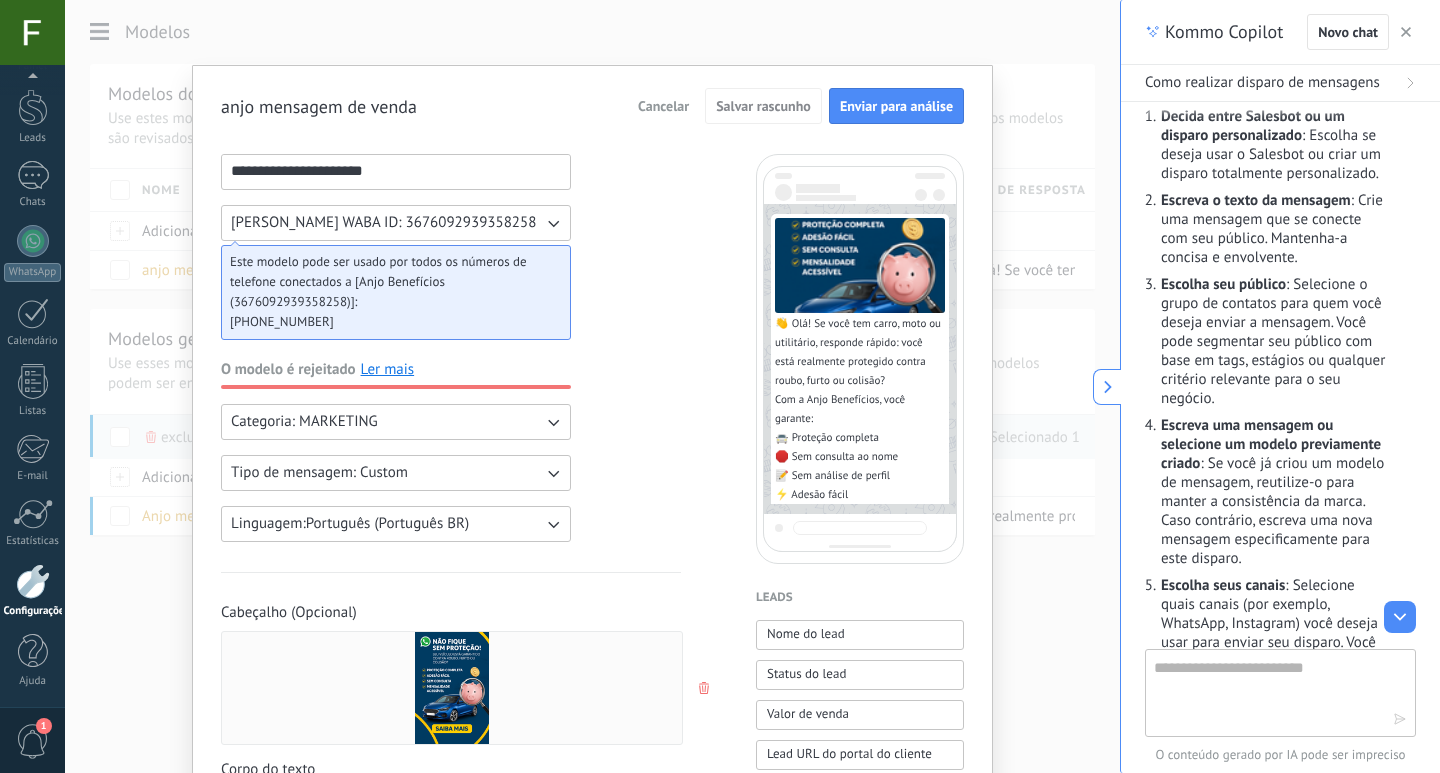 click on "[PERSON_NAME] WABA ID: 3676092939358258" at bounding box center [383, 223] 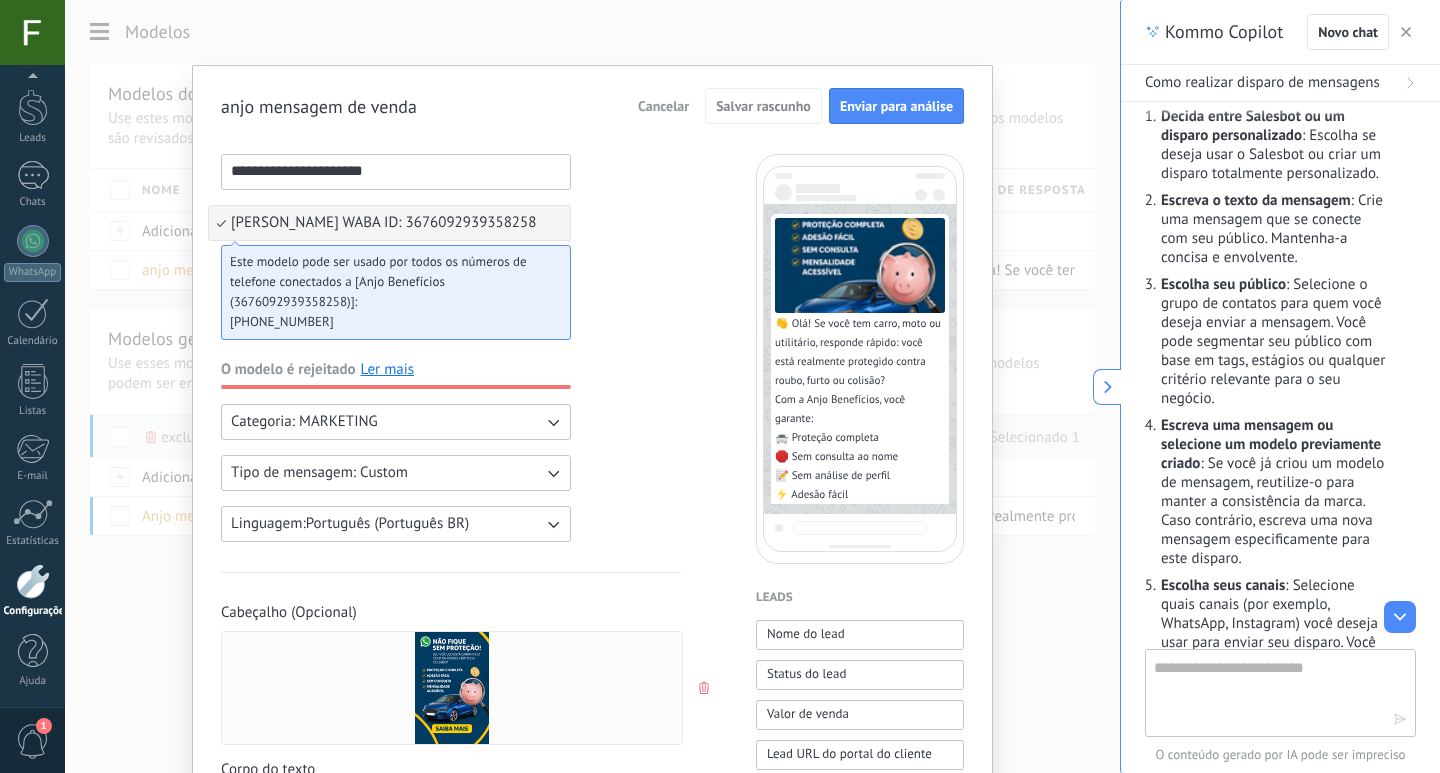 click on "[PERSON_NAME] WABA ID: 3676092939358258" at bounding box center [383, 223] 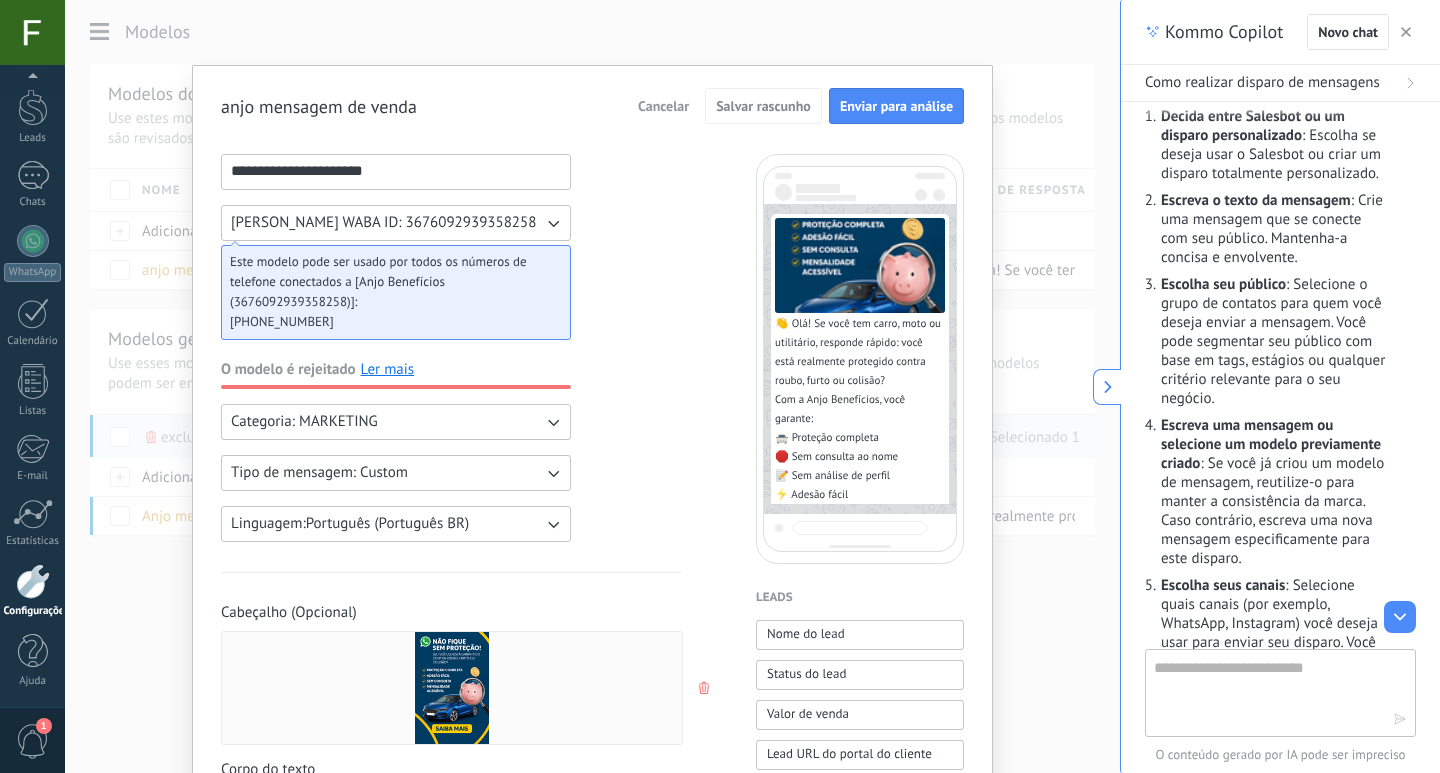click on "[PERSON_NAME] WABA ID: 3676092939358258" at bounding box center [383, 223] 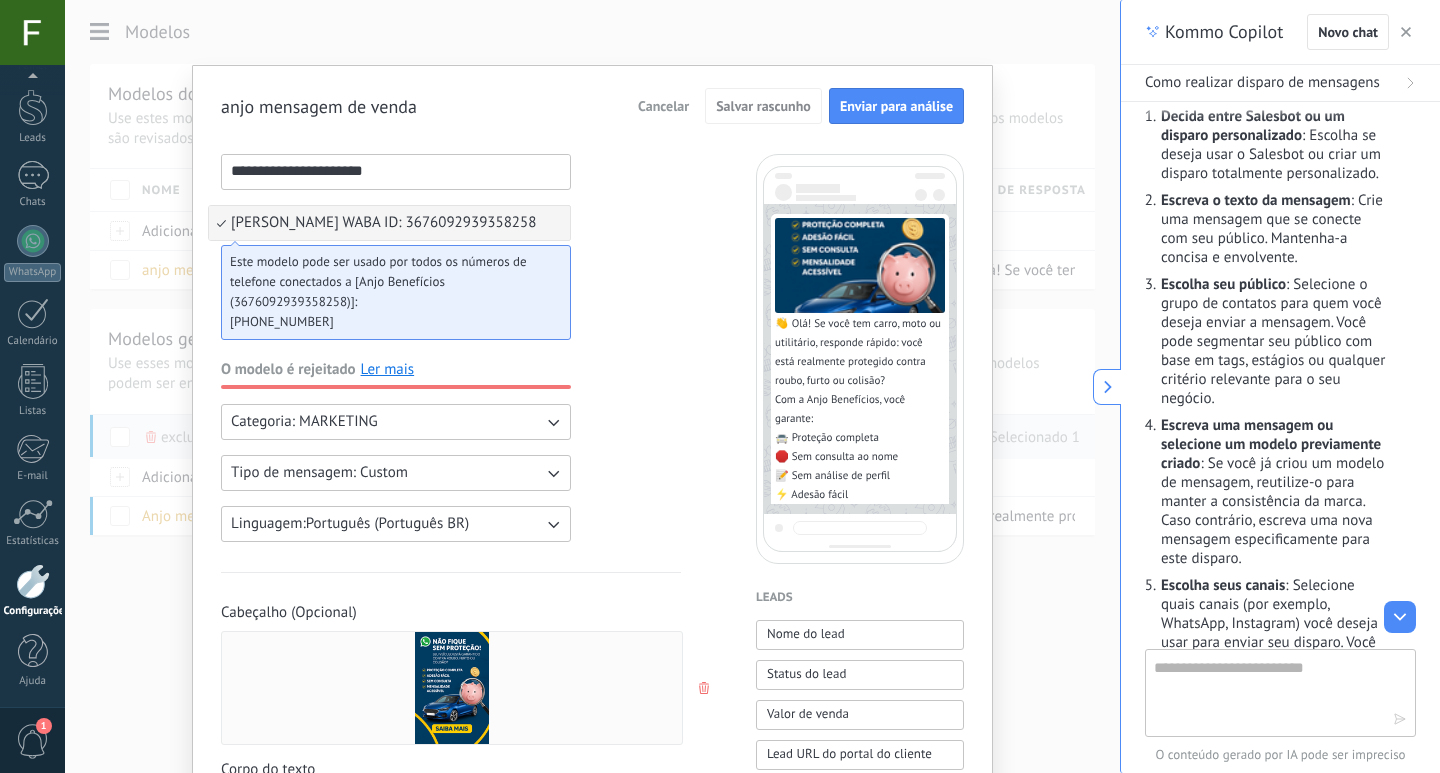 click on "Tipo de mensagem: Custom" at bounding box center (396, 473) 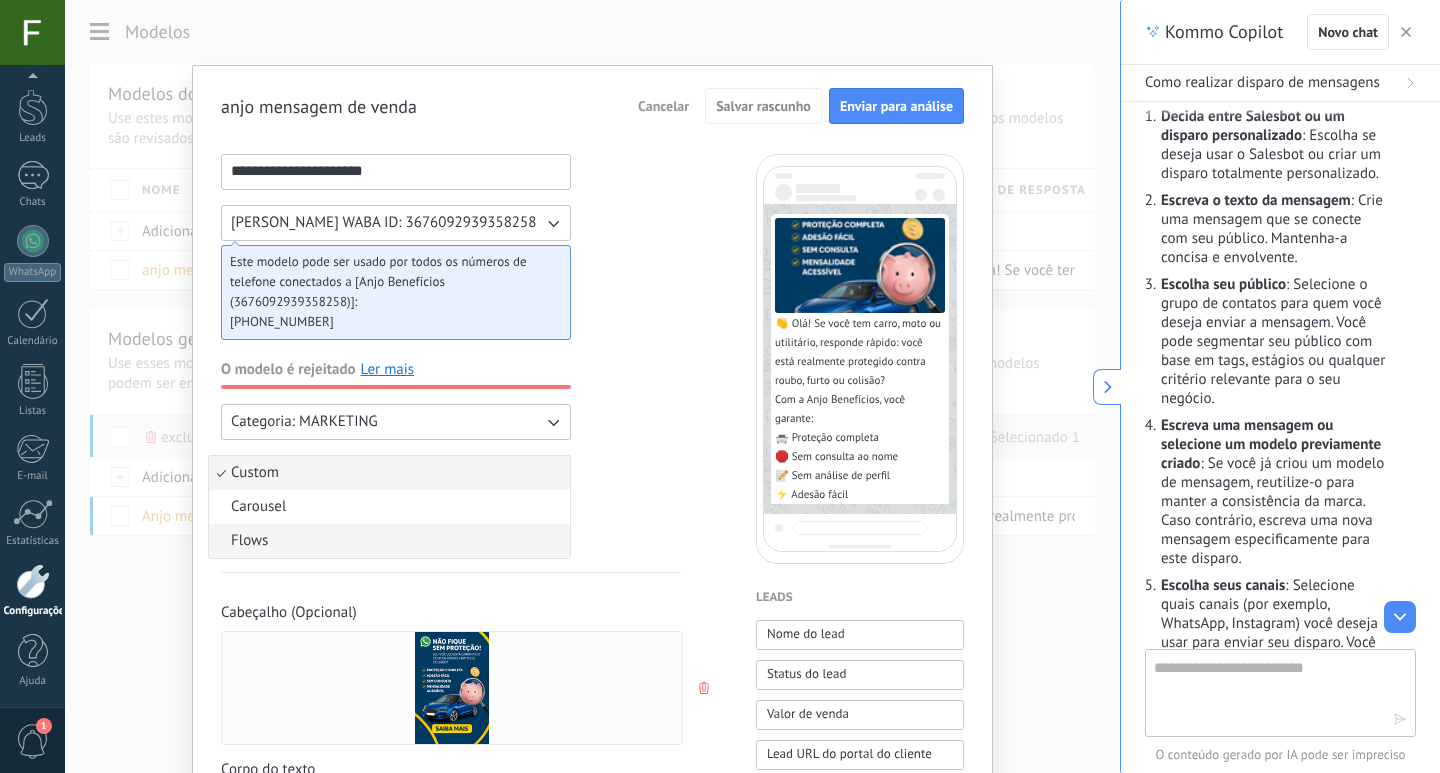 click on "Flows" at bounding box center (389, 541) 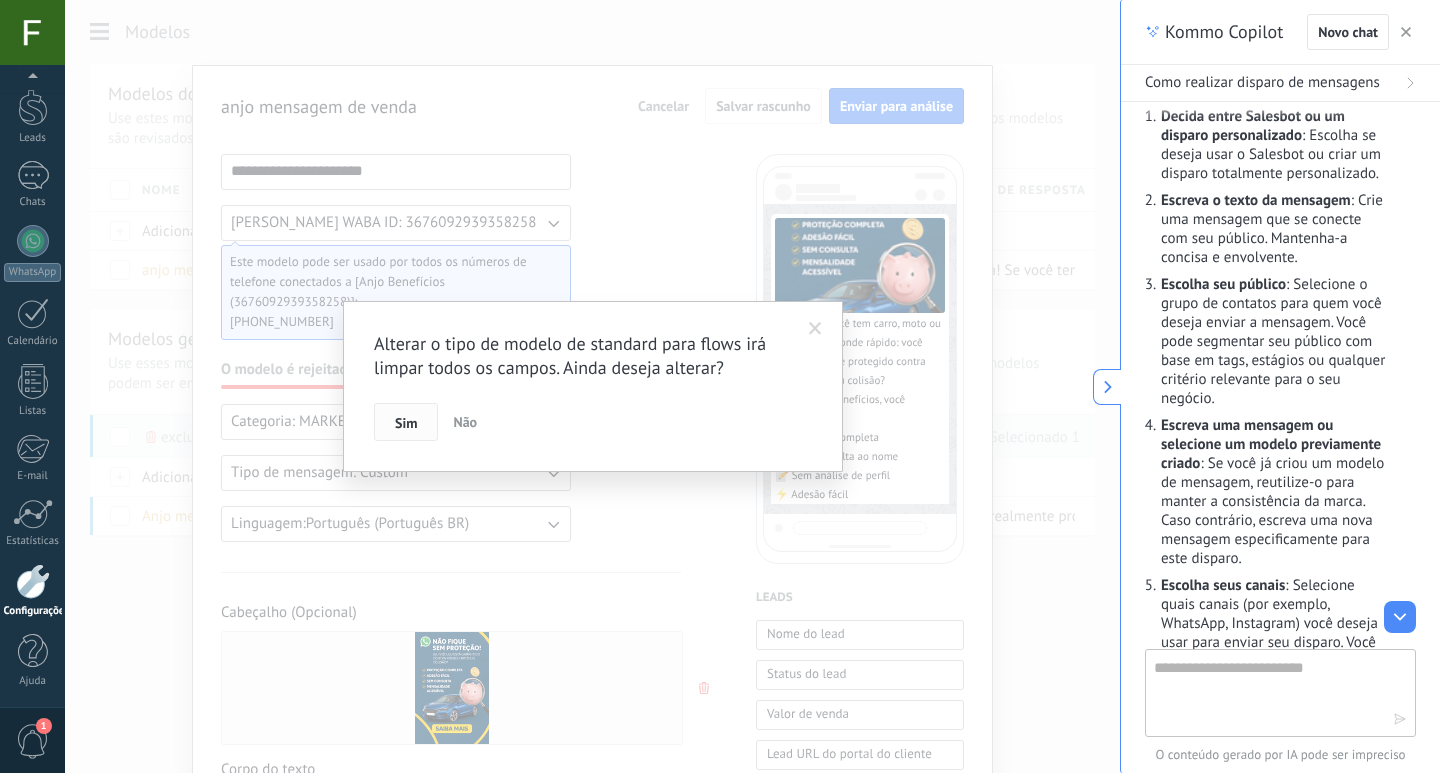 click on "Sim" at bounding box center [406, 423] 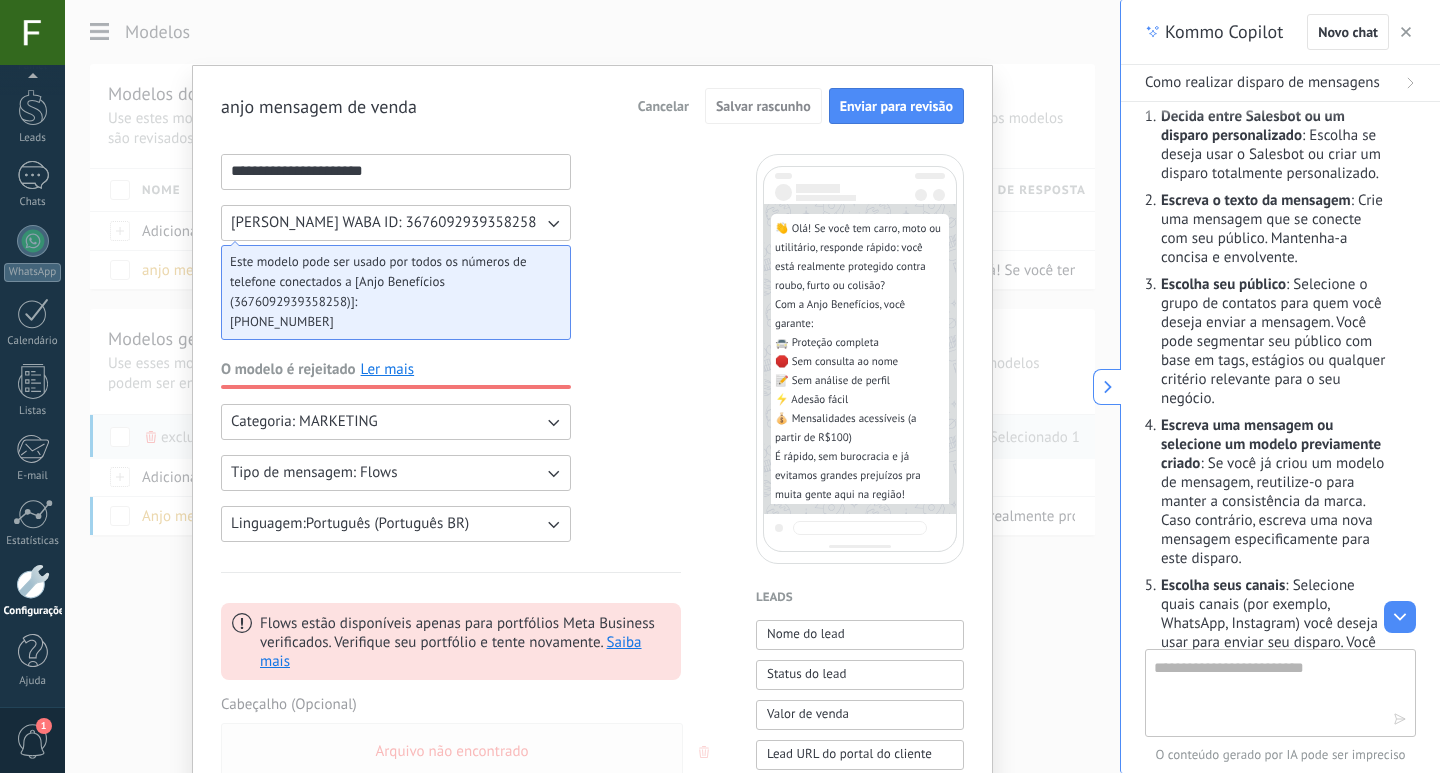 click on "Tipo de mensagem: Flows" at bounding box center (396, 473) 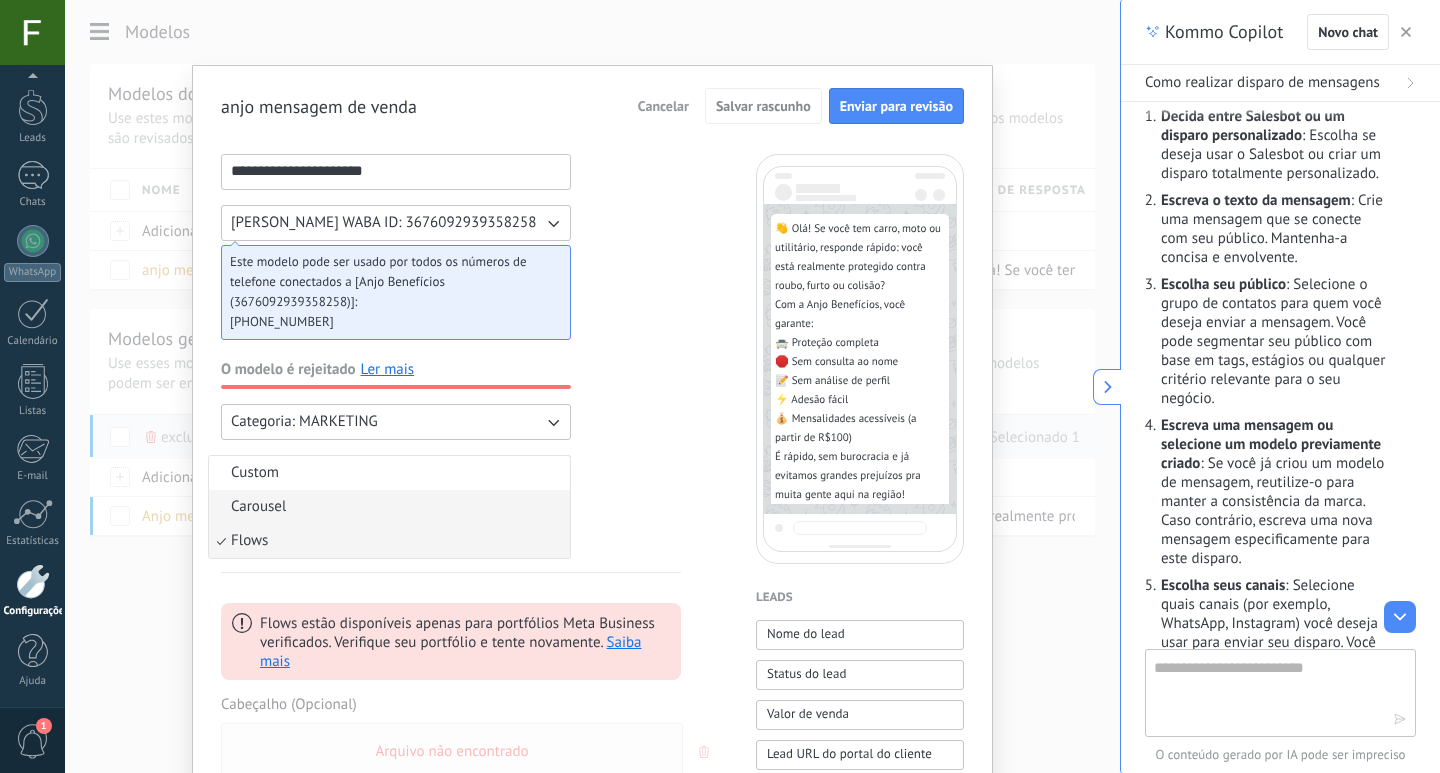 click on "Carousel" at bounding box center [389, 507] 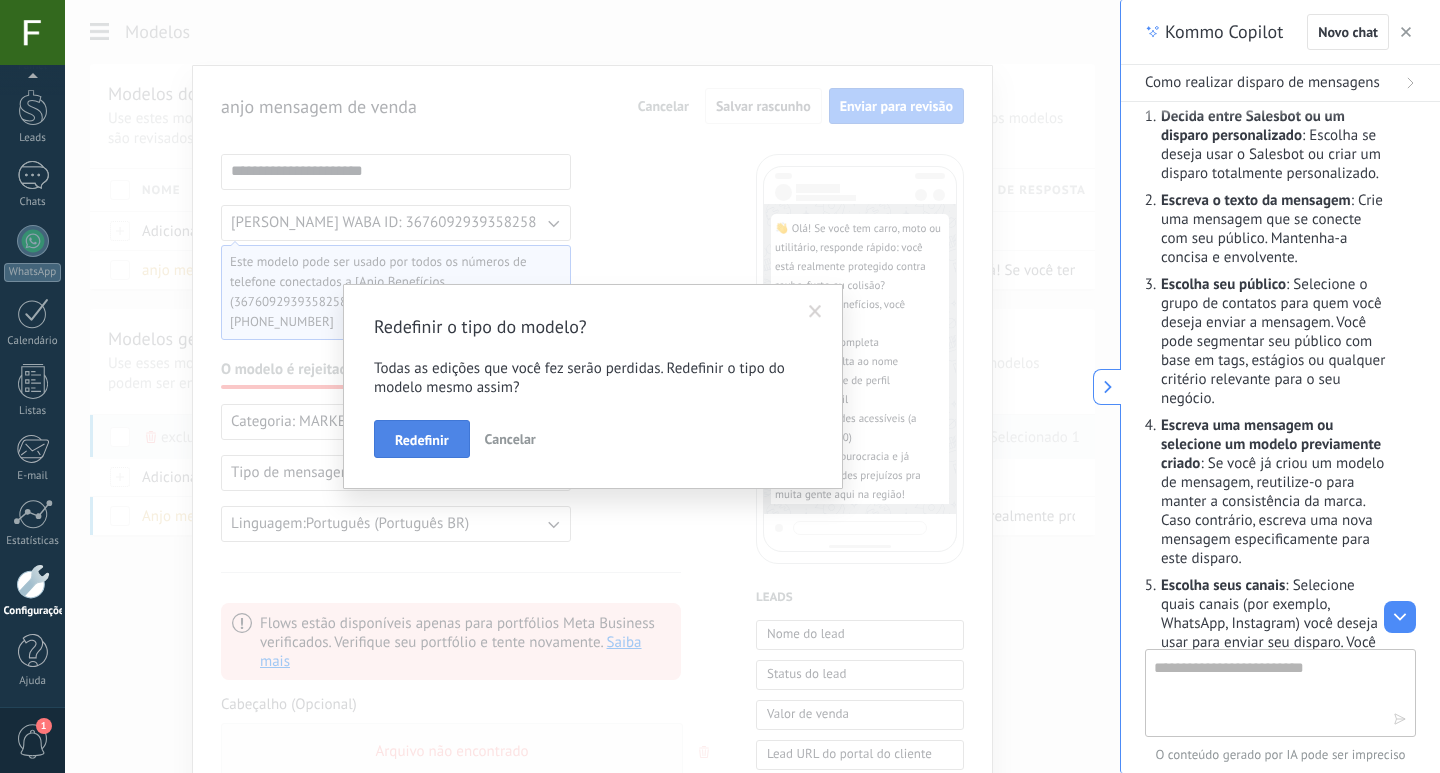 click on "Redefinir" at bounding box center (422, 440) 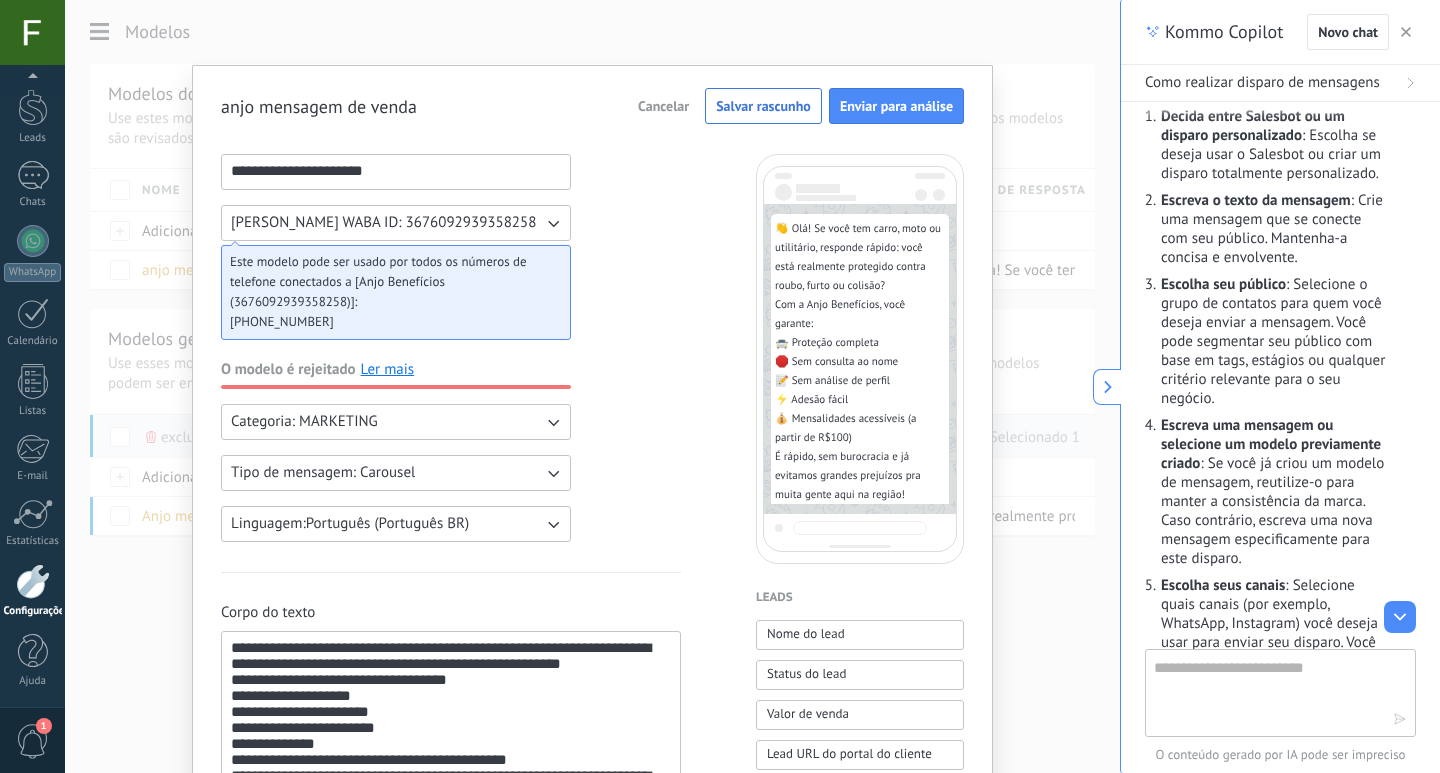 click on "Tipo de mensagem: Carousel" at bounding box center (396, 473) 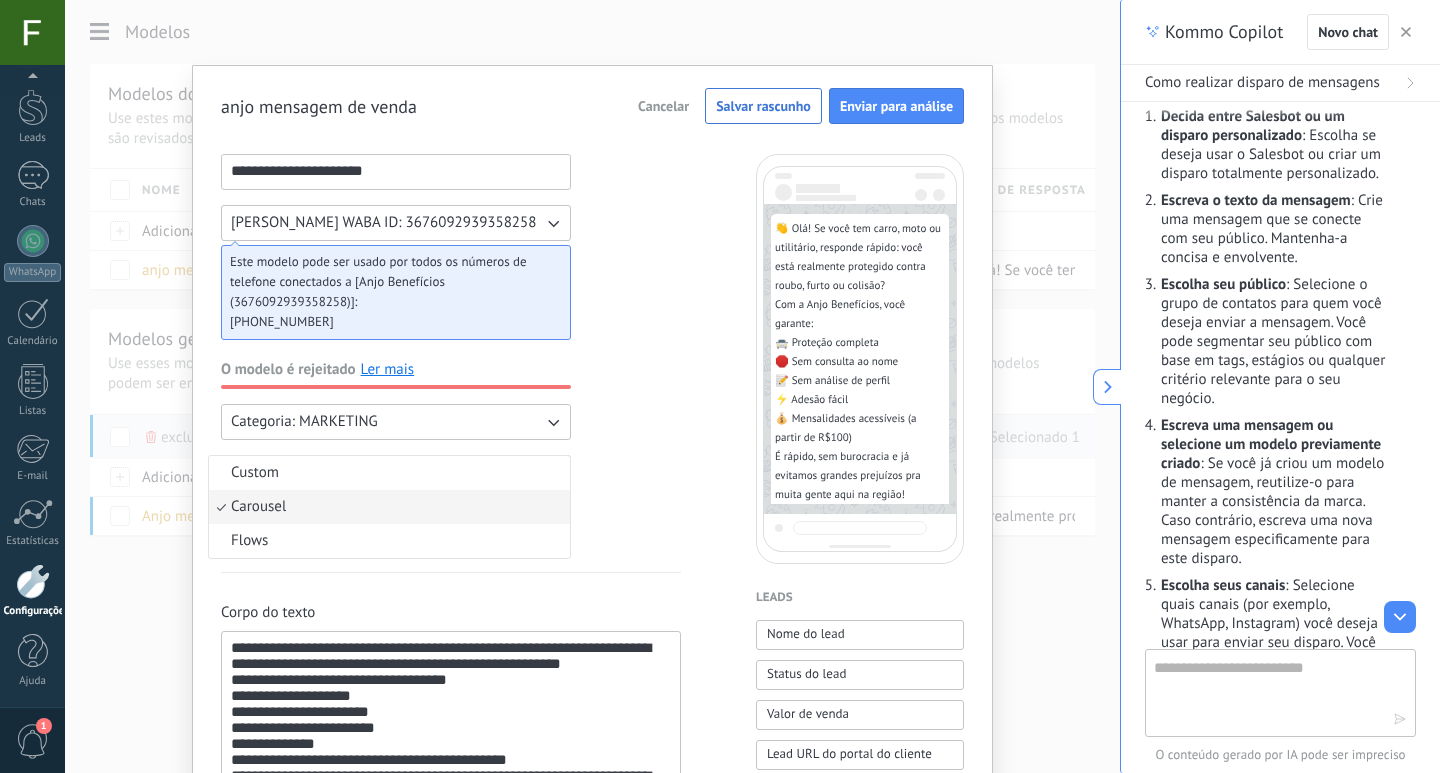 click on "**********" at bounding box center [451, 840] 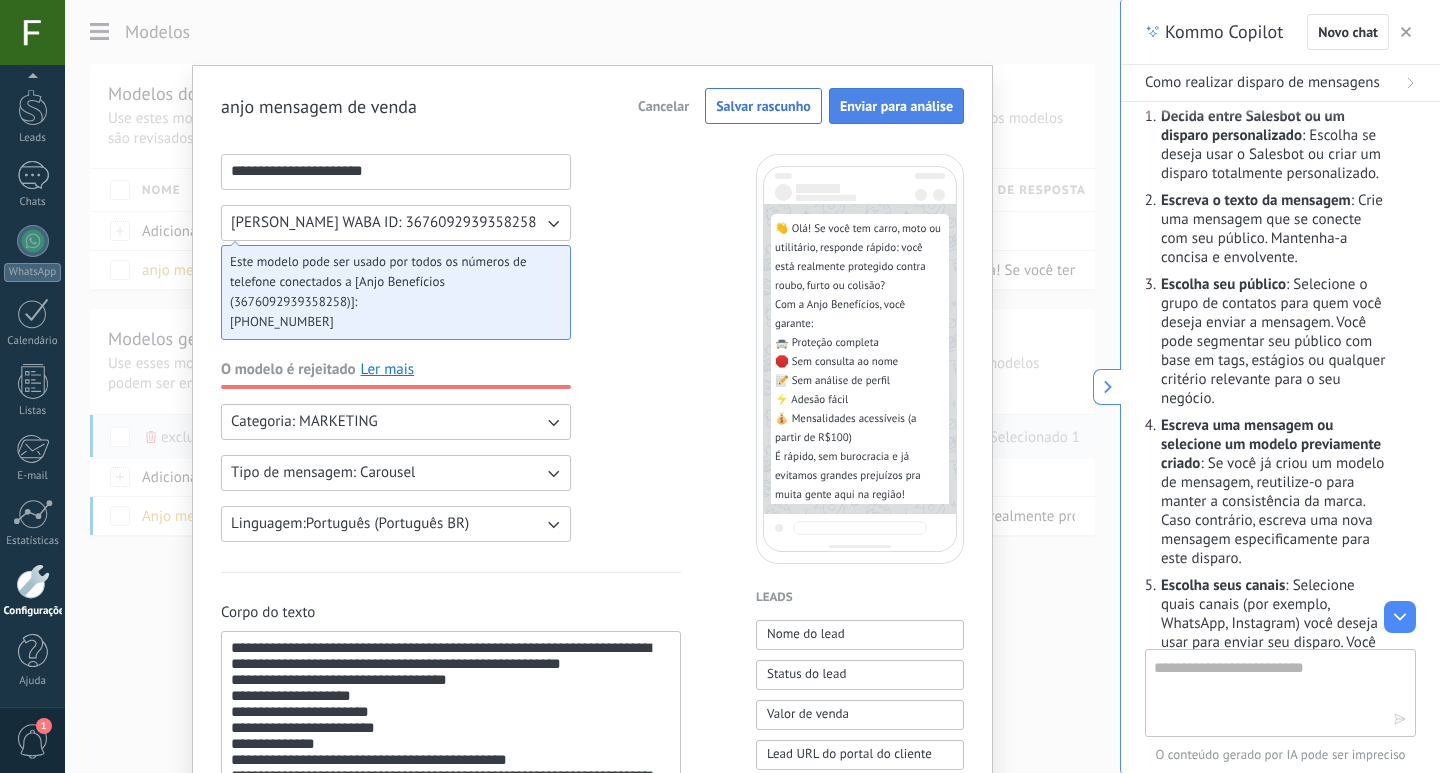 click on "Enviar para análise" at bounding box center [896, 106] 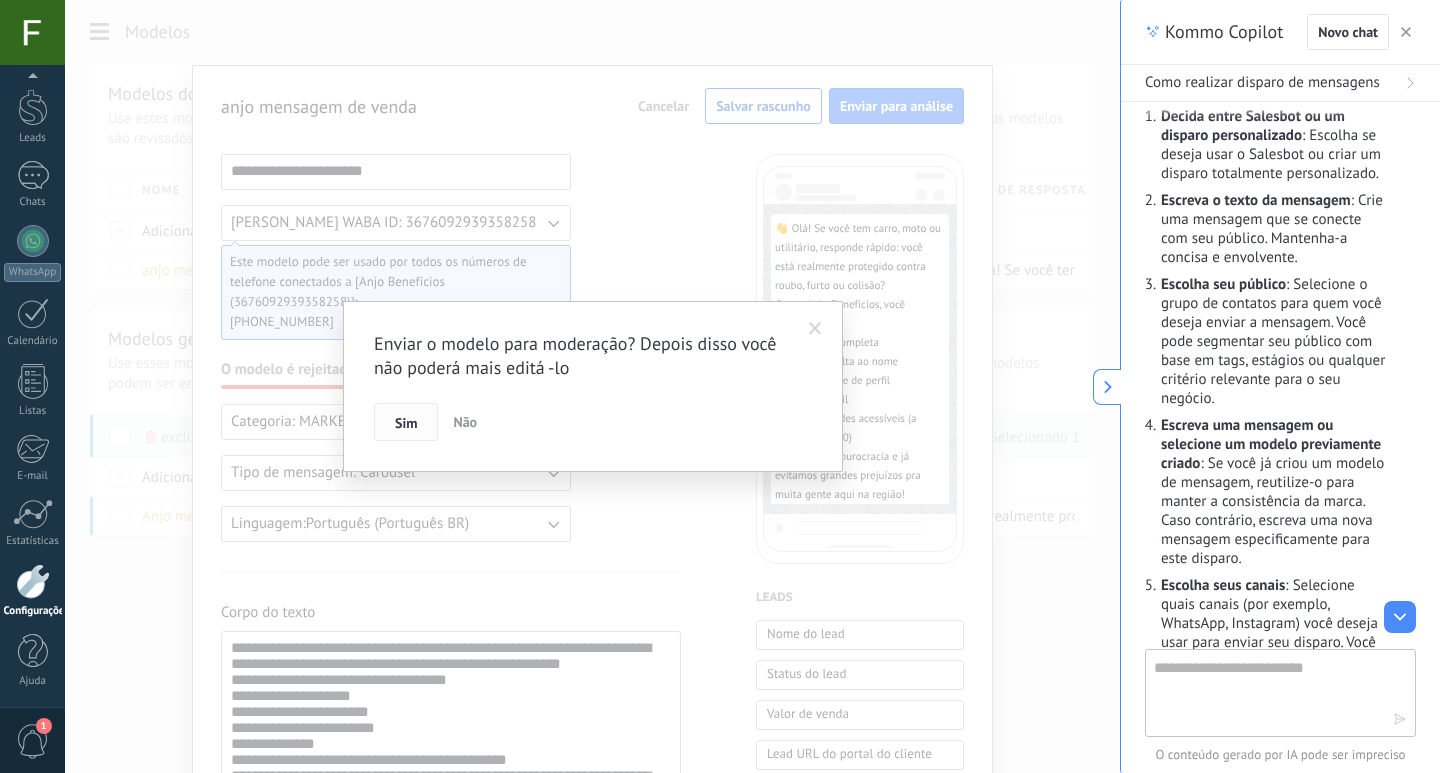 click on "Sim" at bounding box center (406, 422) 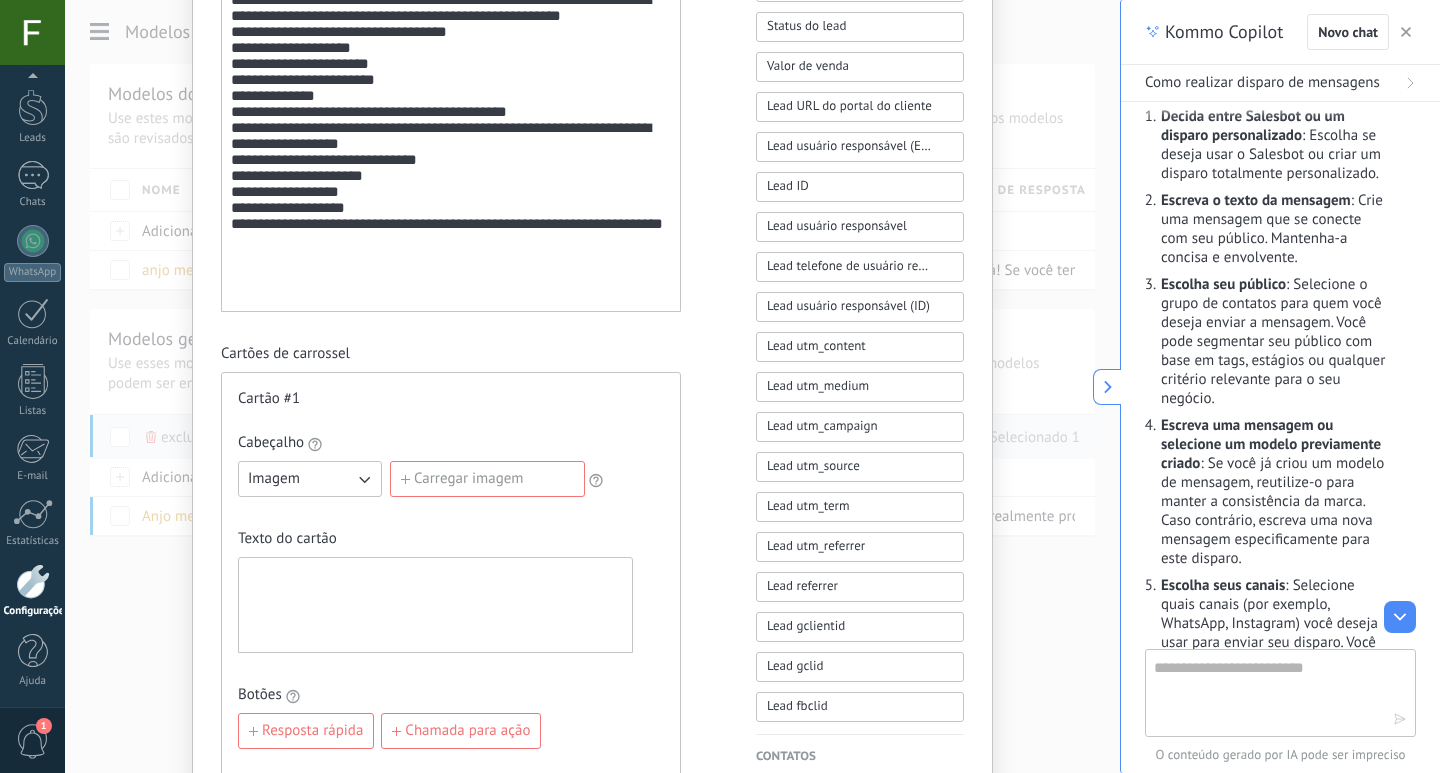 scroll, scrollTop: 437, scrollLeft: 0, axis: vertical 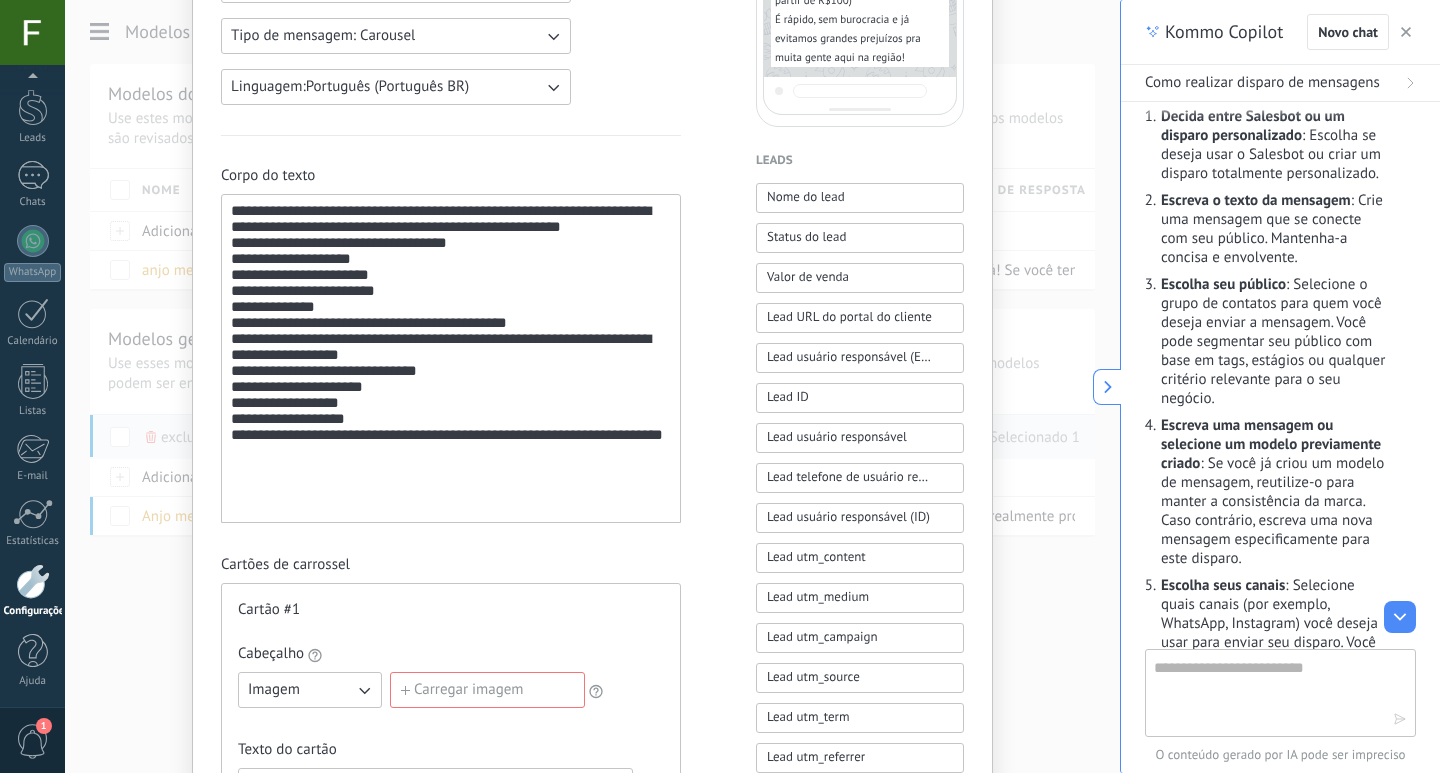 click 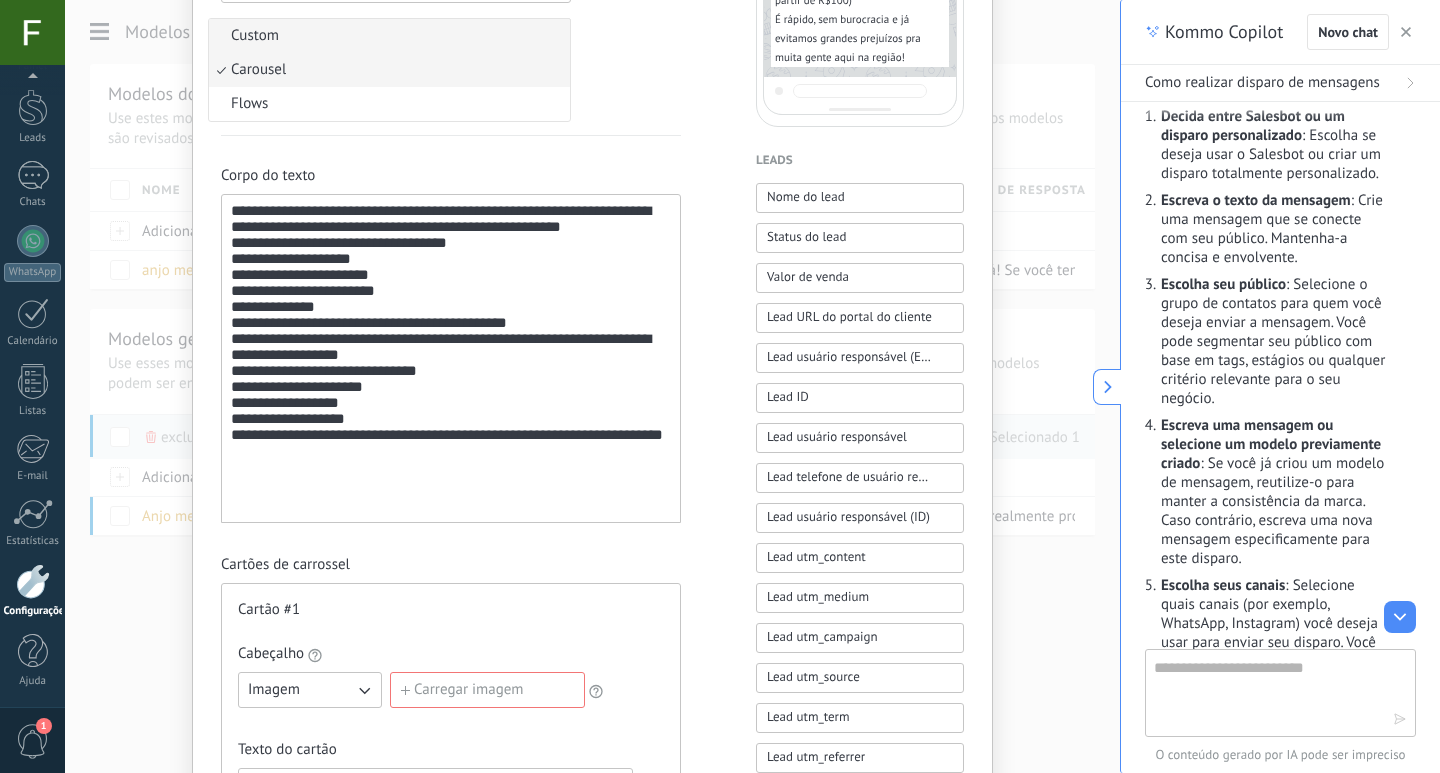 click on "Custom" at bounding box center (389, 36) 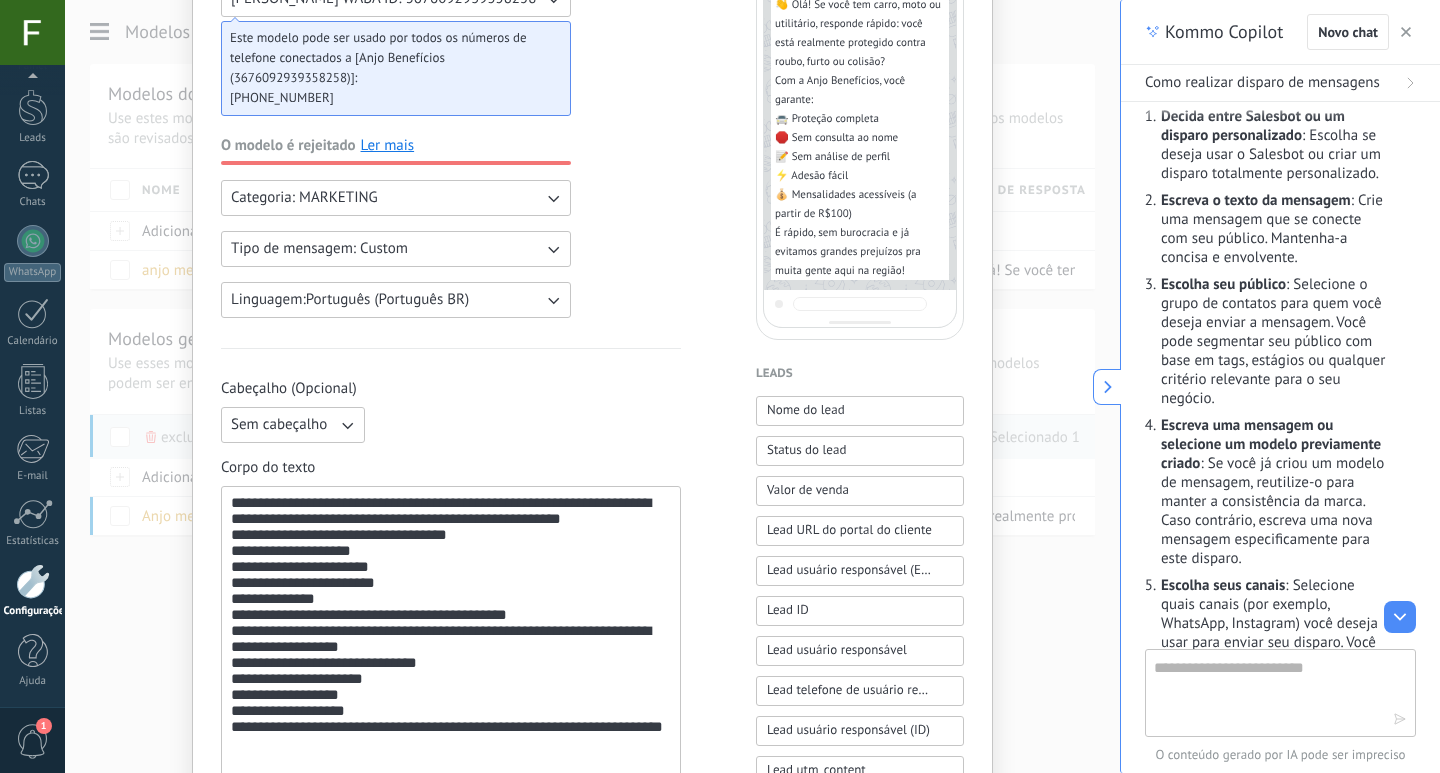 scroll, scrollTop: 0, scrollLeft: 0, axis: both 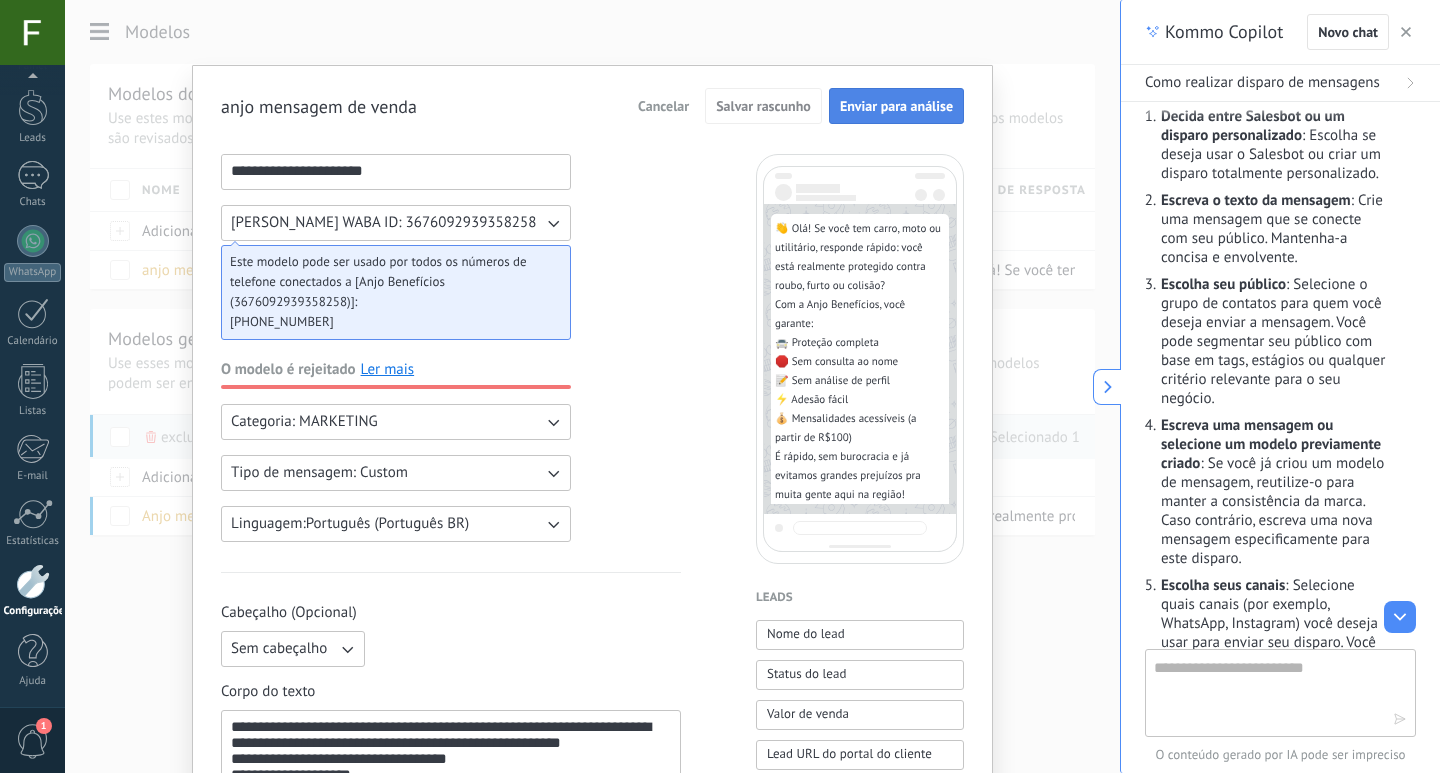click on "Enviar para análise" at bounding box center [896, 106] 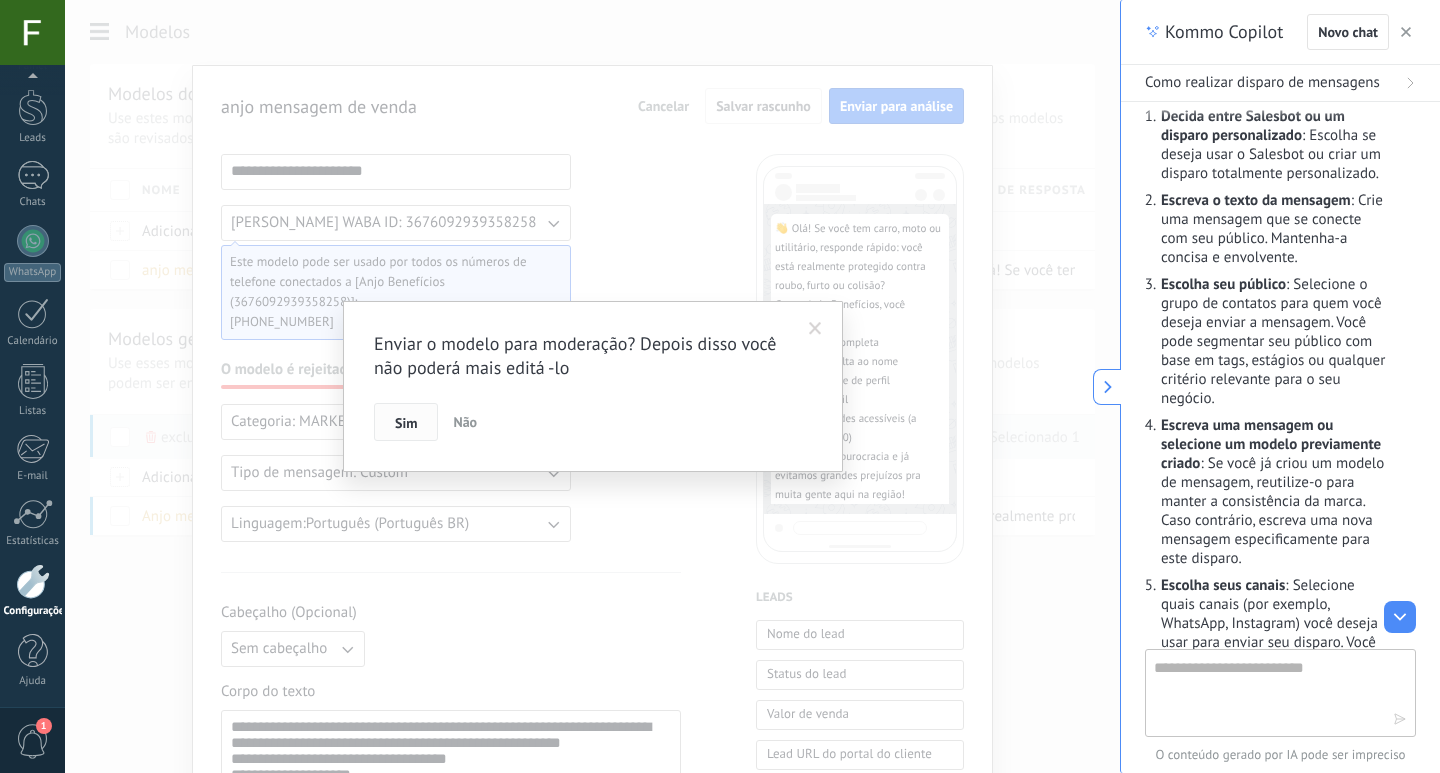 click on "Sim" at bounding box center [406, 423] 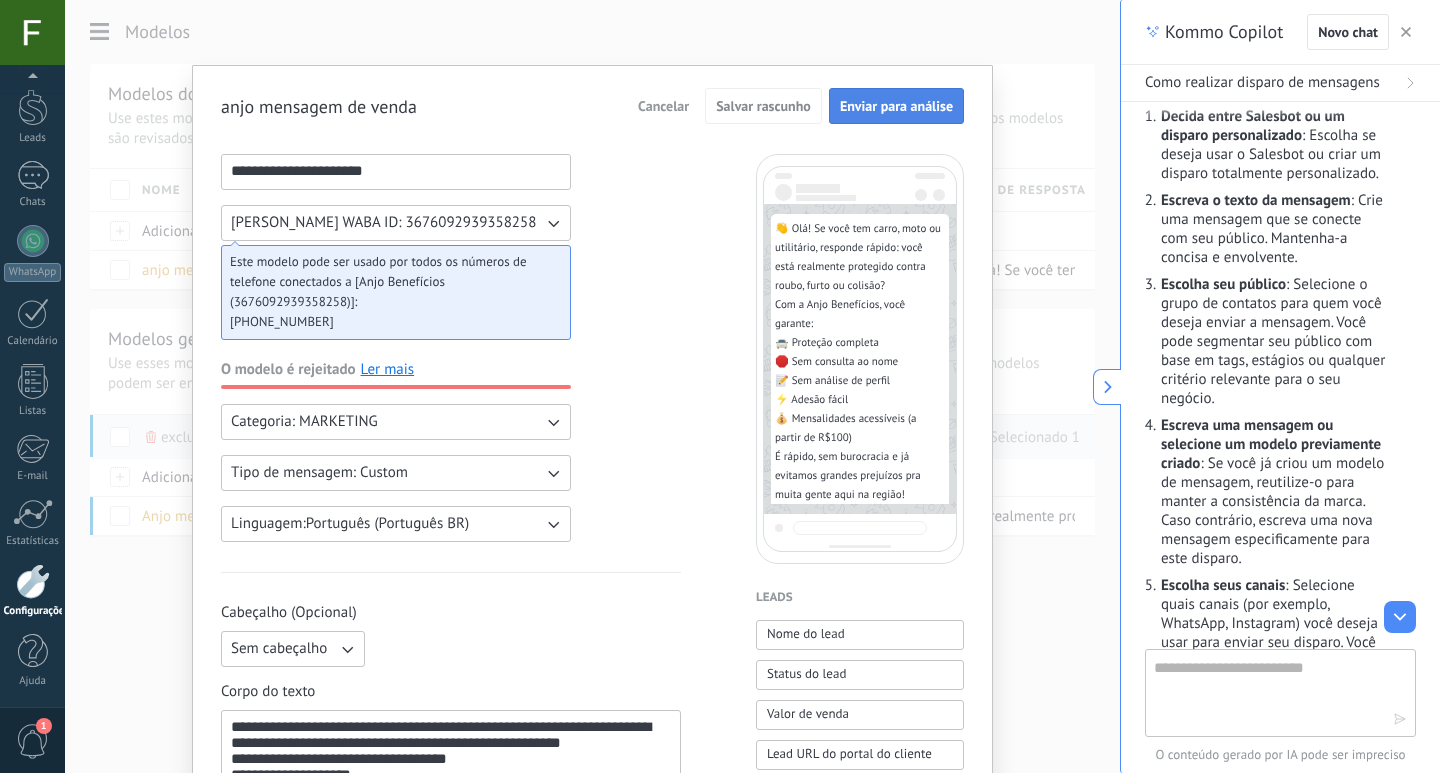 click on "Enviar para análise" at bounding box center (896, 106) 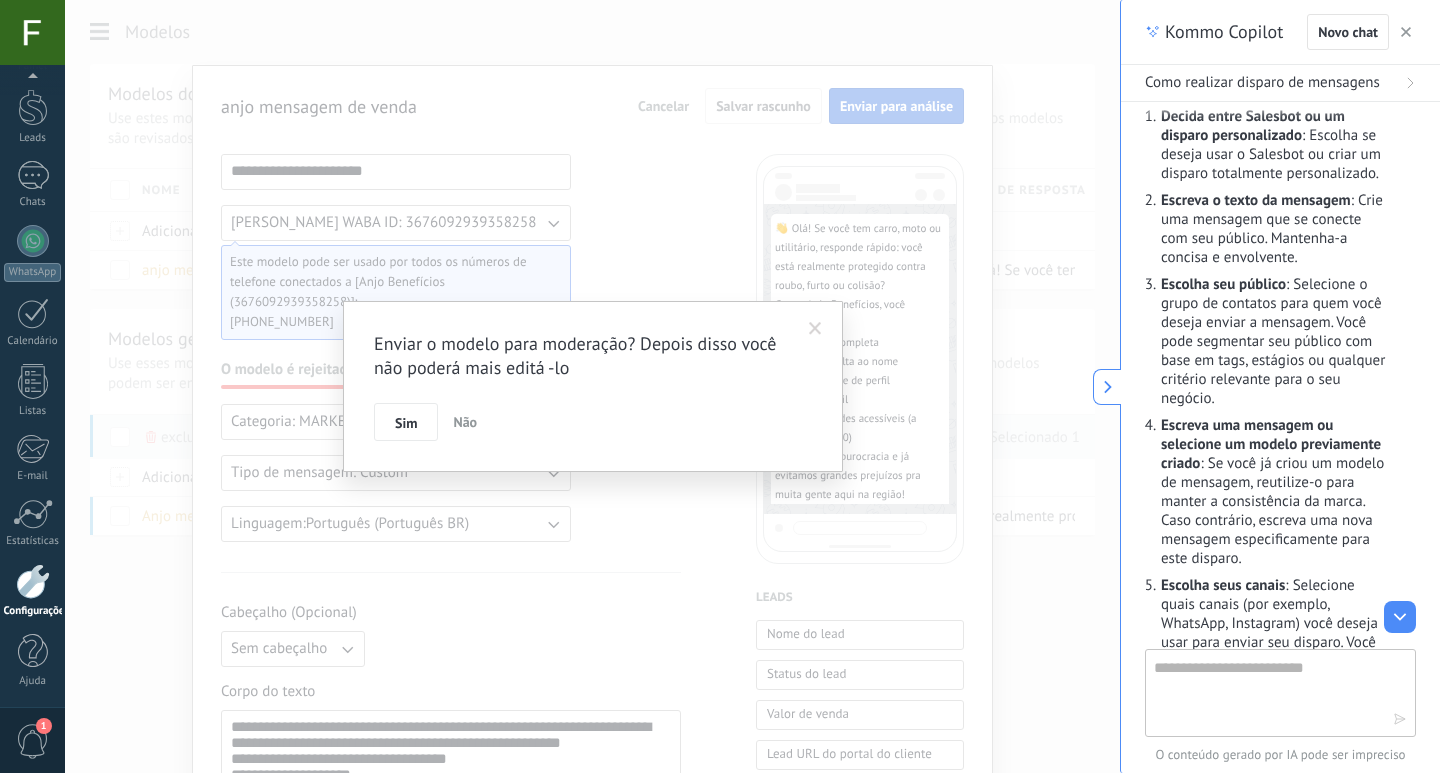 click on "Enviar o modelo para moderação? Depois disso você não poderá mais editá -lo Sim Não" at bounding box center [592, 386] 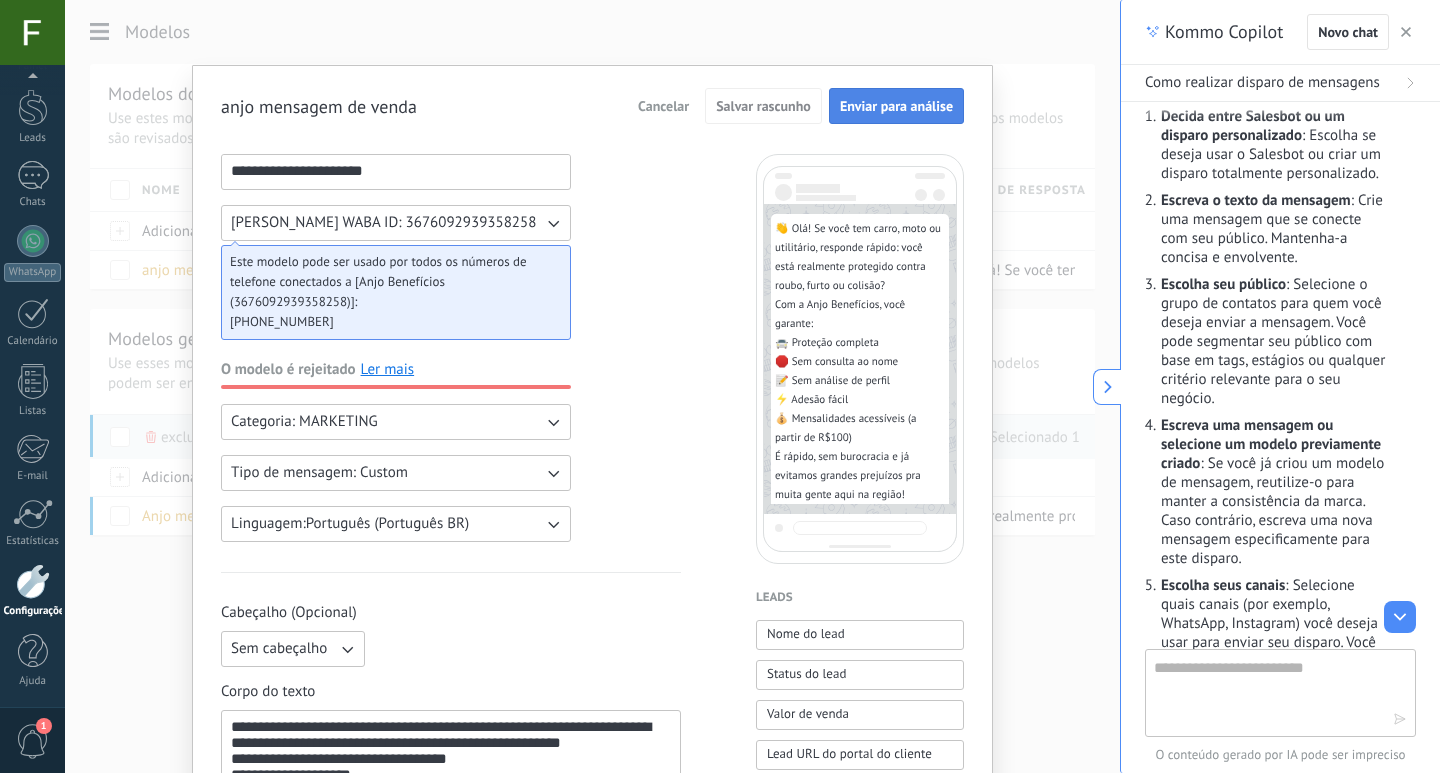 click on "Cancelar Salvar rascunho Enviar para análise" at bounding box center (796, 106) 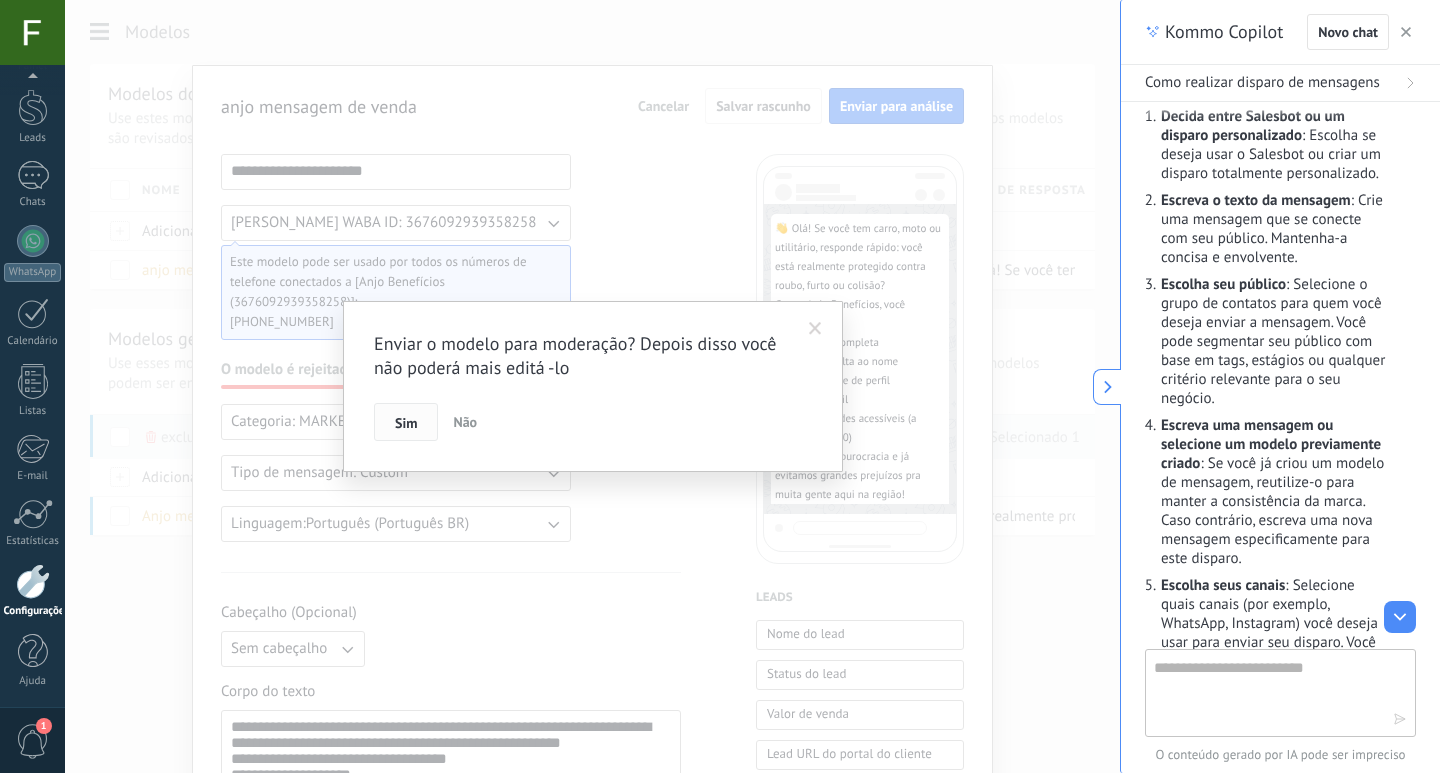 click on "Sim" at bounding box center (406, 422) 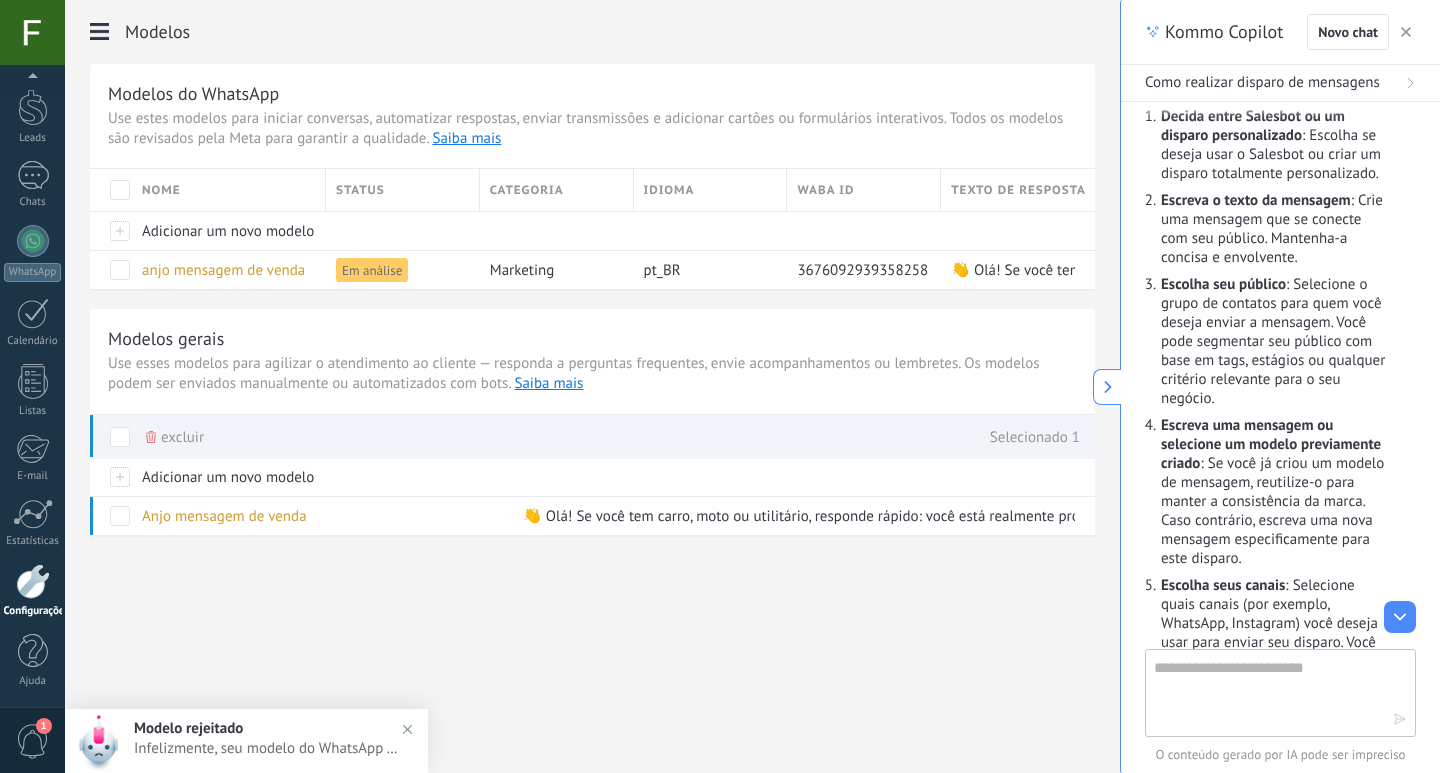 click at bounding box center [1107, 387] 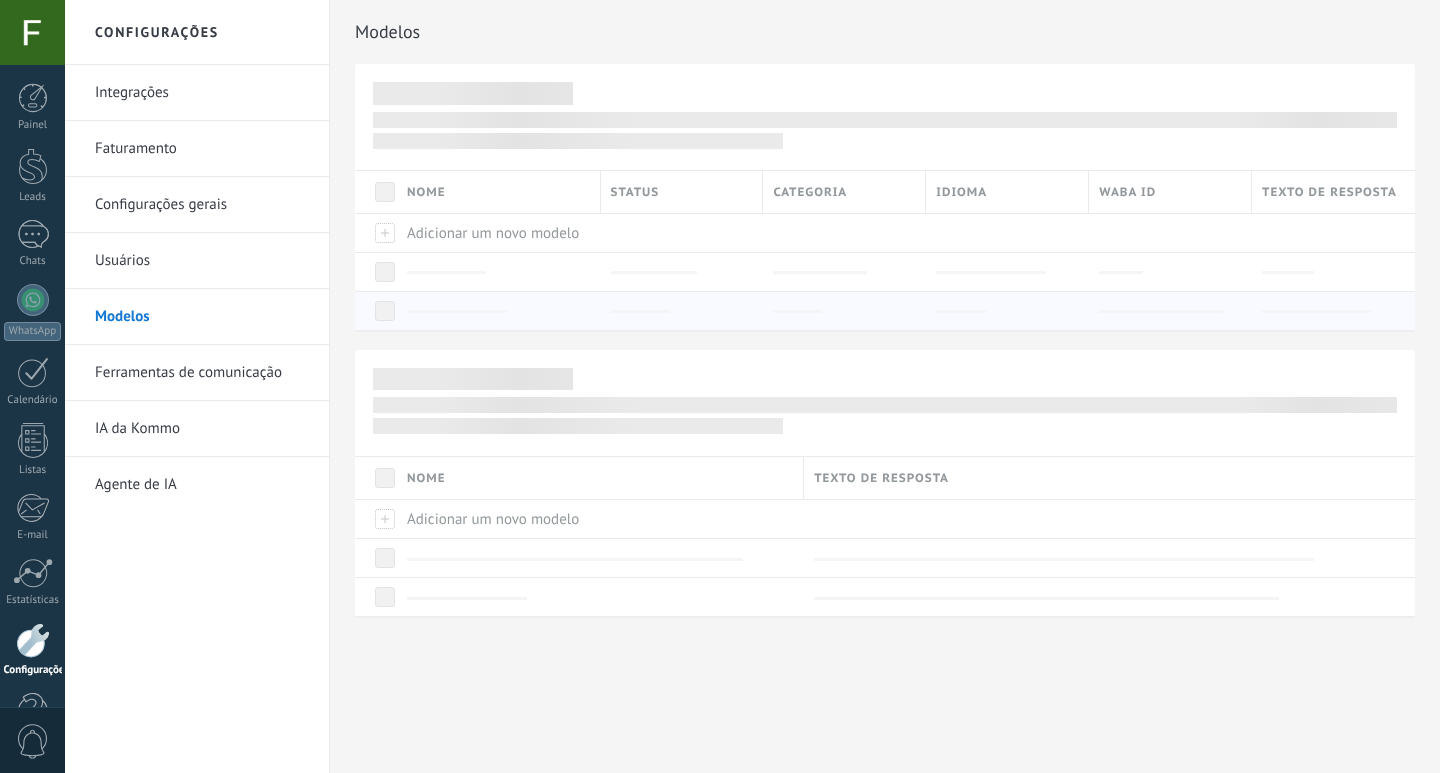 scroll, scrollTop: 0, scrollLeft: 0, axis: both 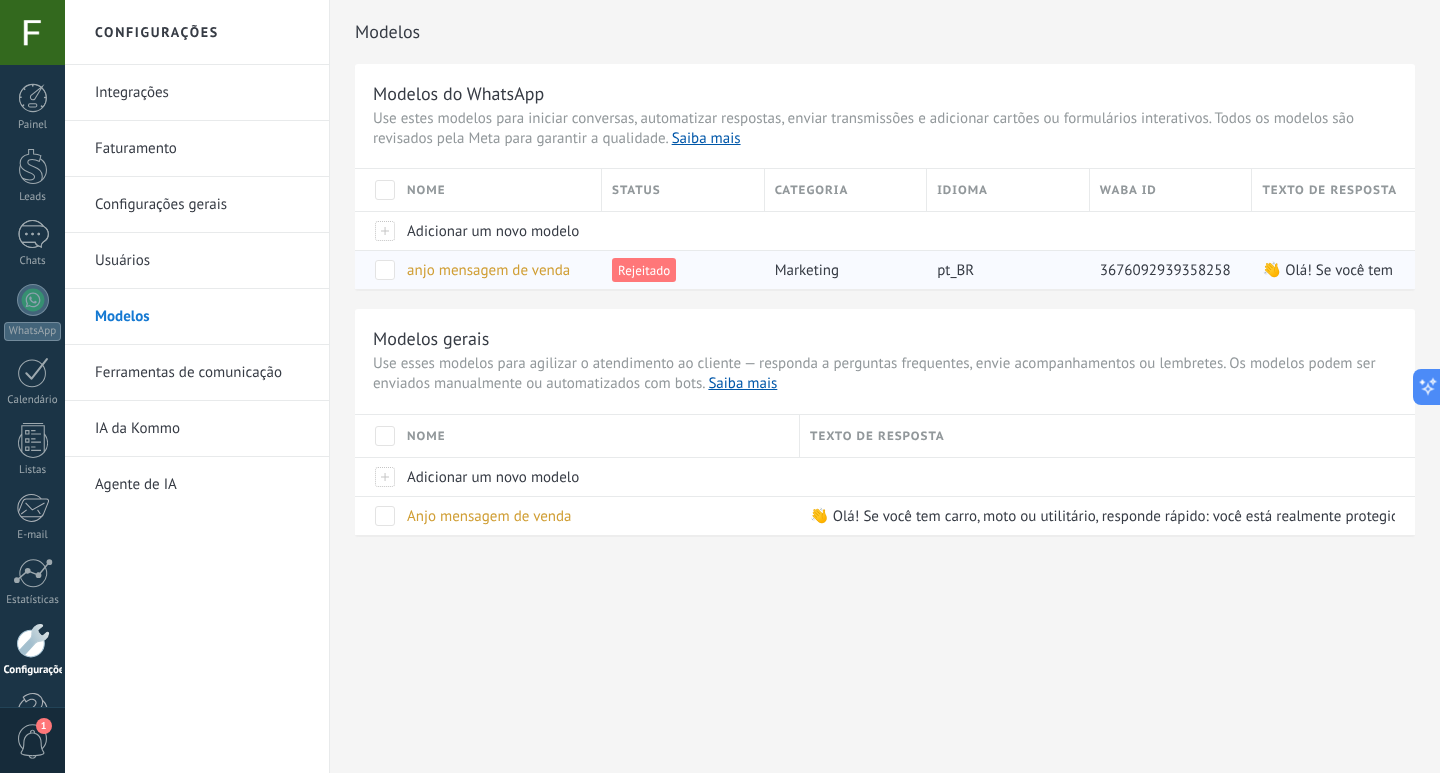 click on "marketing" at bounding box center [841, 270] 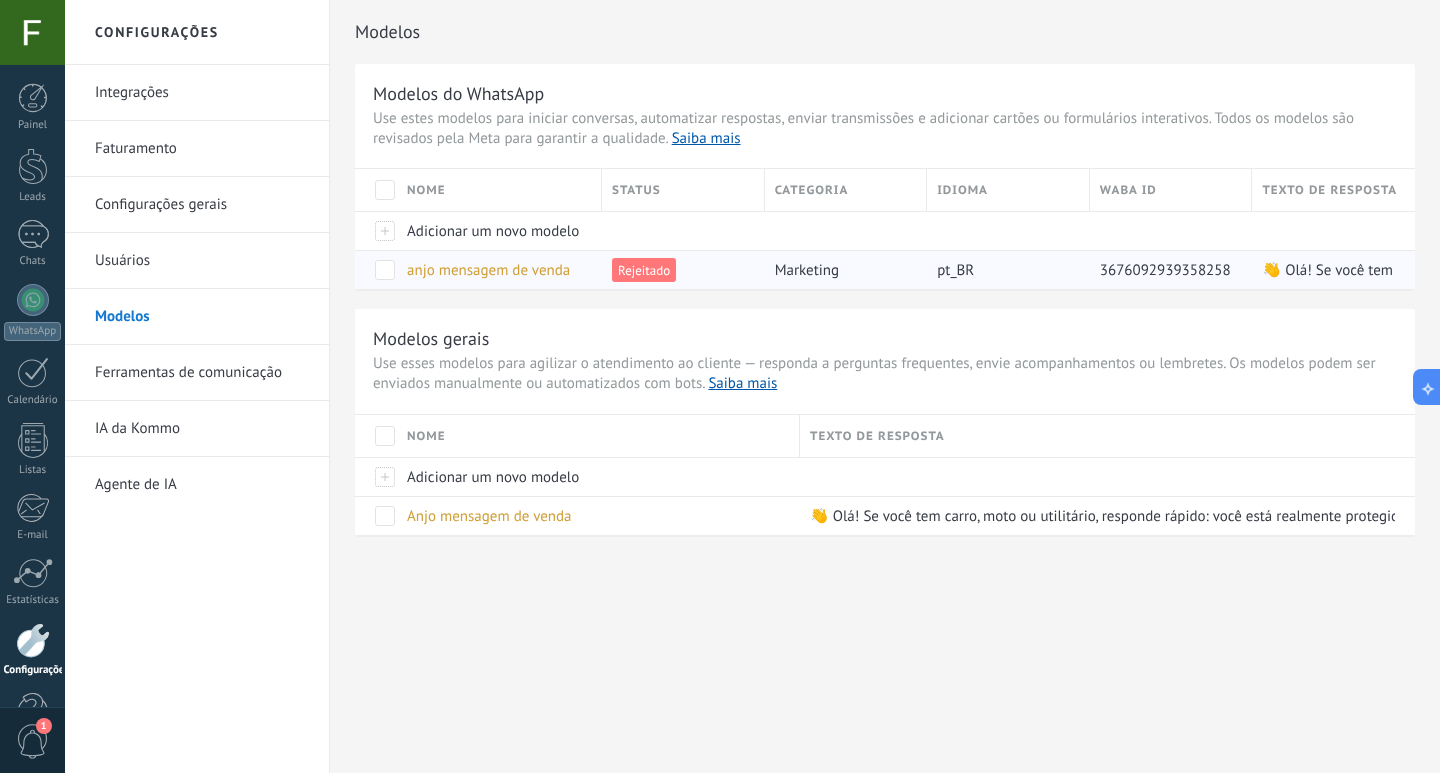 click on "anjo mensagem de venda" at bounding box center (488, 270) 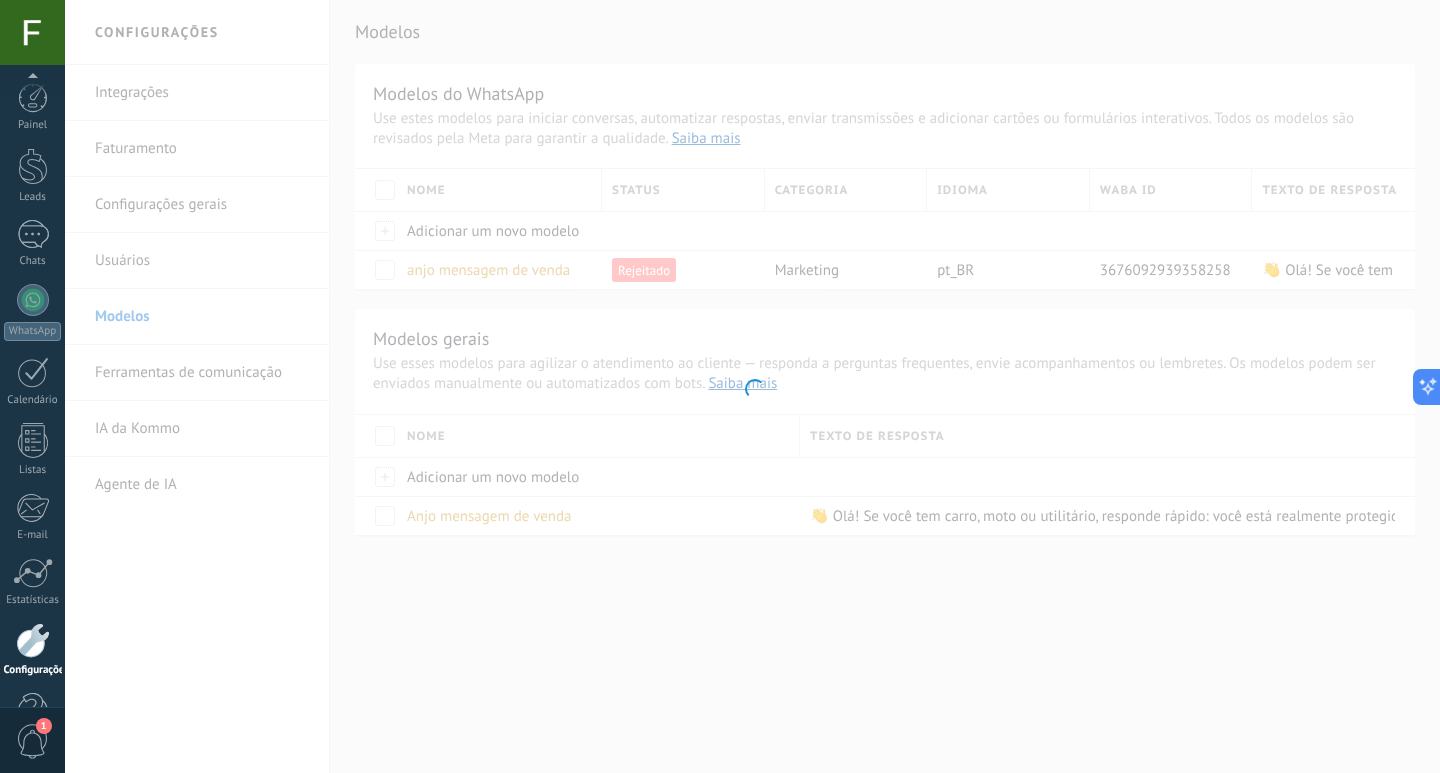 scroll, scrollTop: 59, scrollLeft: 0, axis: vertical 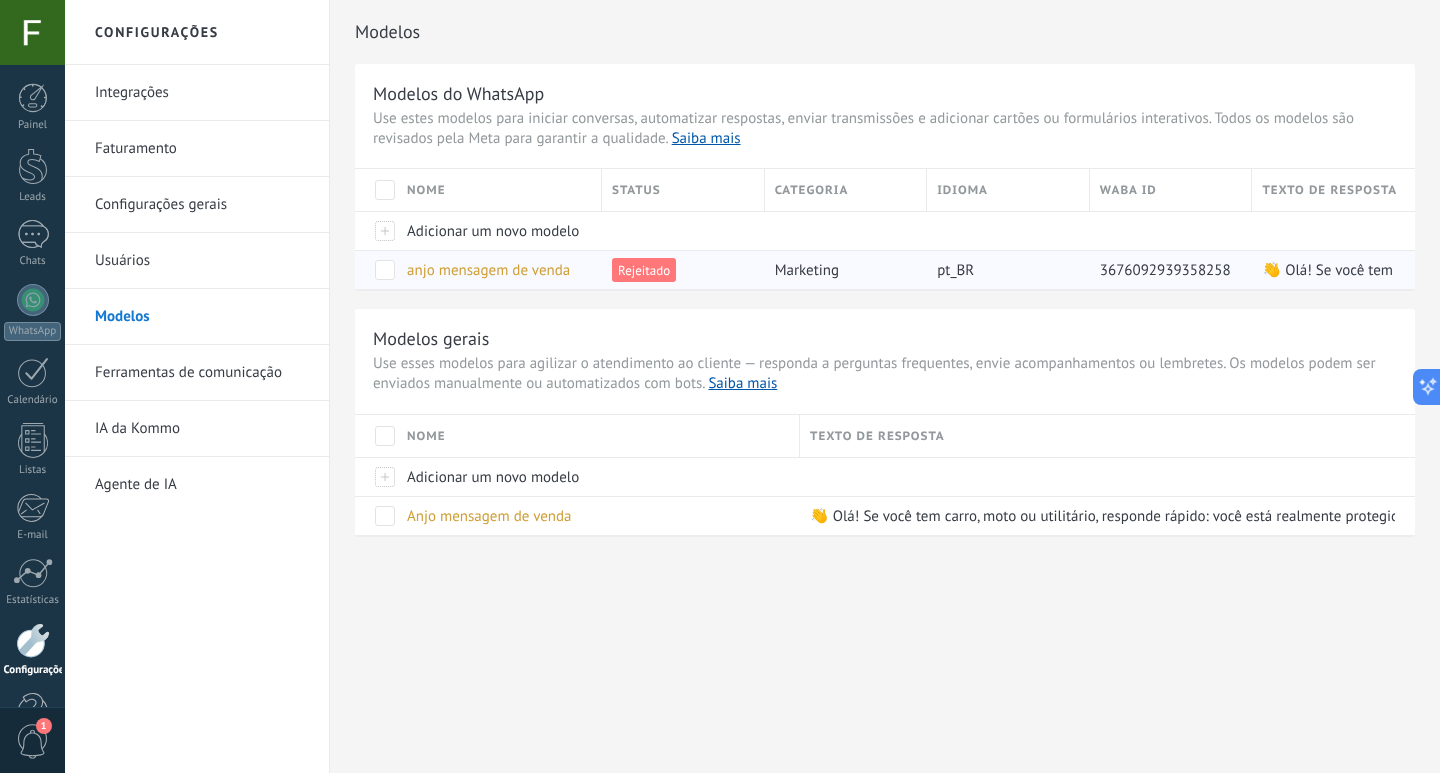 click on "anjo mensagem de venda" at bounding box center [488, 270] 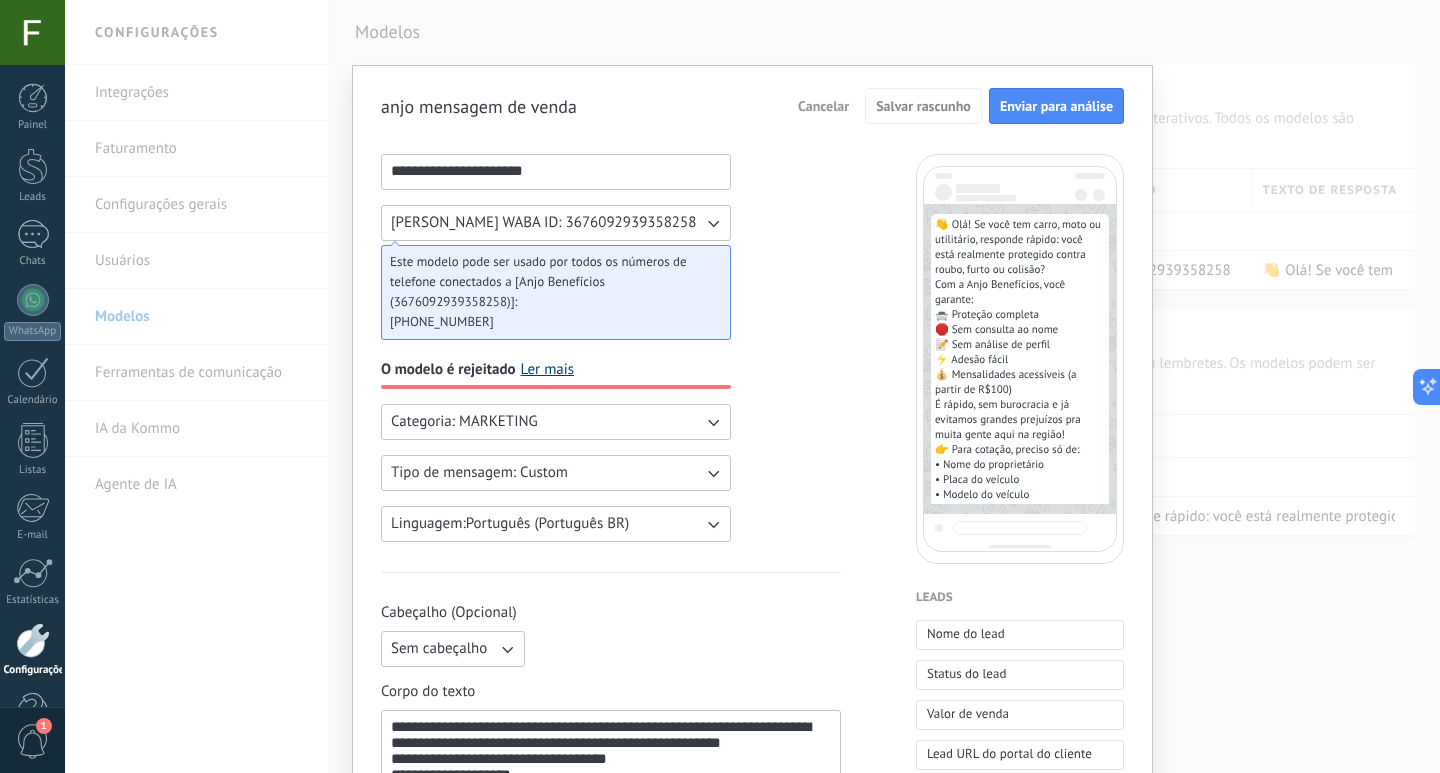 click on "Ler mais" at bounding box center [548, 370] 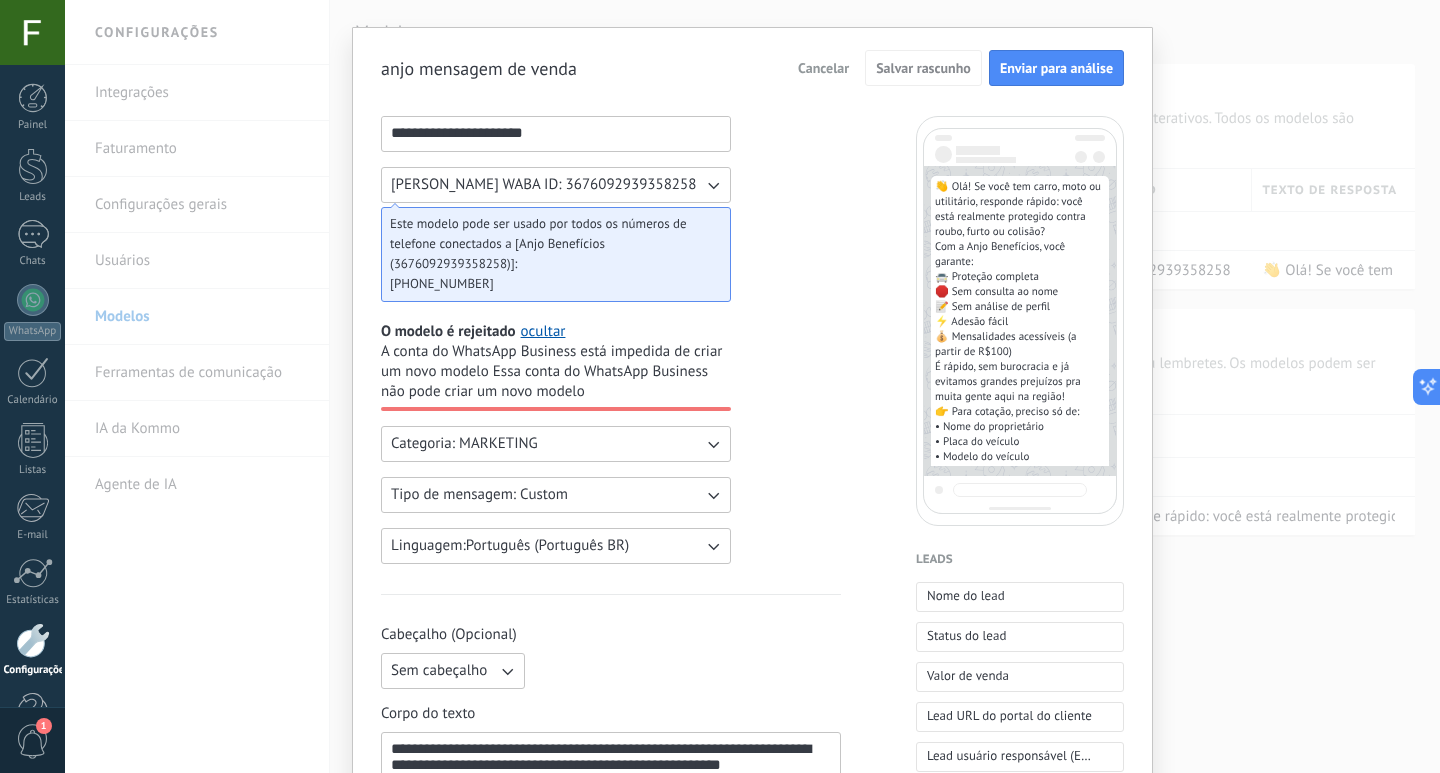 scroll, scrollTop: 0, scrollLeft: 0, axis: both 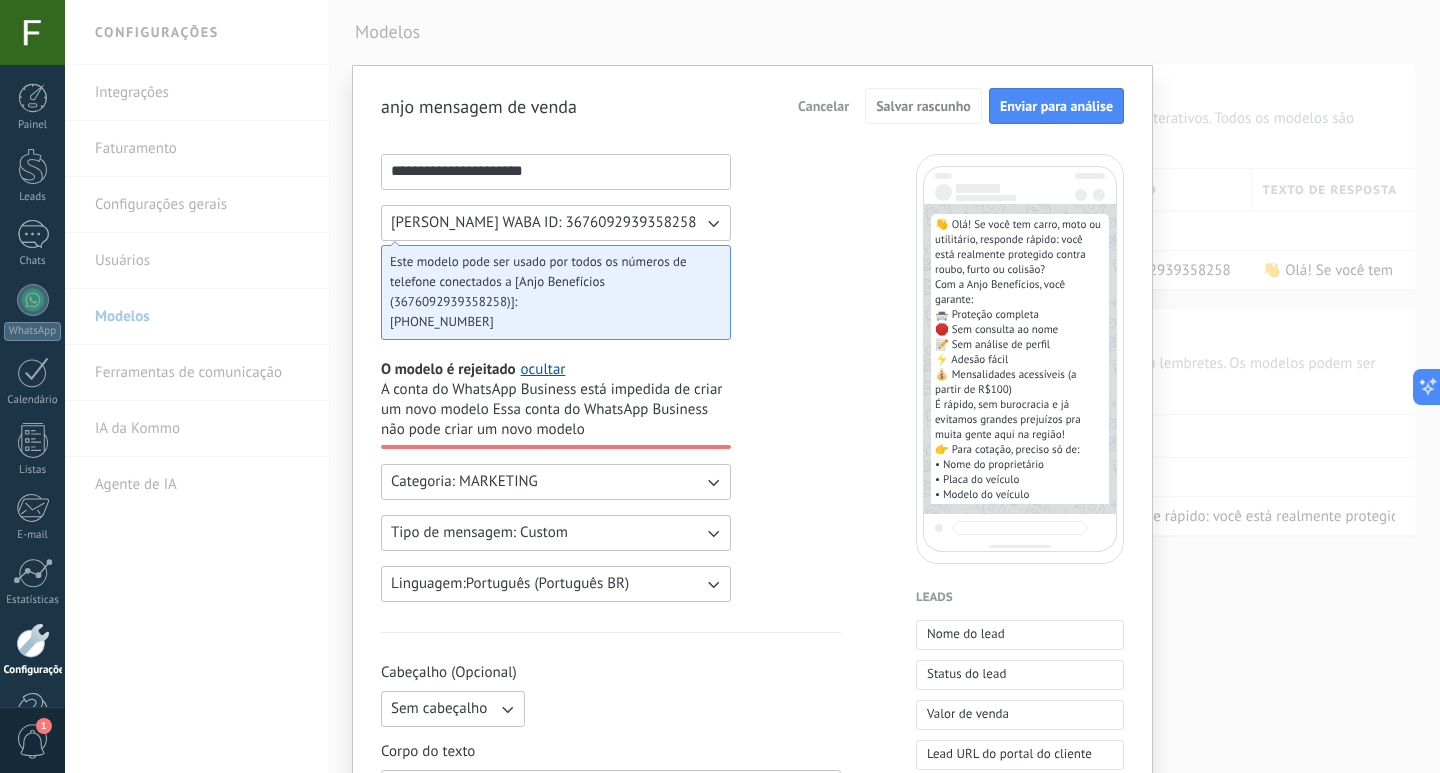 click 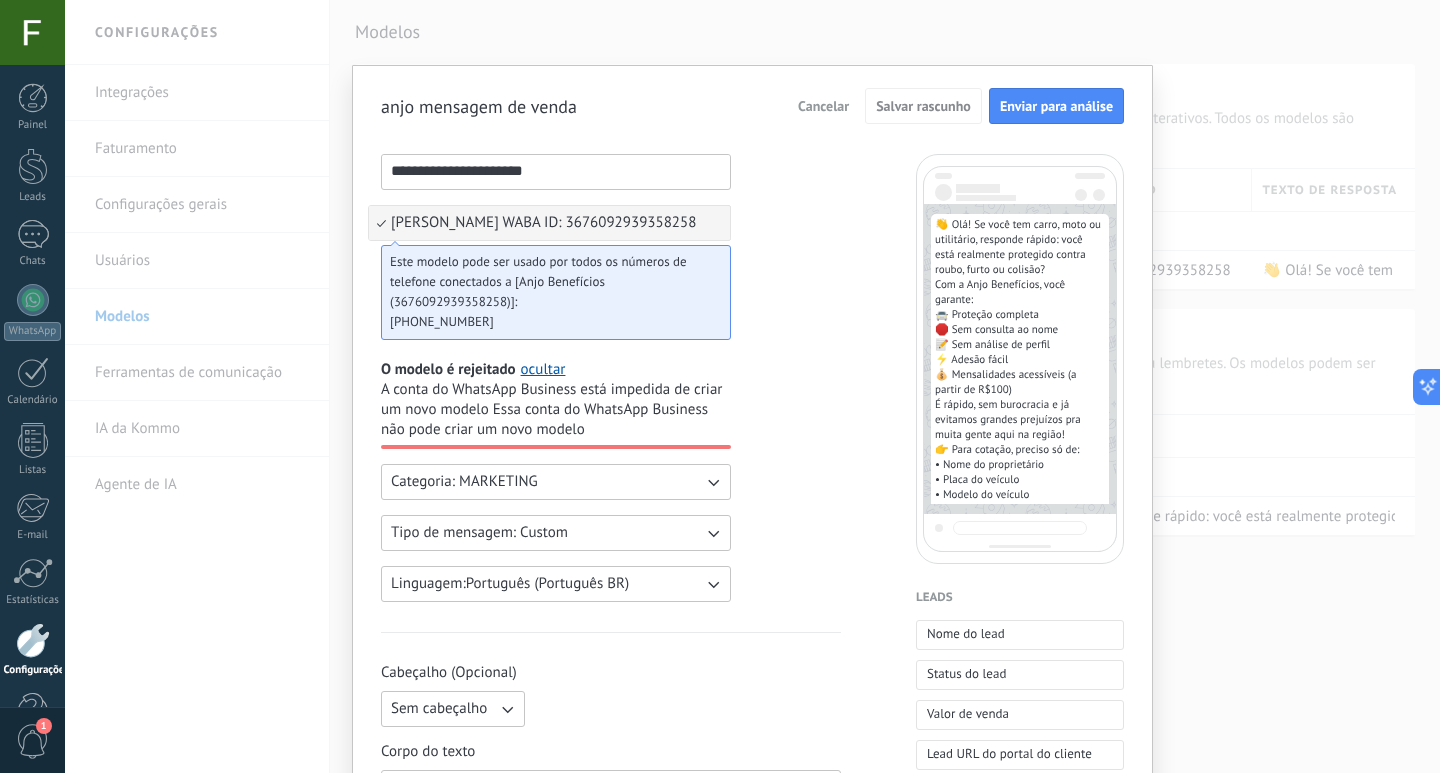 click on "[PERSON_NAME] WABA ID: 3676092939358258" at bounding box center (549, 223) 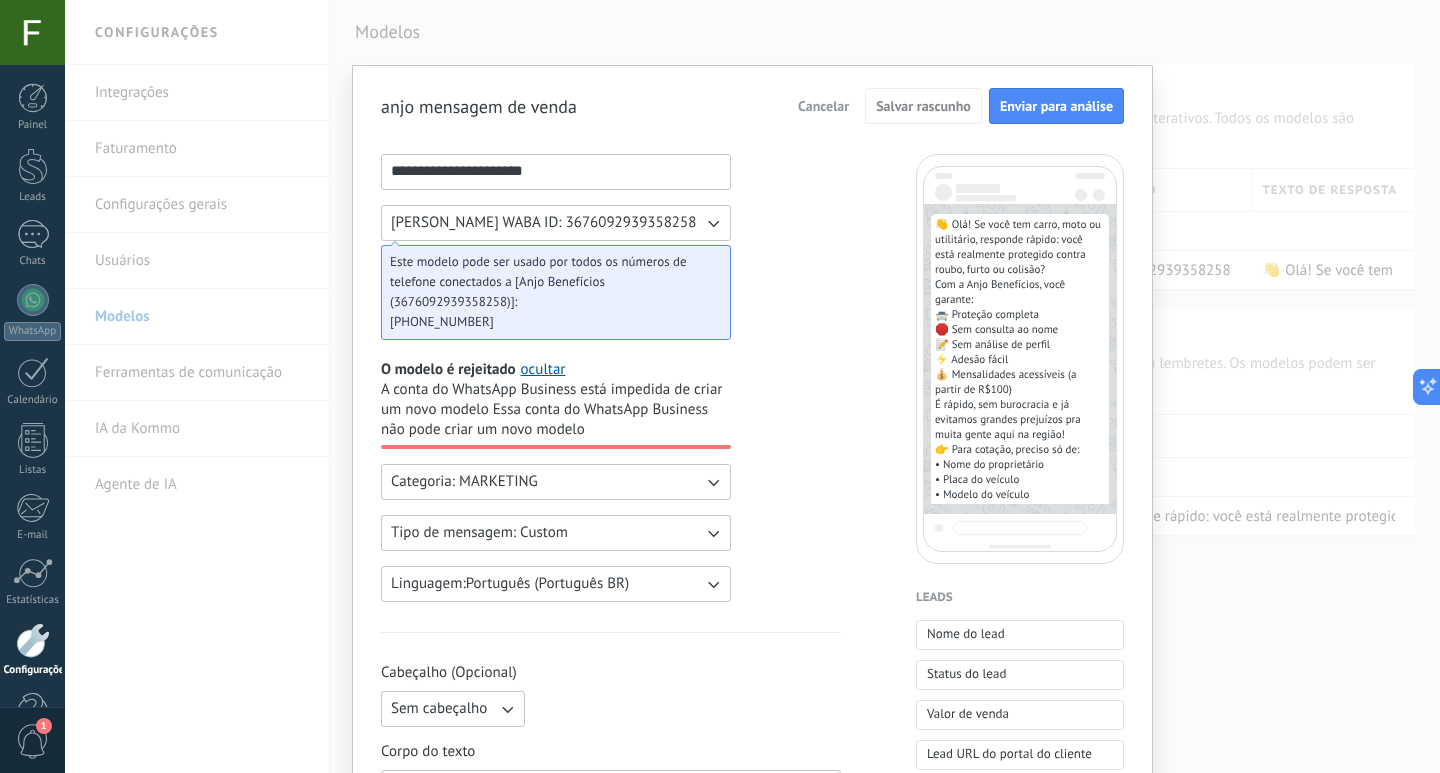 click on "Este modelo pode ser usado por todos os números de telefone conectados a [Anjo Benefícios (3676092939358258)]:" at bounding box center (548, 282) 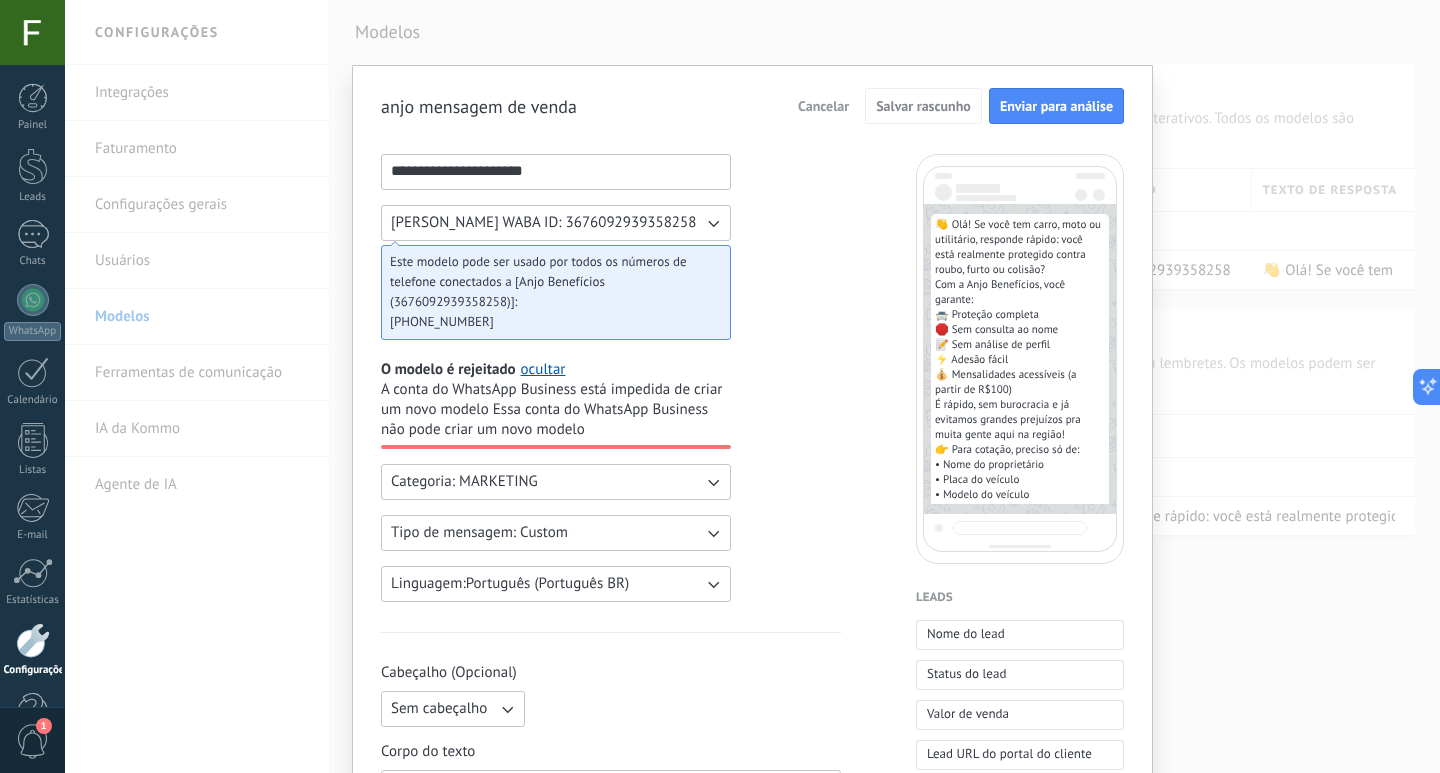click on "Este modelo pode ser usado por todos os números de telefone conectados a [Anjo Benefícios (3676092939358258)]:" at bounding box center (548, 282) 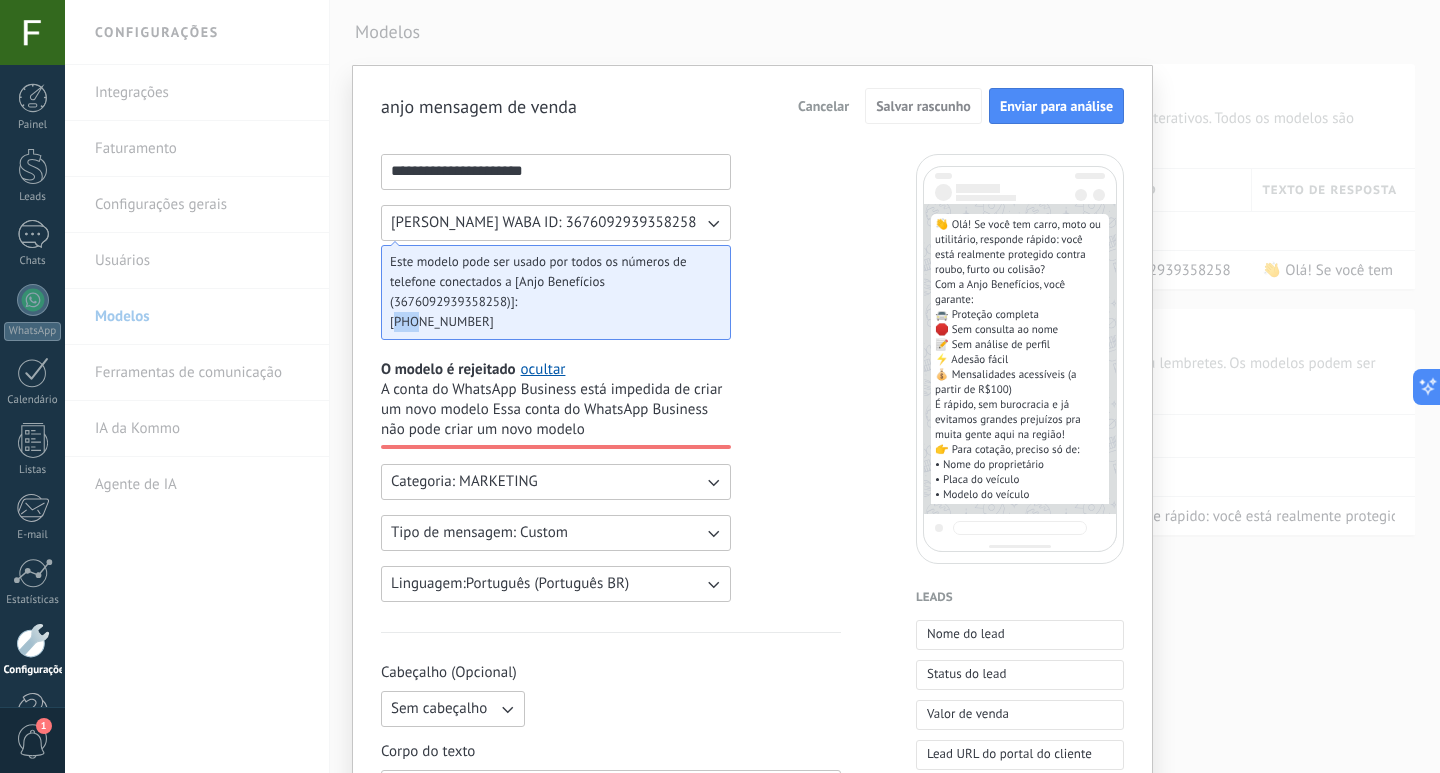 click on "[PHONE_NUMBER]" at bounding box center (548, 322) 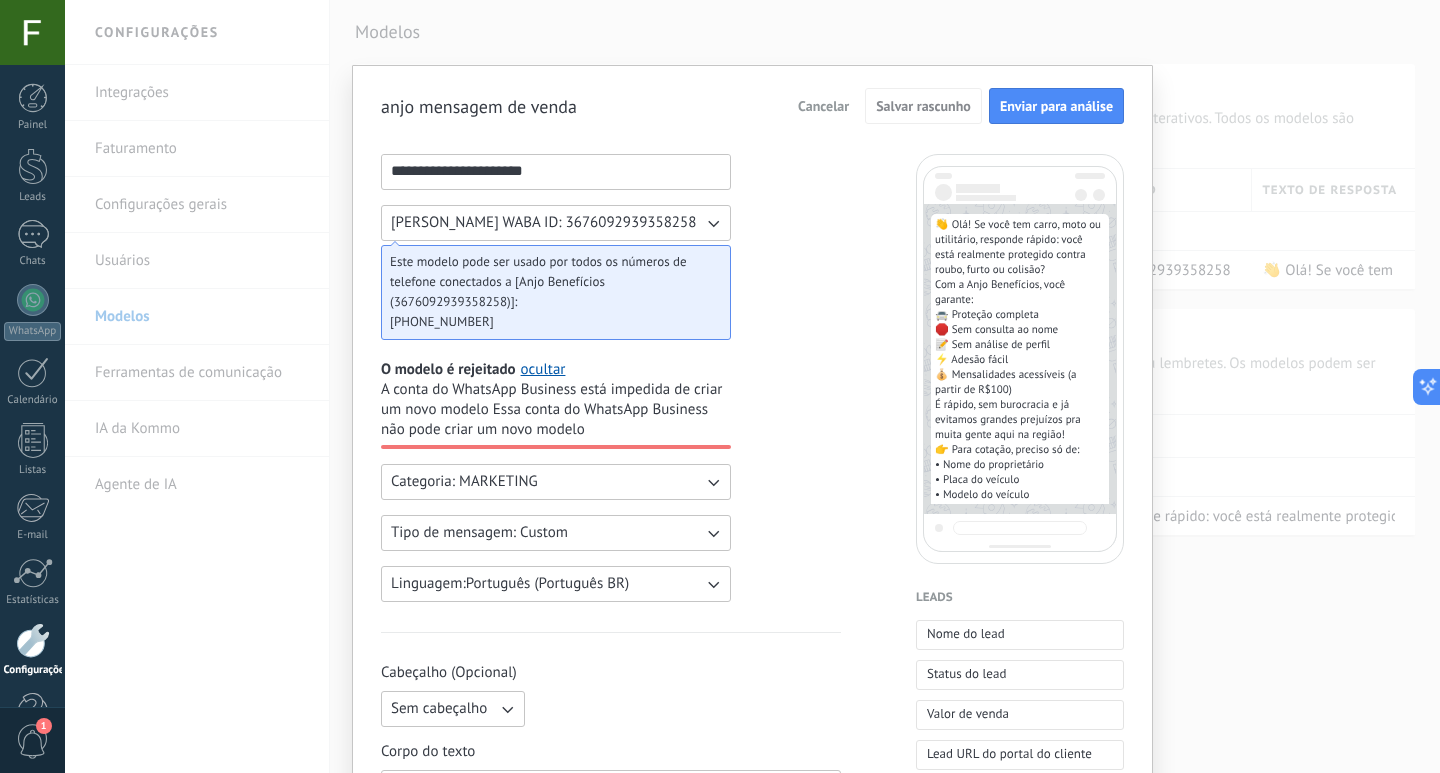 click on "A conta do WhatsApp Business está impedida de criar um novo modelo Essa conta do WhatsApp Business não pode criar um novo modelo" at bounding box center [556, 410] 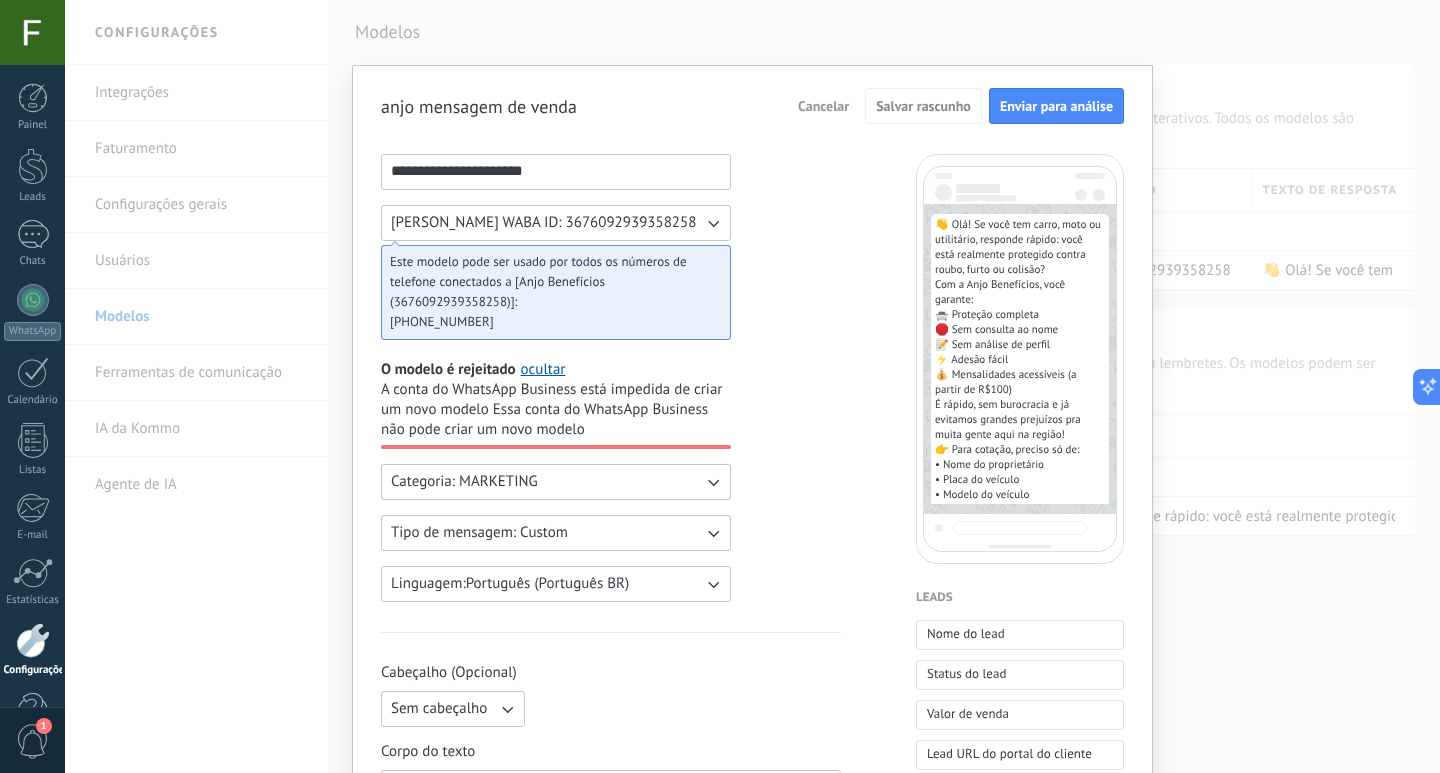 click on "Cancelar" at bounding box center [823, 106] 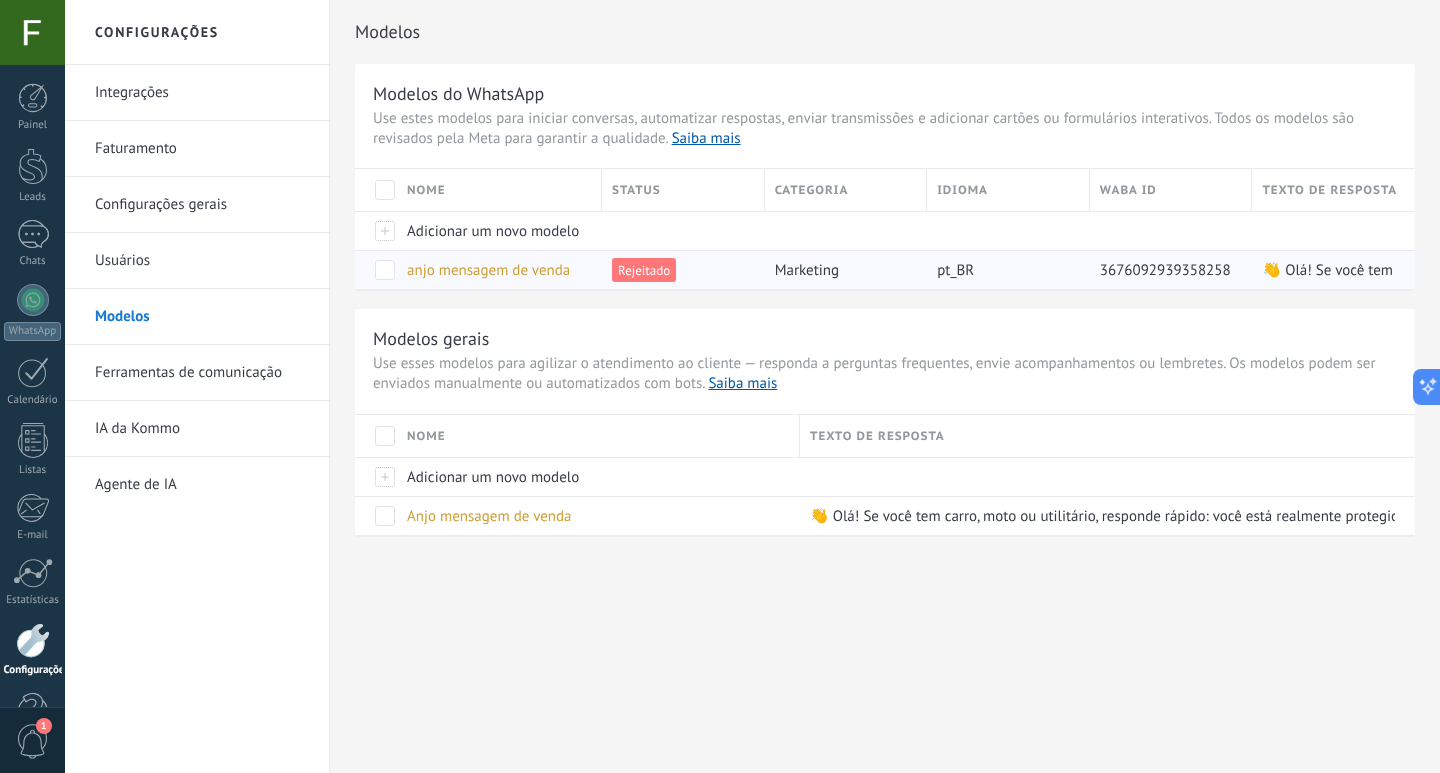 click at bounding box center [385, 270] 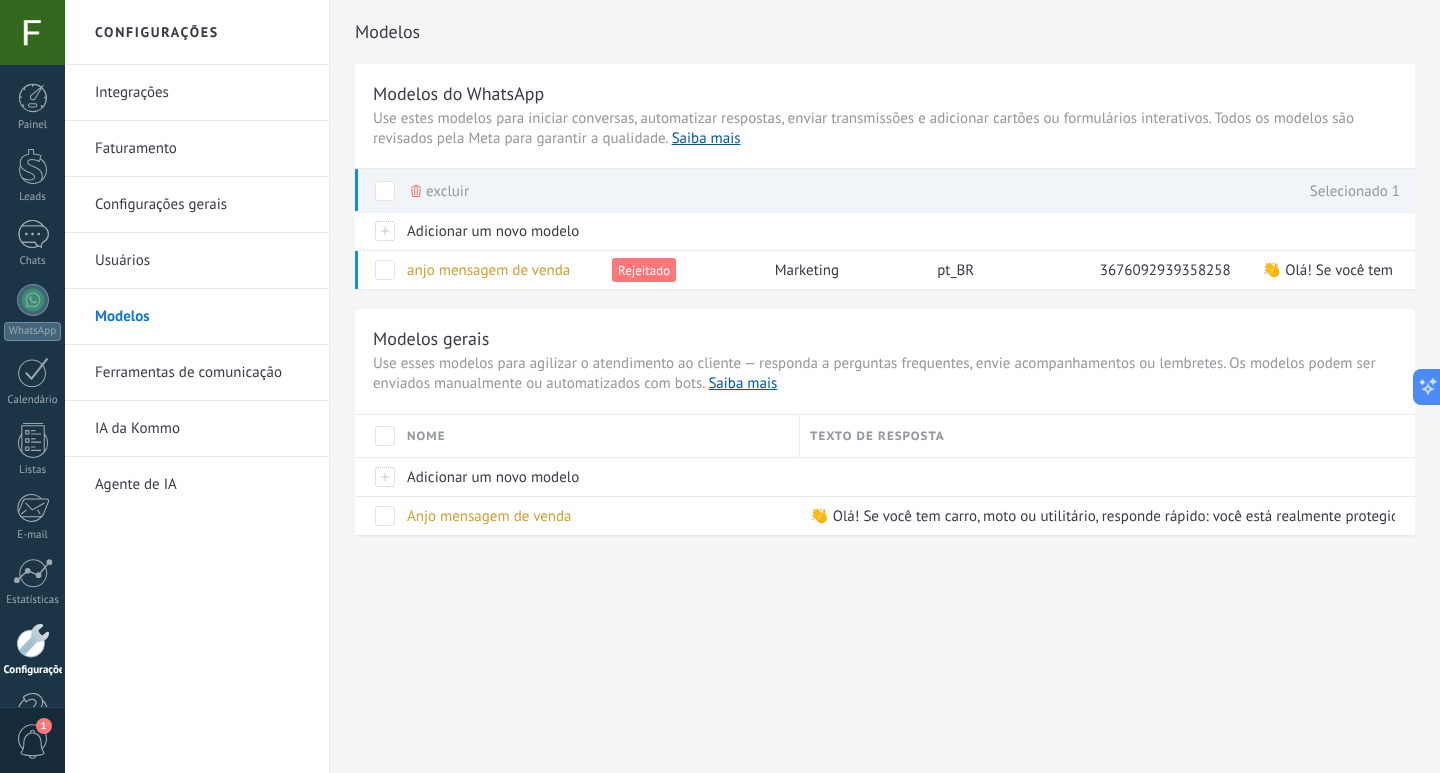 click 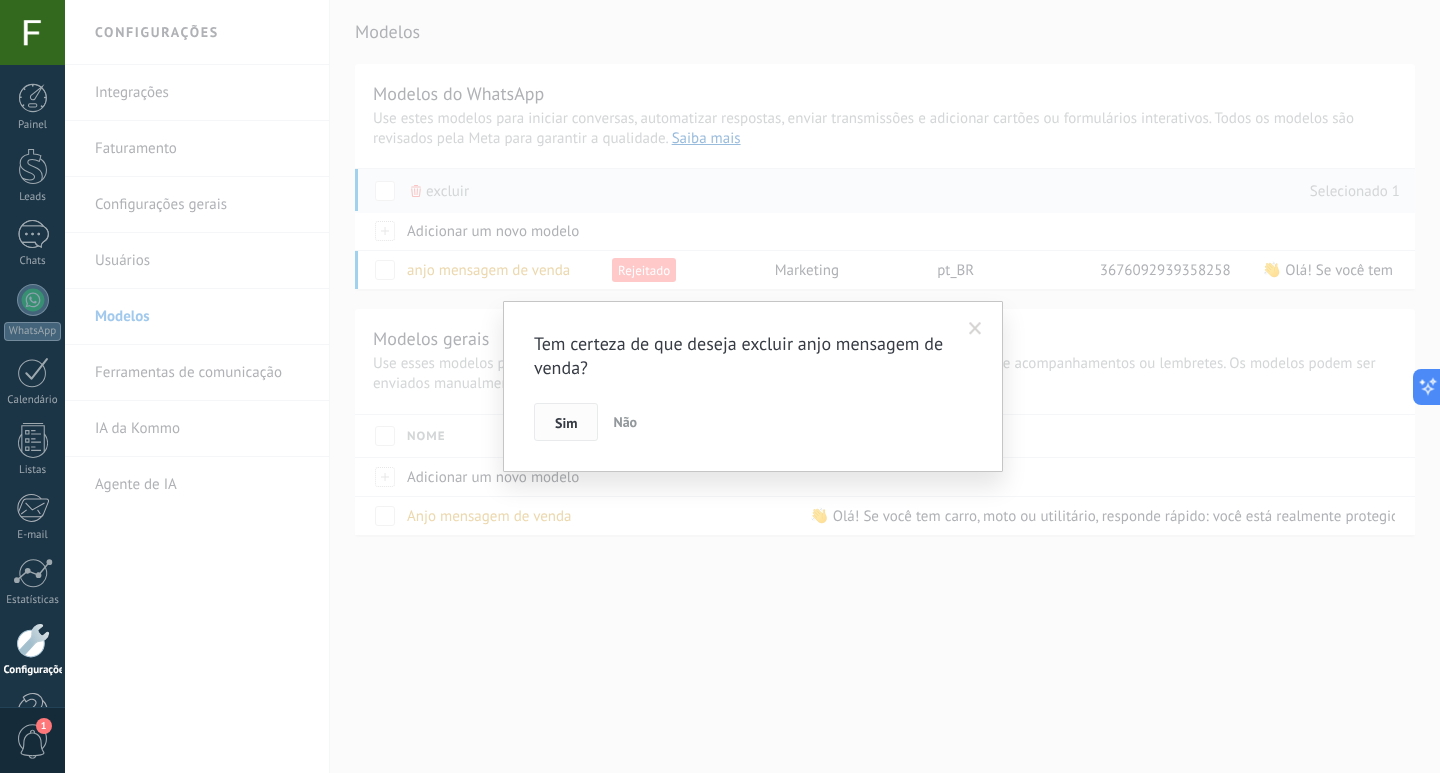 click on "Sim" at bounding box center [566, 423] 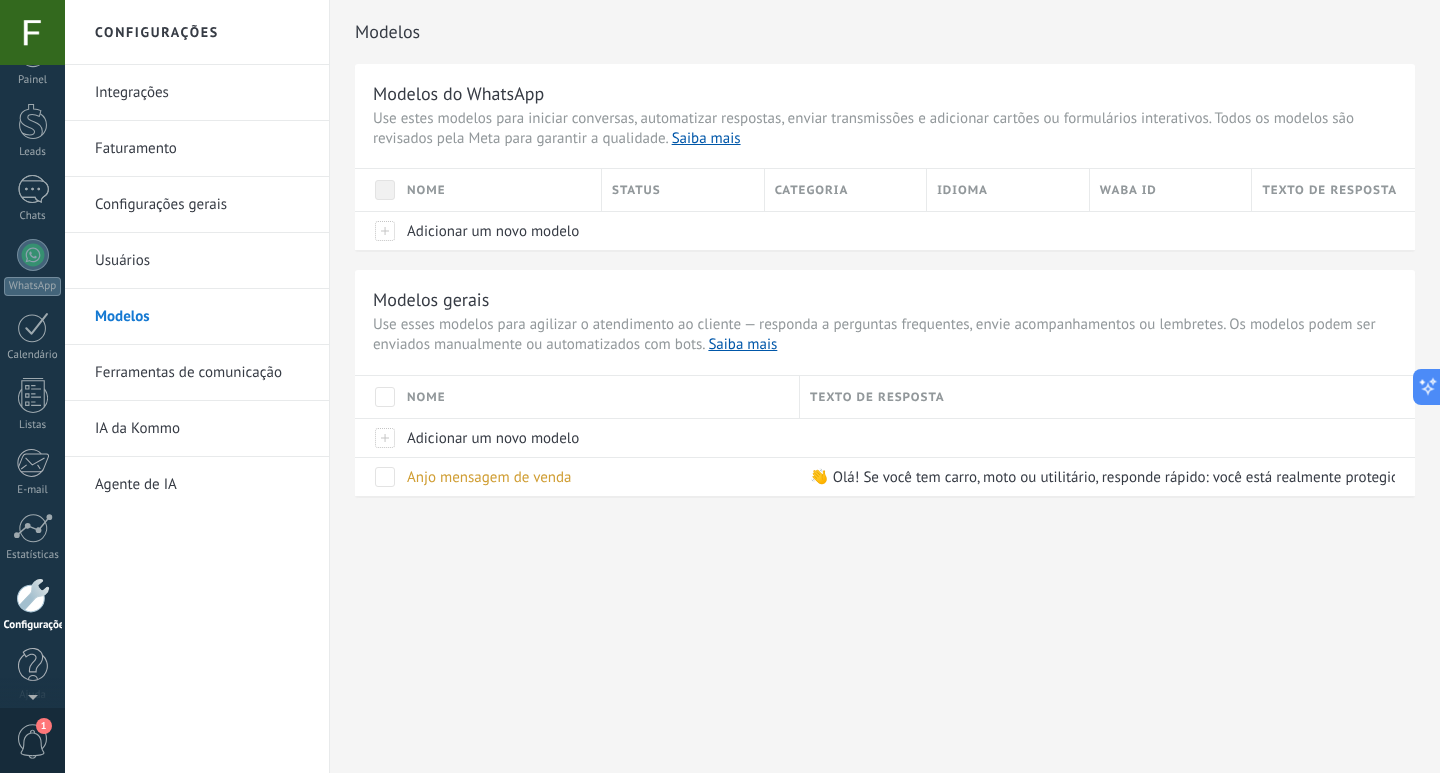scroll, scrollTop: 0, scrollLeft: 0, axis: both 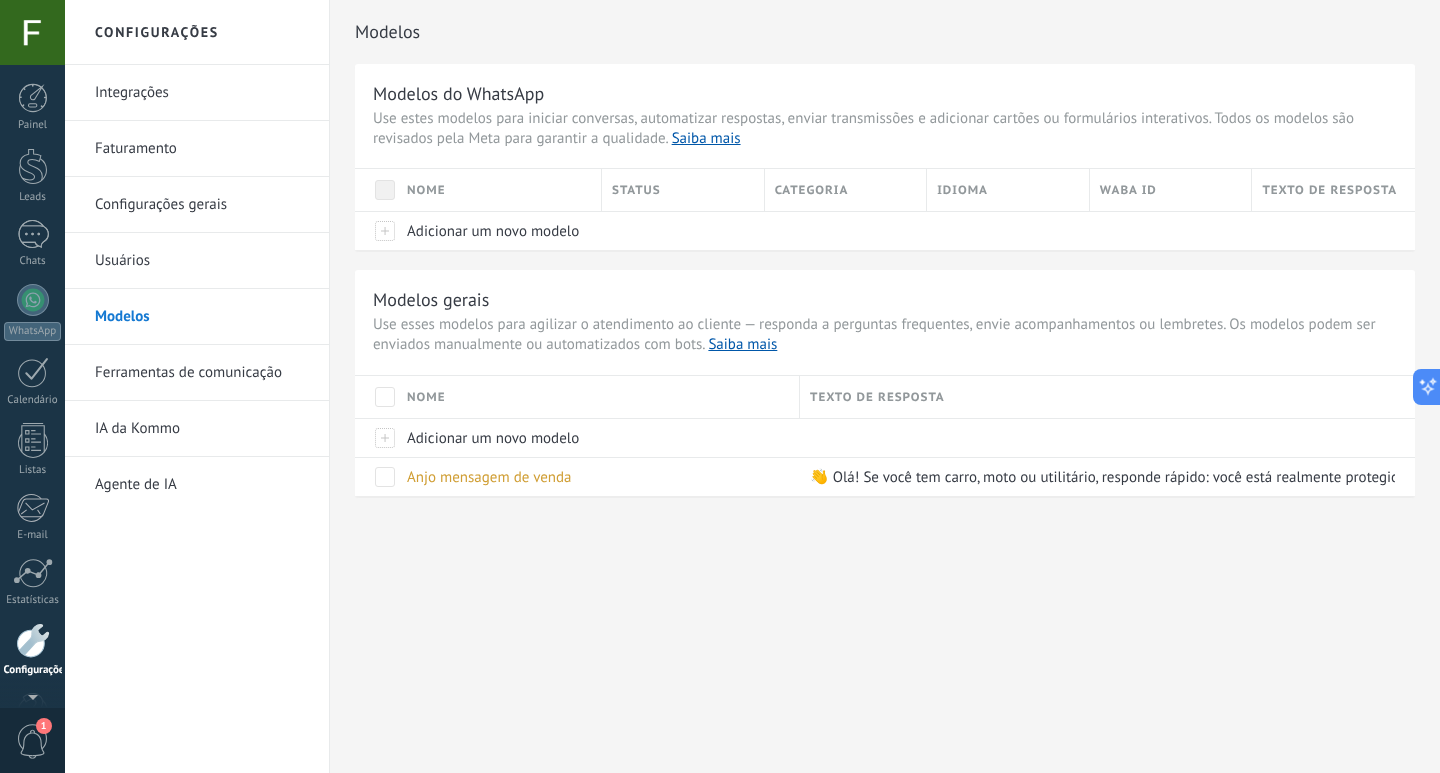click at bounding box center (32, 32) 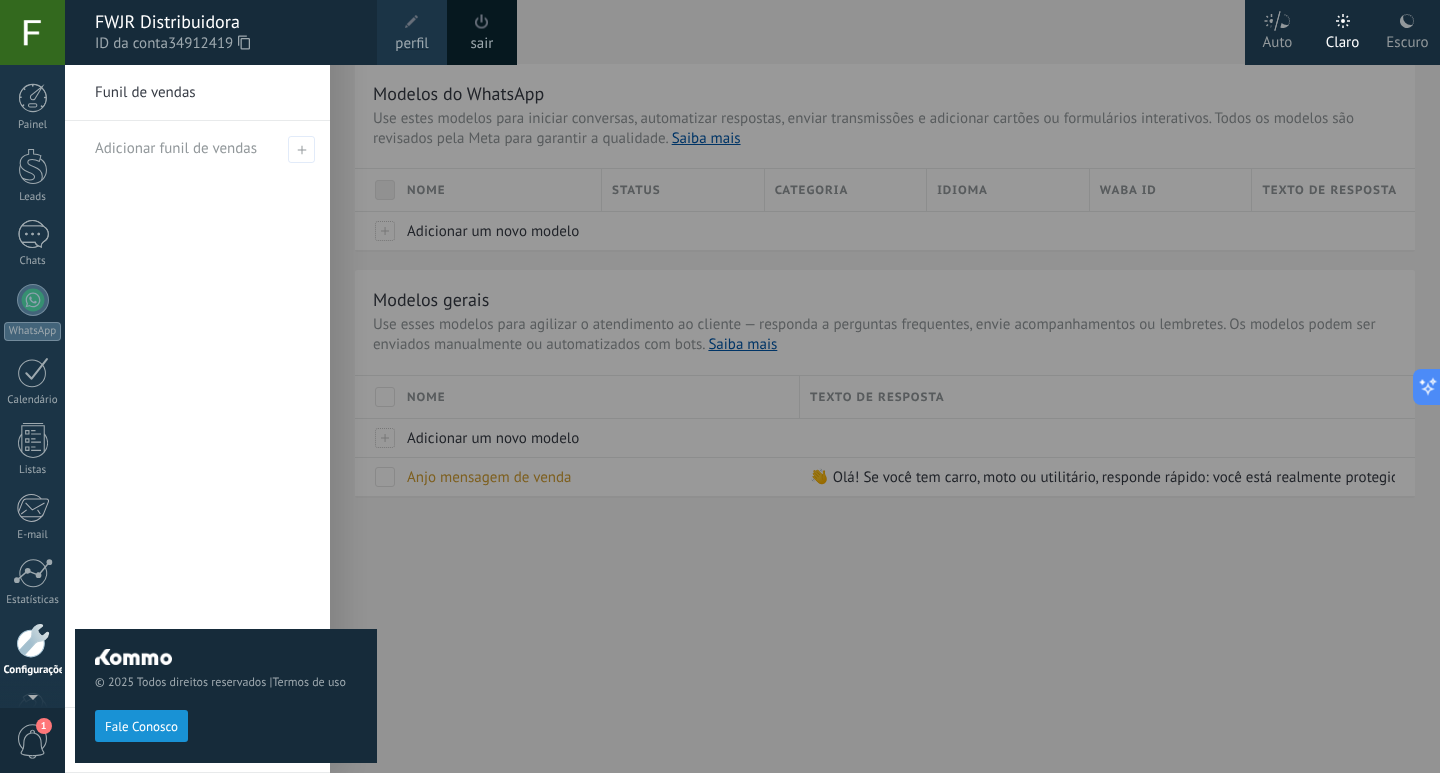 click at bounding box center (32, 32) 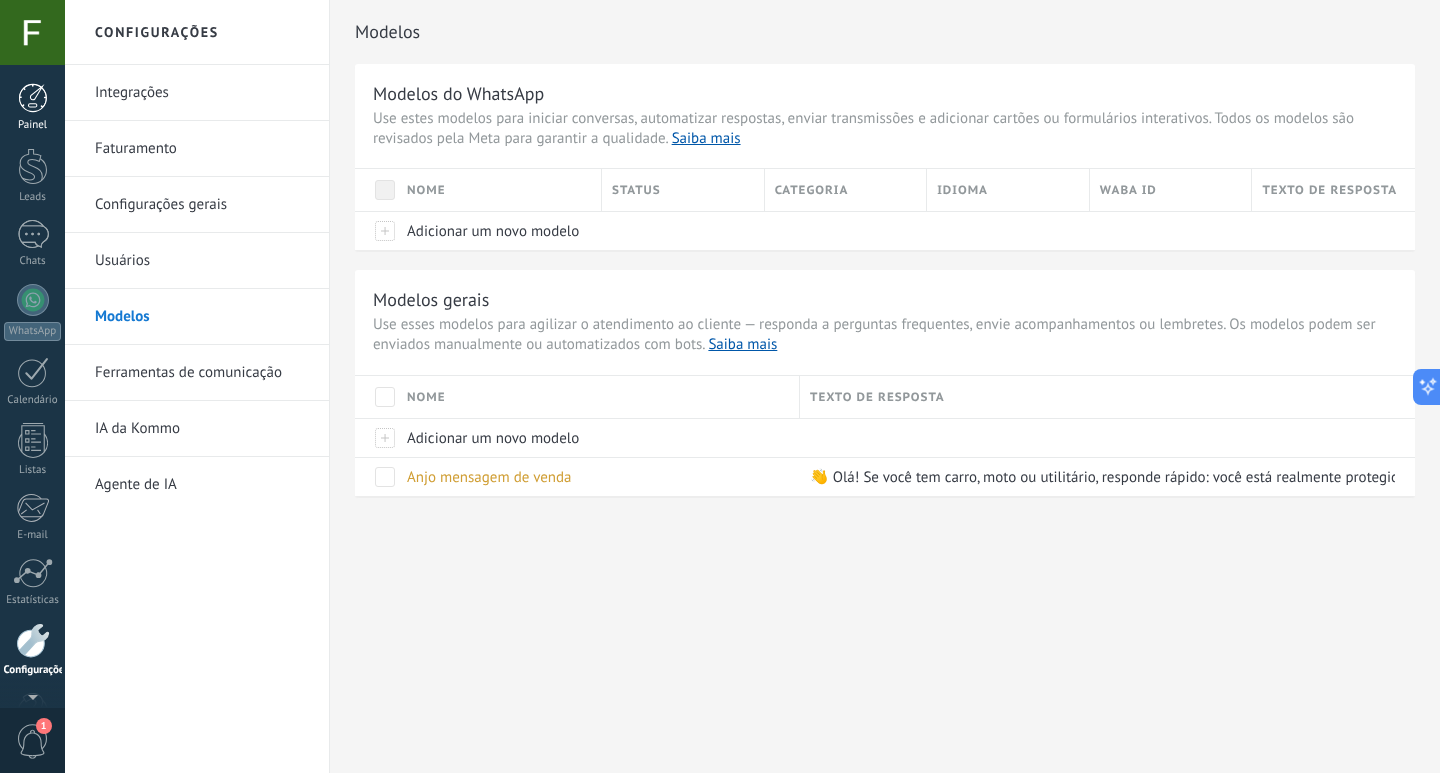 click at bounding box center (33, 98) 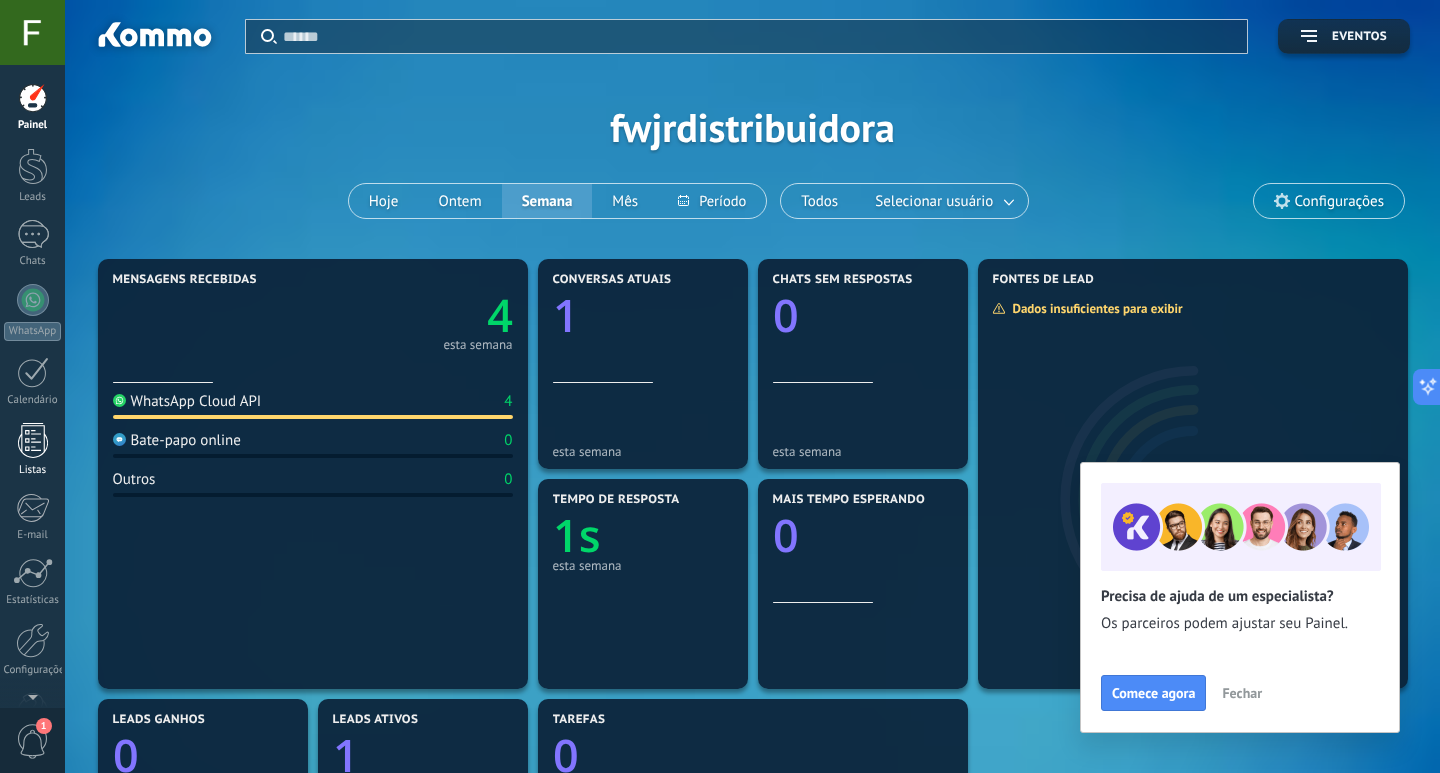 click on "Listas" at bounding box center [33, 470] 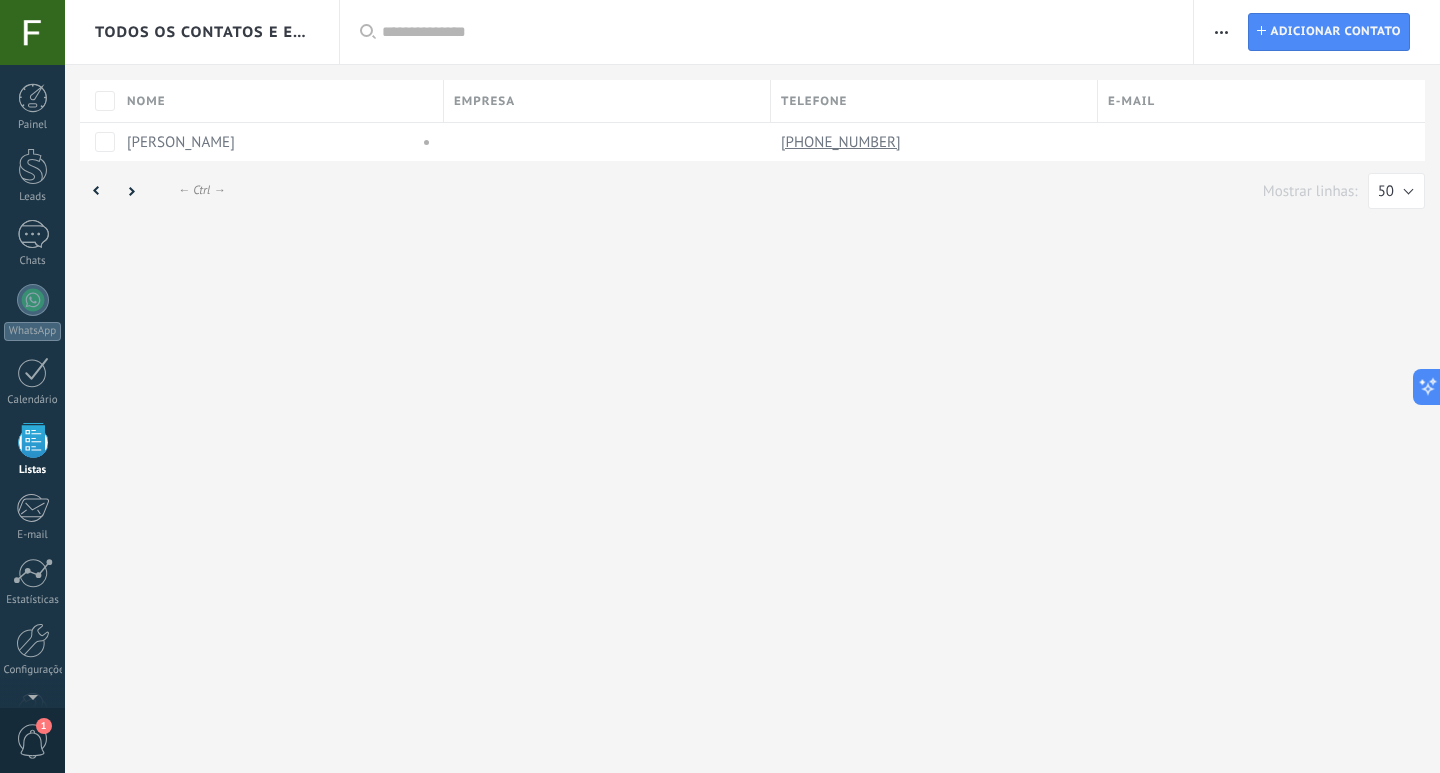 scroll, scrollTop: 52, scrollLeft: 0, axis: vertical 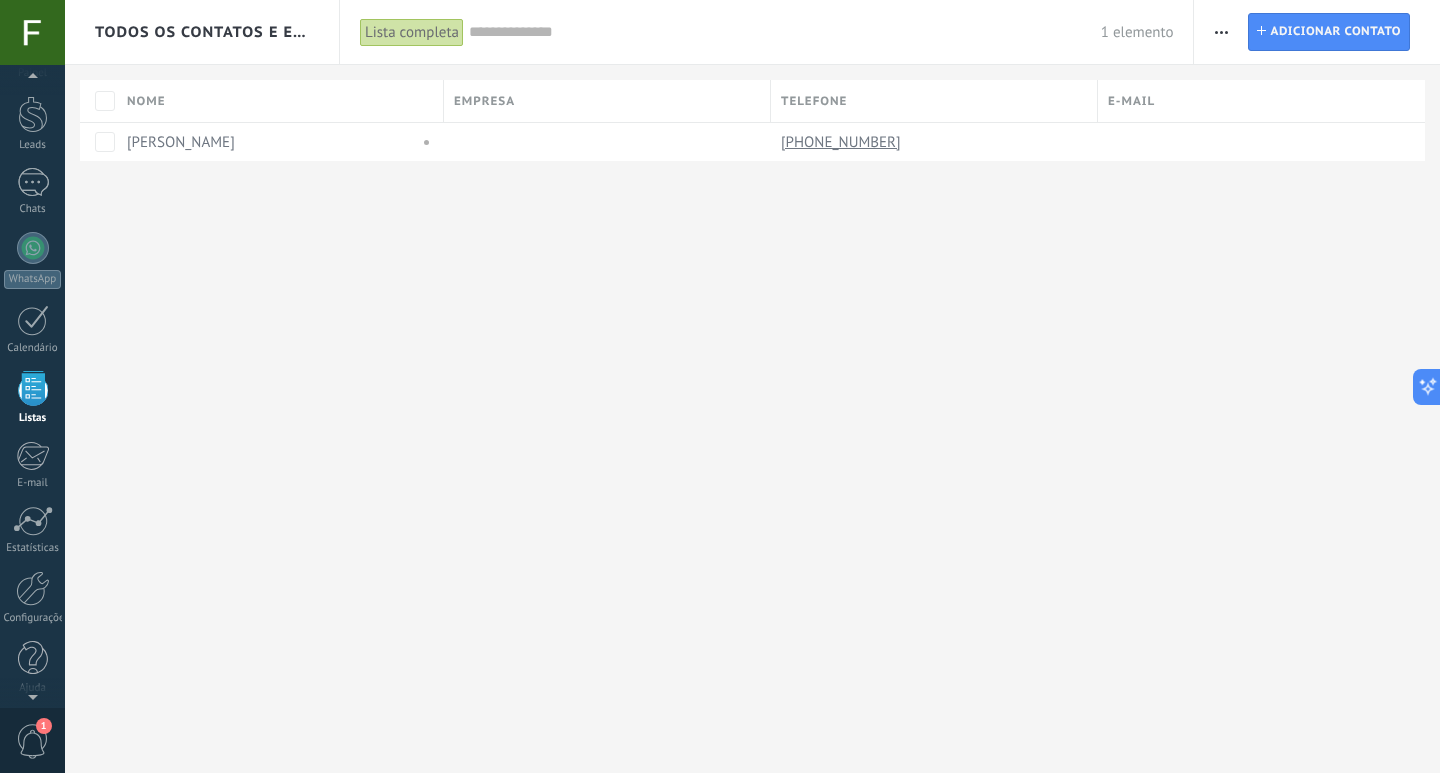 click on "Lista completa" at bounding box center [412, 32] 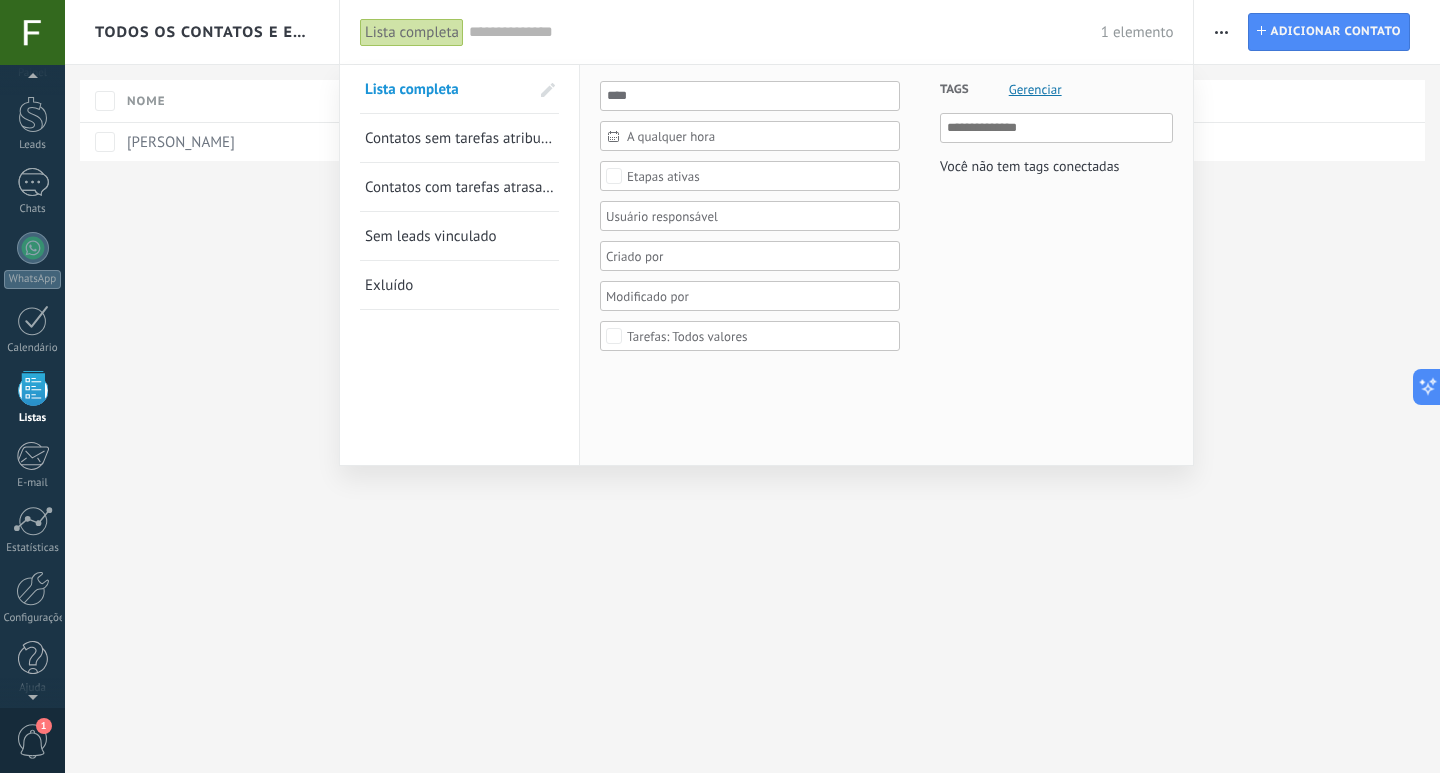 click on "Contatos com tarefas atrasadas" at bounding box center [464, 187] 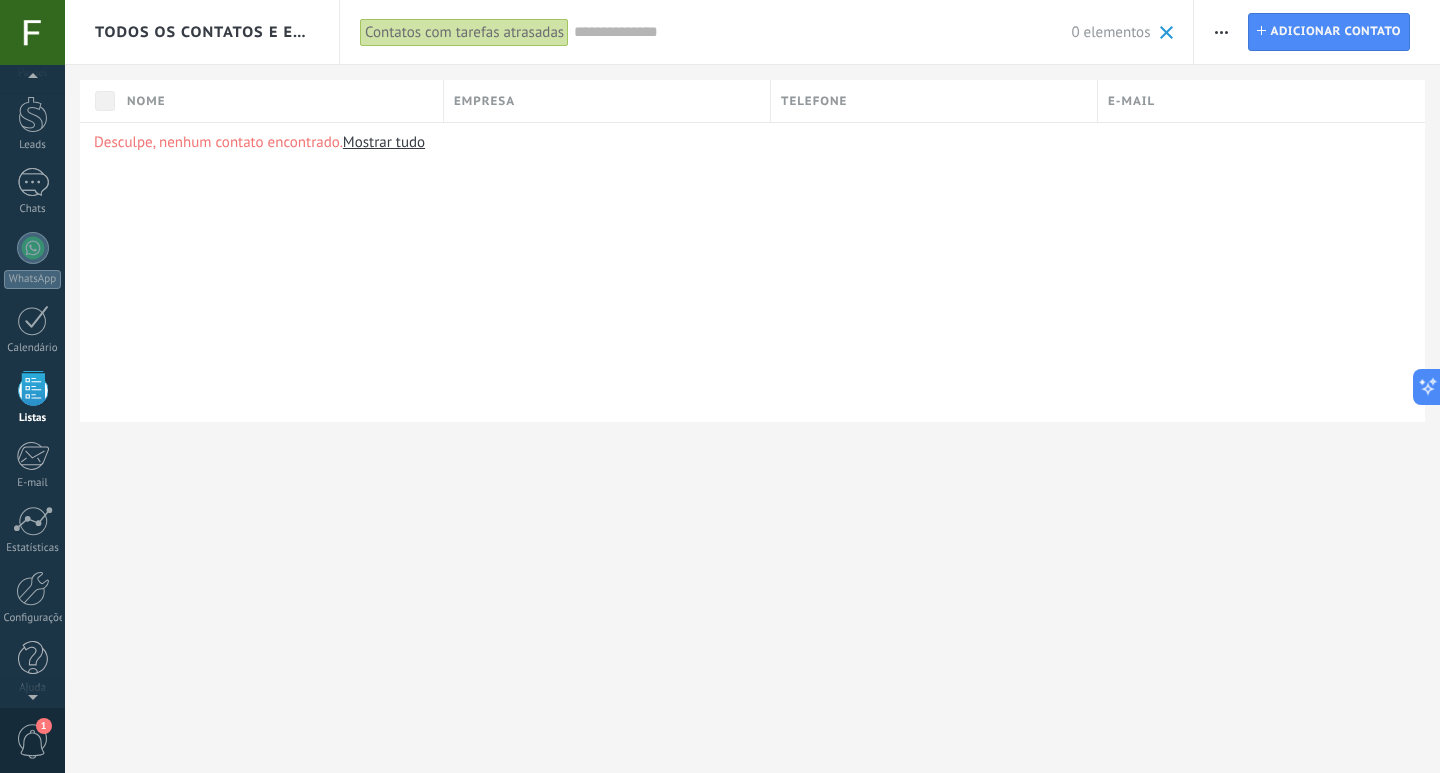 click on "Contatos com tarefas atrasadas" at bounding box center (464, 32) 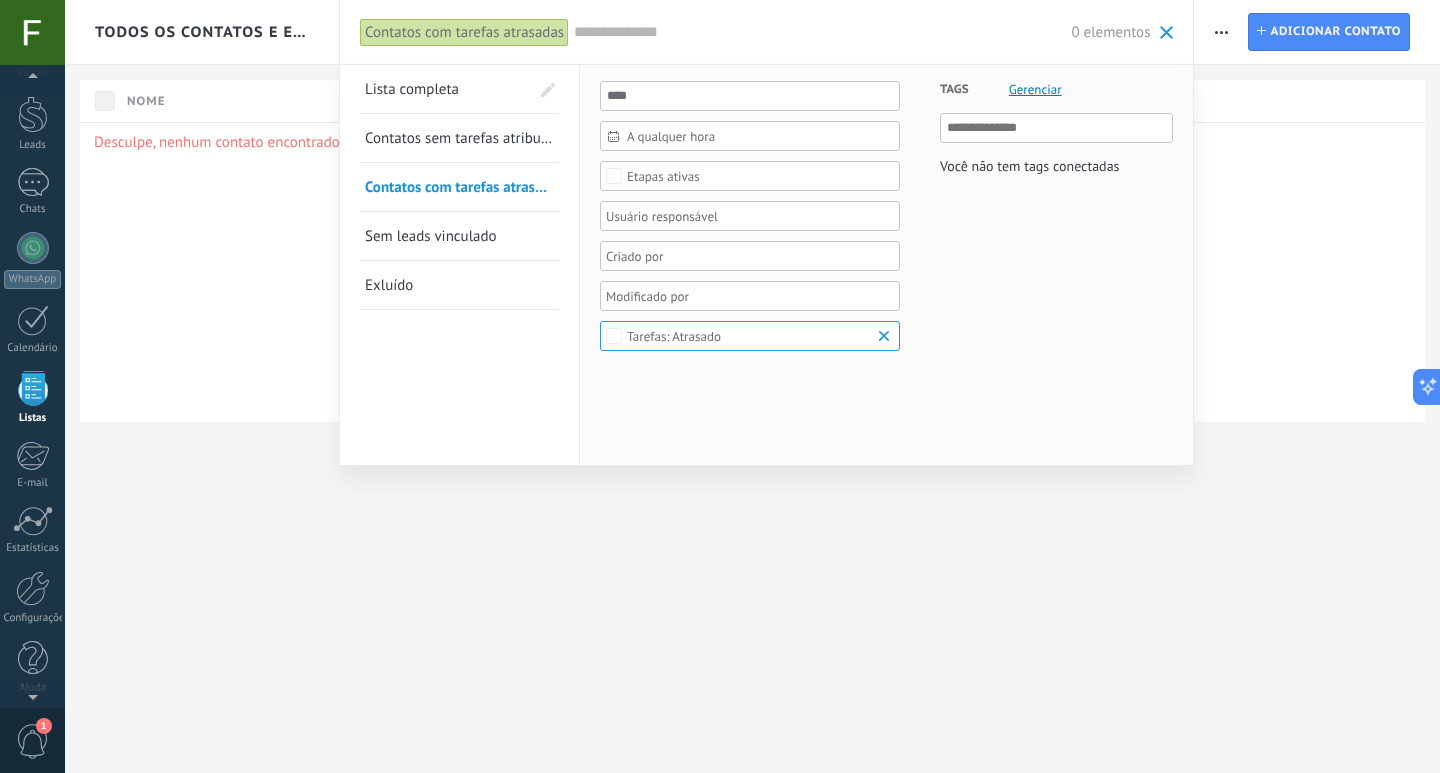 click on "Lista completa" at bounding box center [412, 89] 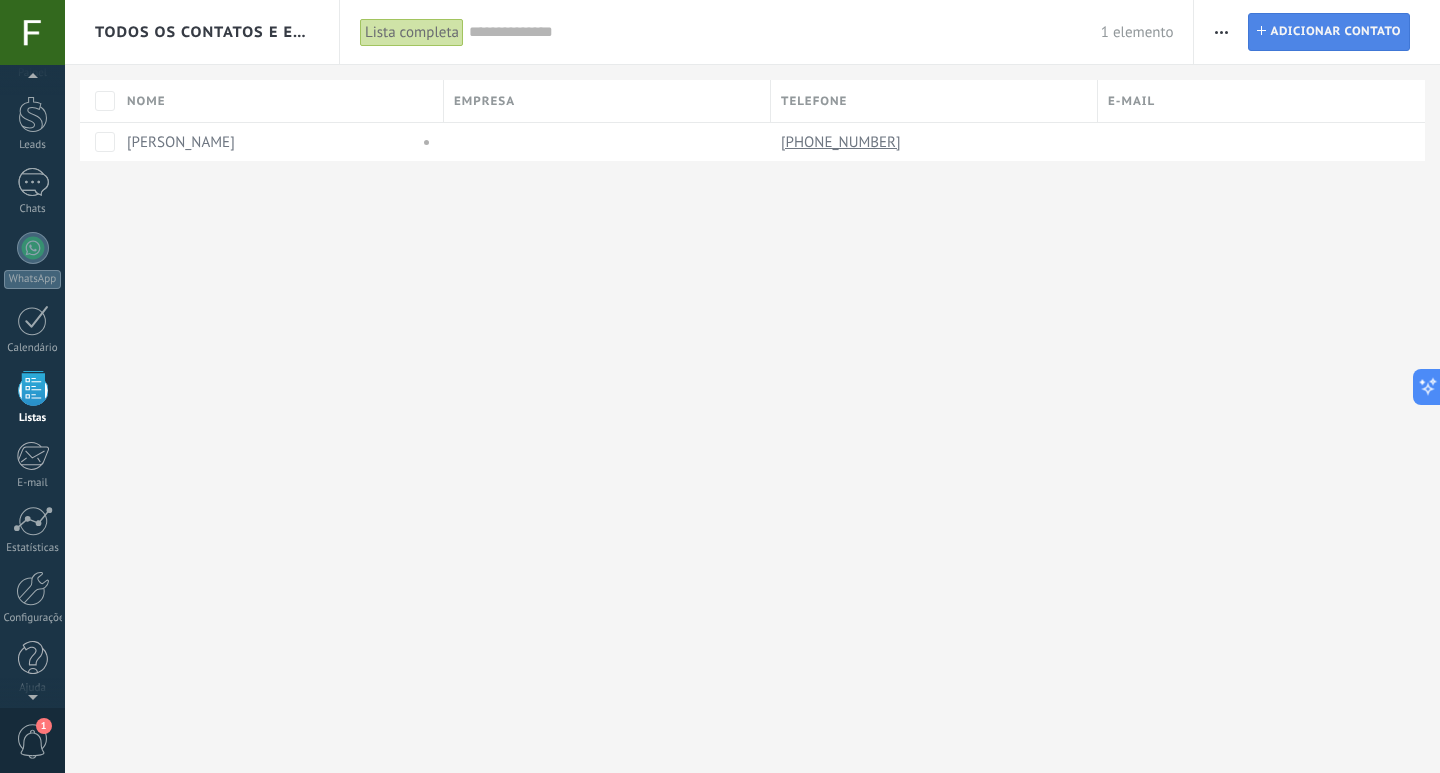 click on "Adicionar contato" at bounding box center [1335, 32] 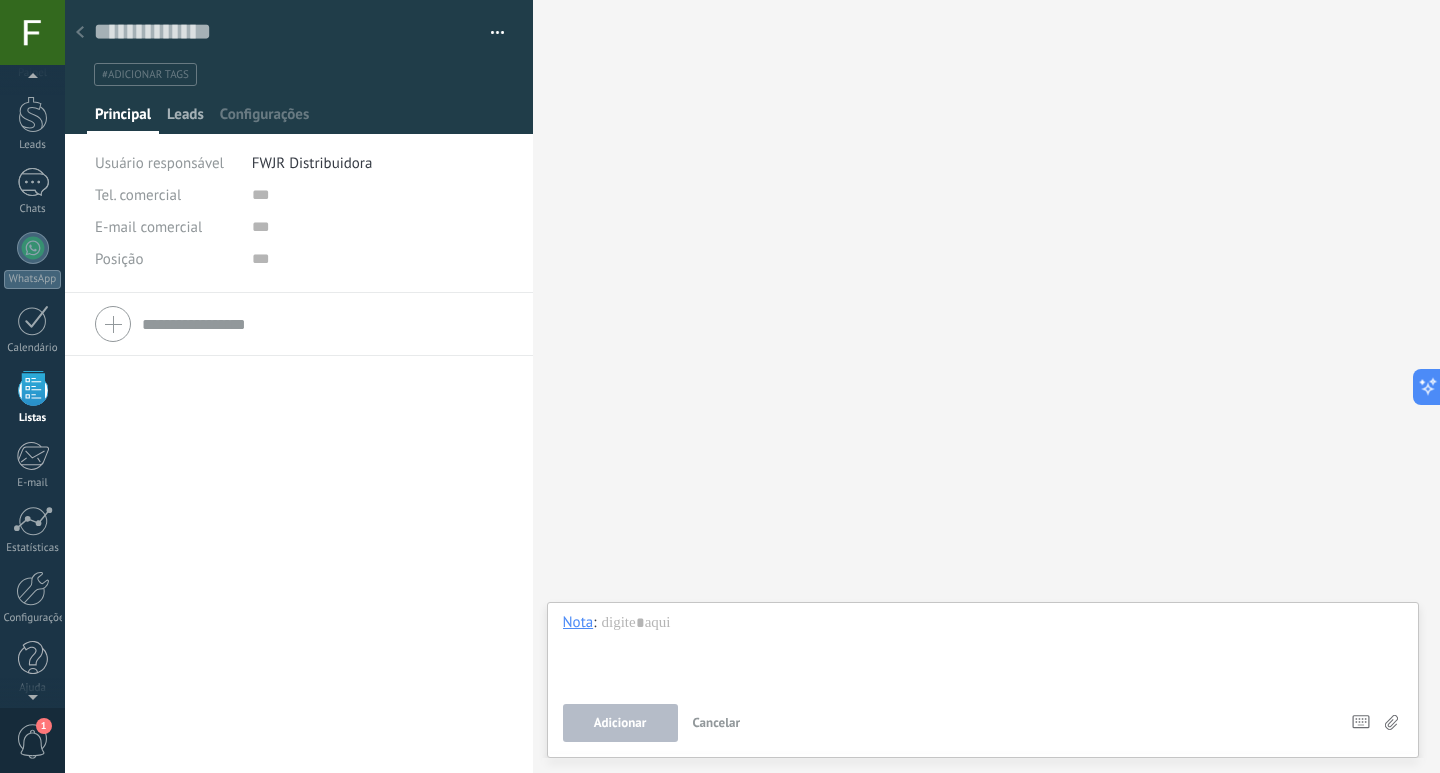 click on "Leads" at bounding box center (185, 119) 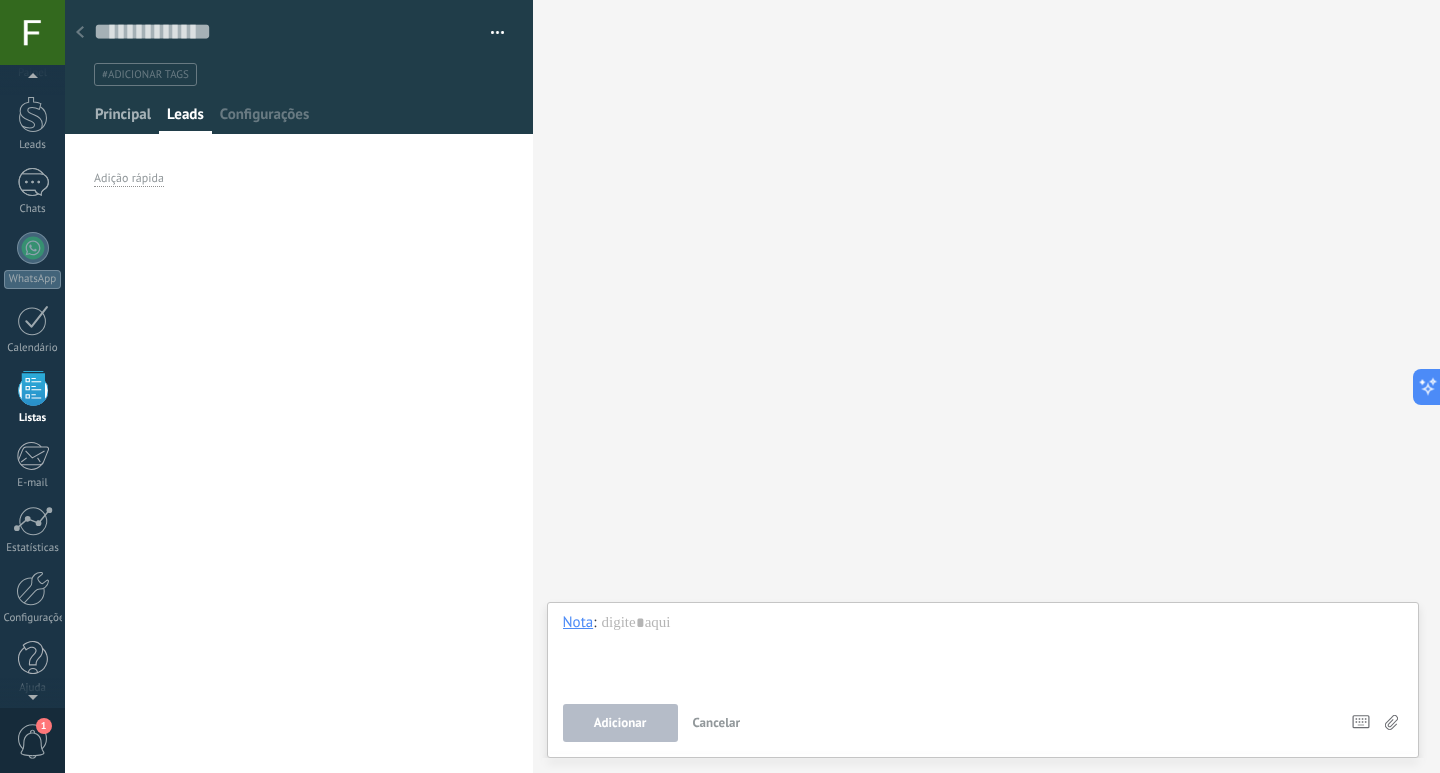 click on "Principal" at bounding box center (123, 119) 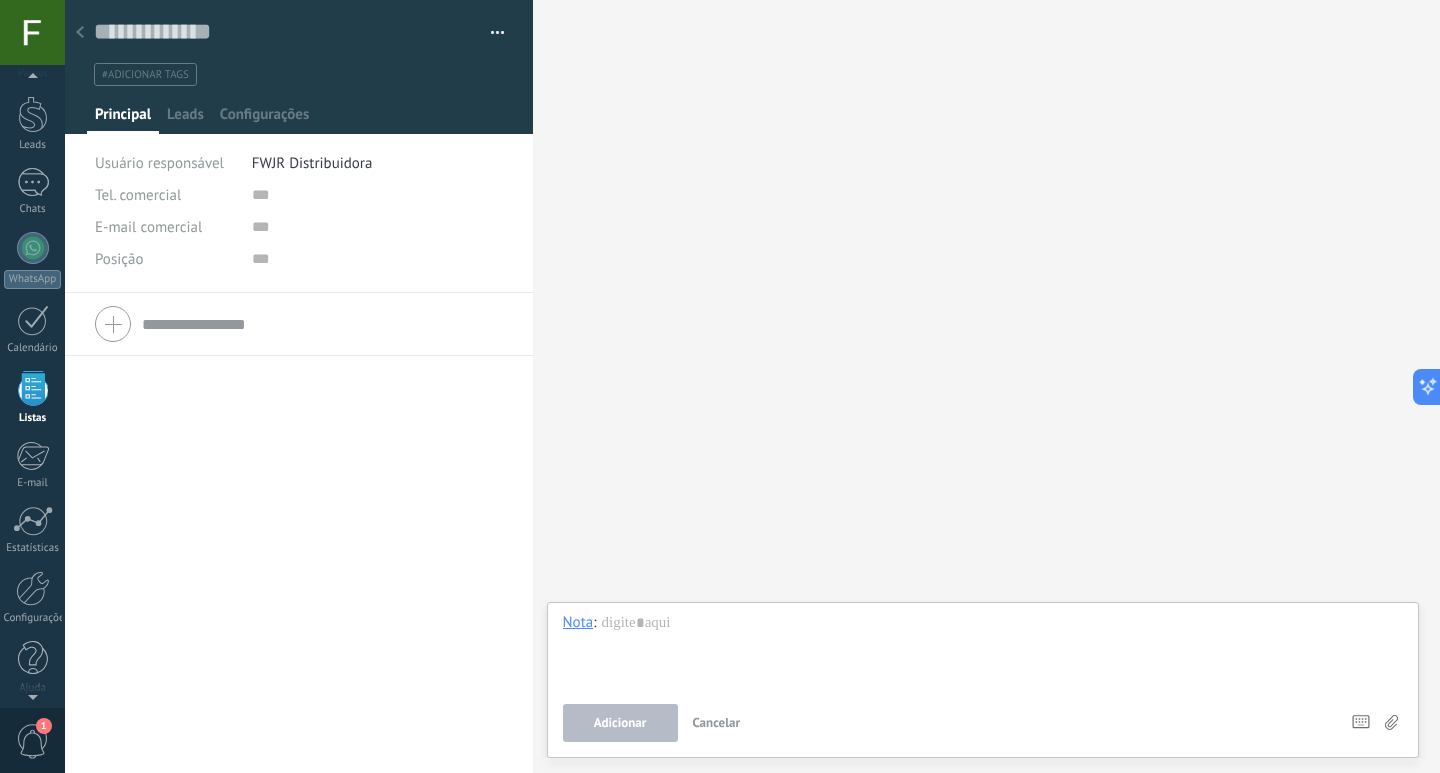 click on "Buscar Carregar mais Participantes:" at bounding box center (987, 386) 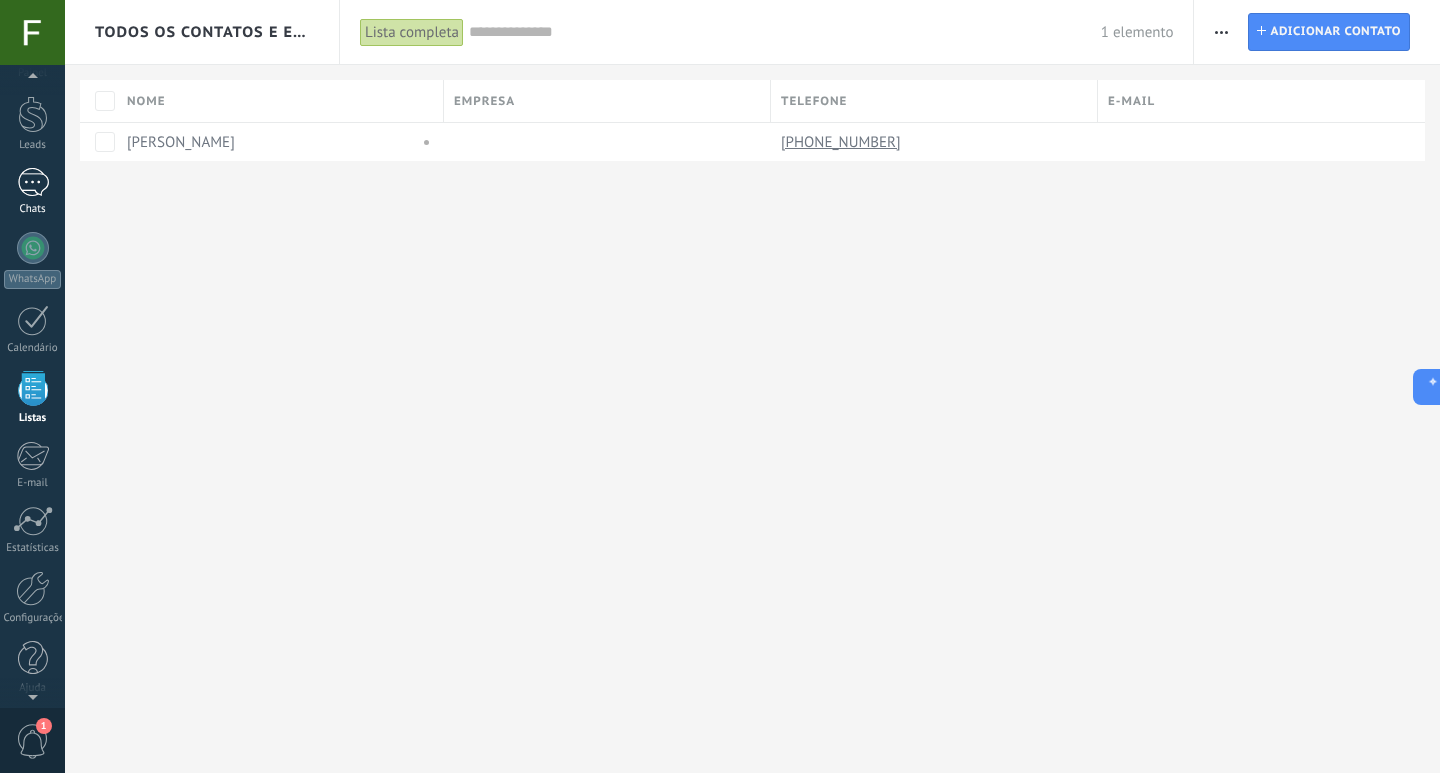 click at bounding box center (33, 182) 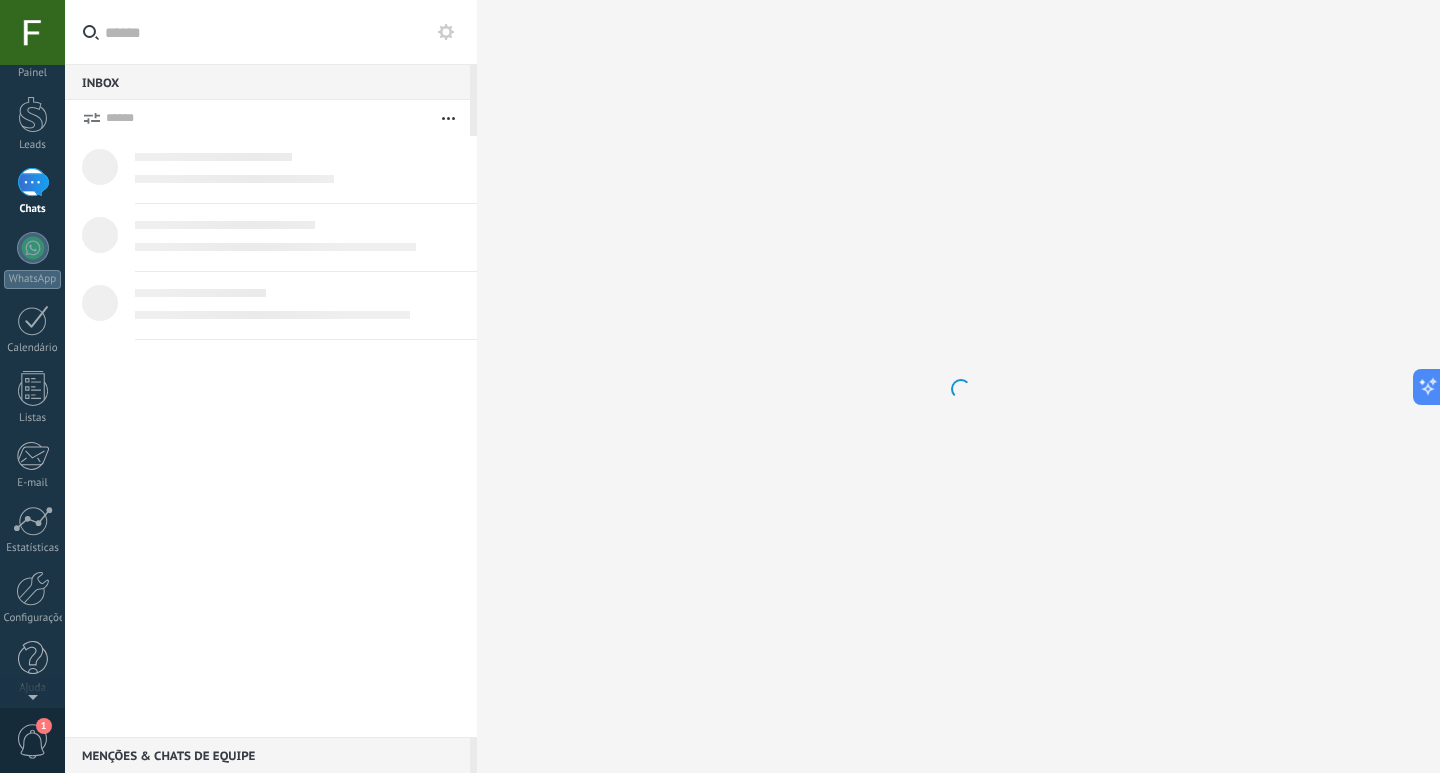 scroll, scrollTop: 0, scrollLeft: 0, axis: both 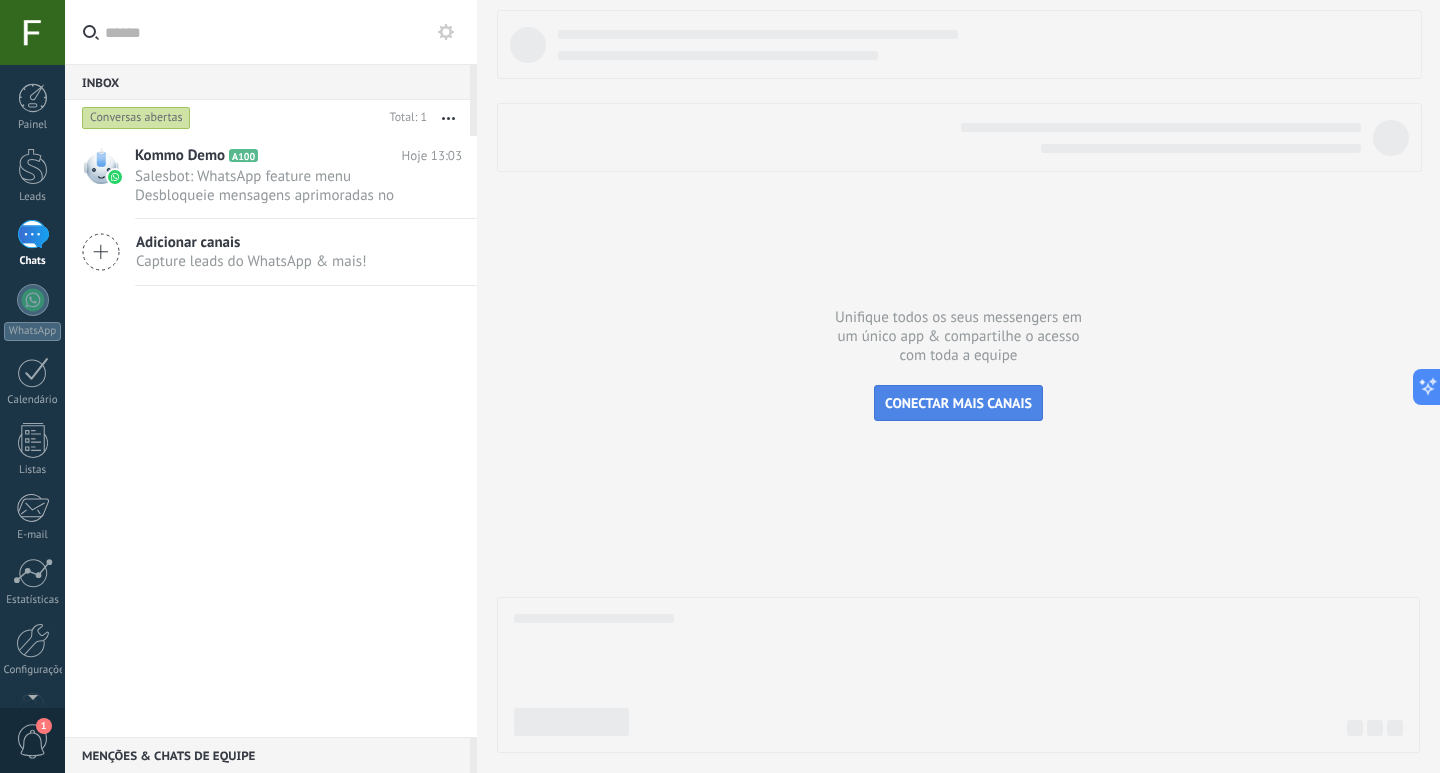 click on "CONECTAR MAIS CANAIS" at bounding box center (958, 403) 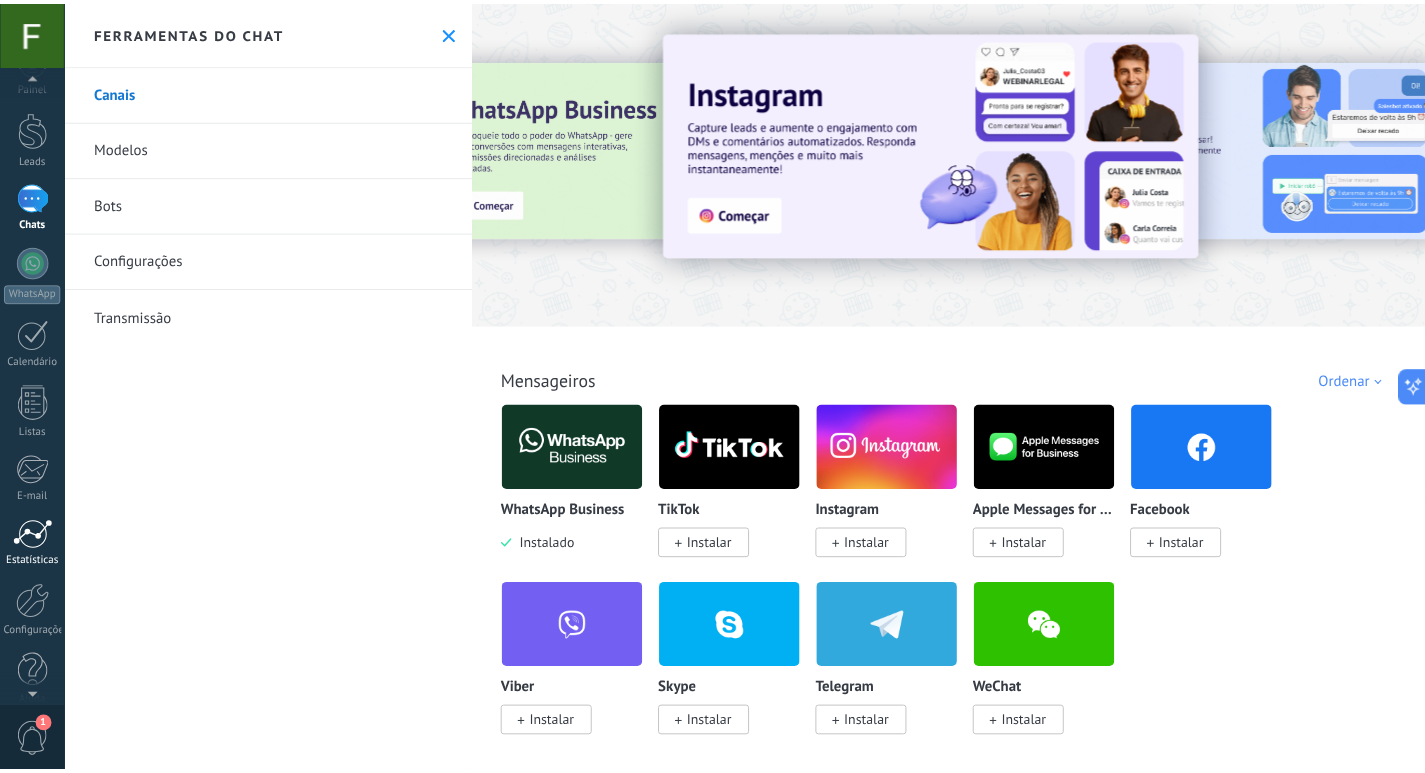 scroll, scrollTop: 59, scrollLeft: 0, axis: vertical 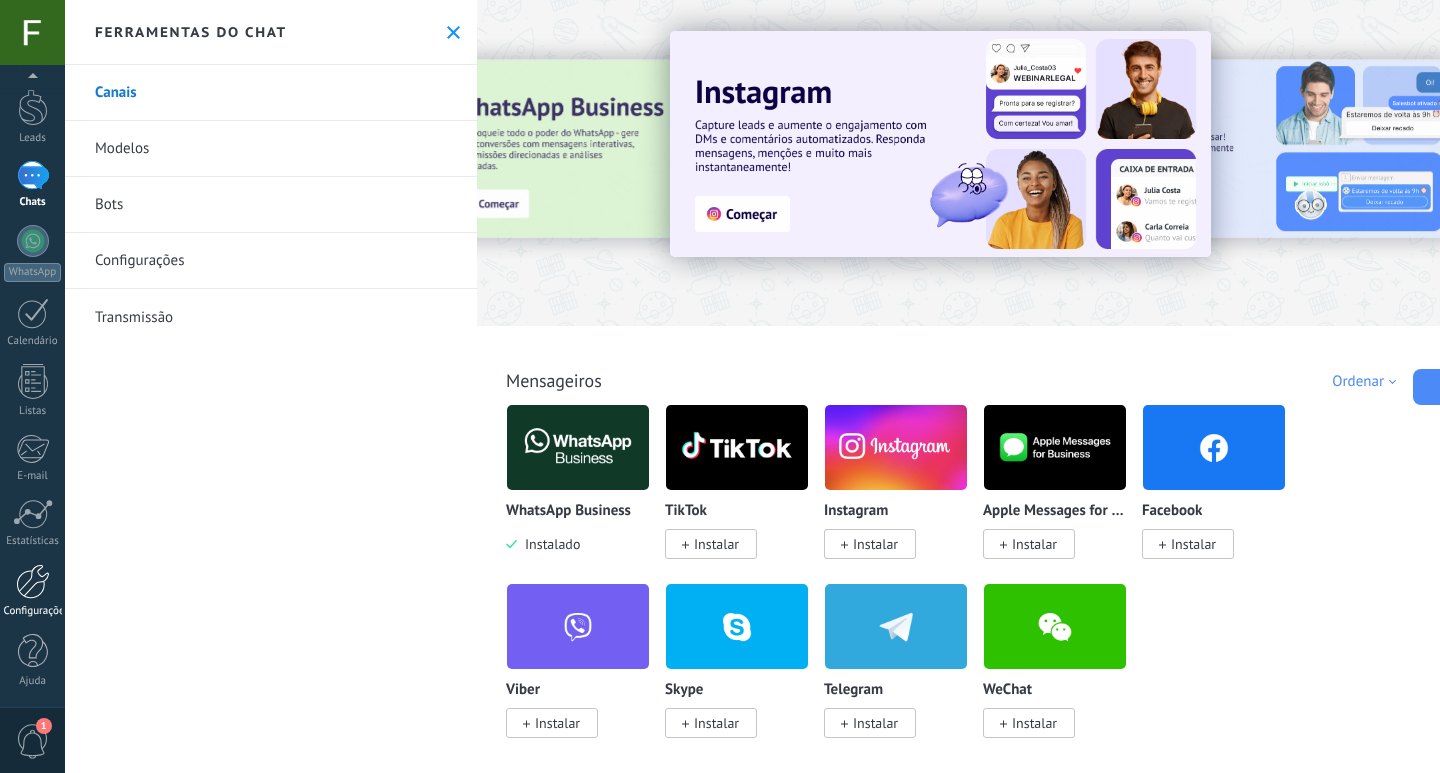 click at bounding box center [33, 581] 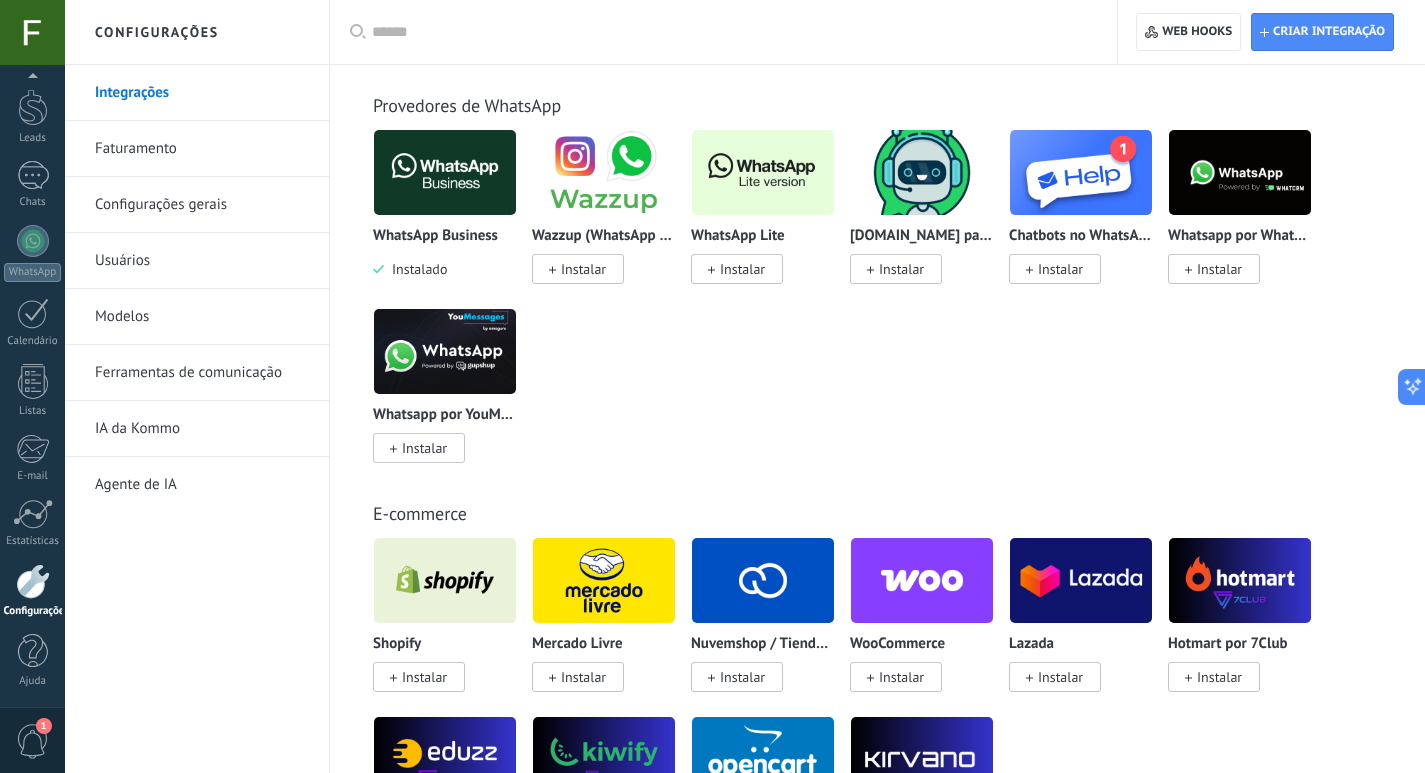 scroll, scrollTop: 1100, scrollLeft: 0, axis: vertical 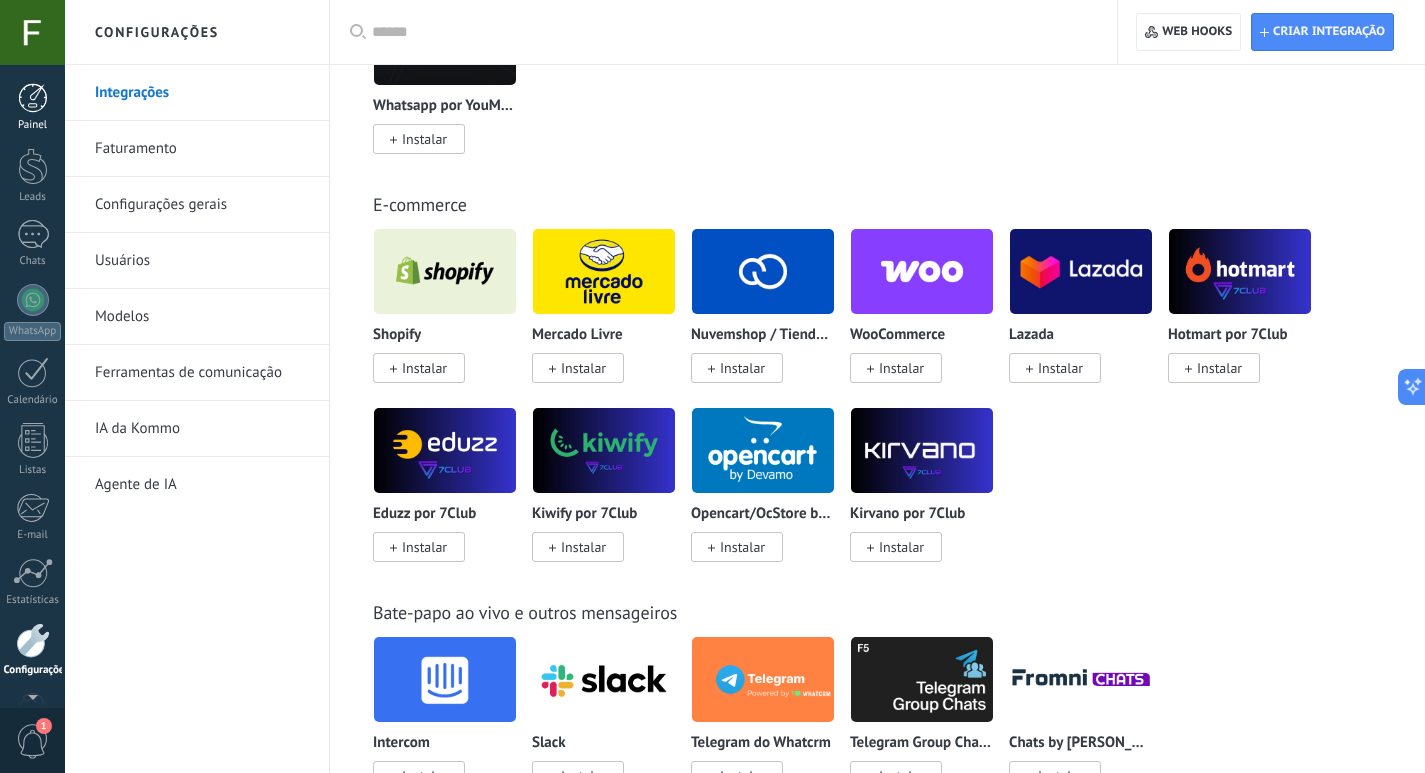 click at bounding box center (33, 98) 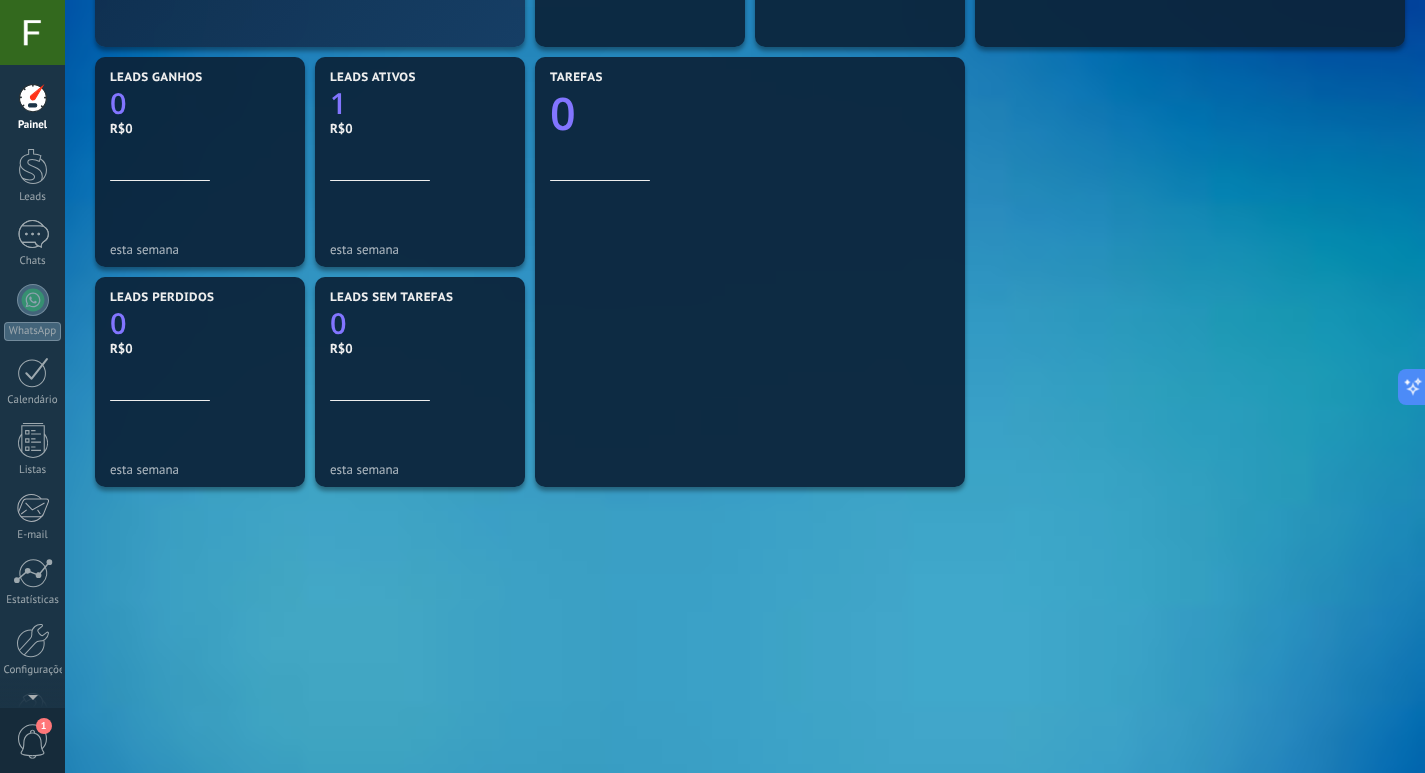 scroll, scrollTop: 0, scrollLeft: 0, axis: both 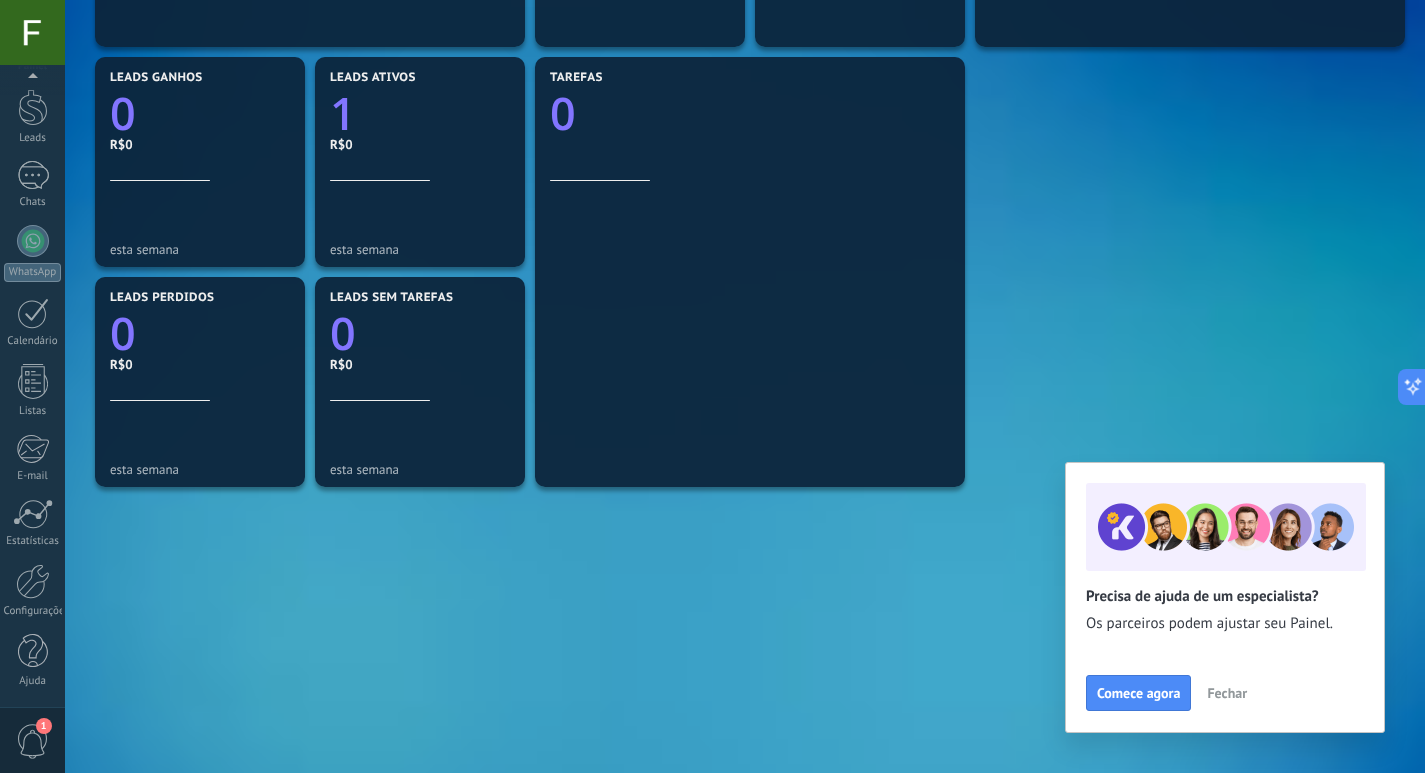 click on "1" at bounding box center [33, 741] 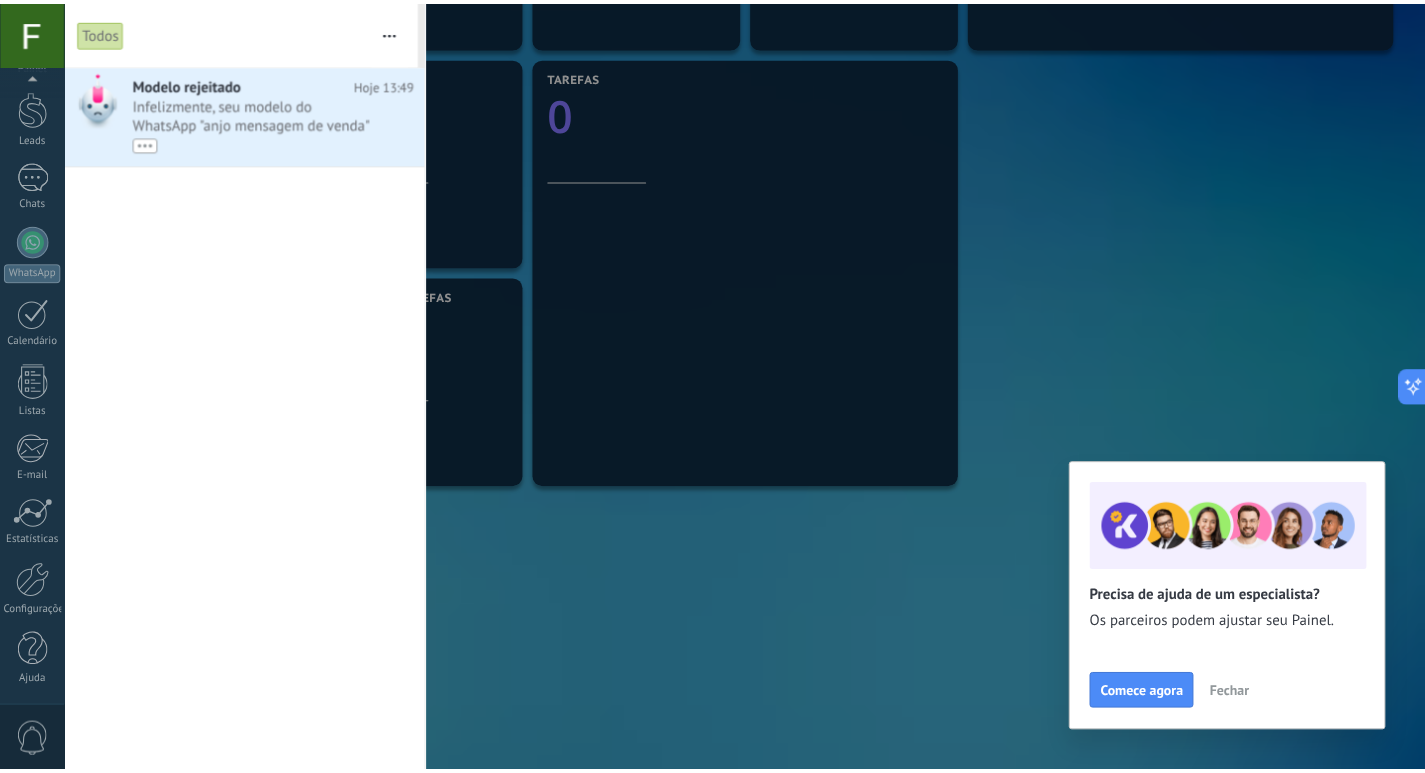 scroll, scrollTop: 0, scrollLeft: 0, axis: both 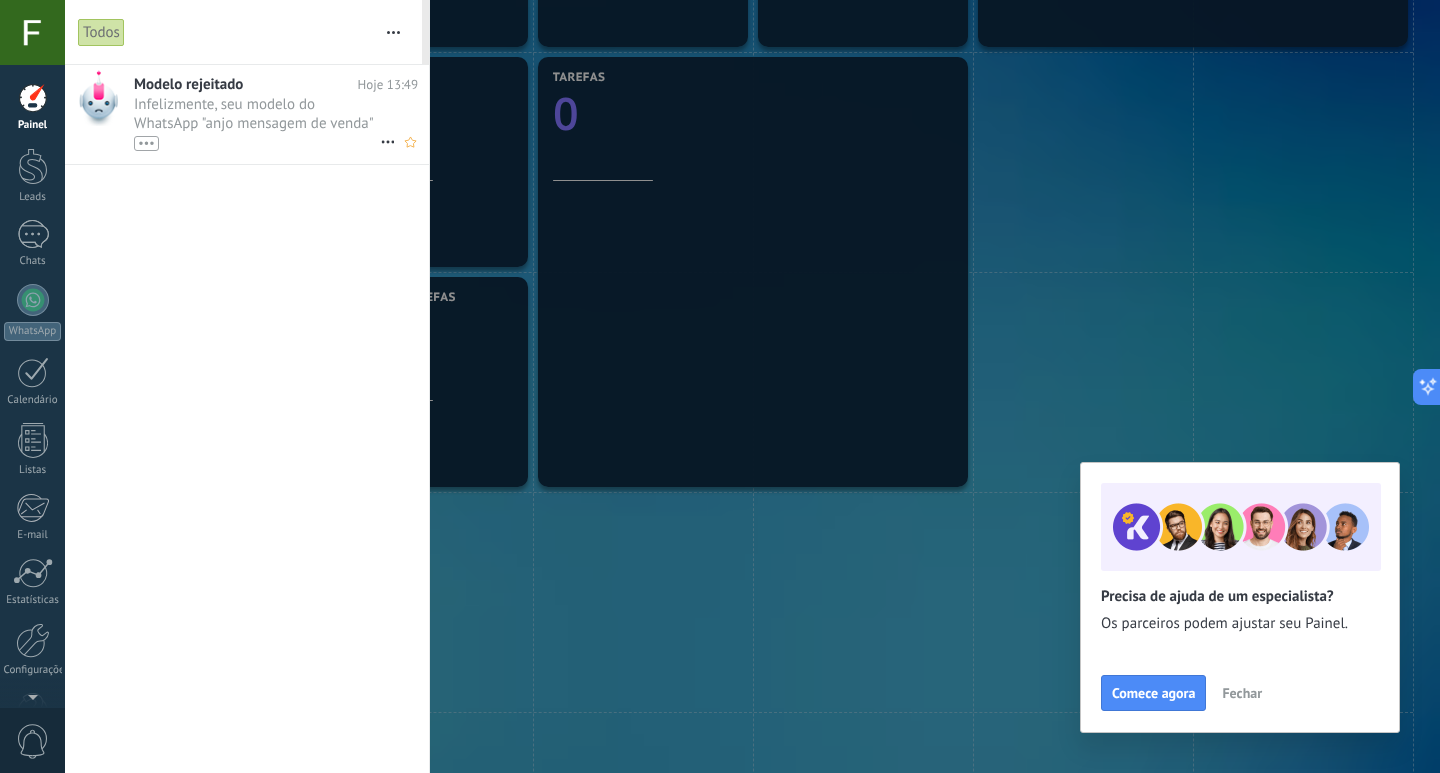click on "Infelizmente, seu modelo do WhatsApp "anjo mensagem de venda" foi rejeitado pela Meta. Você pode ver o motivo da rejeição diretamente na seção Modelos de Bate-papo, atualizar seu modelo e reenviá-lo para análise.
•••" at bounding box center (257, 123) 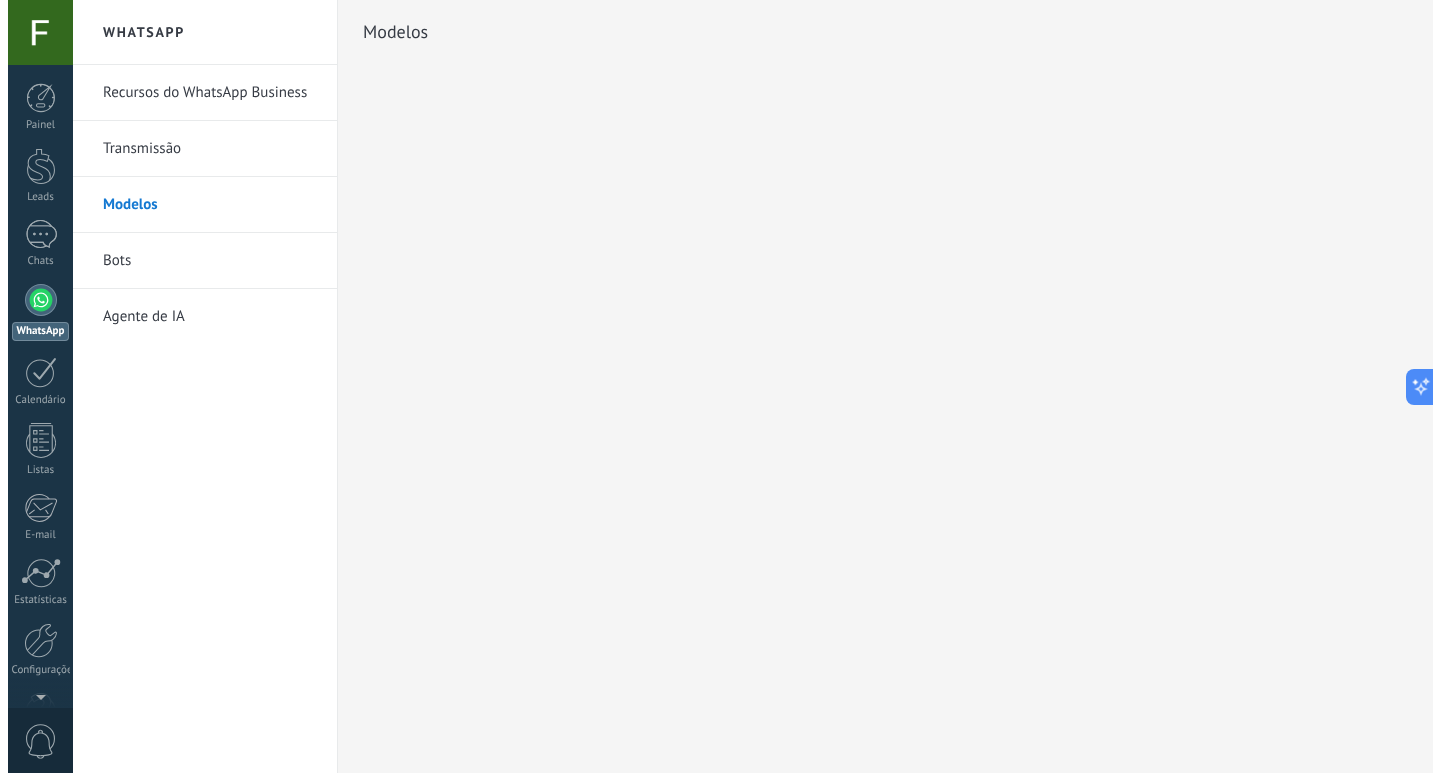 scroll, scrollTop: 0, scrollLeft: 0, axis: both 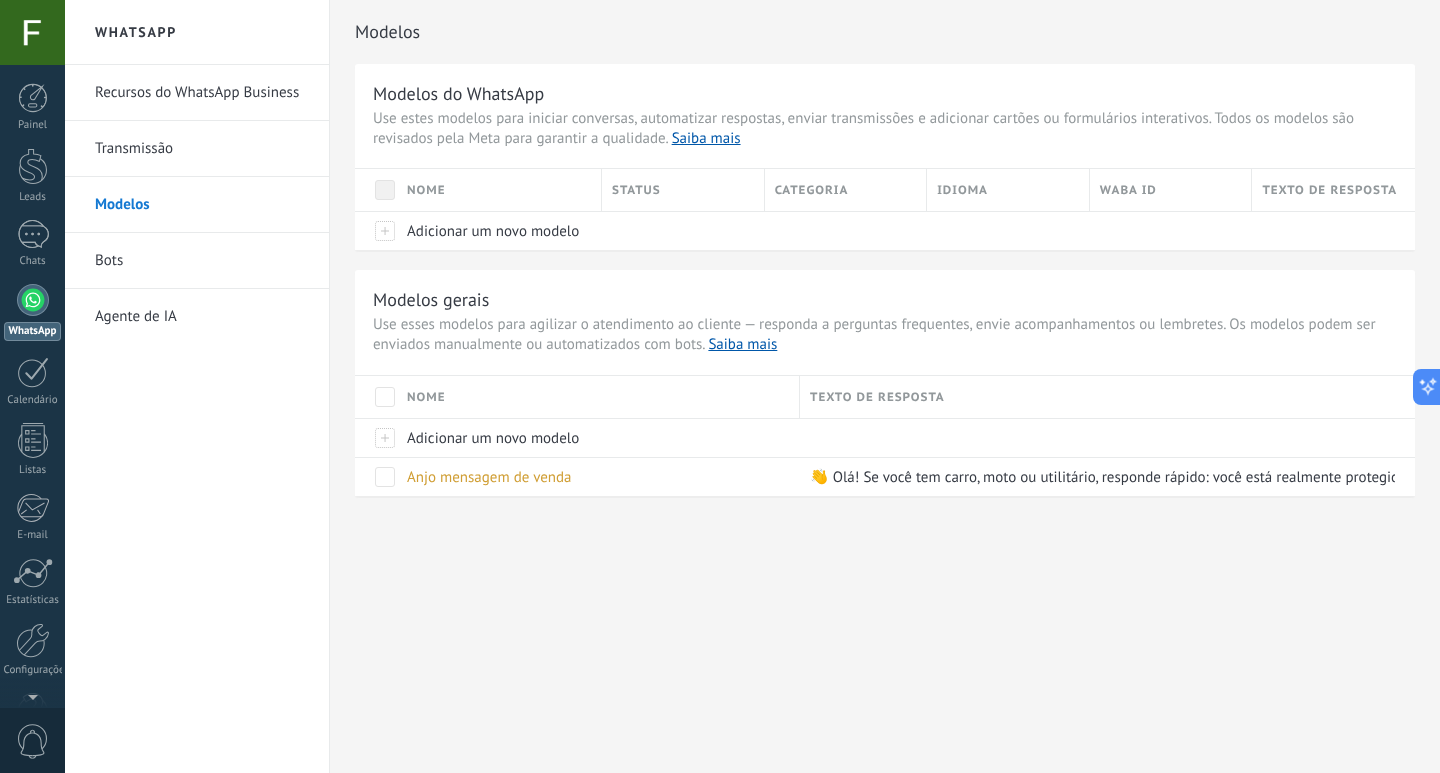 drag, startPoint x: 149, startPoint y: 149, endPoint x: 125, endPoint y: 157, distance: 25.298222 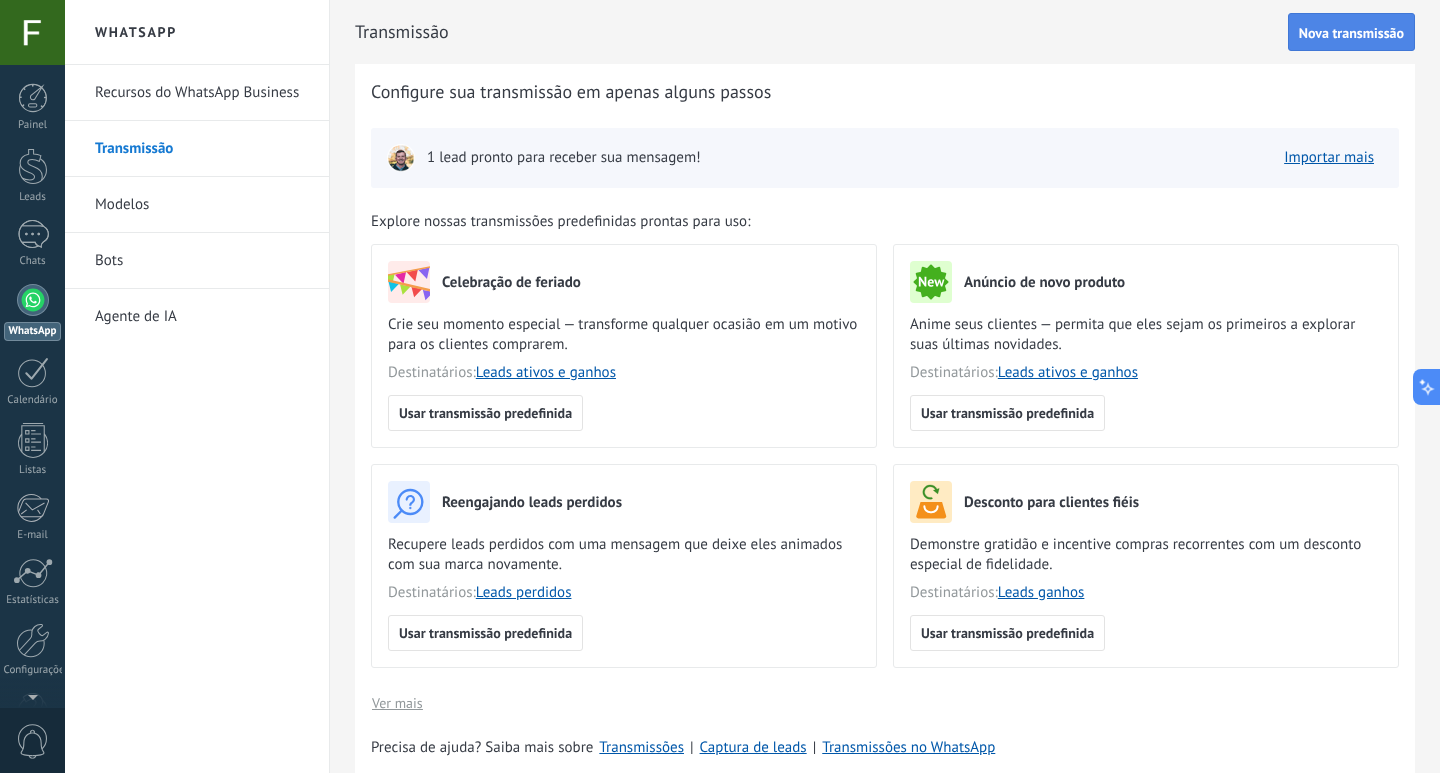 click on "Nova transmissão" at bounding box center (1351, 33) 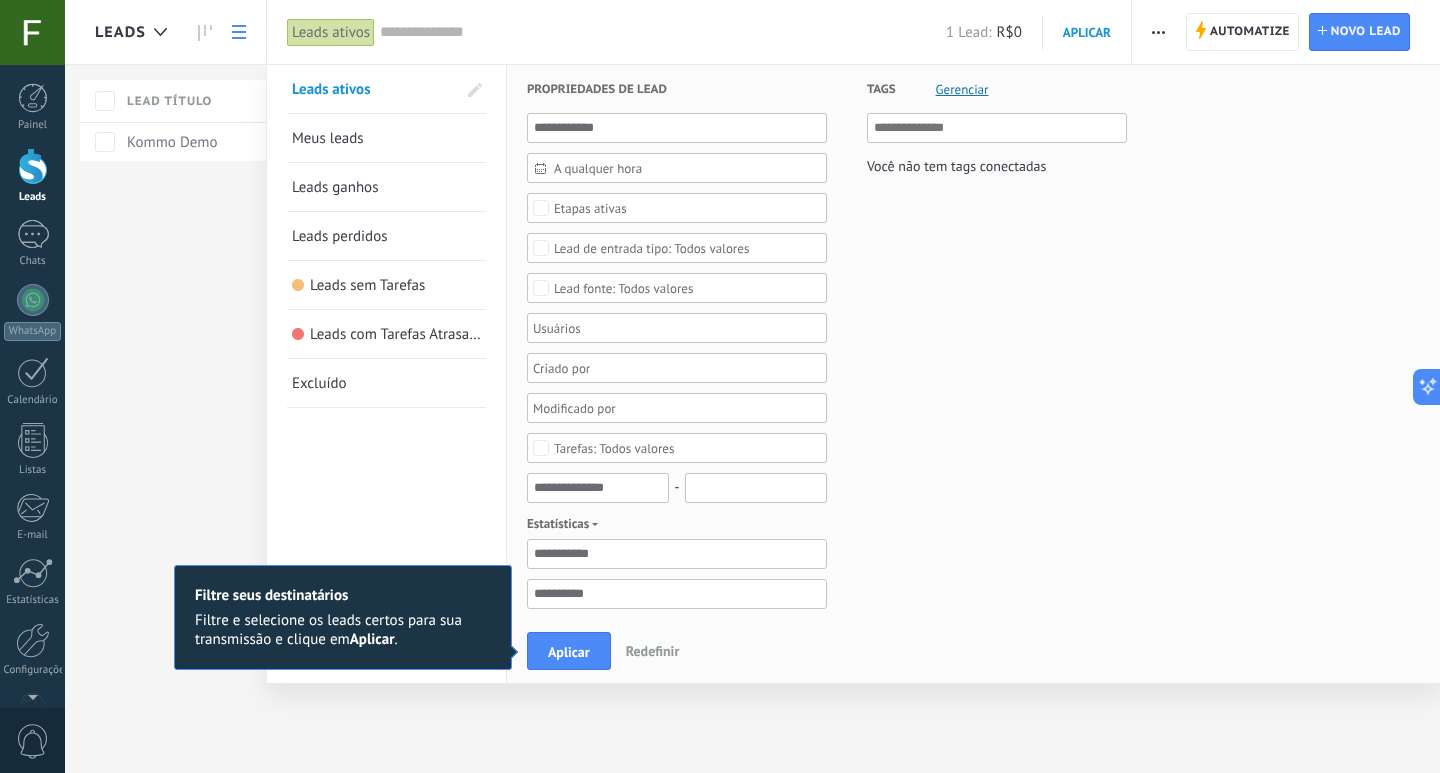 click on "Tags Gerenciar Você não tem tags conectadas" at bounding box center (977, 630) 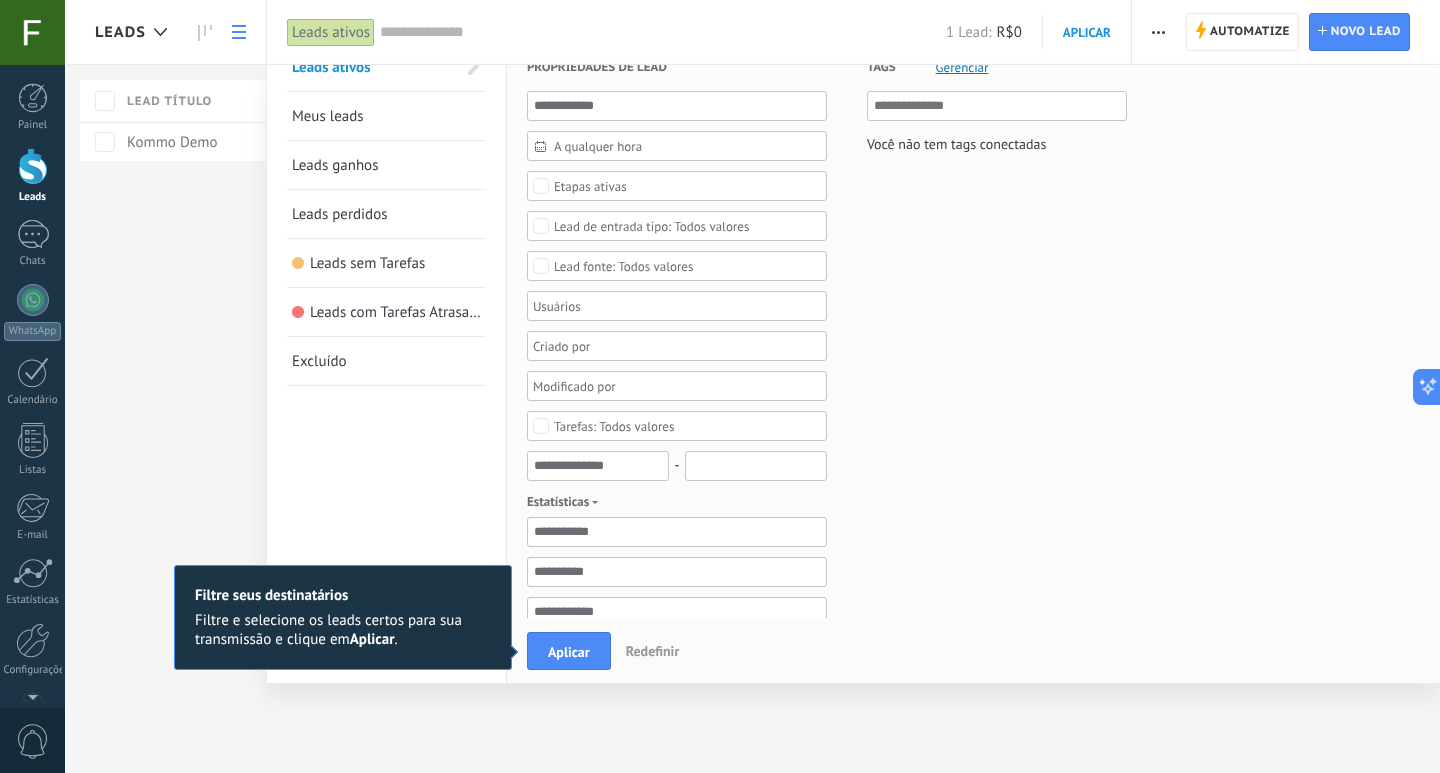 scroll, scrollTop: 0, scrollLeft: 0, axis: both 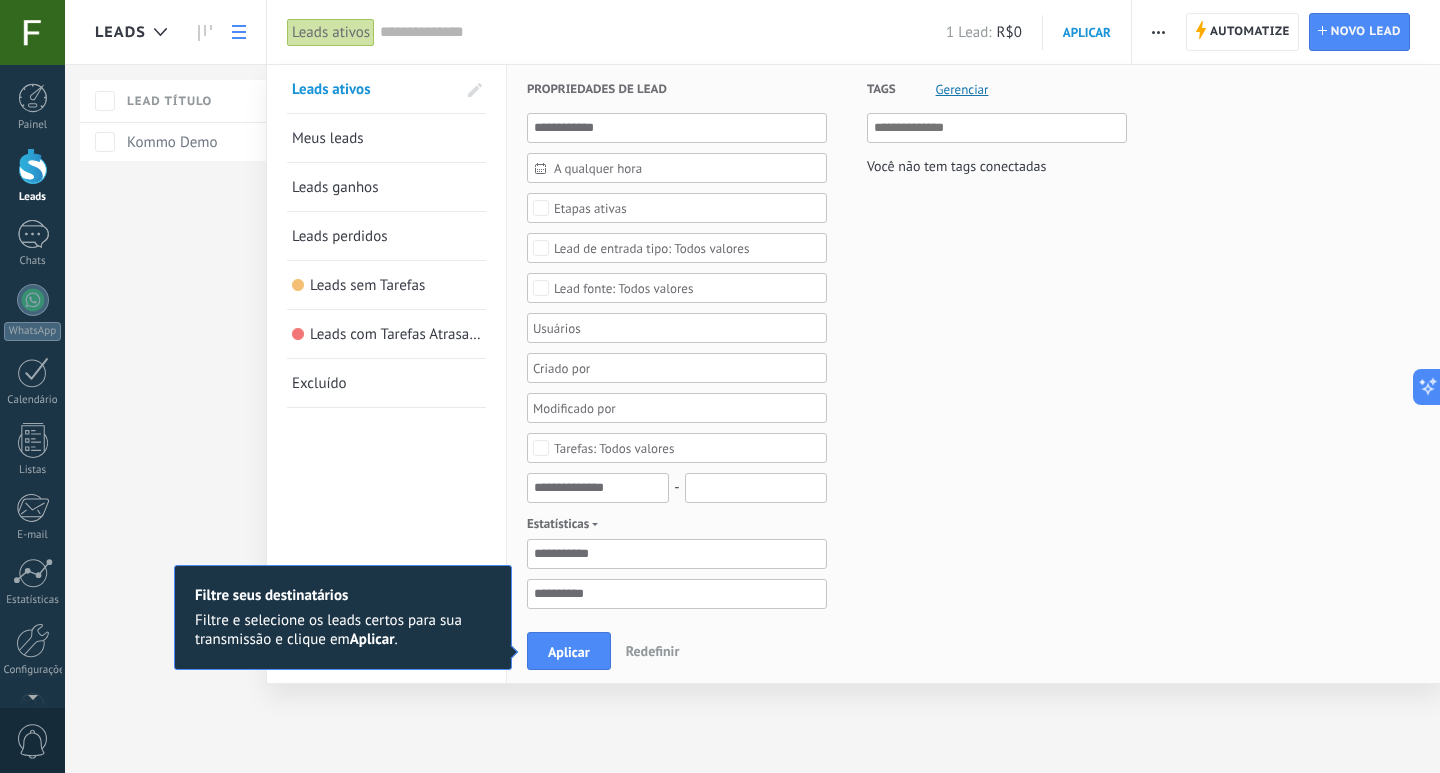 click on "Meus leads" at bounding box center (328, 138) 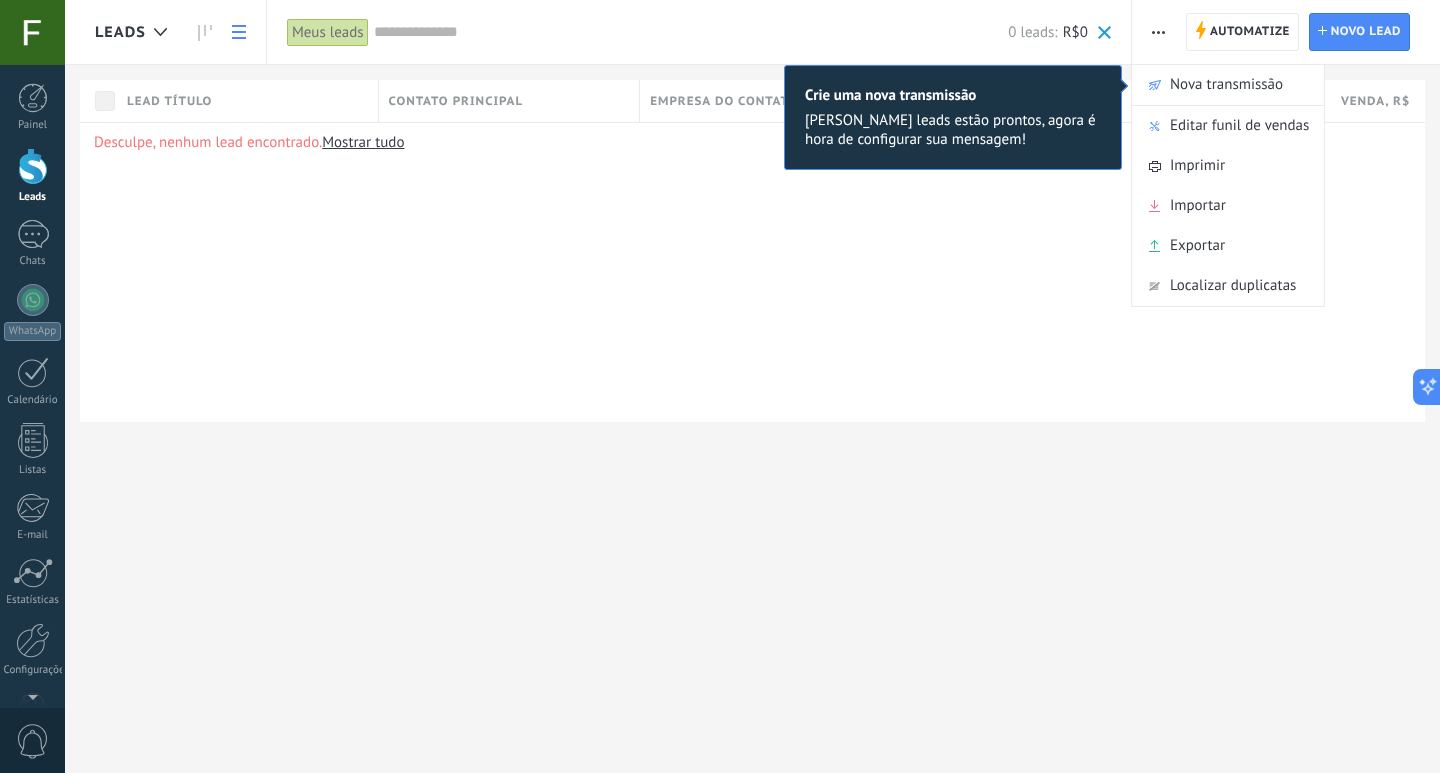 click on "Leads Automatize Nova transmissão Editar funil de vendas Imprimir Importar Exportar Localizar duplicatas Automatize Automatize Lead Novo lead Meus leads Aplicar 0  leads:  R$0 Leads ativos Meus leads Leads ganhos Leads perdidos Leads sem Tarefas Leads com Tarefas Atrasadas Excluído Salvar Propriedades de lead A qualquer hora A qualquer hora Hoje Ontem Últimos  ** 30  dias Esta semana Última semana Este mês Último mês Este trimestre Este ano   Selecionar tudo Etapa de leads de entrada Contato inicial Discussões Tomada de decisão Discussão de contrato Fechado - ganho Fechado - perdido Etapas ativas Selecionar tudo Orçamento insuficiente O produto não se encaixa à necessidade Não satisfeito com as condições Comprado do concorrente Motivo indefinido Motivo dos leads de venda perdida Selecionar tudo Telefone E-mail Formulário Bate-papo Todos valores Selecionar tudo Anjo Benefícios Todos valores FWJR Distribuidora Selecionar tudo Com vencimento hoje Com vencimento amanhã Com vencimento neste mês" at bounding box center (752, 386) 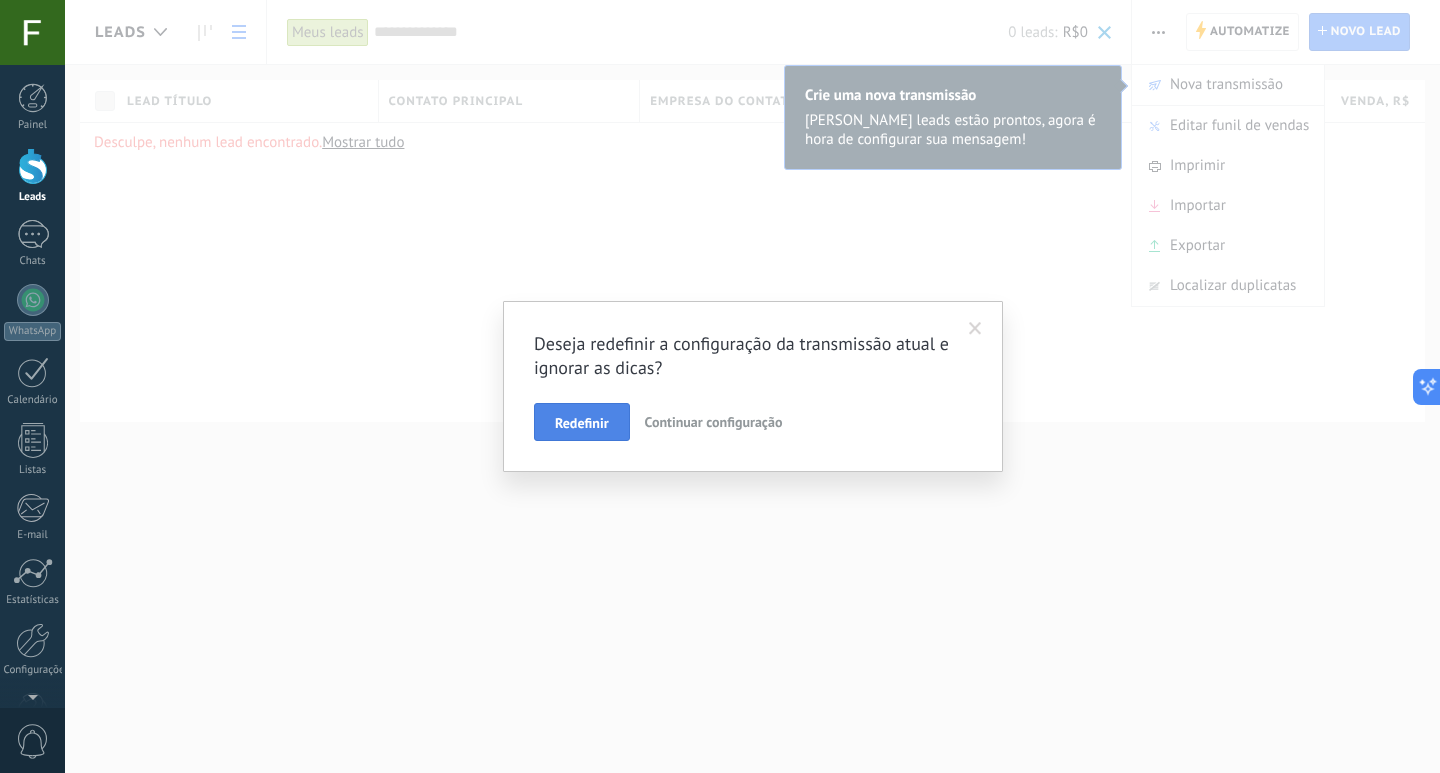 click on "Redefinir" at bounding box center [582, 423] 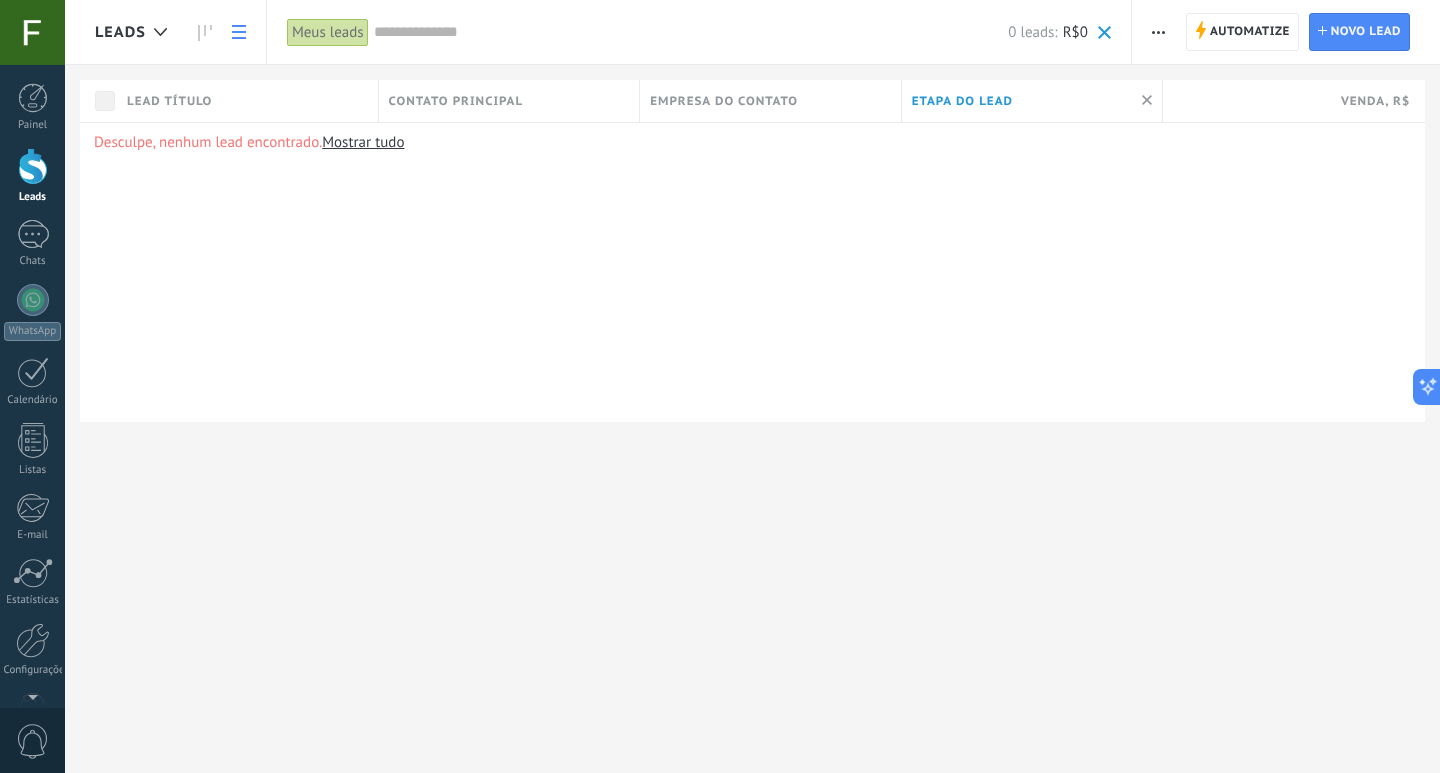click at bounding box center (1158, 32) 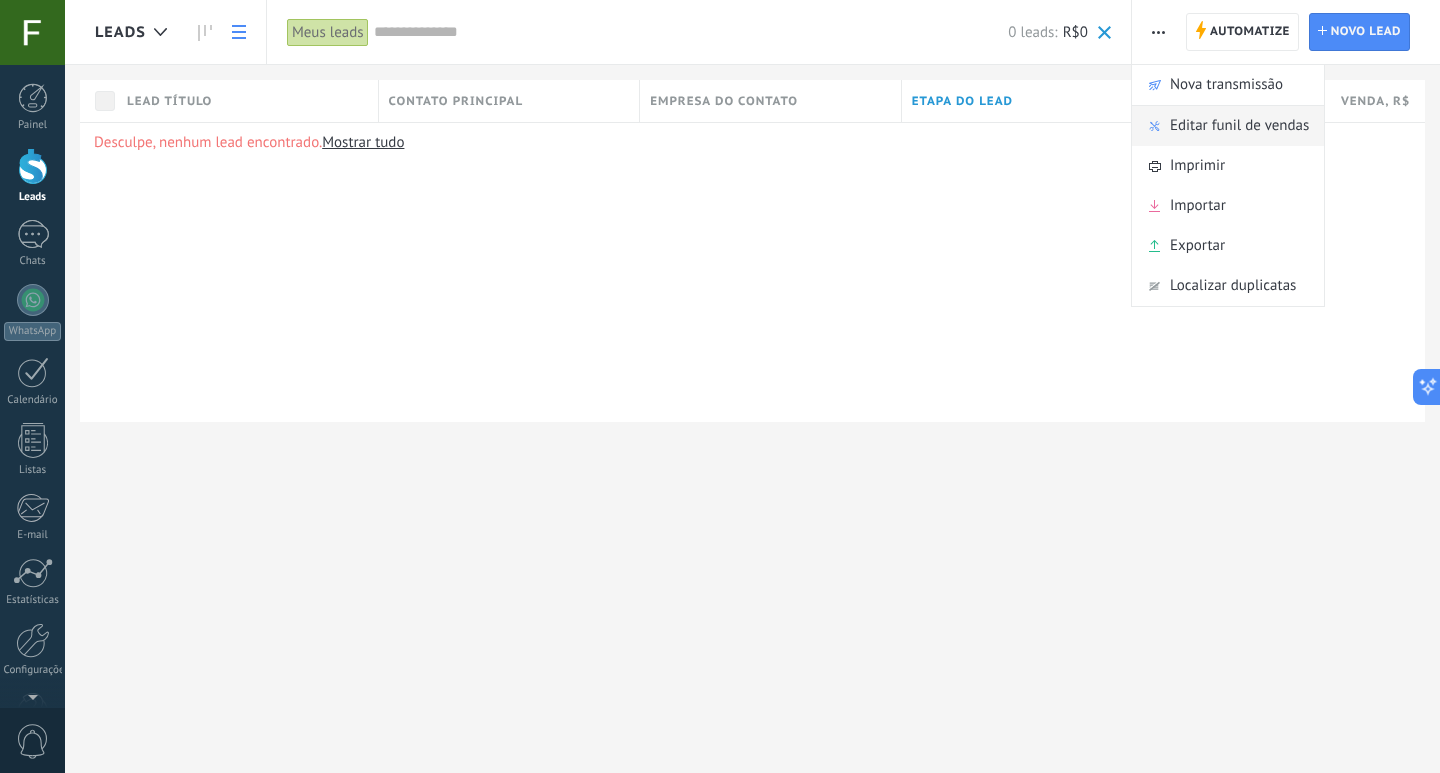 click on "Editar funil de vendas" at bounding box center [1239, 126] 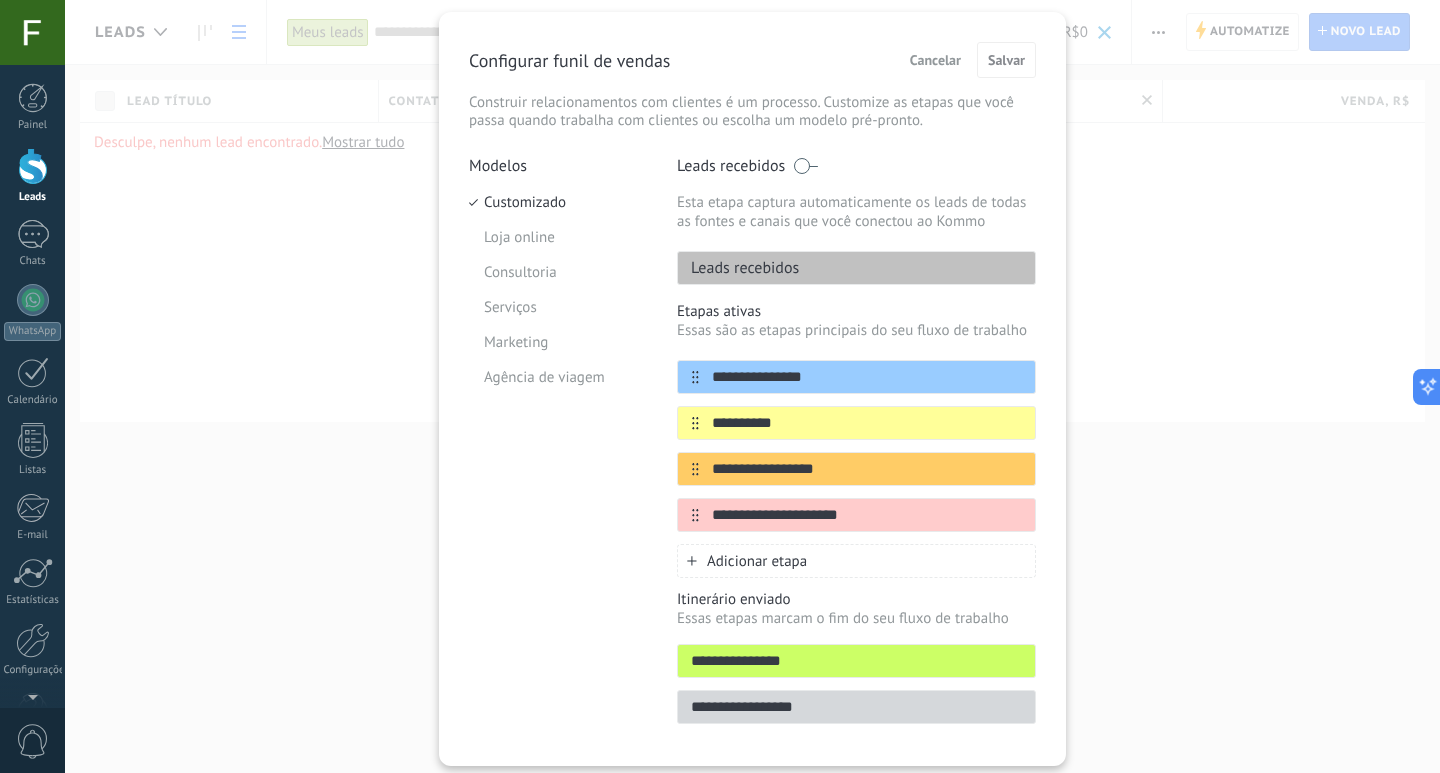 scroll, scrollTop: 0, scrollLeft: 0, axis: both 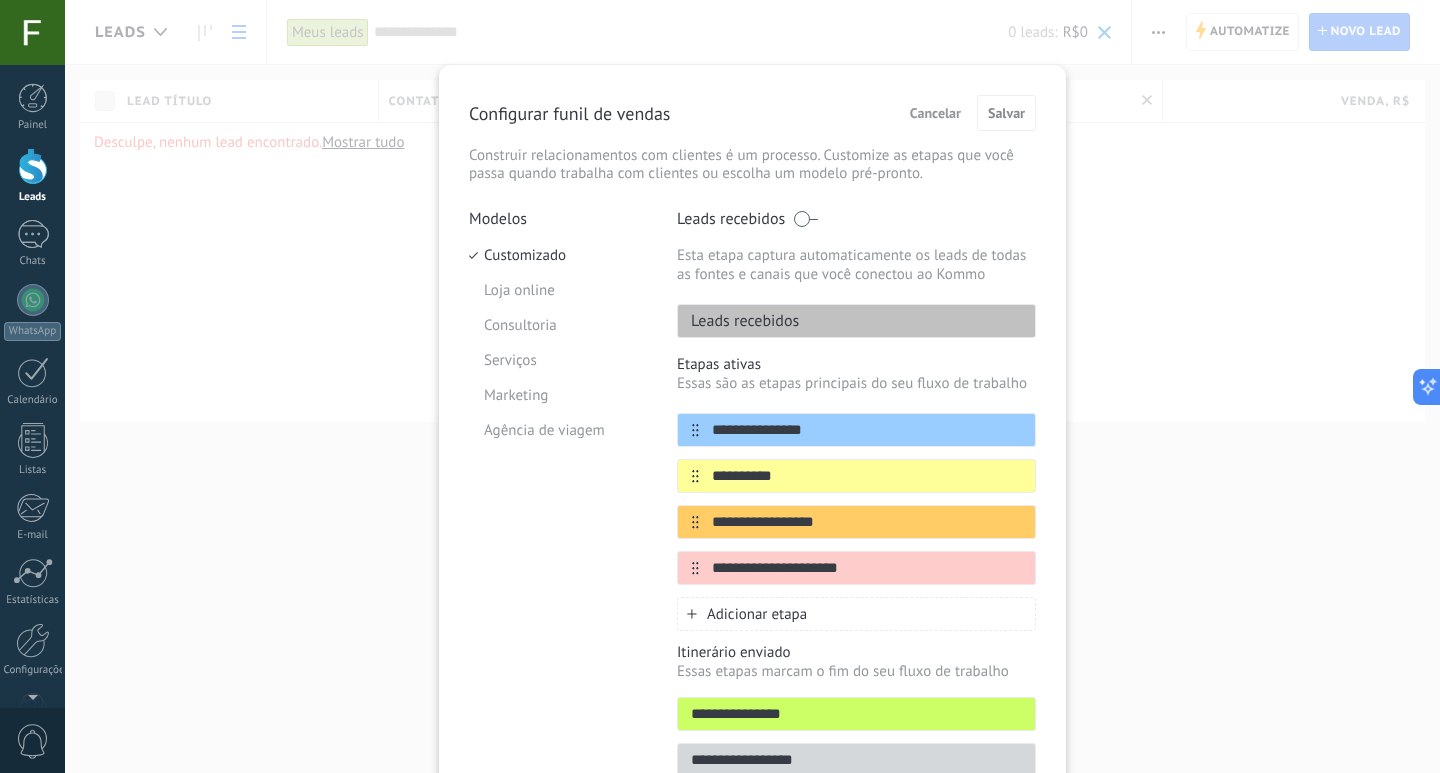click on "Cancelar" at bounding box center [935, 113] 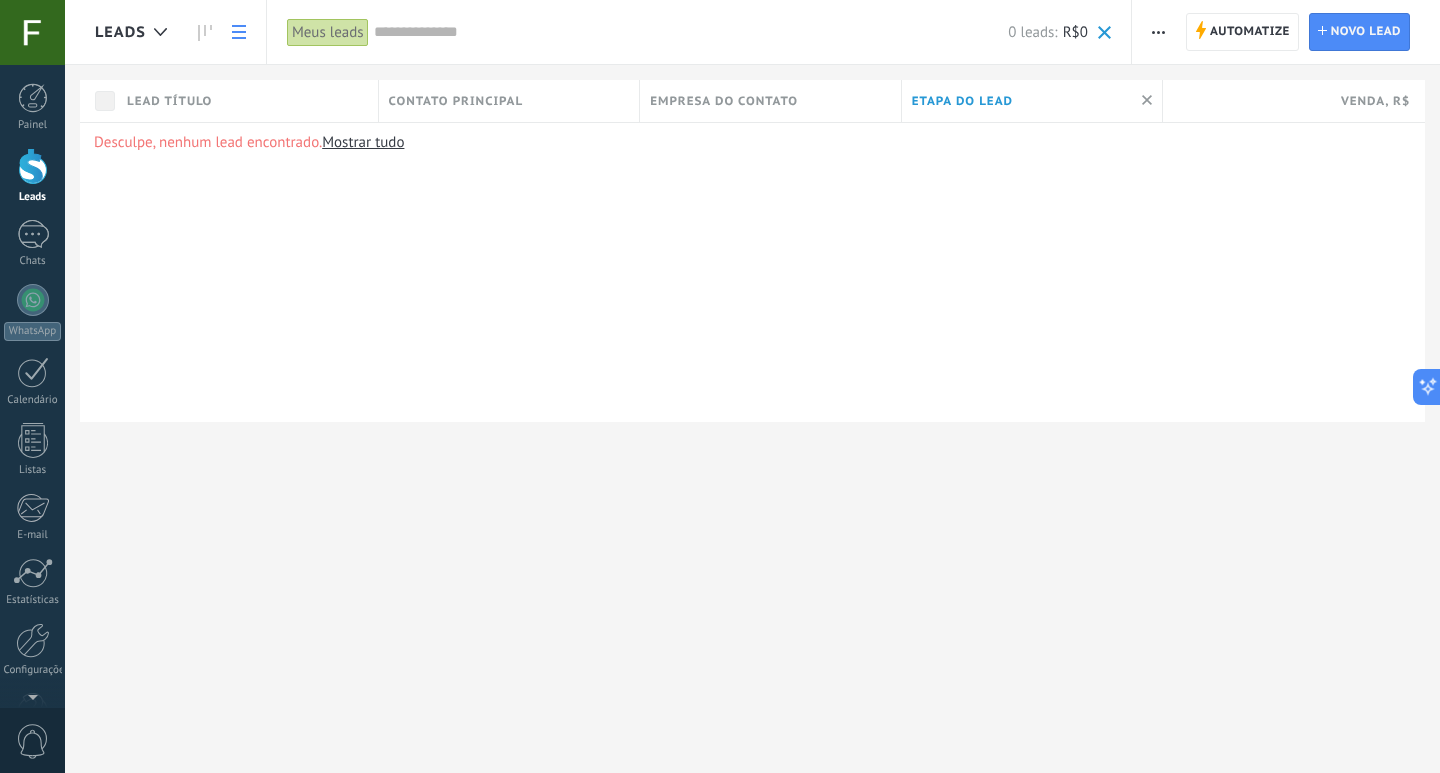 click at bounding box center [1104, 32] 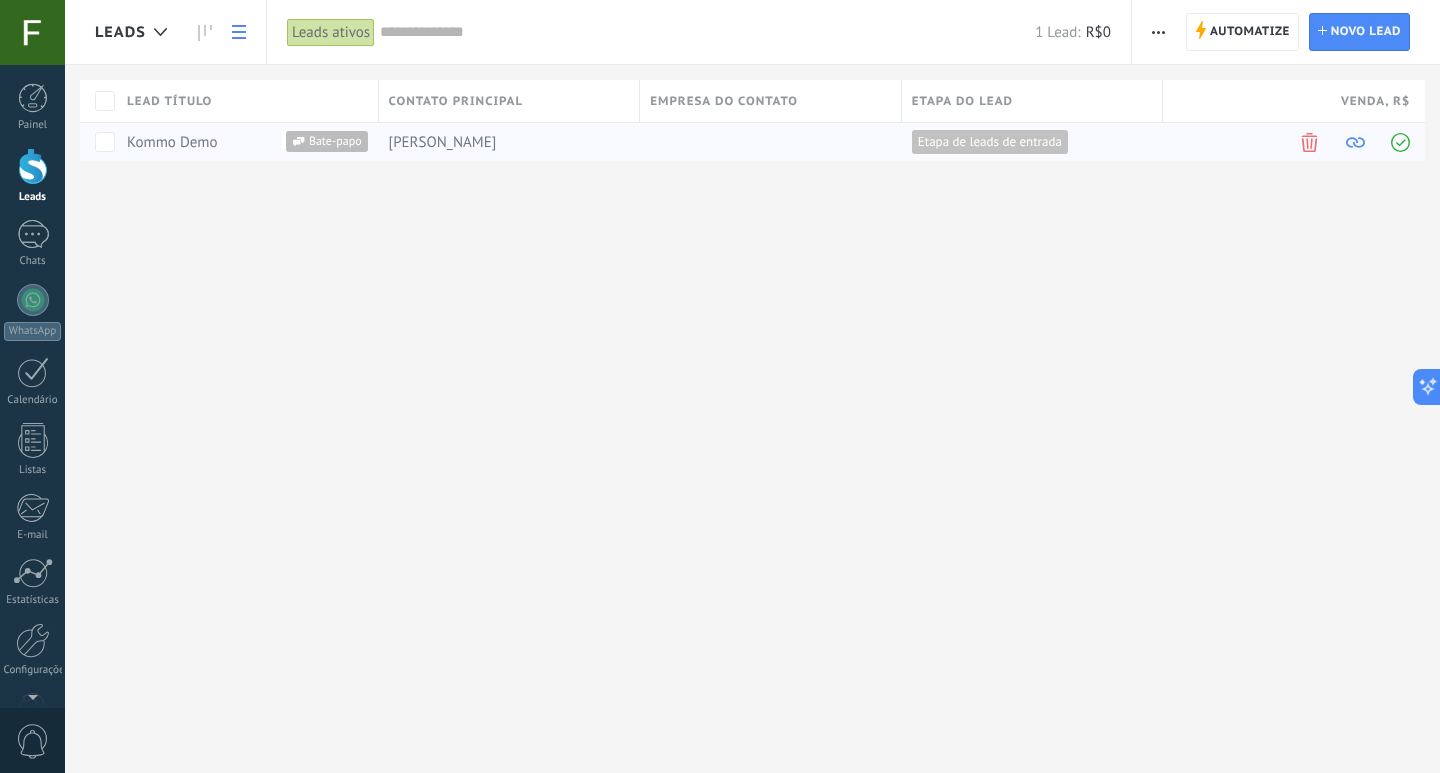 click on "[PERSON_NAME]" at bounding box center [443, 142] 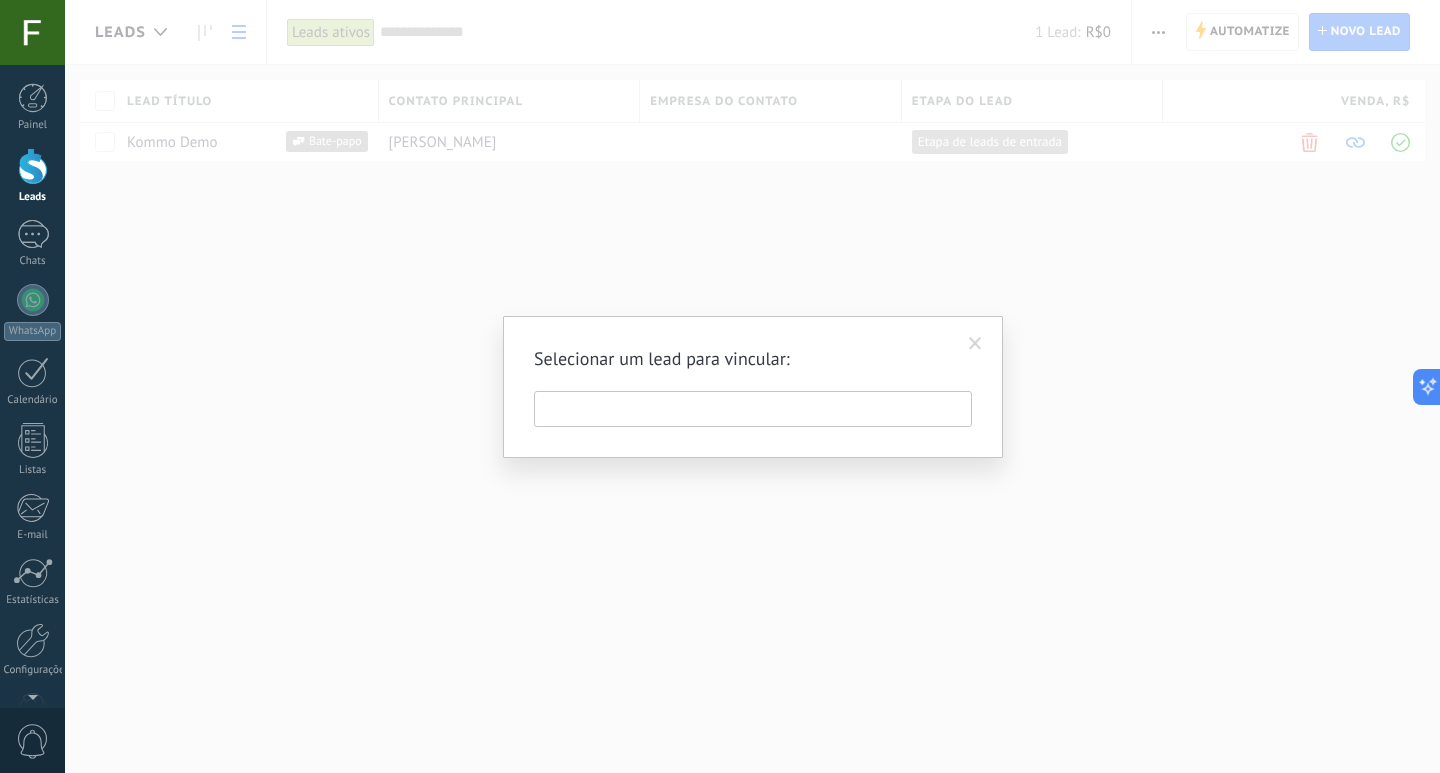 click at bounding box center [753, 409] 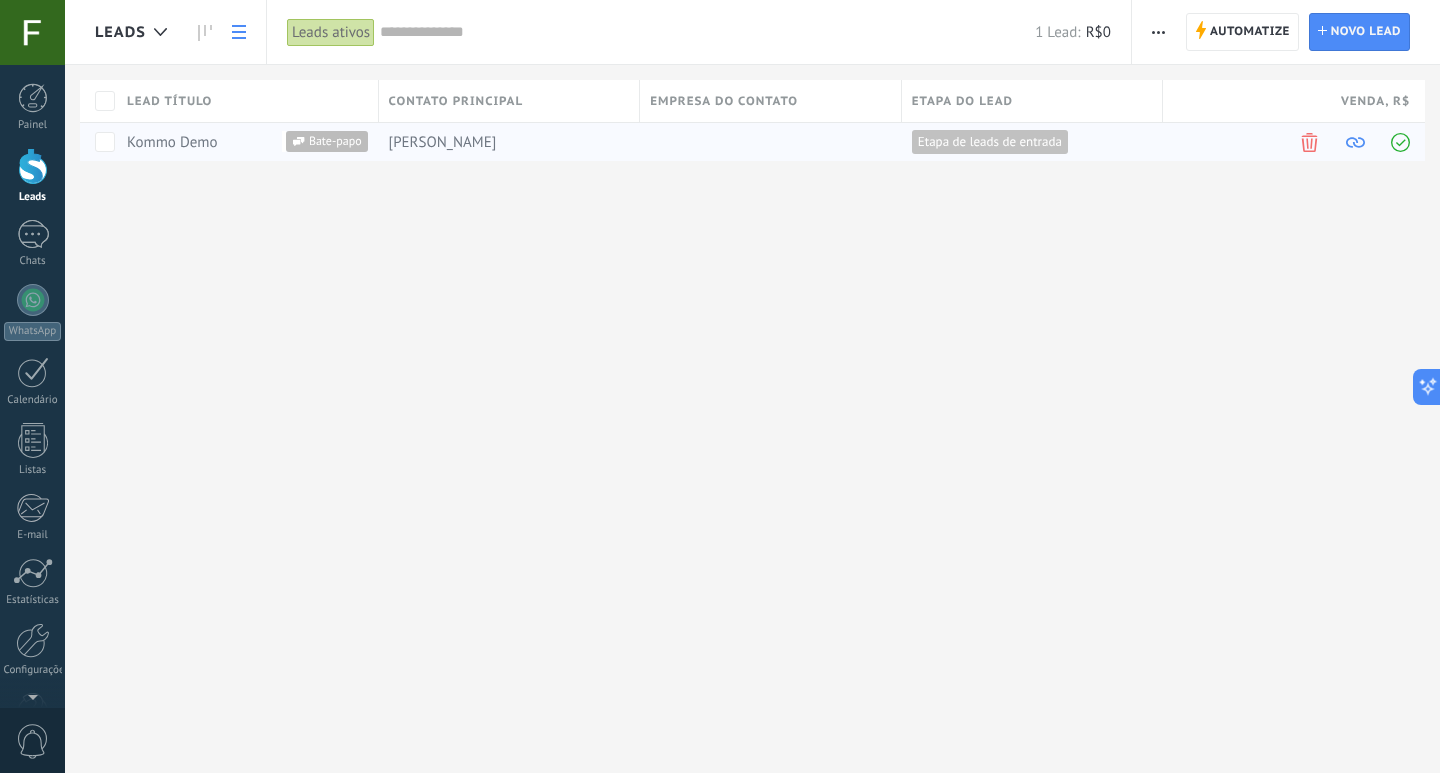 click on "[PERSON_NAME]" at bounding box center (505, 142) 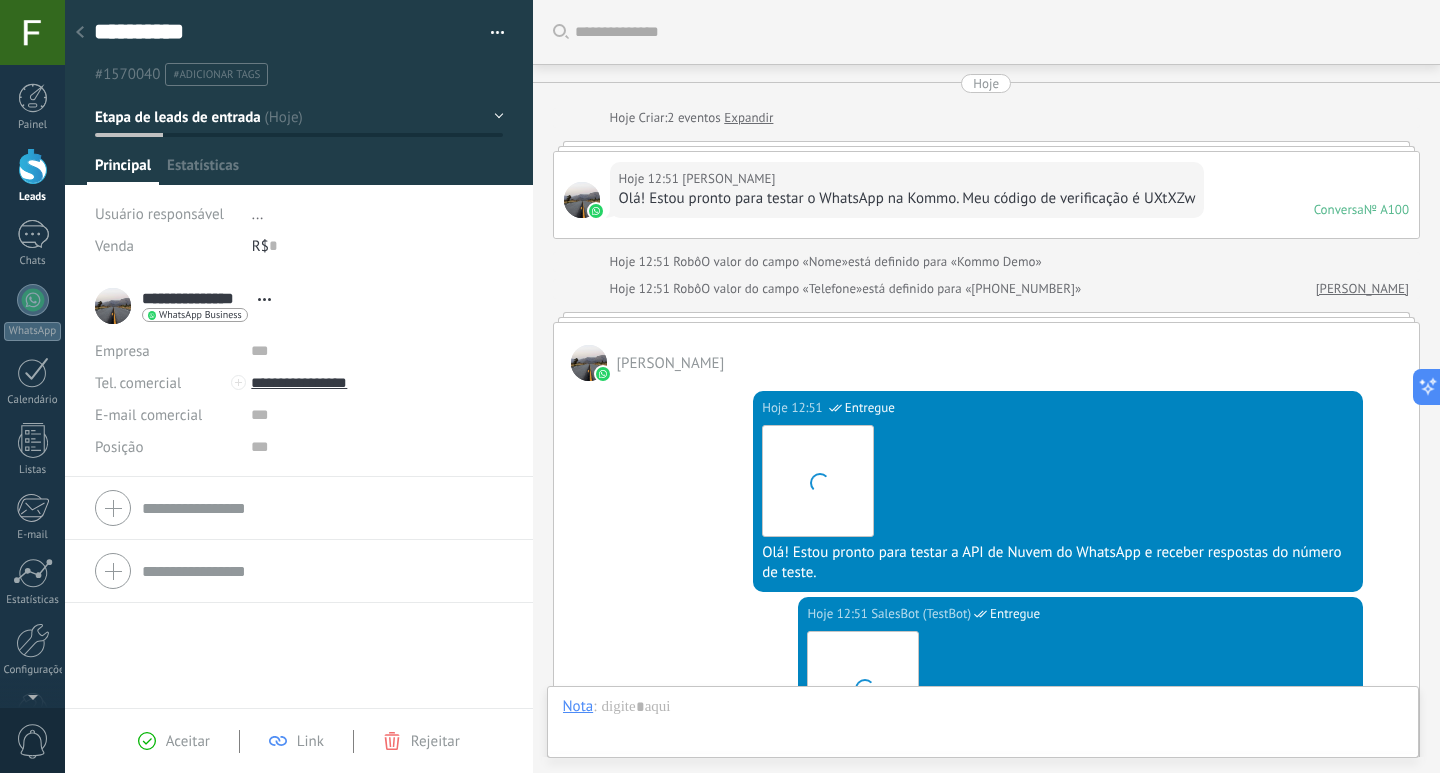 scroll, scrollTop: 1495, scrollLeft: 0, axis: vertical 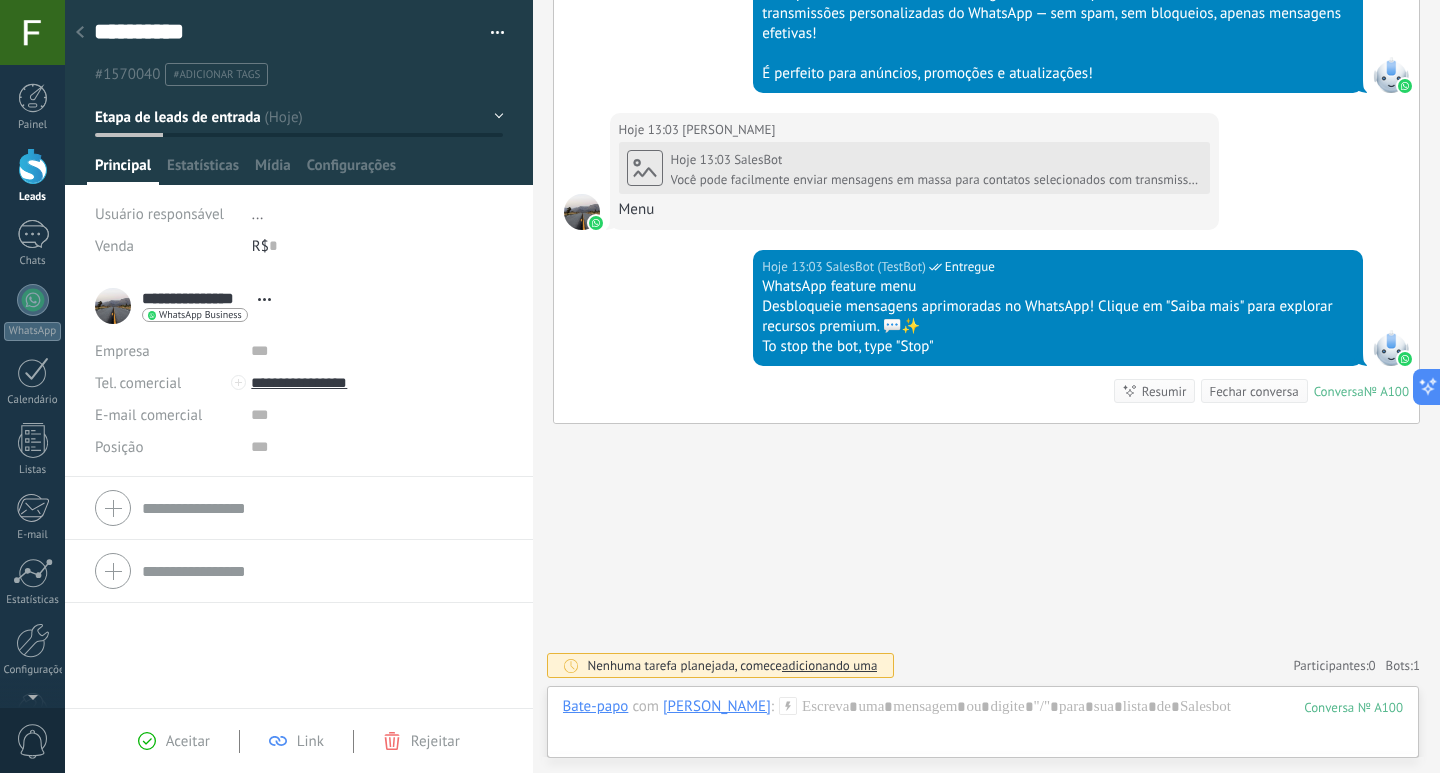click on "Empresa
Tel. comercial
Comercial direto
Celular
Faz
Casa
Outros
Tel. comercial
Ligar
Copiar
Editar o lead
E-mail comercial
Email privado
Outro email
Posição" at bounding box center [299, 508] 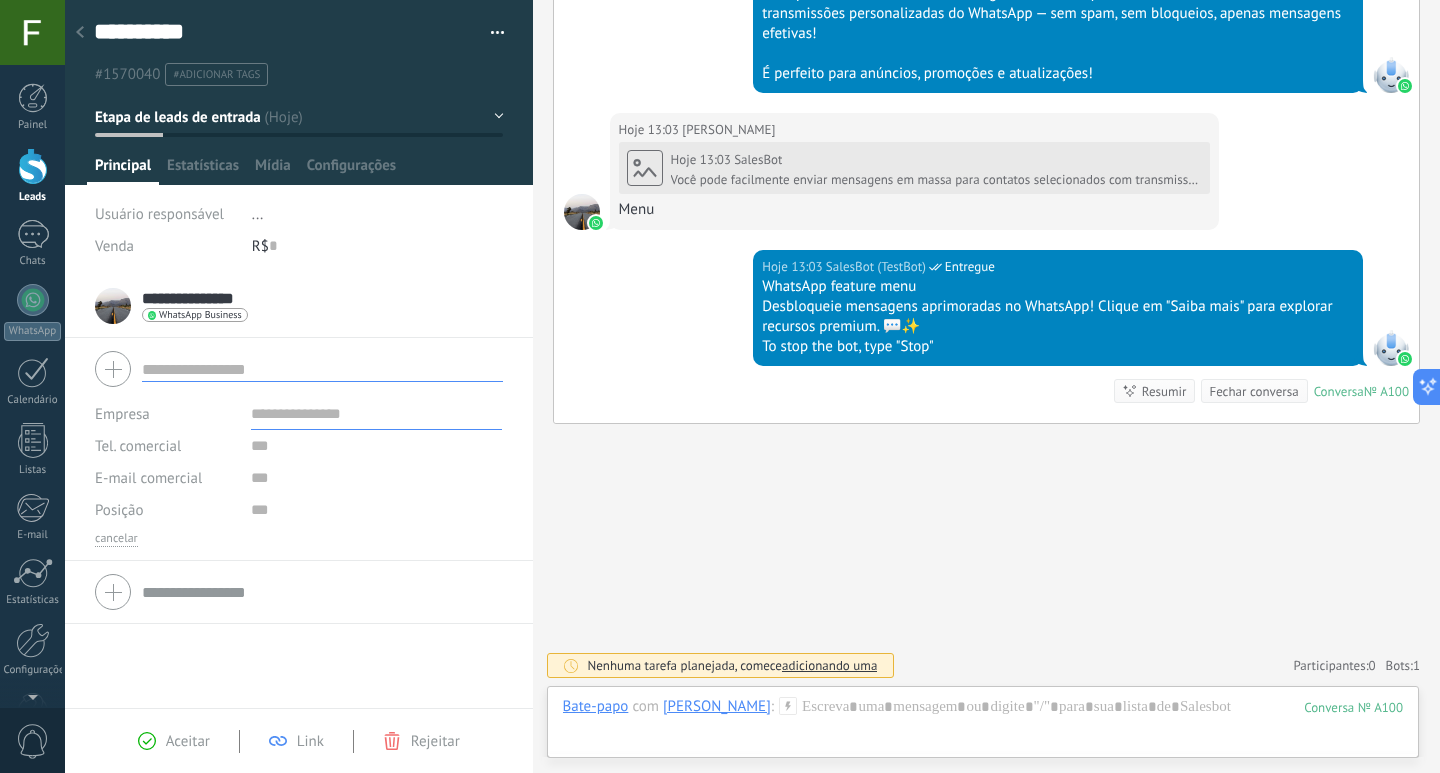 click on "**********" at bounding box center (299, 306) 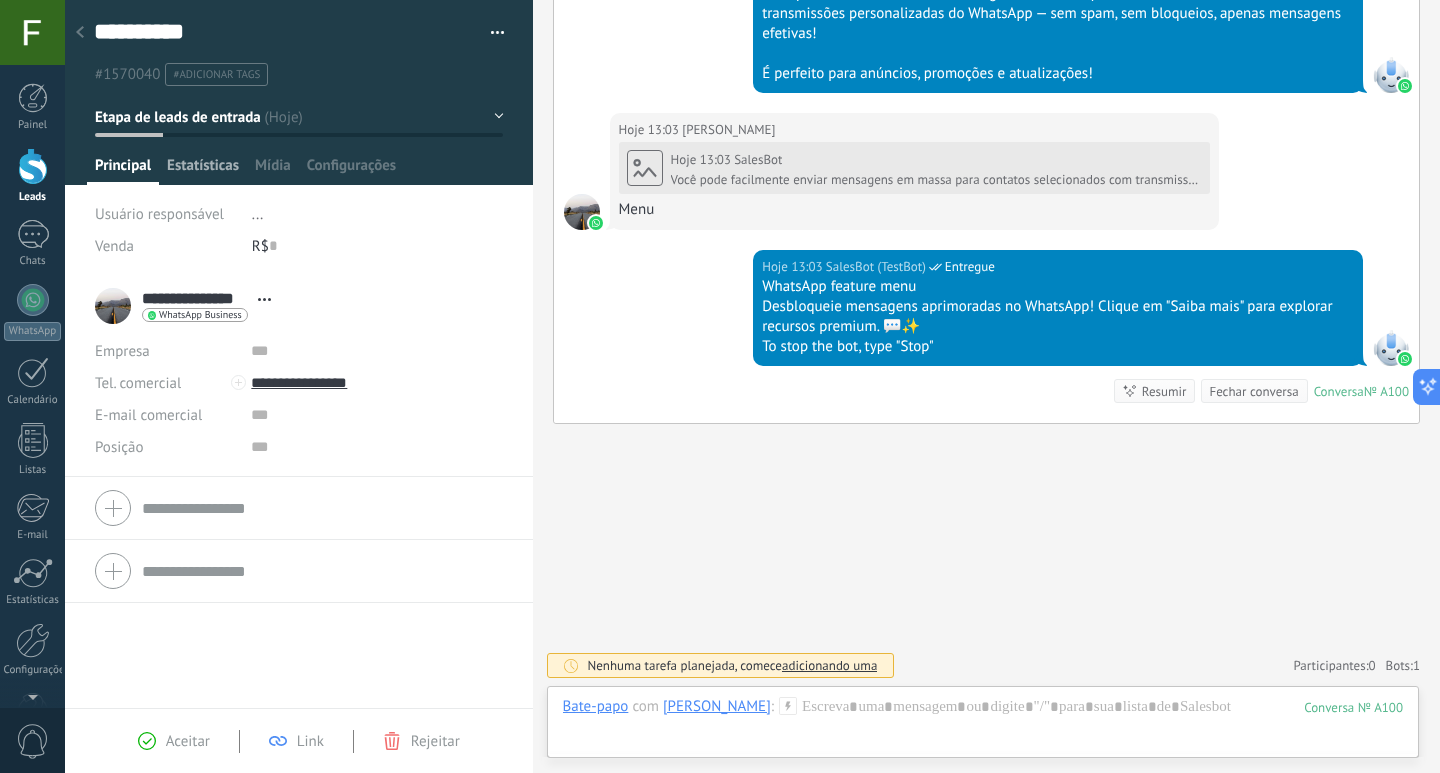 click on "Estatísticas" at bounding box center (203, 170) 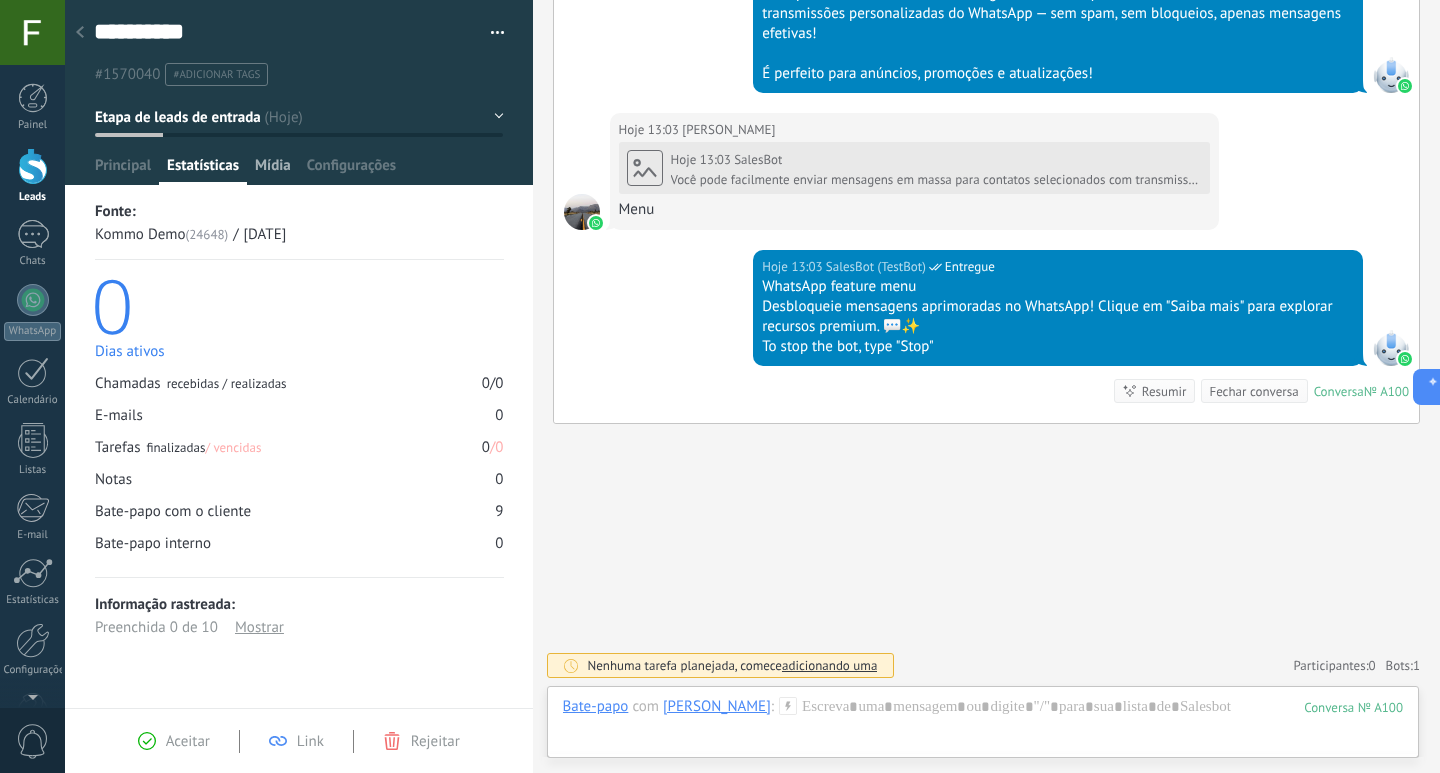 click on "Mídia" at bounding box center [273, 170] 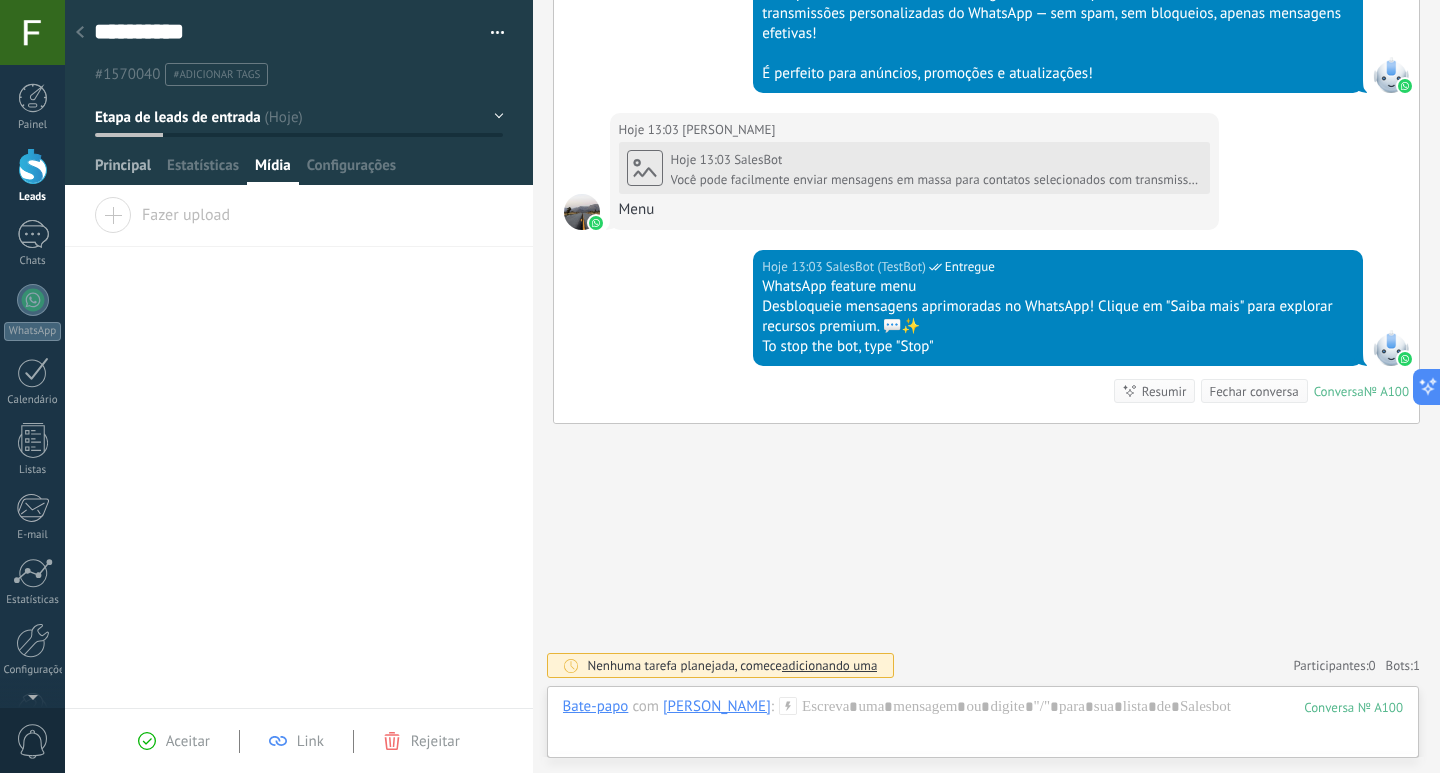 click on "Principal" at bounding box center [123, 170] 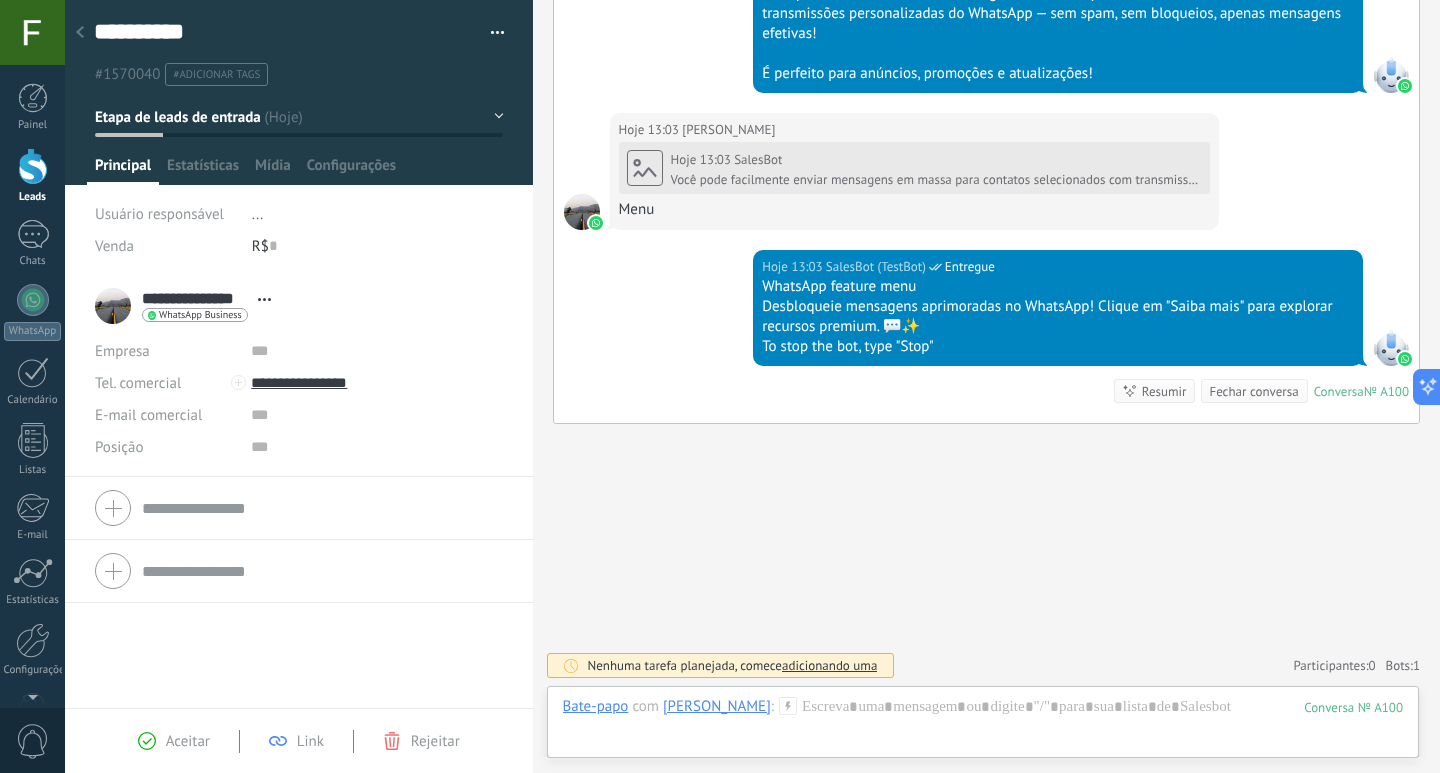 click at bounding box center (80, 33) 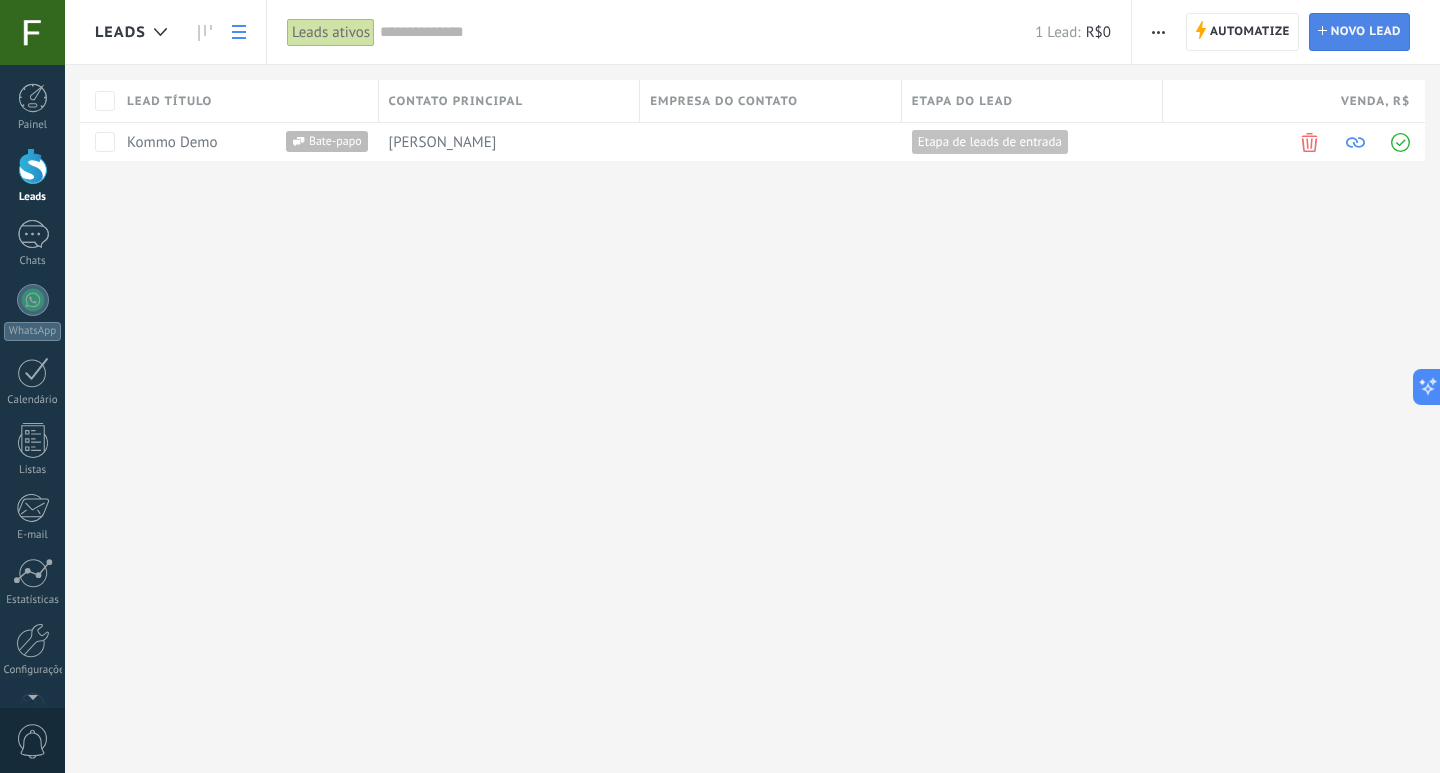 click on "Novo lead" at bounding box center (1366, 32) 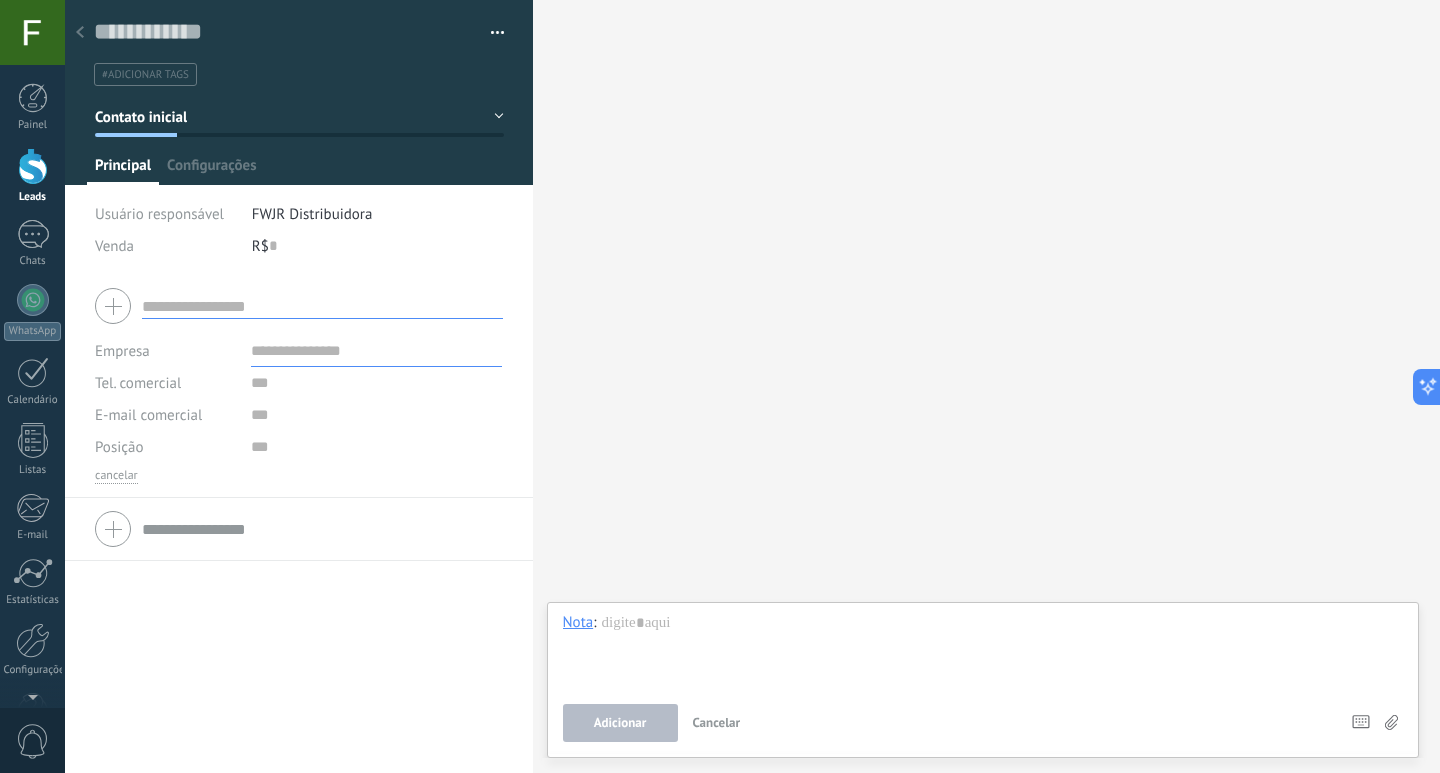 click 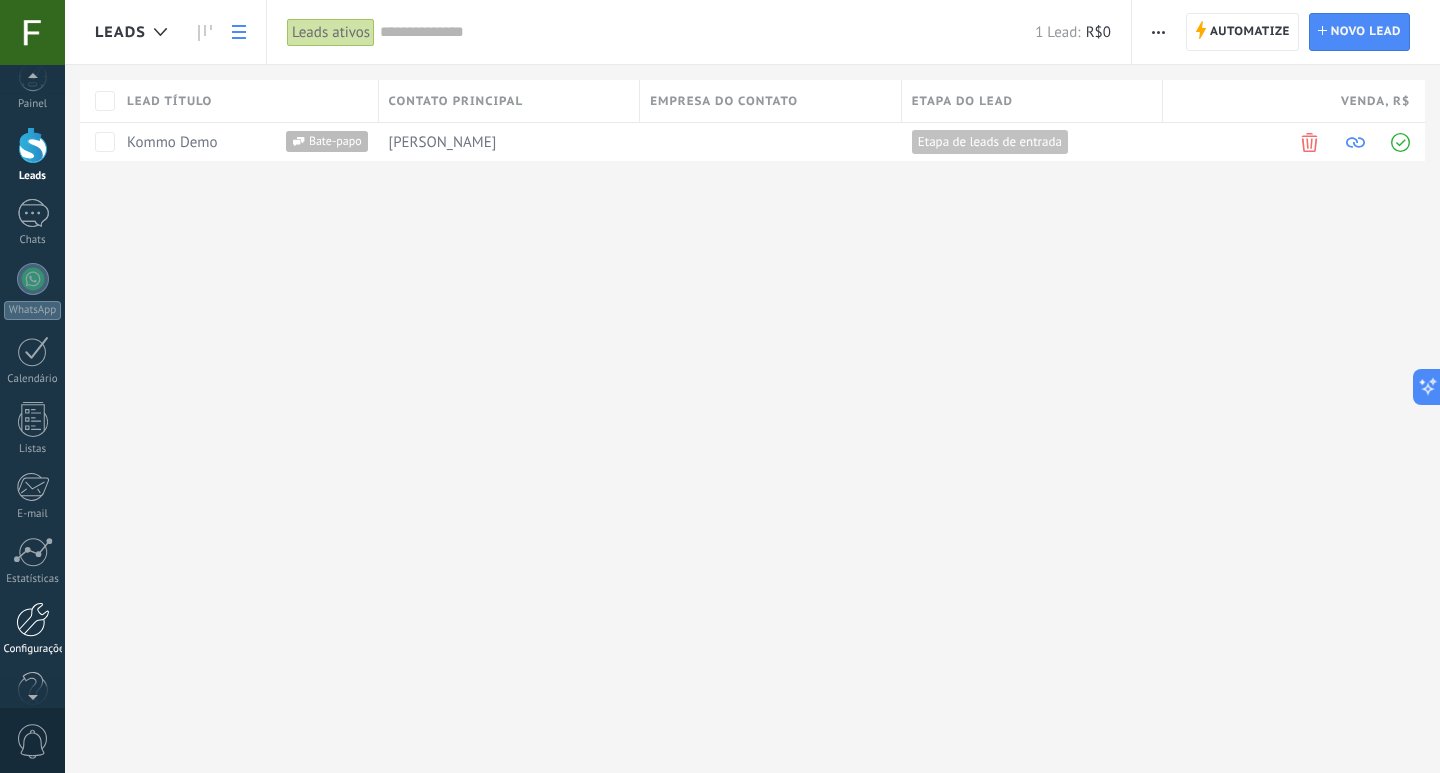 scroll, scrollTop: 0, scrollLeft: 0, axis: both 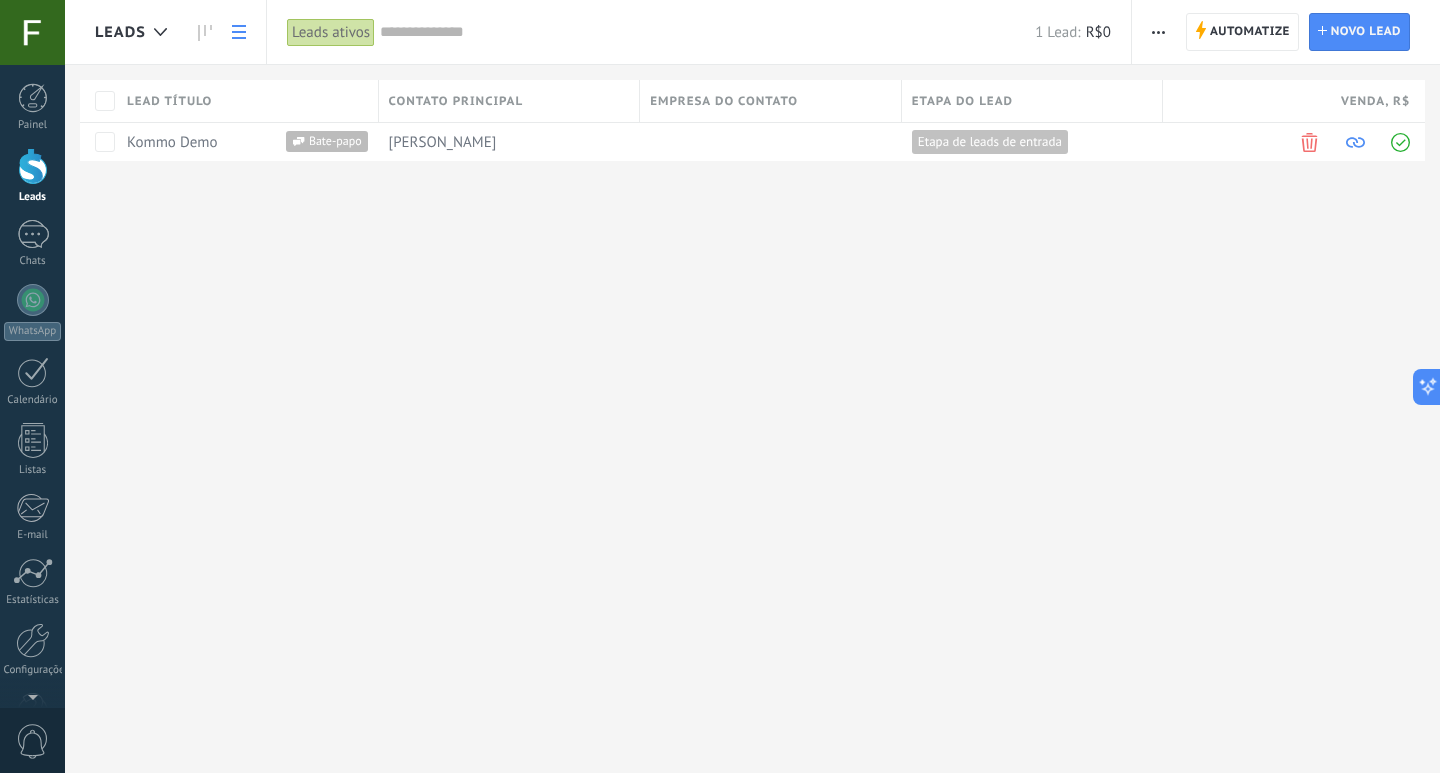 click at bounding box center (33, 166) 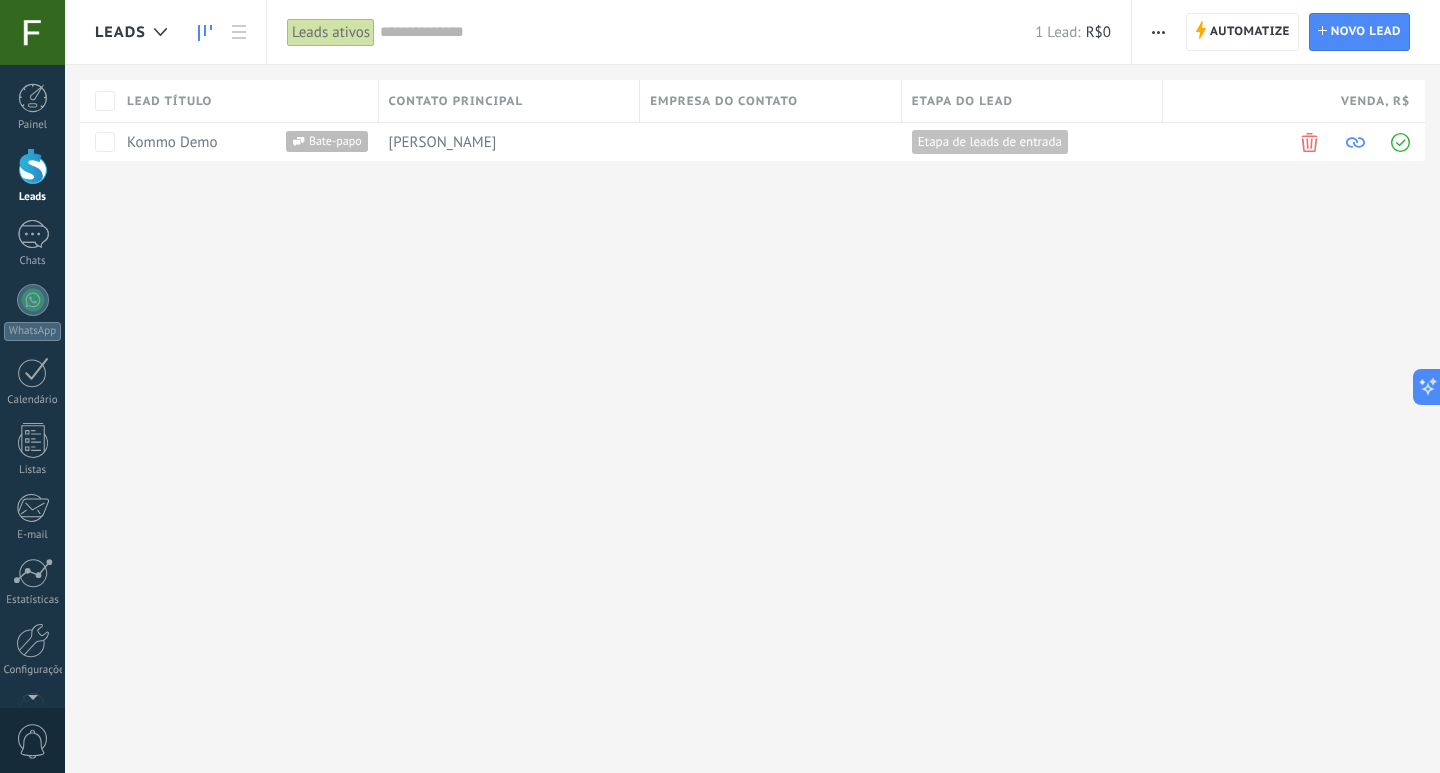 click 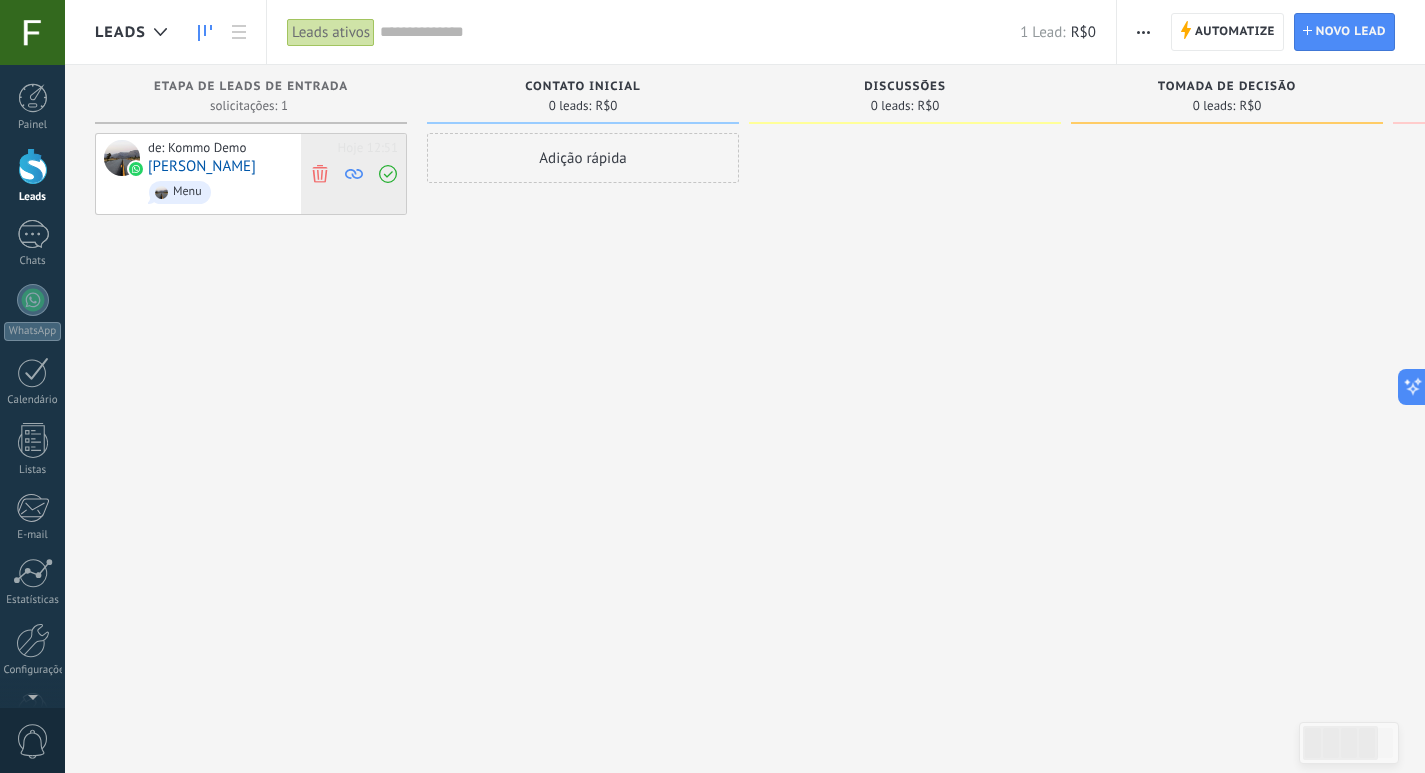 click 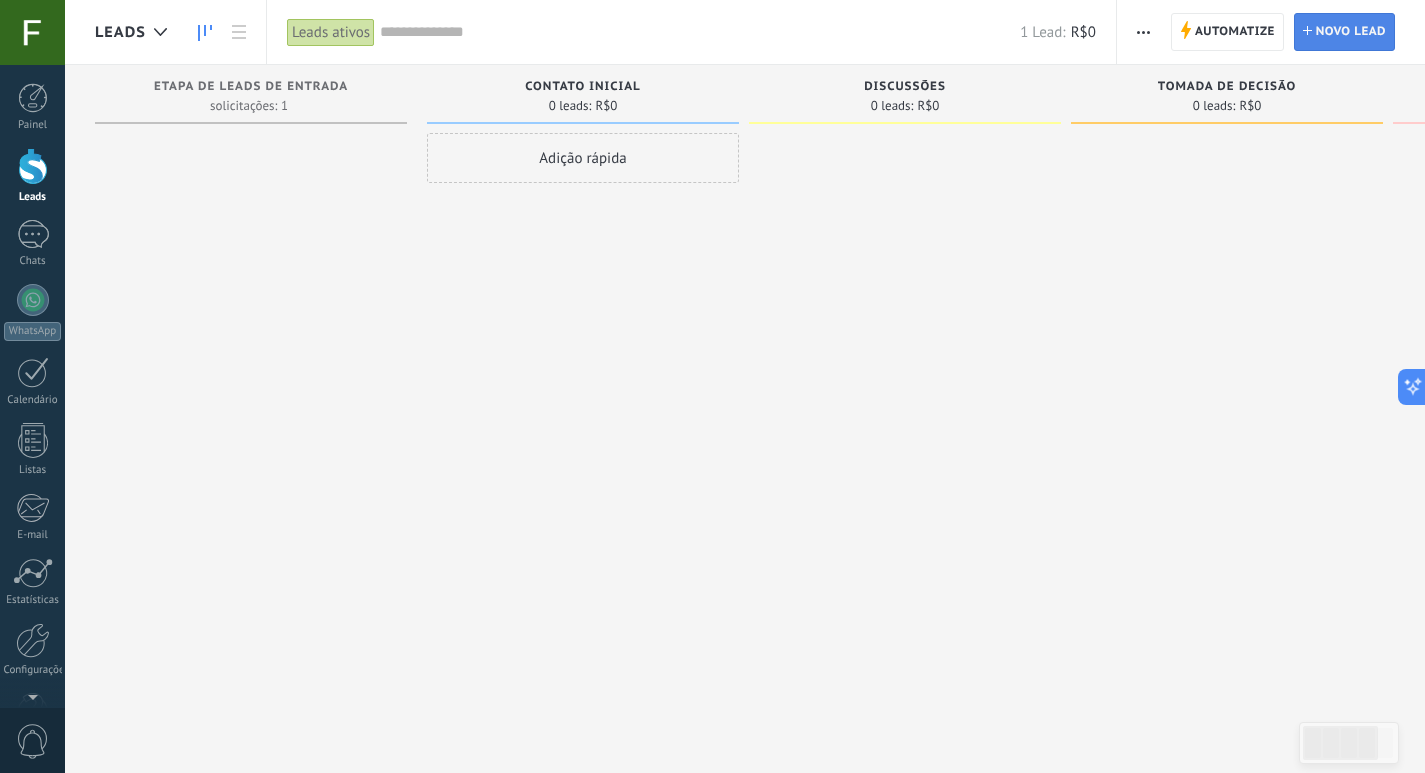 click on "Novo lead" at bounding box center (1351, 32) 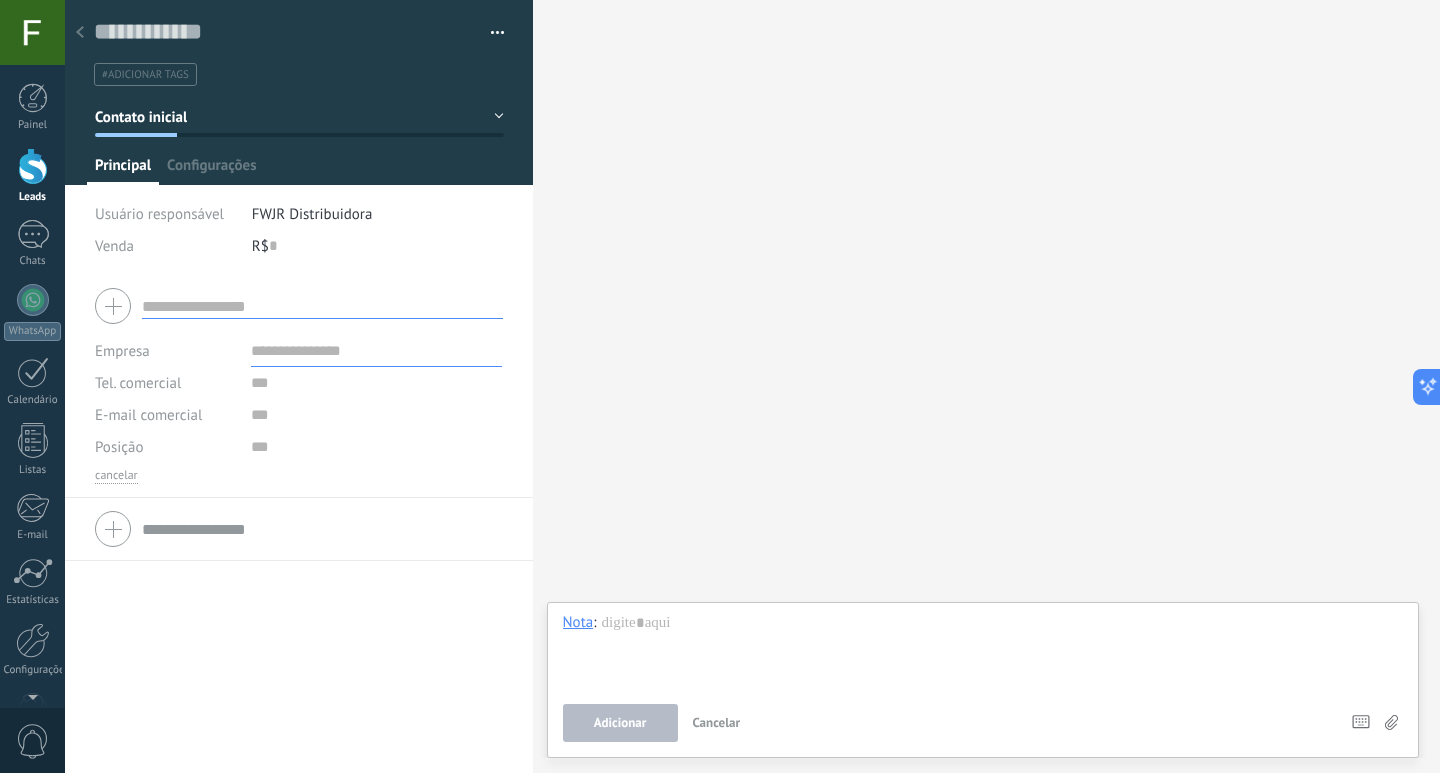 click at bounding box center [322, 306] 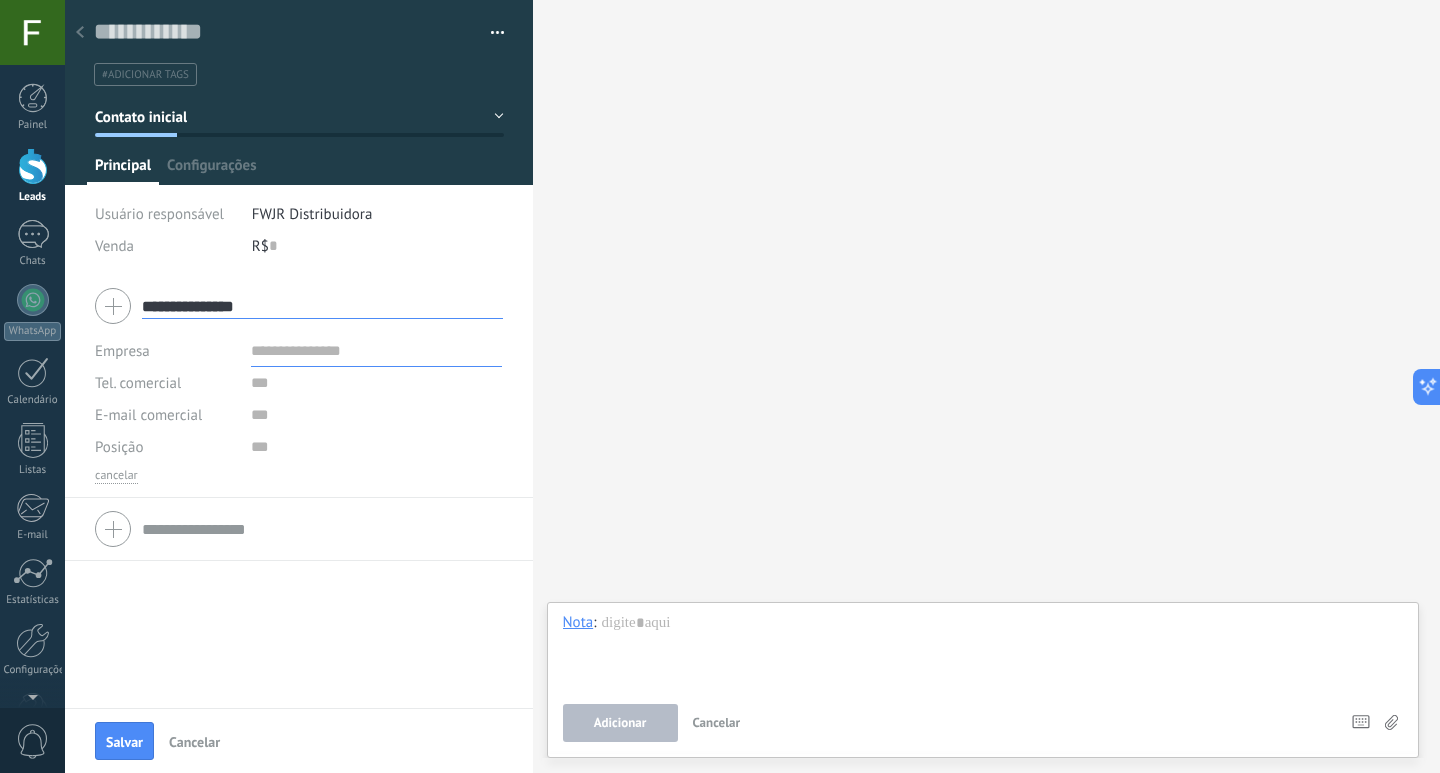 type on "**********" 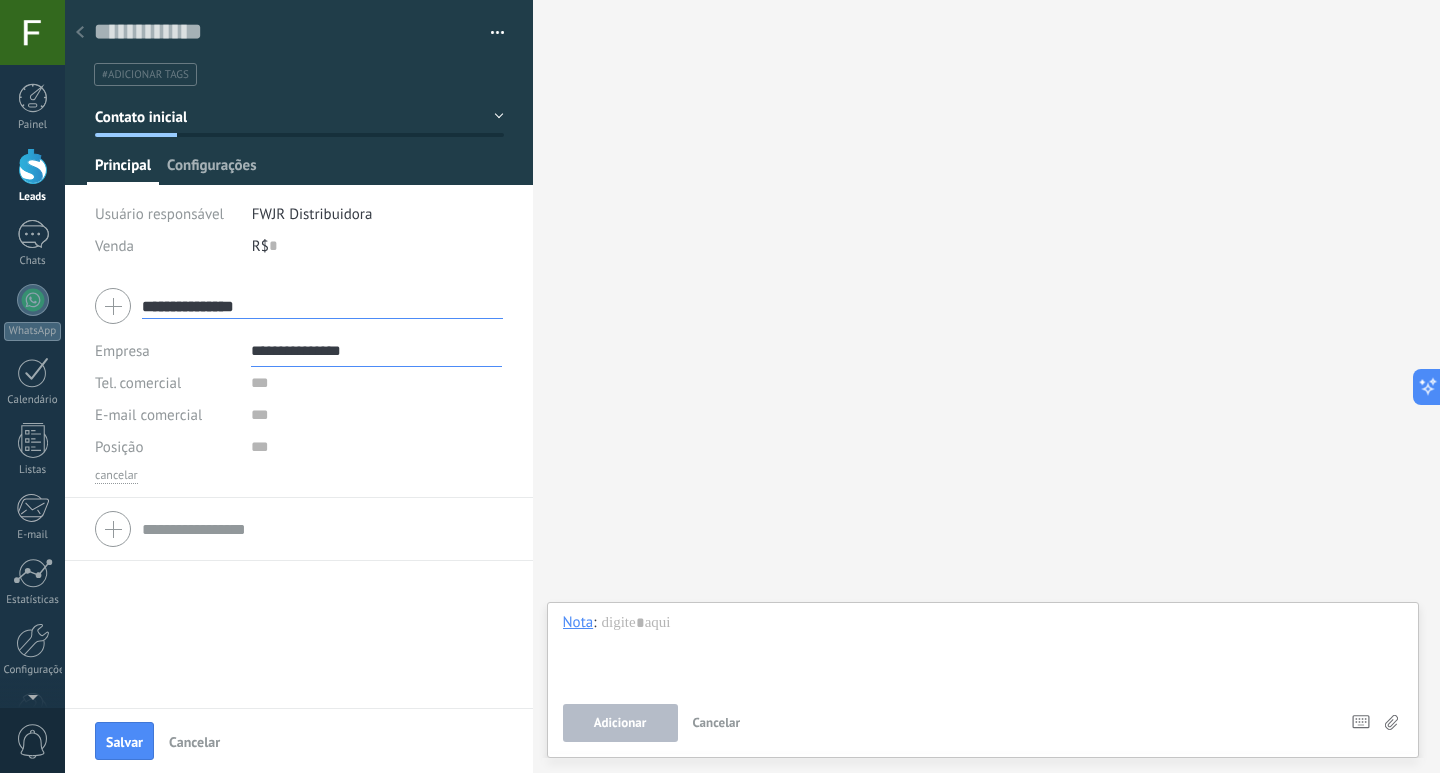 type on "**********" 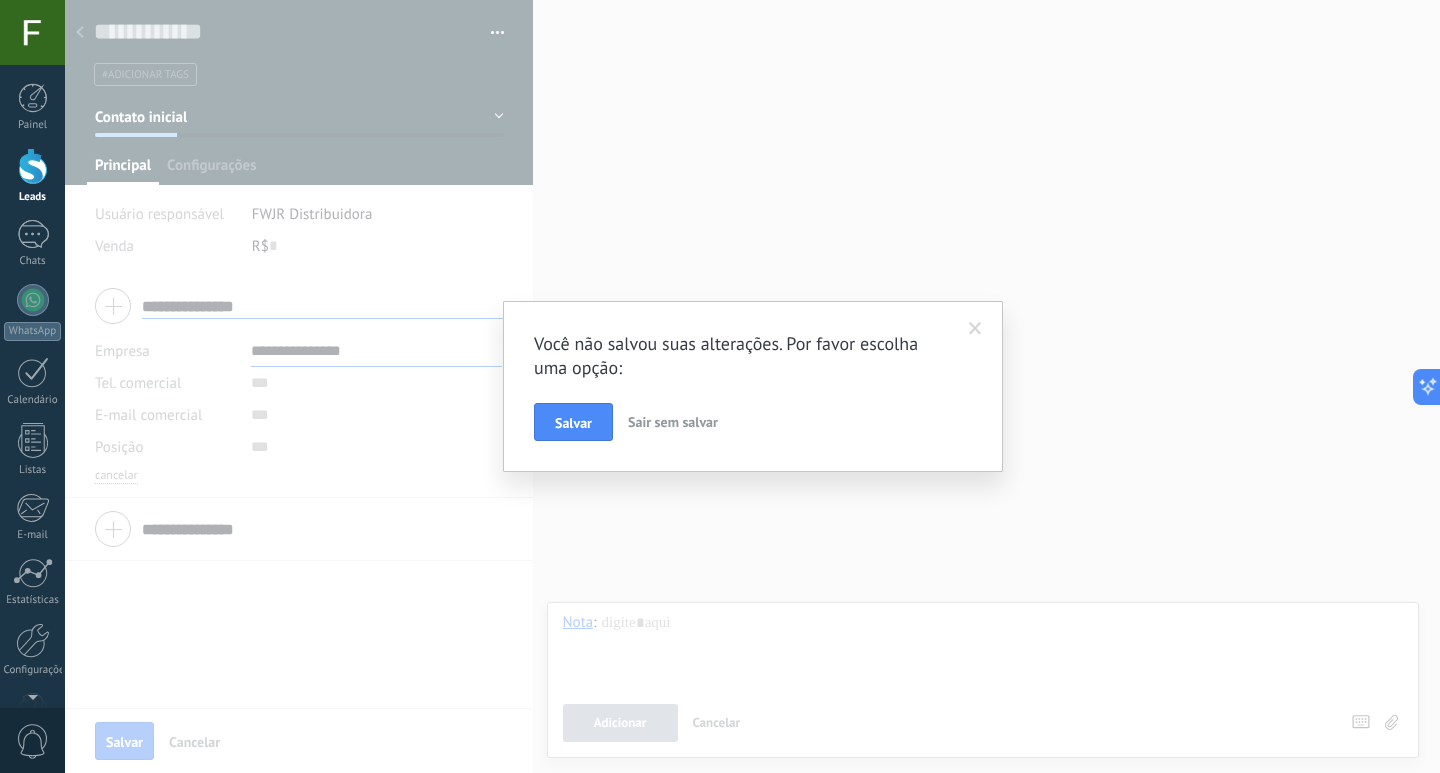 click on "Salvar" at bounding box center (573, 422) 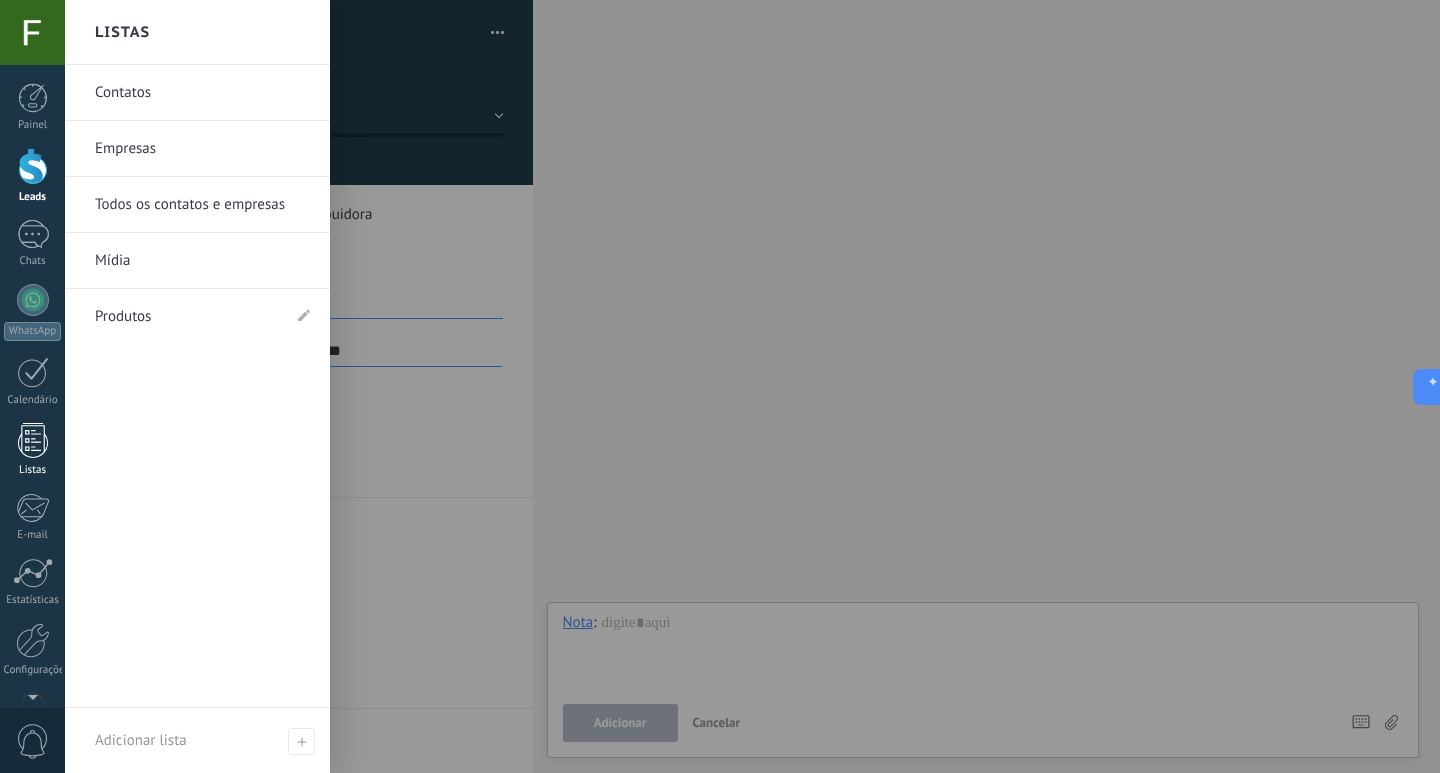 type on "***" 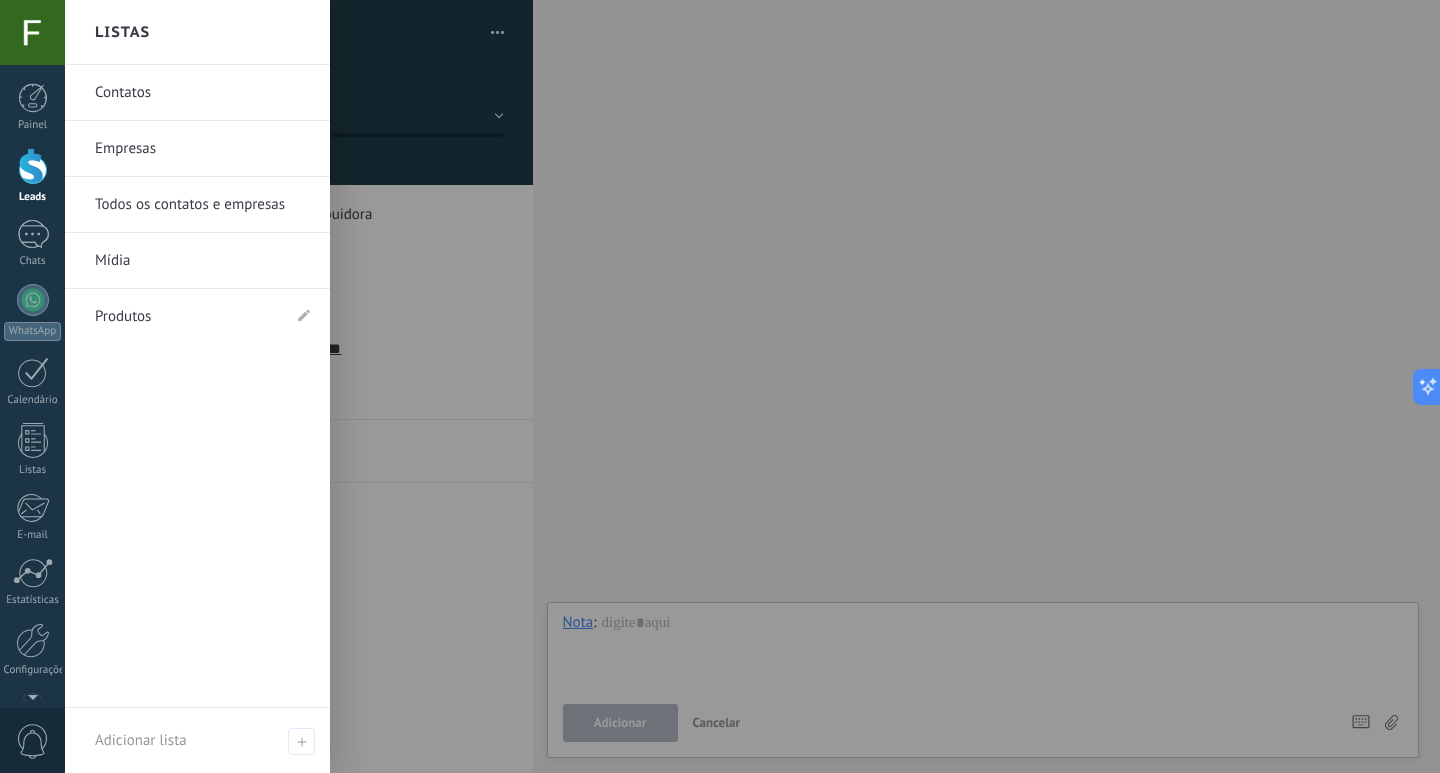 scroll, scrollTop: 20, scrollLeft: 0, axis: vertical 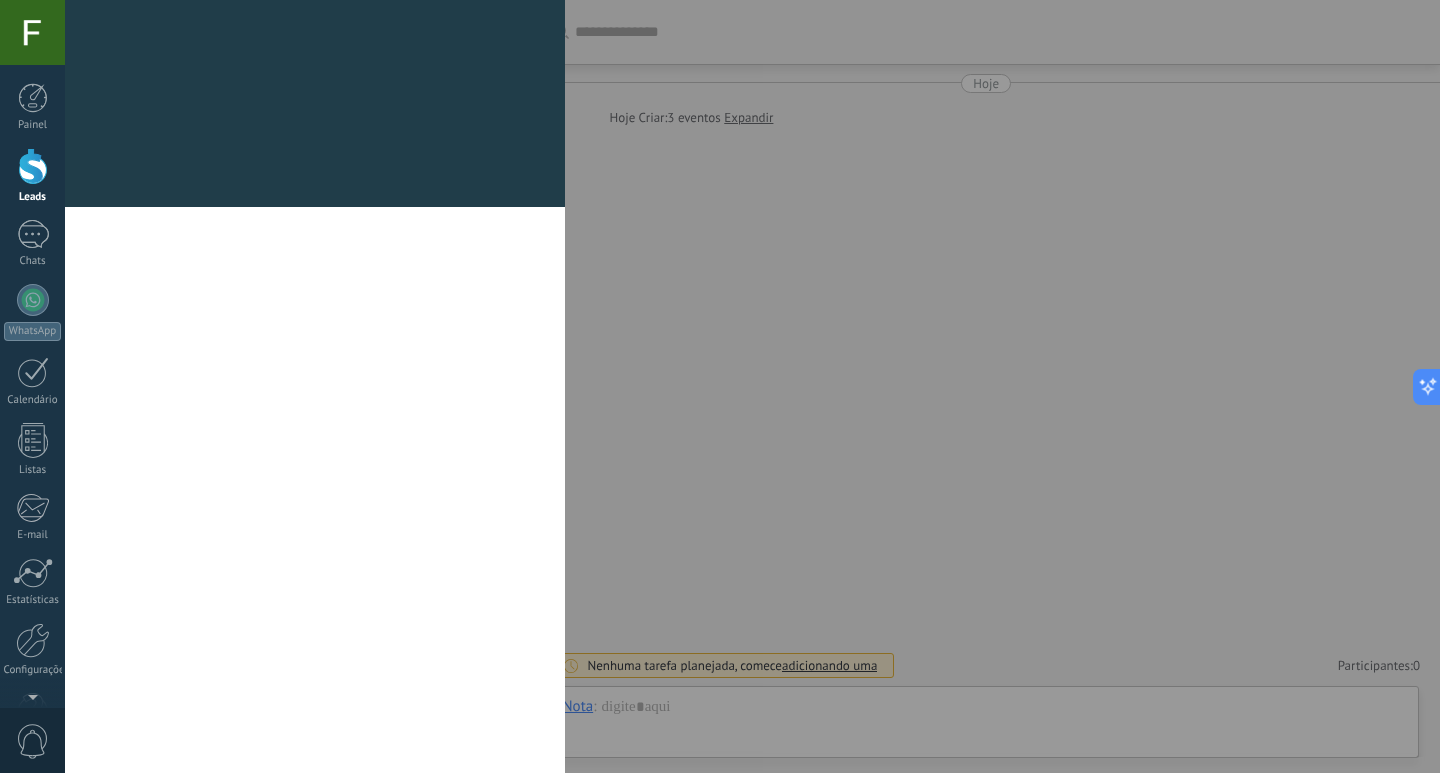 type on "***" 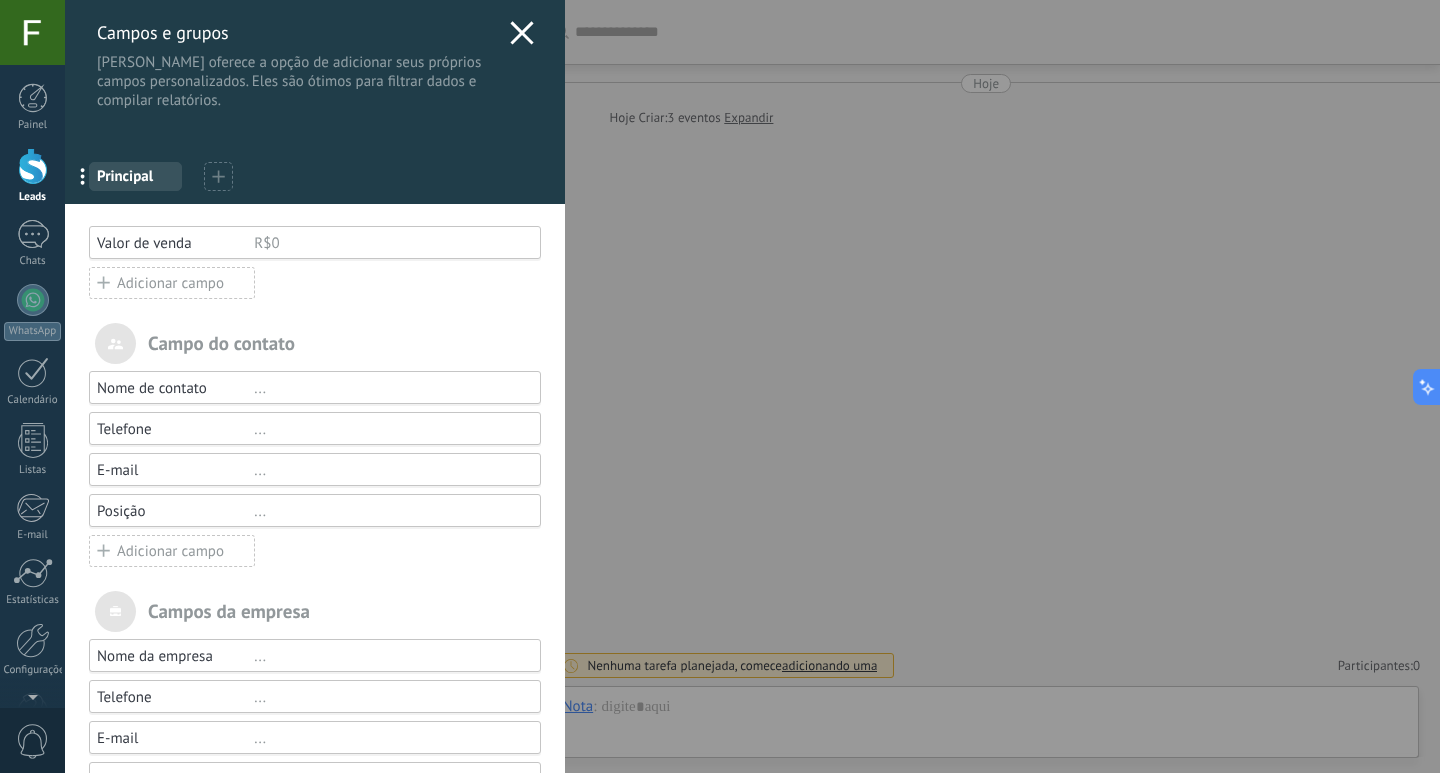 scroll, scrollTop: 0, scrollLeft: 0, axis: both 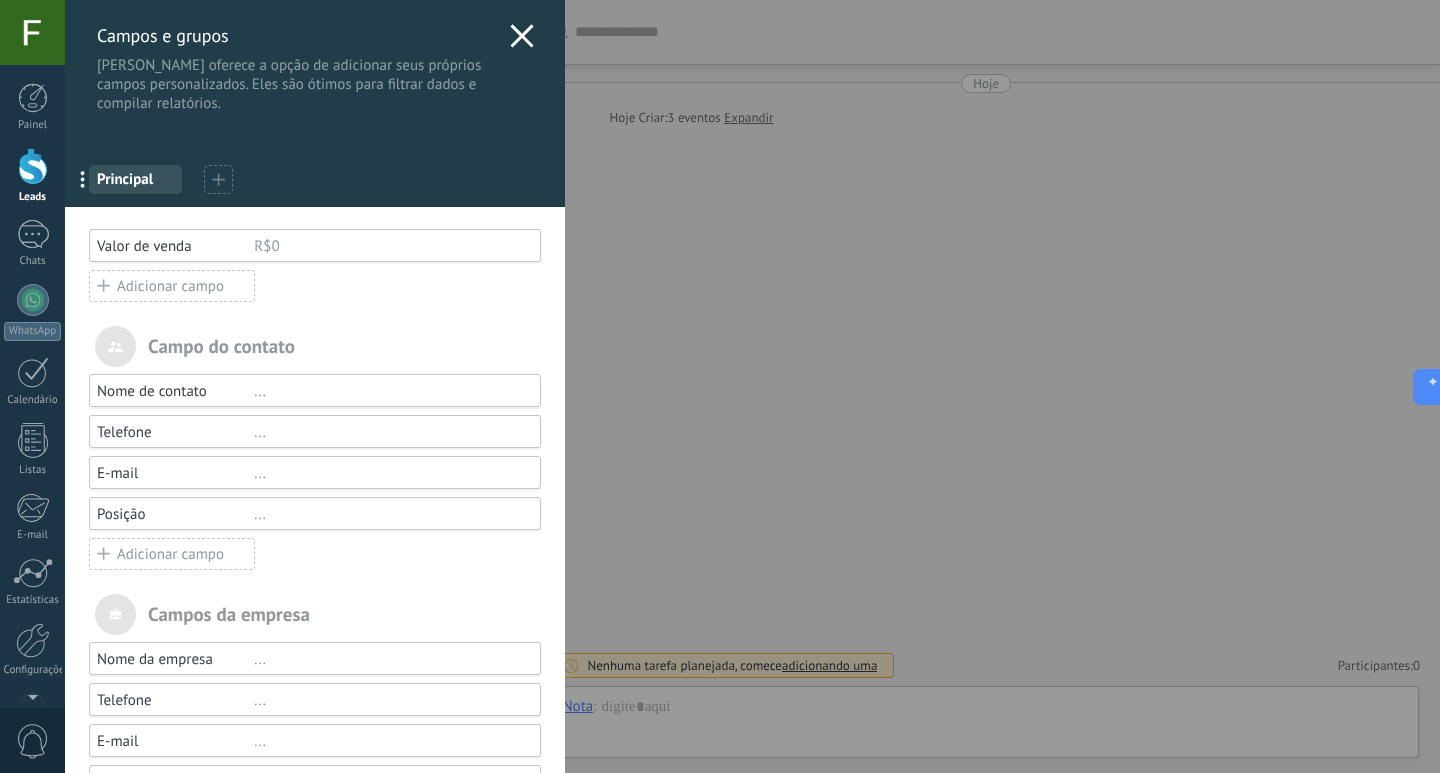 click 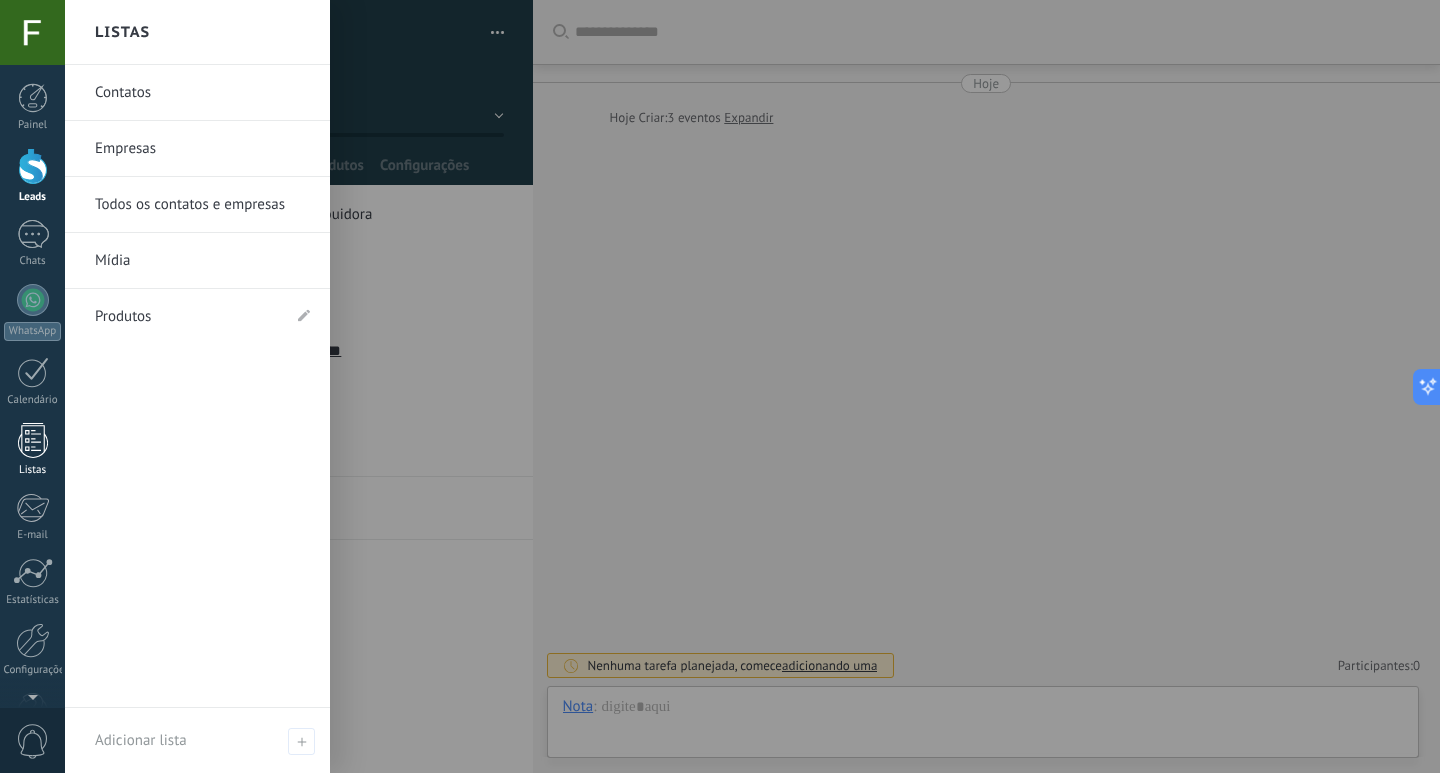 click at bounding box center [33, 440] 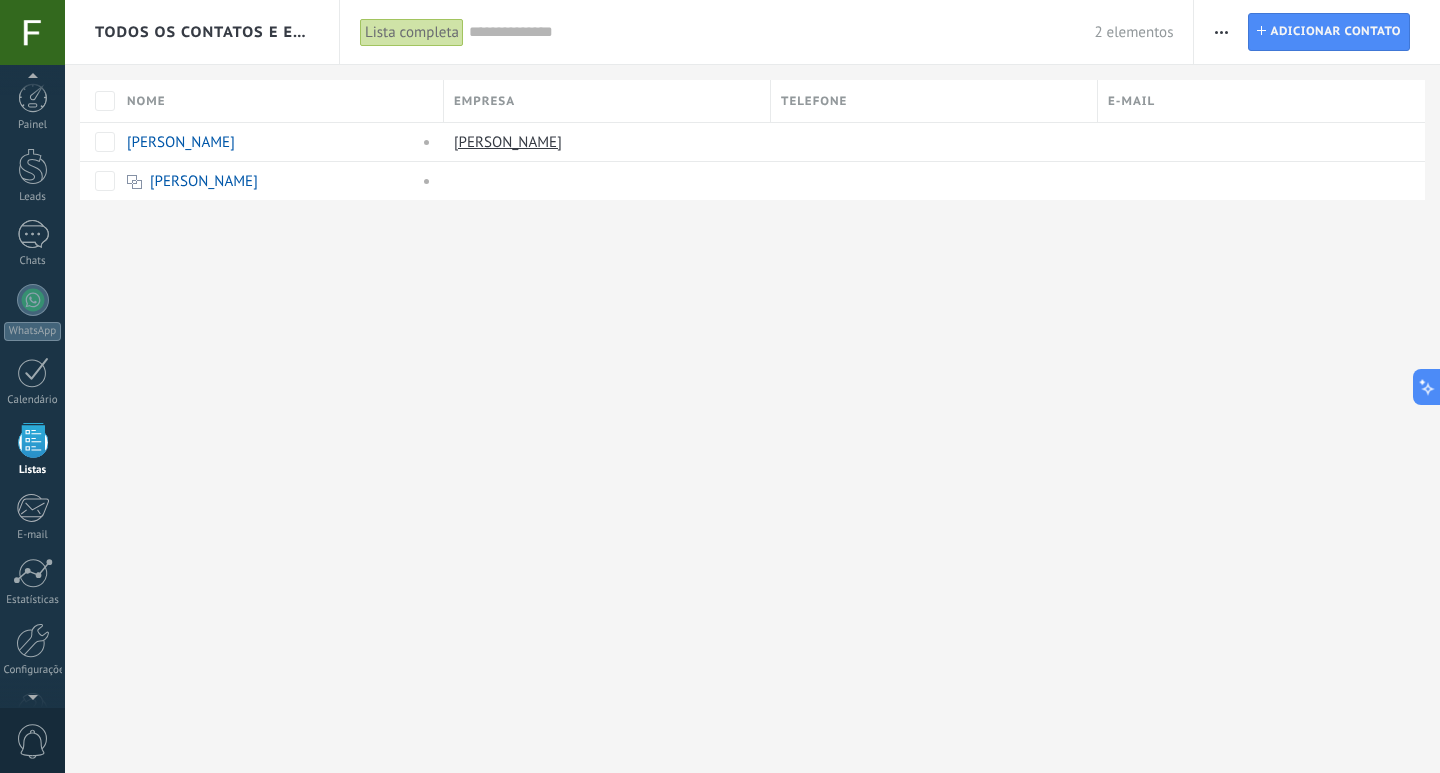 scroll, scrollTop: 52, scrollLeft: 0, axis: vertical 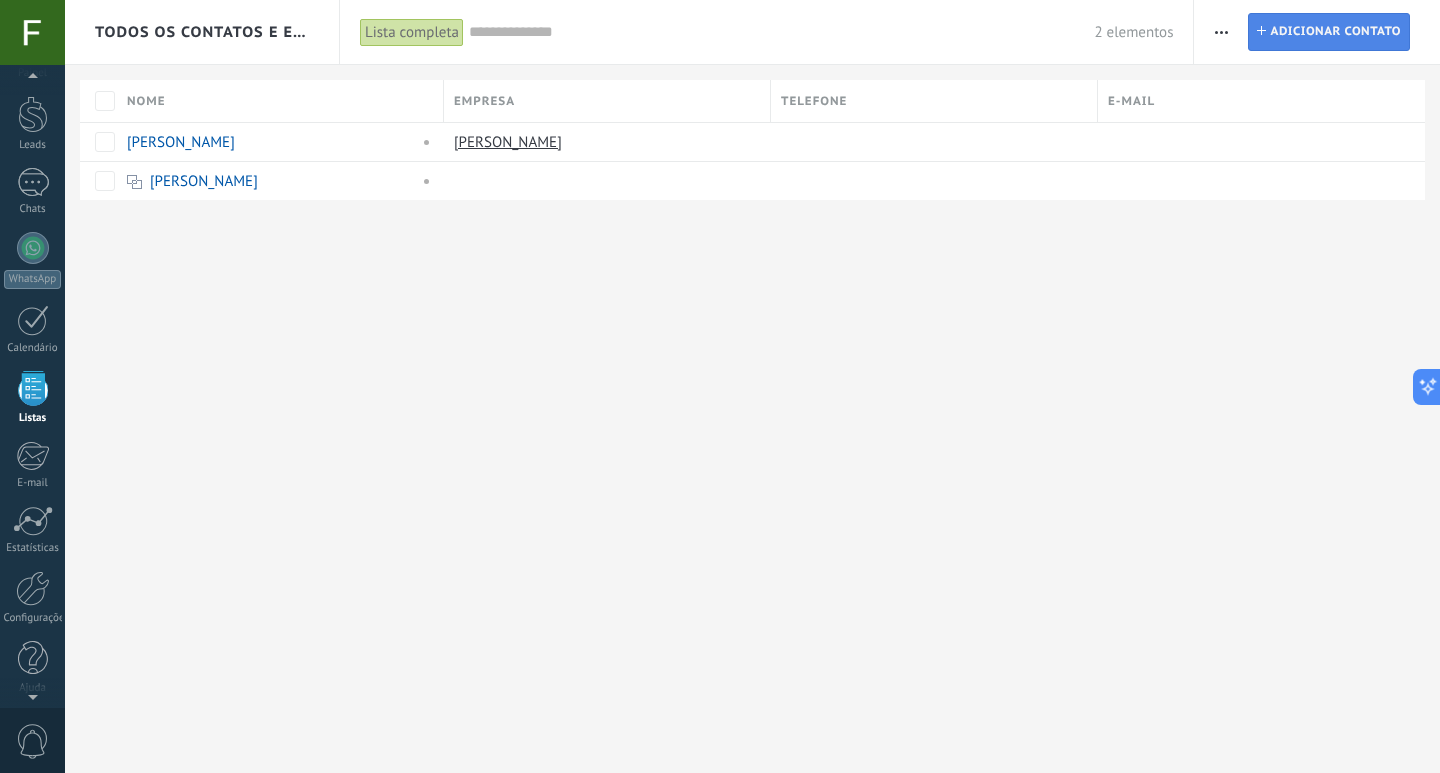 click on "Adicionar contato" at bounding box center (1335, 32) 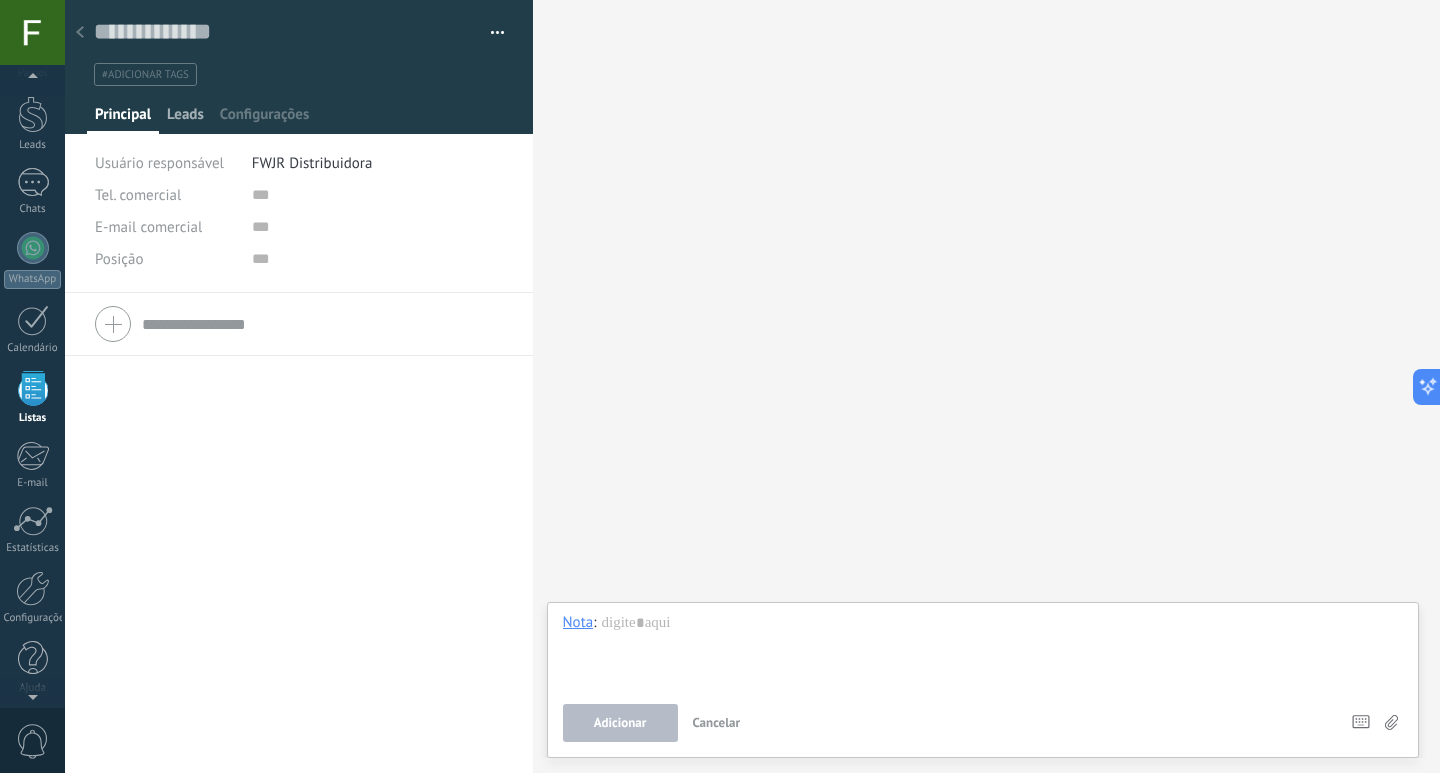click on "Leads" at bounding box center (185, 119) 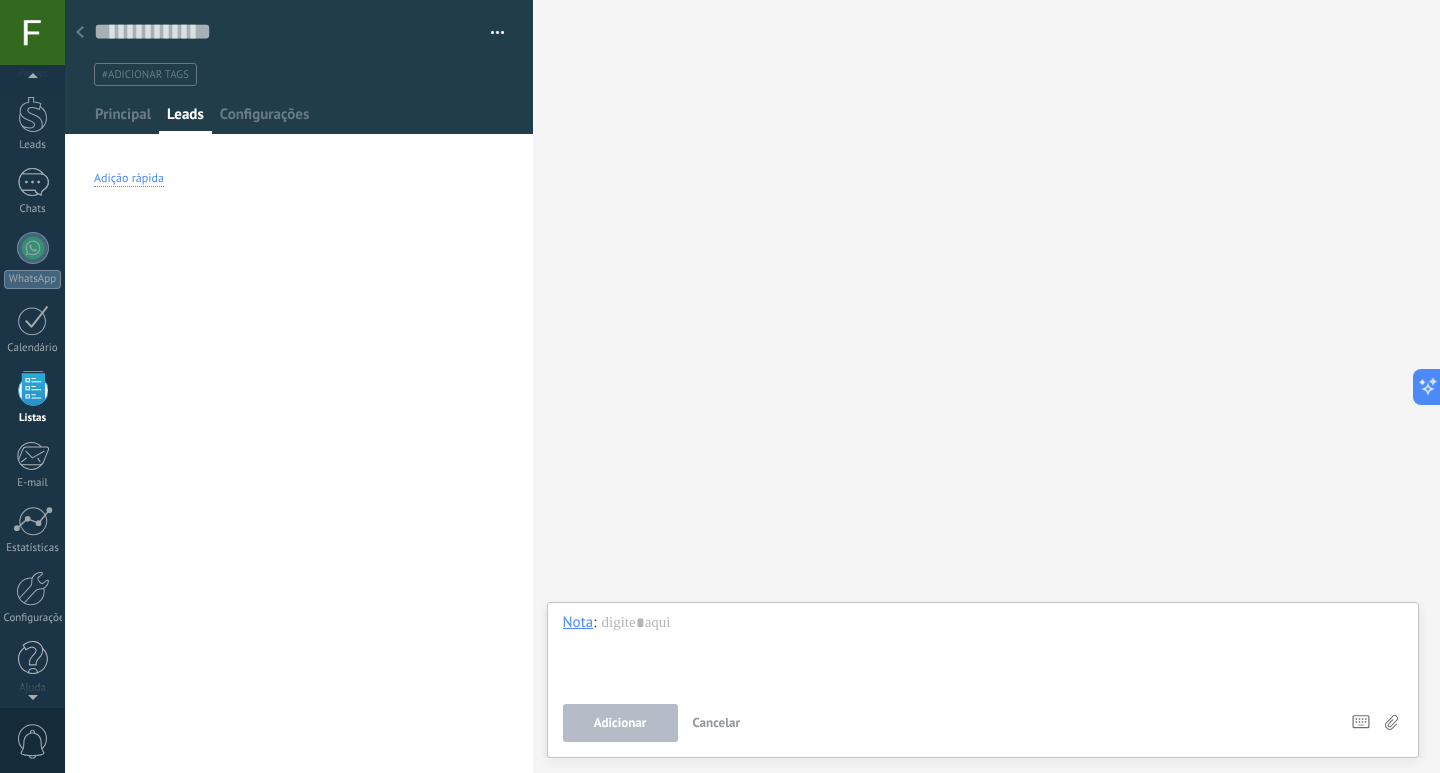 click on "Adição rápida" at bounding box center [299, 179] 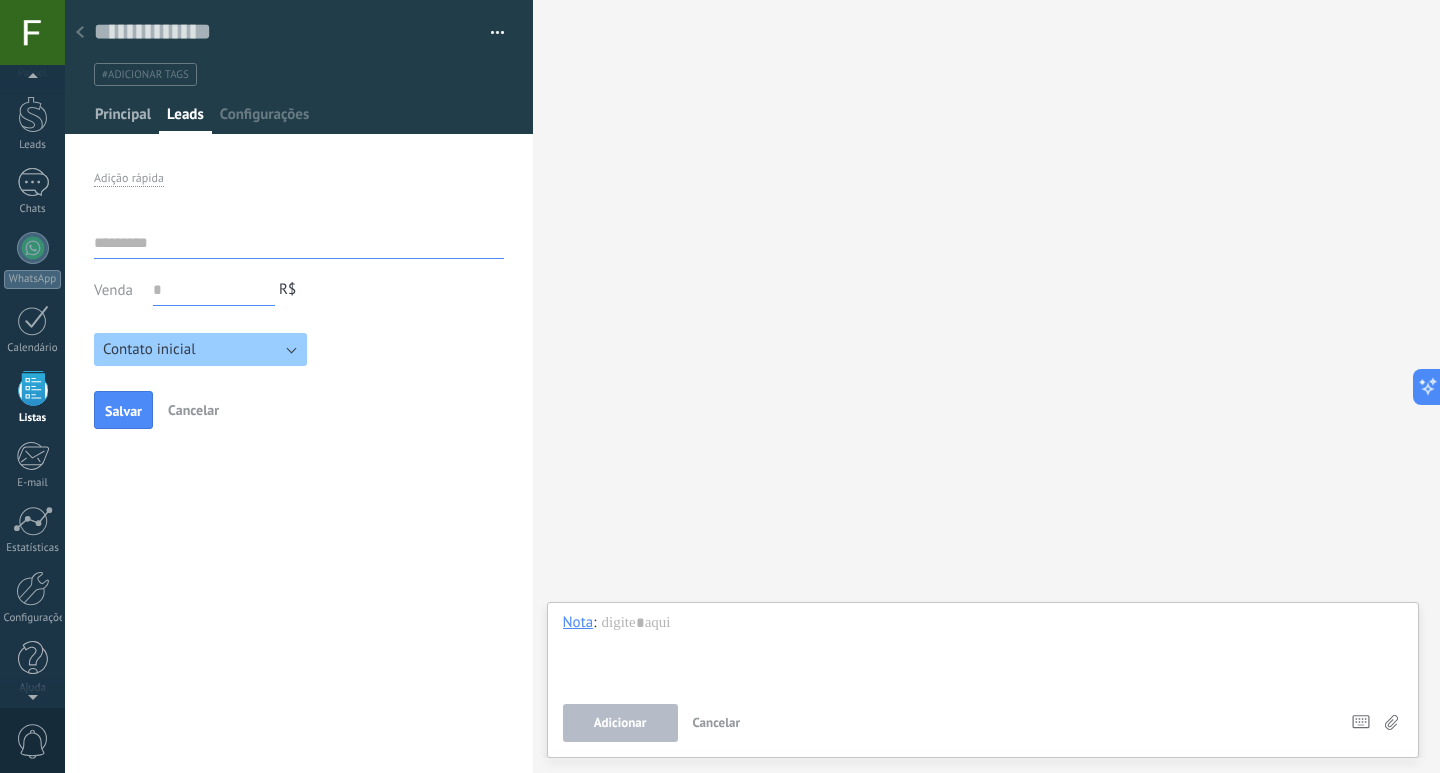 click on "Principal" at bounding box center (123, 119) 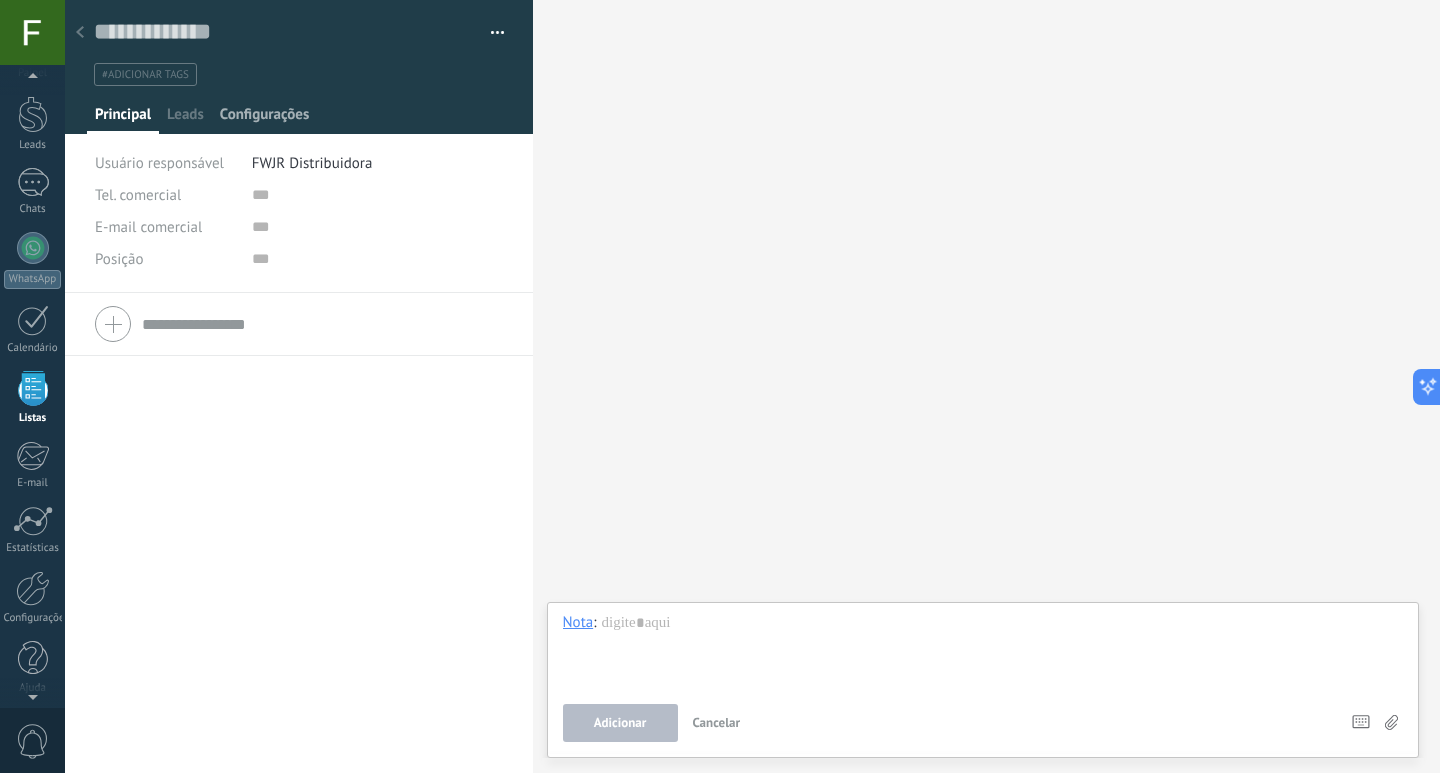 click on "Configurações" at bounding box center (264, 119) 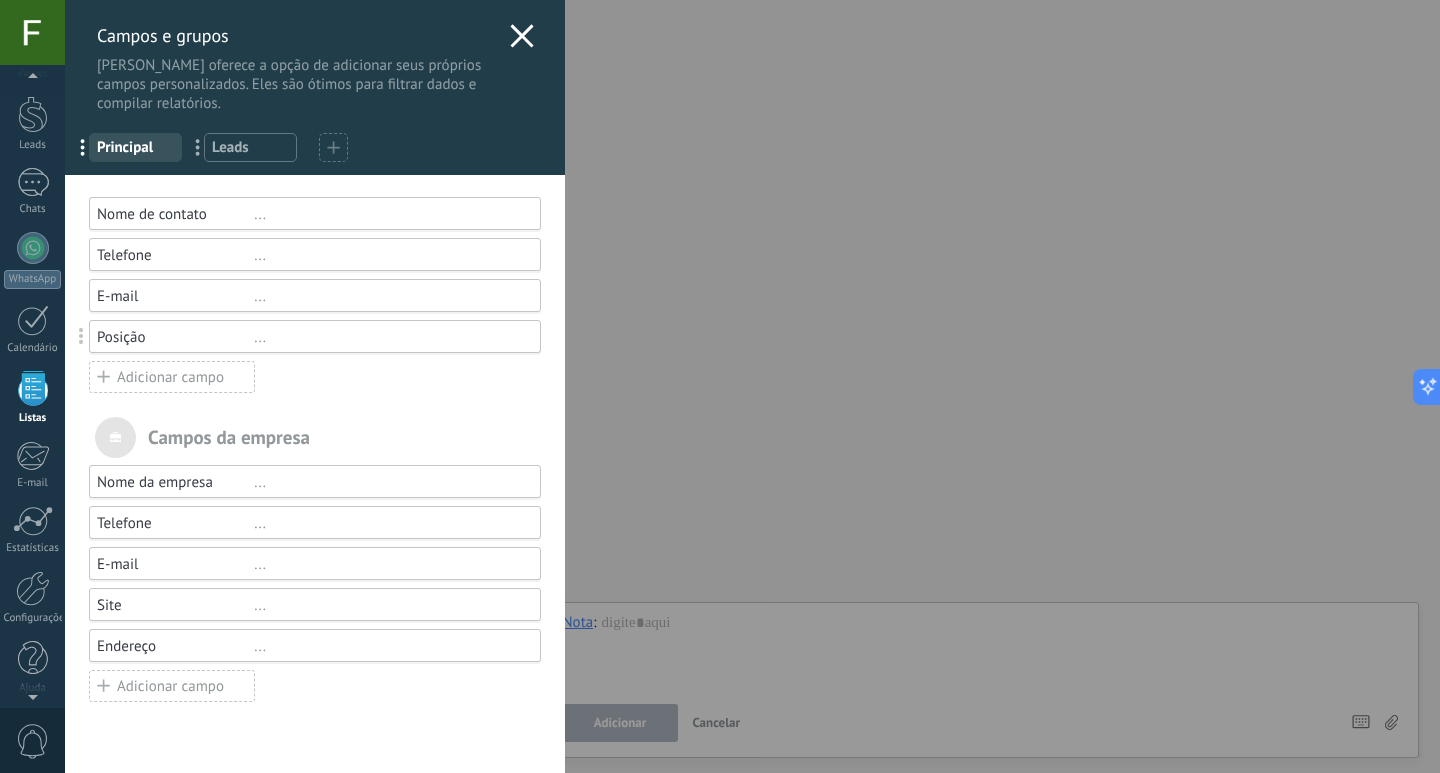 click 